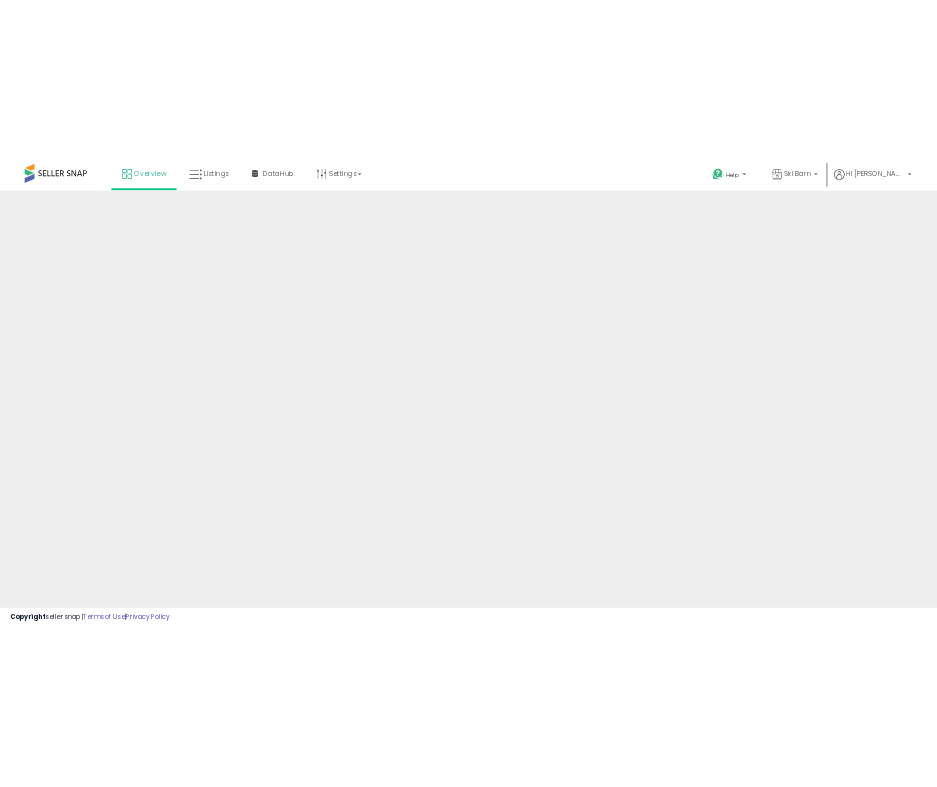 scroll, scrollTop: 0, scrollLeft: 0, axis: both 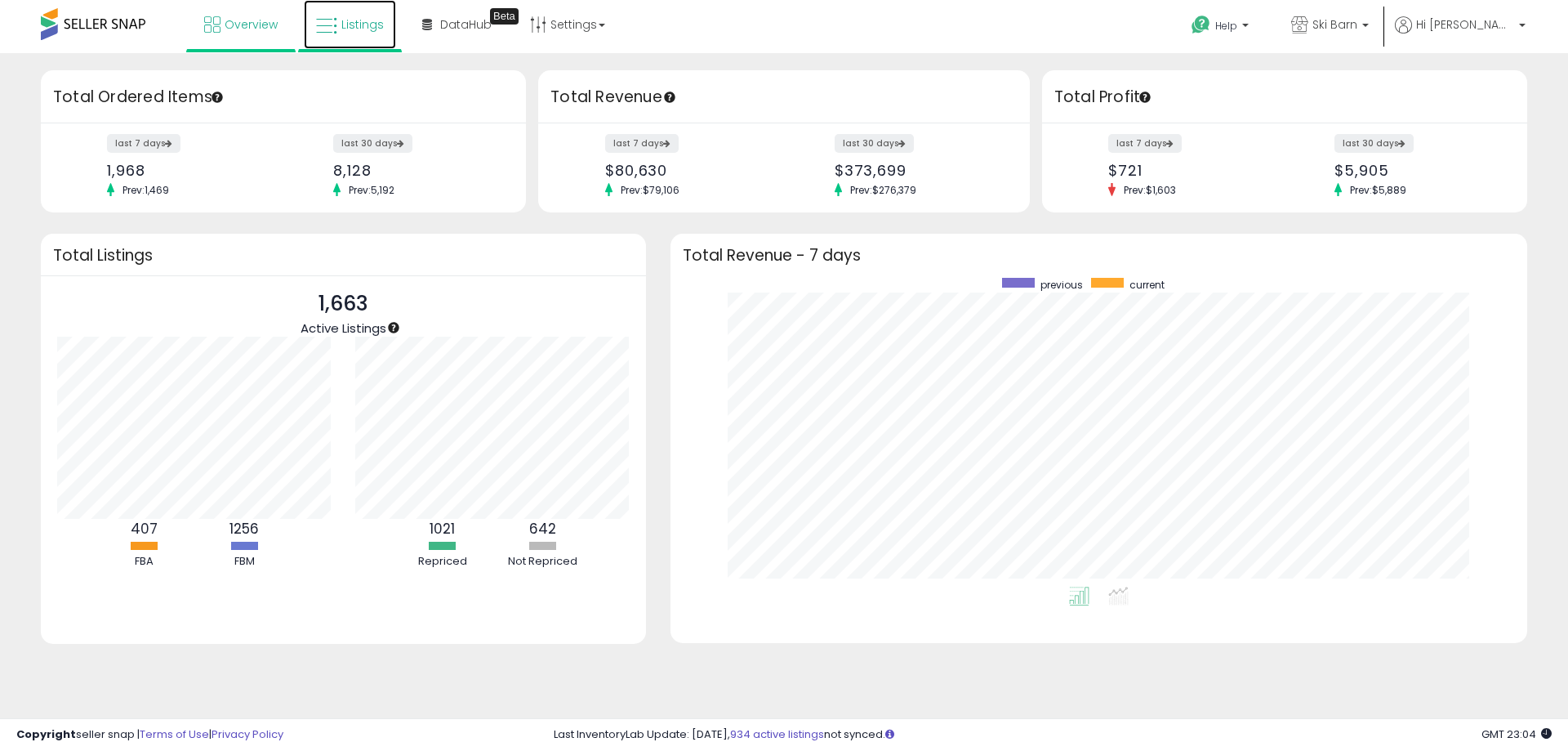 click on "Listings" at bounding box center (350, 25) 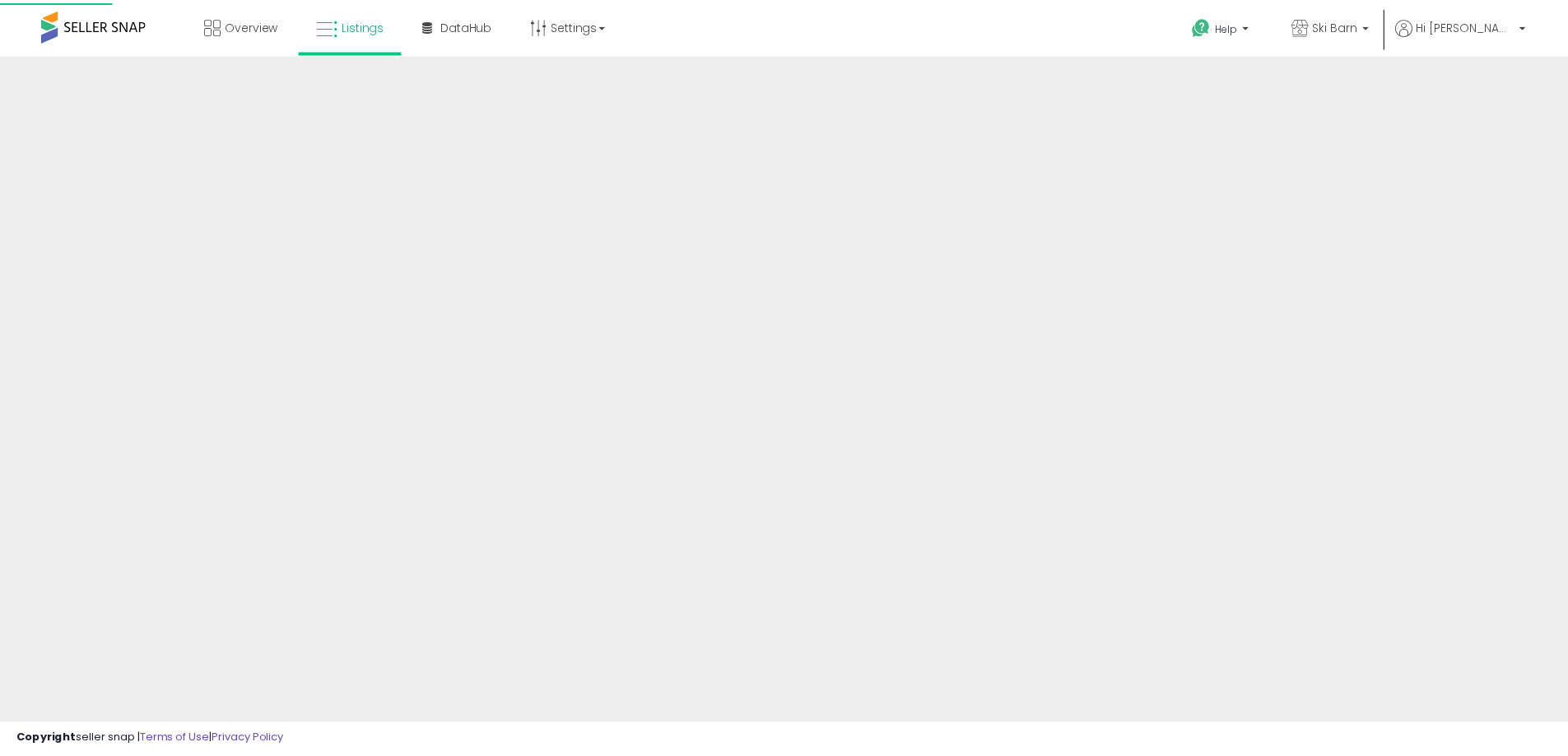 scroll, scrollTop: 0, scrollLeft: 0, axis: both 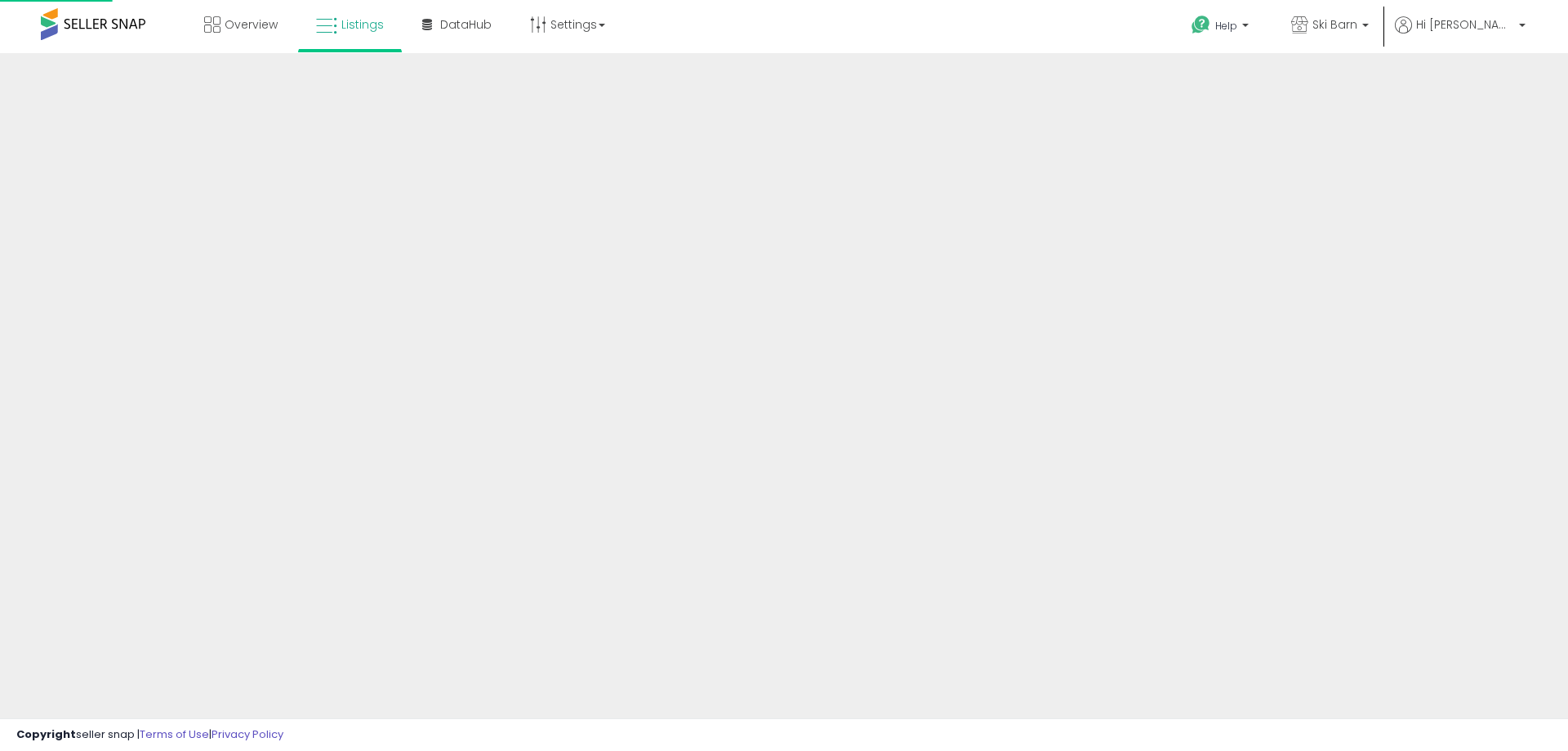 select 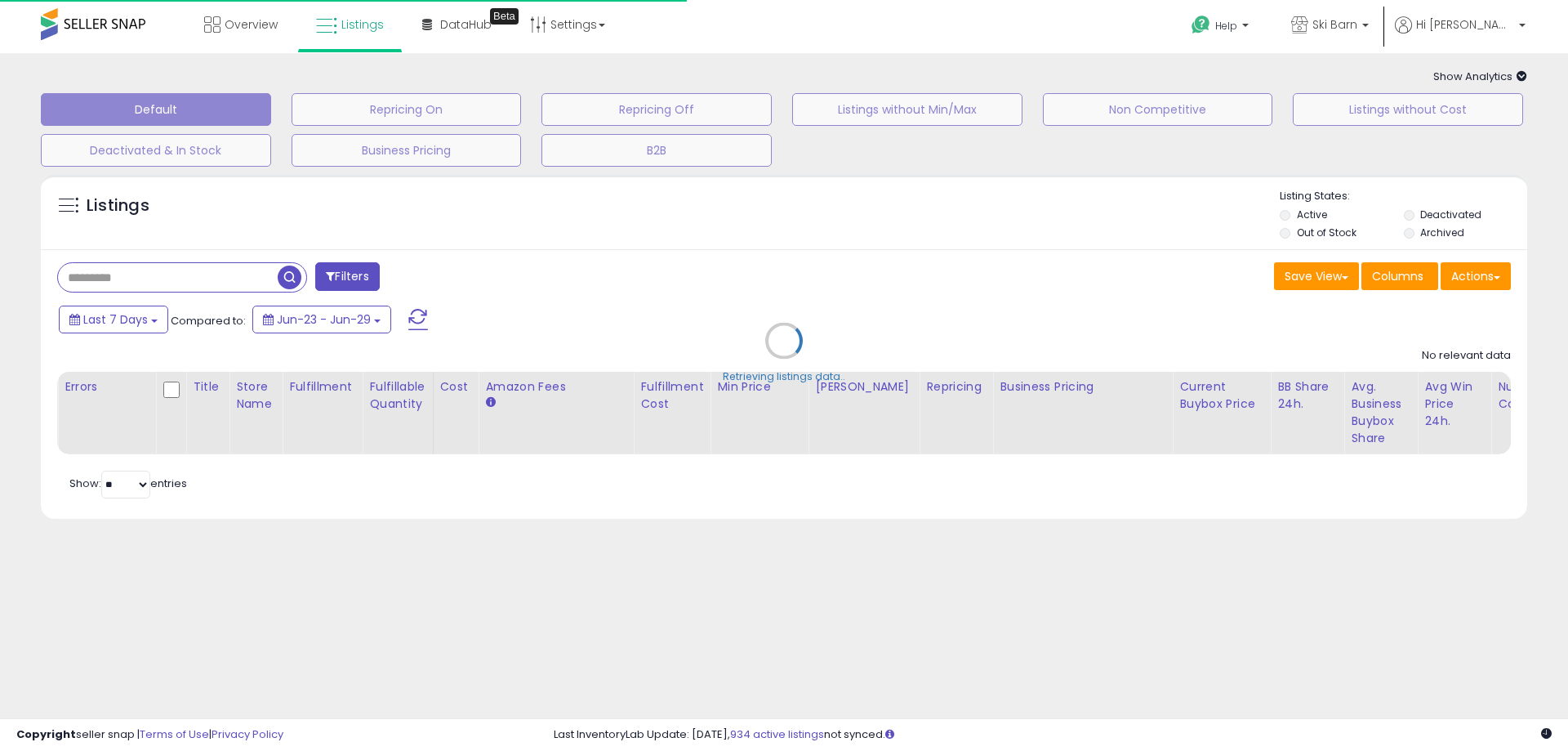 click on "Retrieving listings data.." at bounding box center (784, 353) 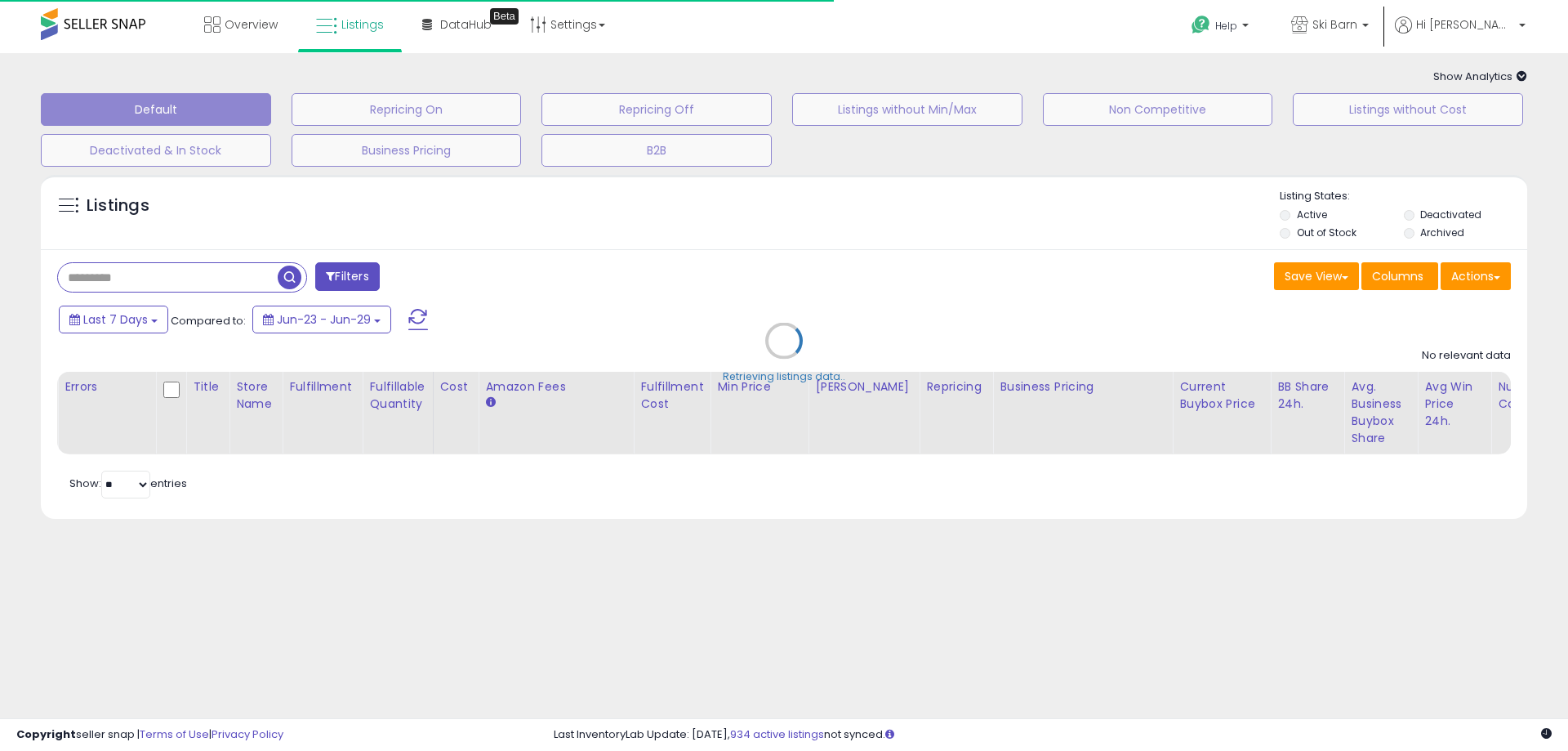 click on "Retrieving listings data.." at bounding box center (784, 353) 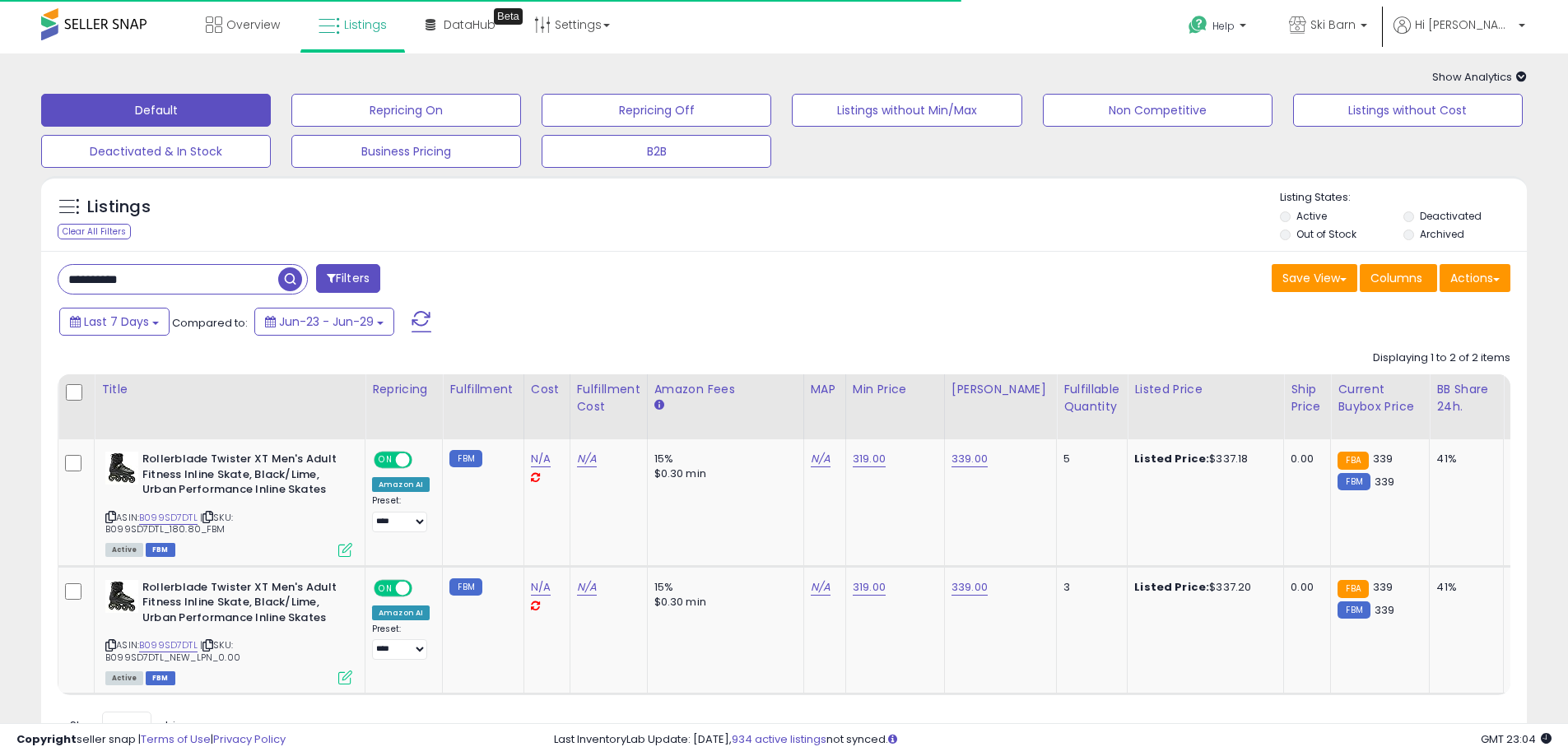 click on "**********" at bounding box center (168, 279) 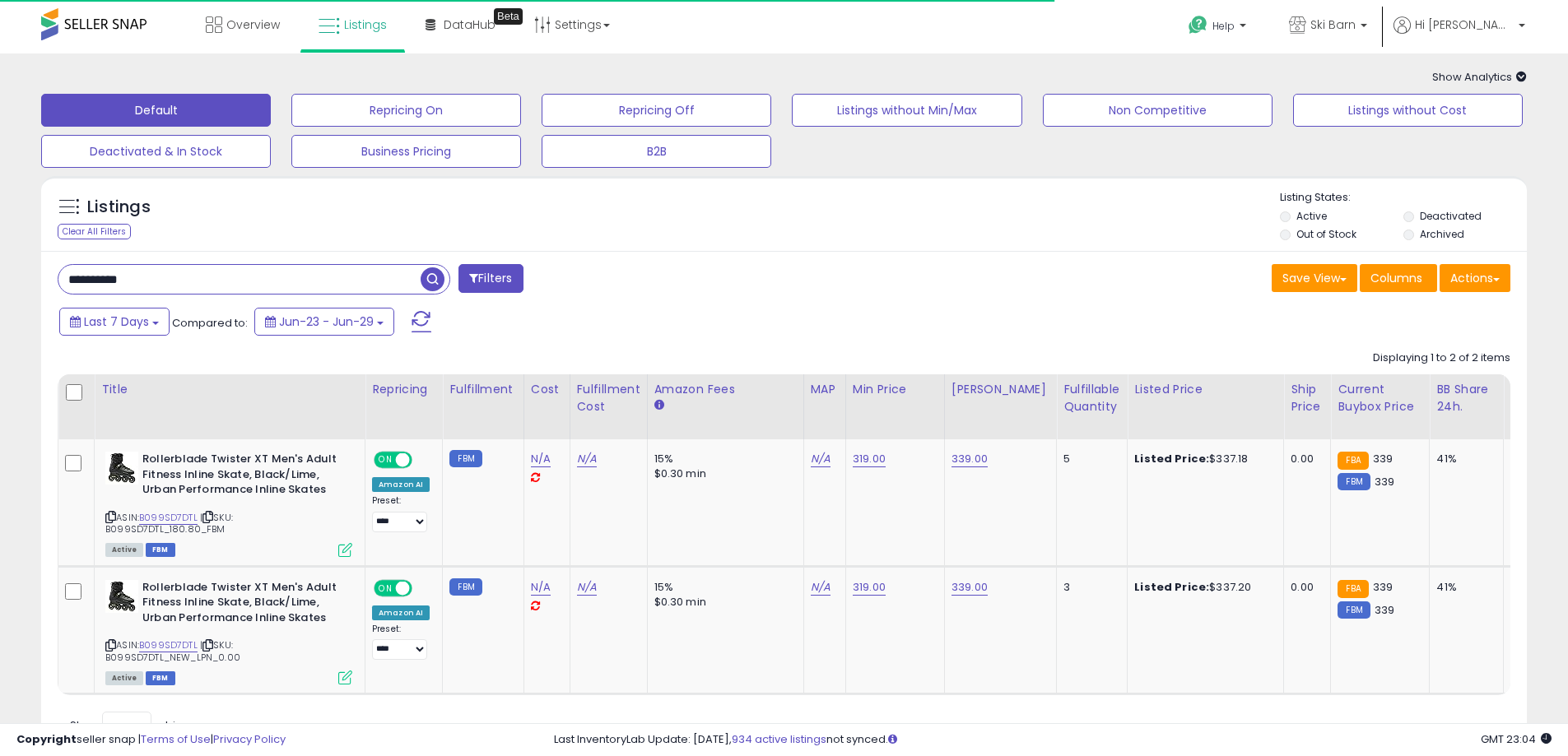 click on "**********" at bounding box center (240, 279) 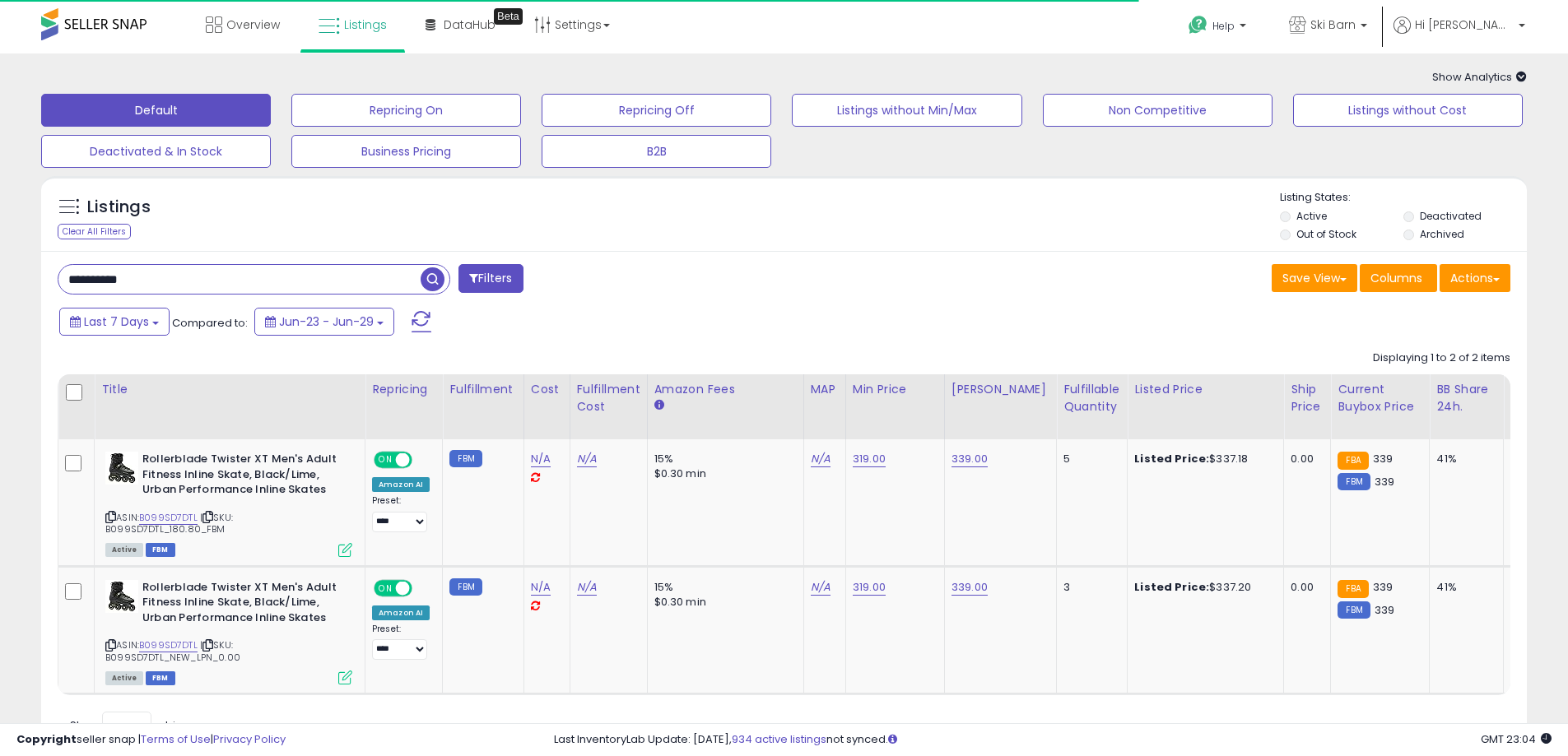 paste 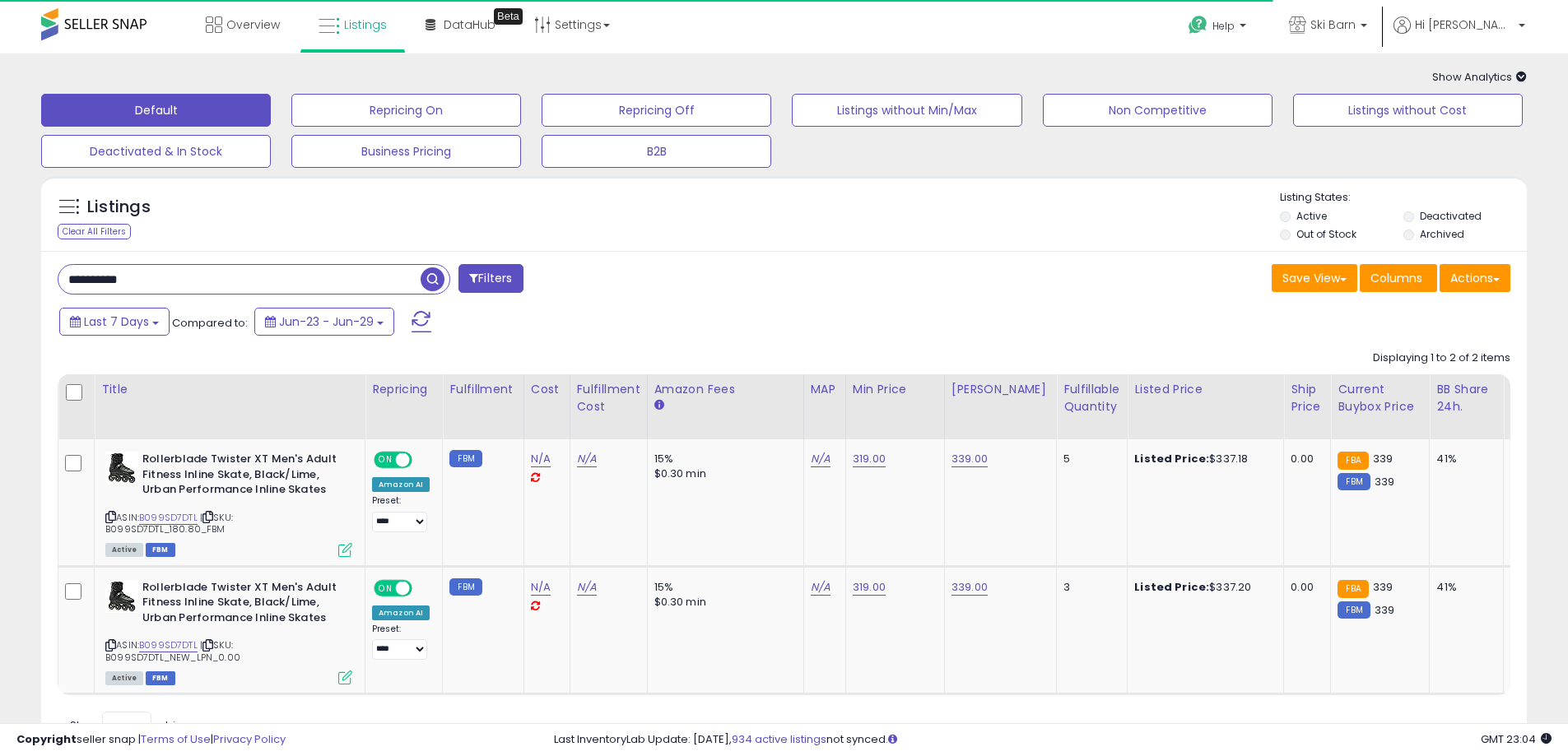 type on "**********" 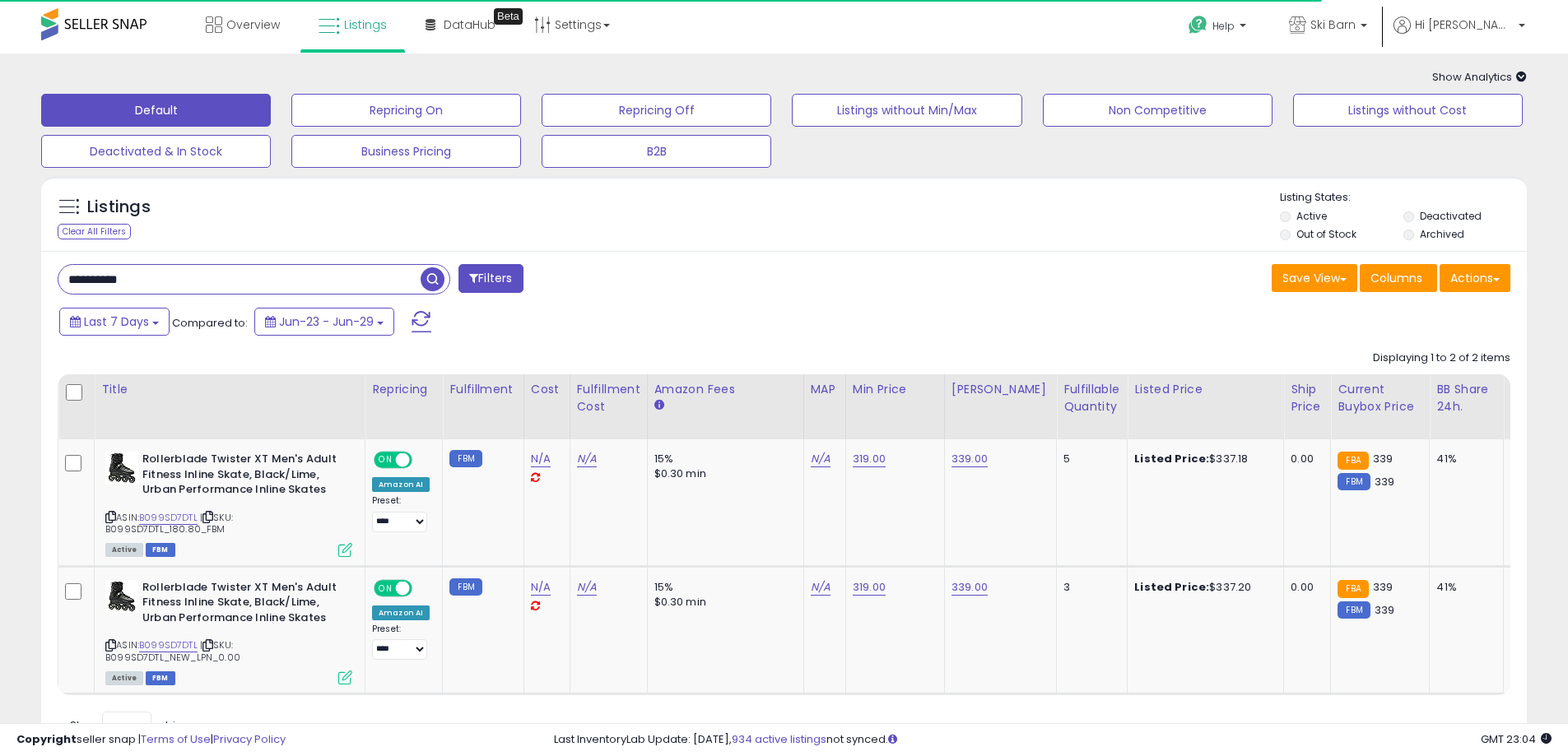 click at bounding box center (432, 279) 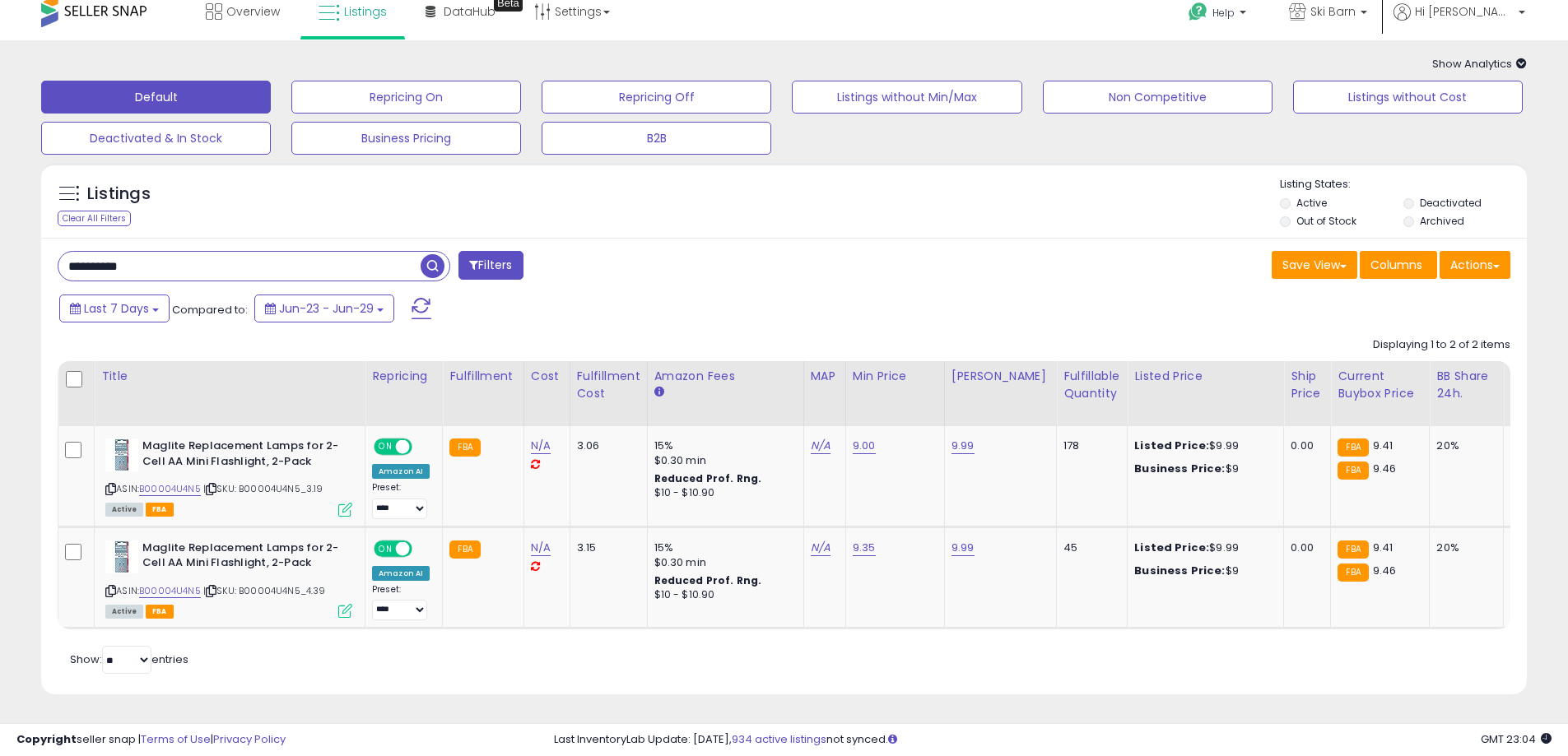 scroll, scrollTop: 26, scrollLeft: 0, axis: vertical 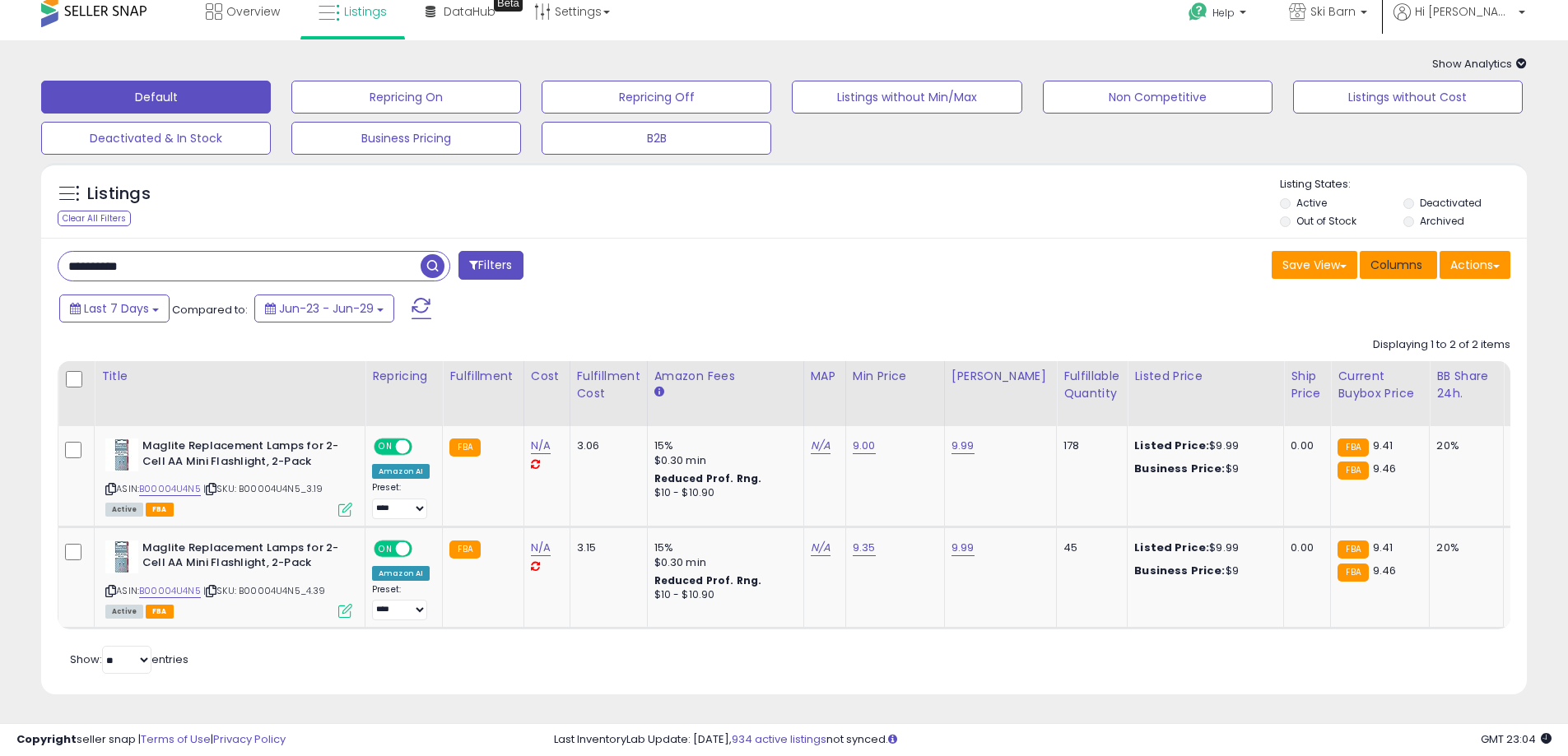 click on "Columns" at bounding box center (1398, 265) 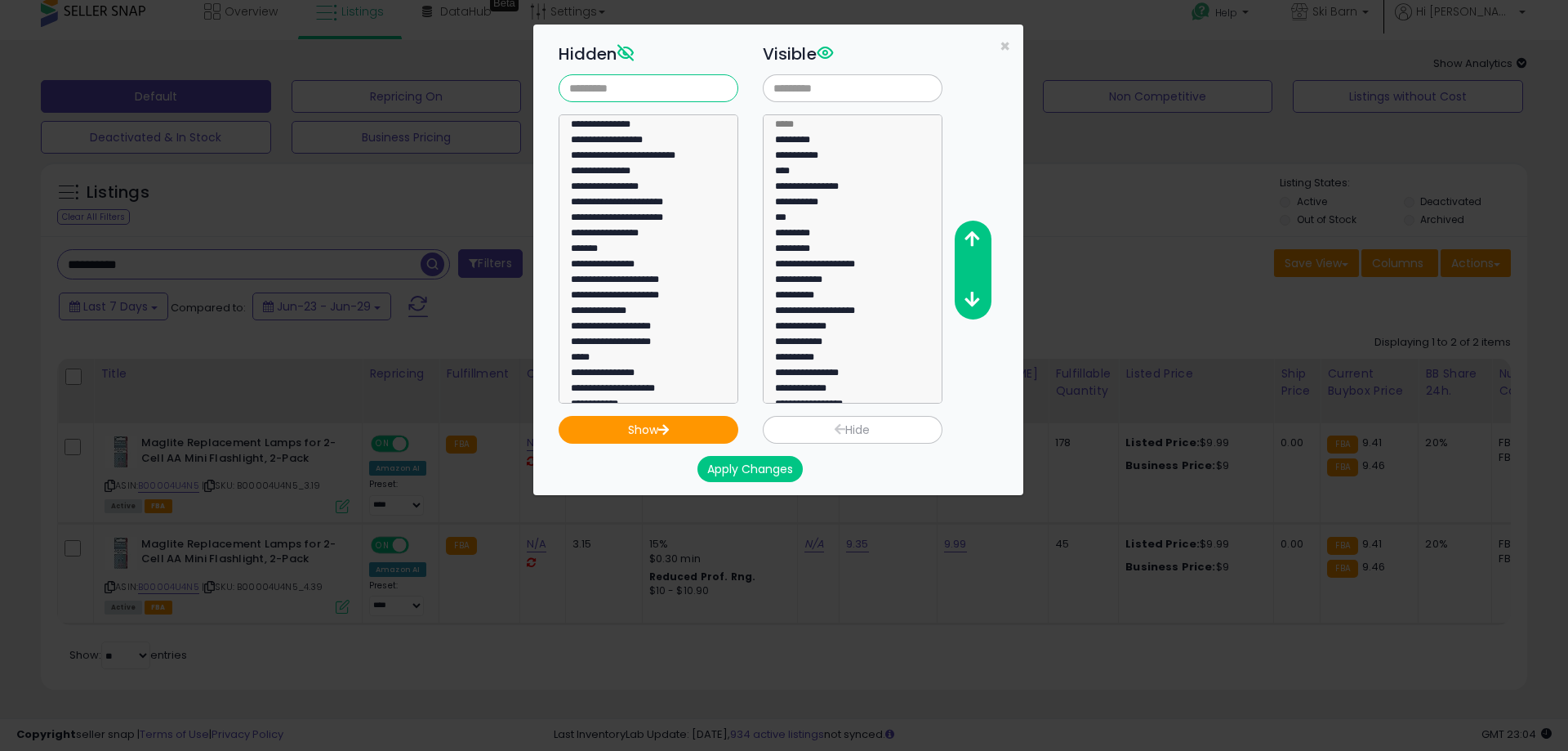 click at bounding box center (648, 88) 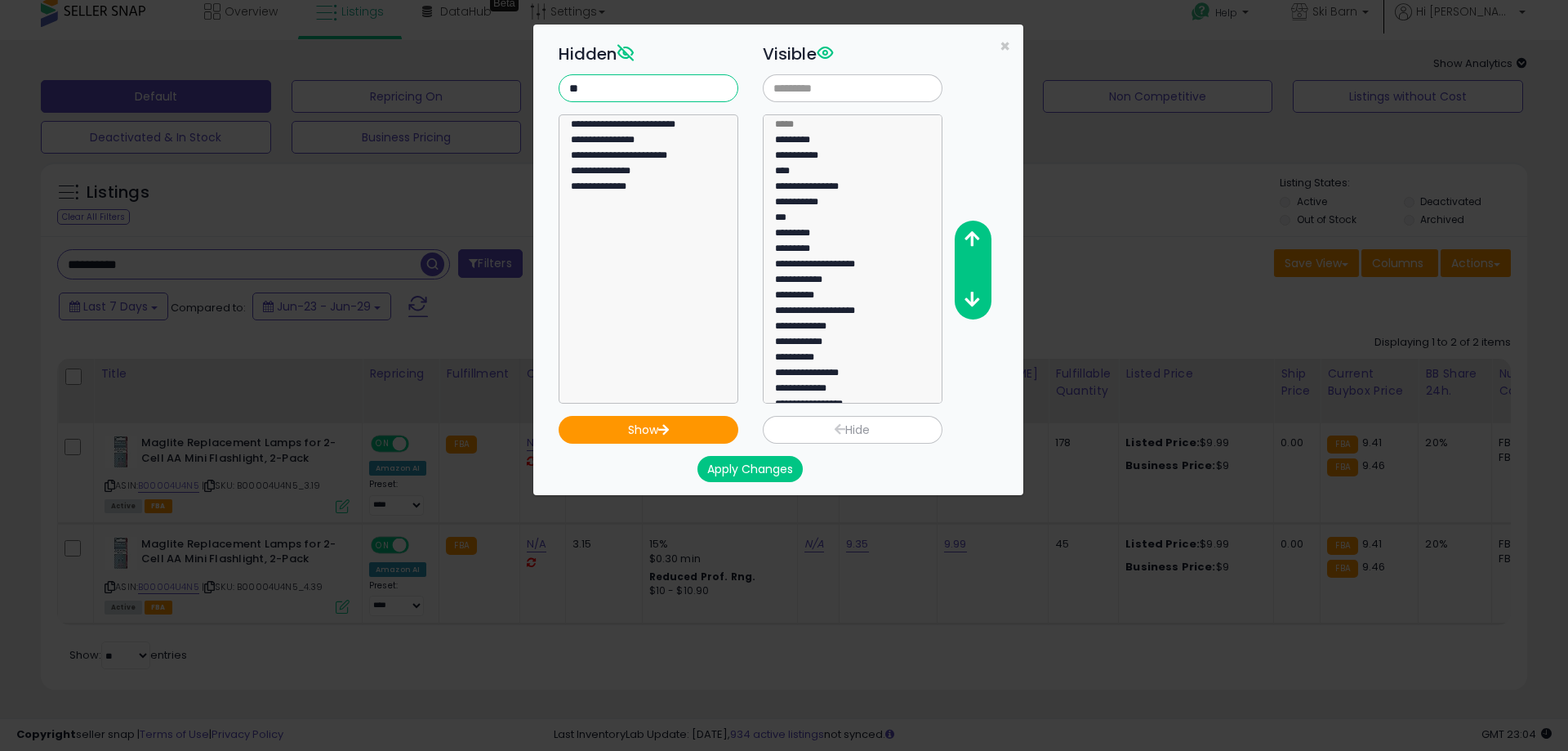 type on "**" 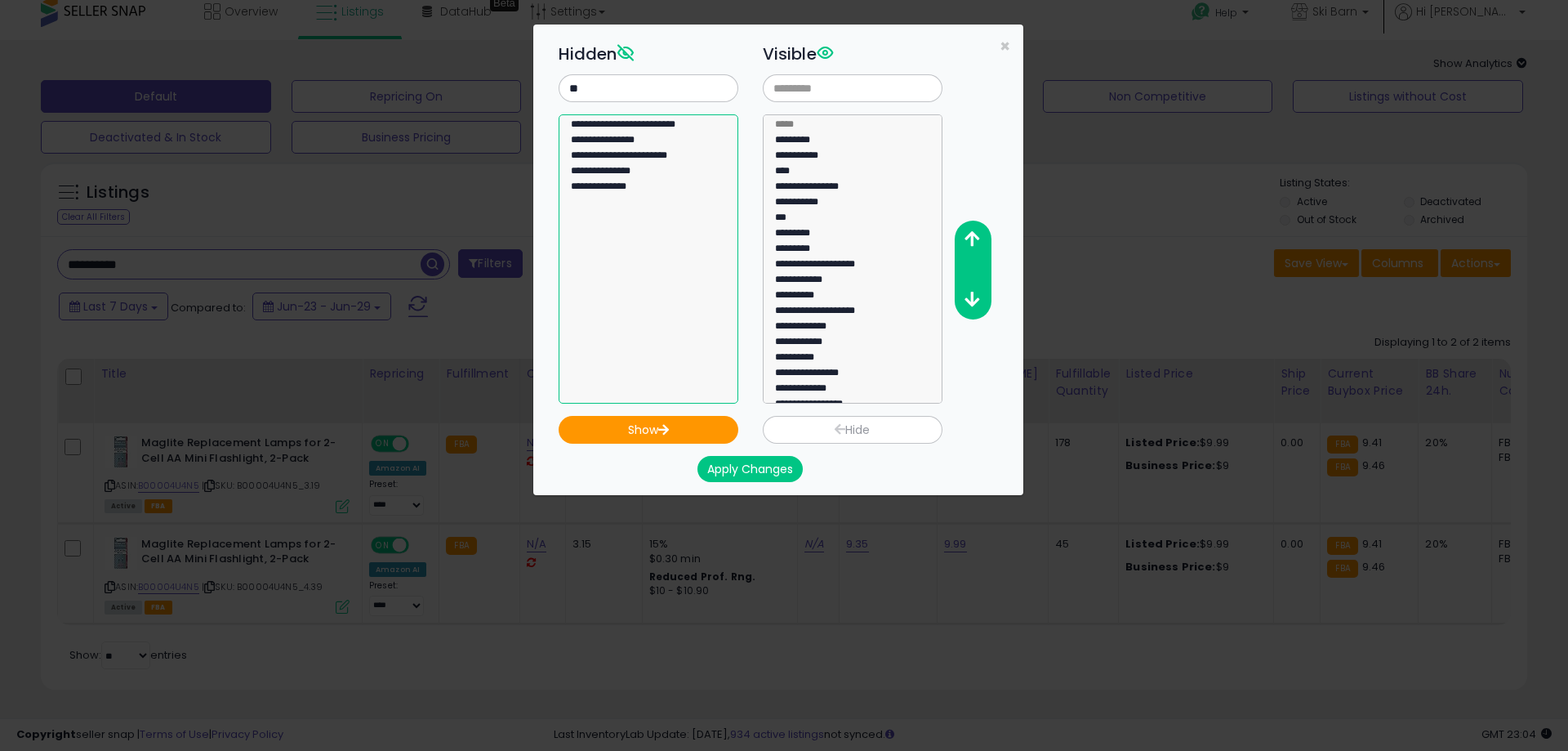 click on "**********" at bounding box center (648, 259) 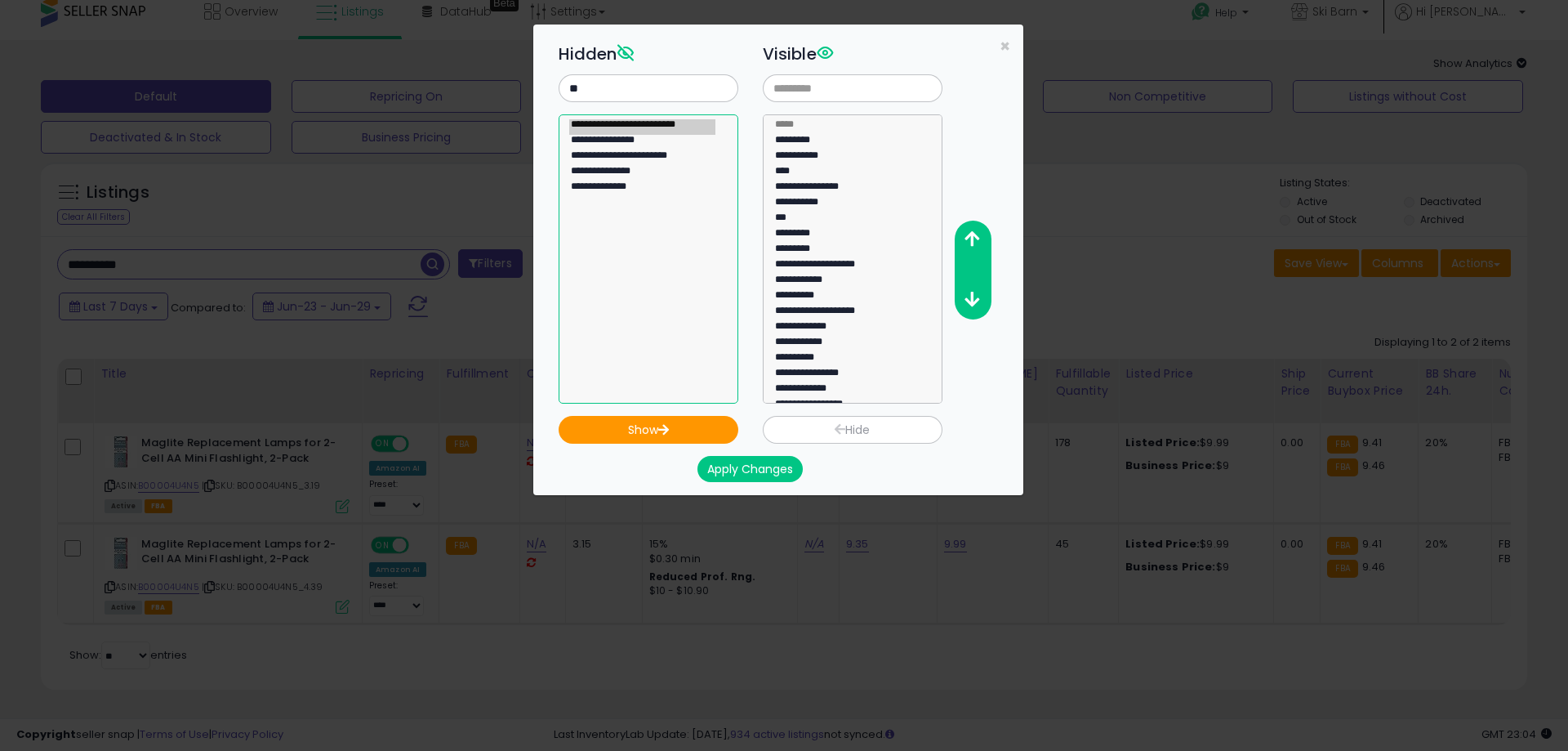 select on "**********" 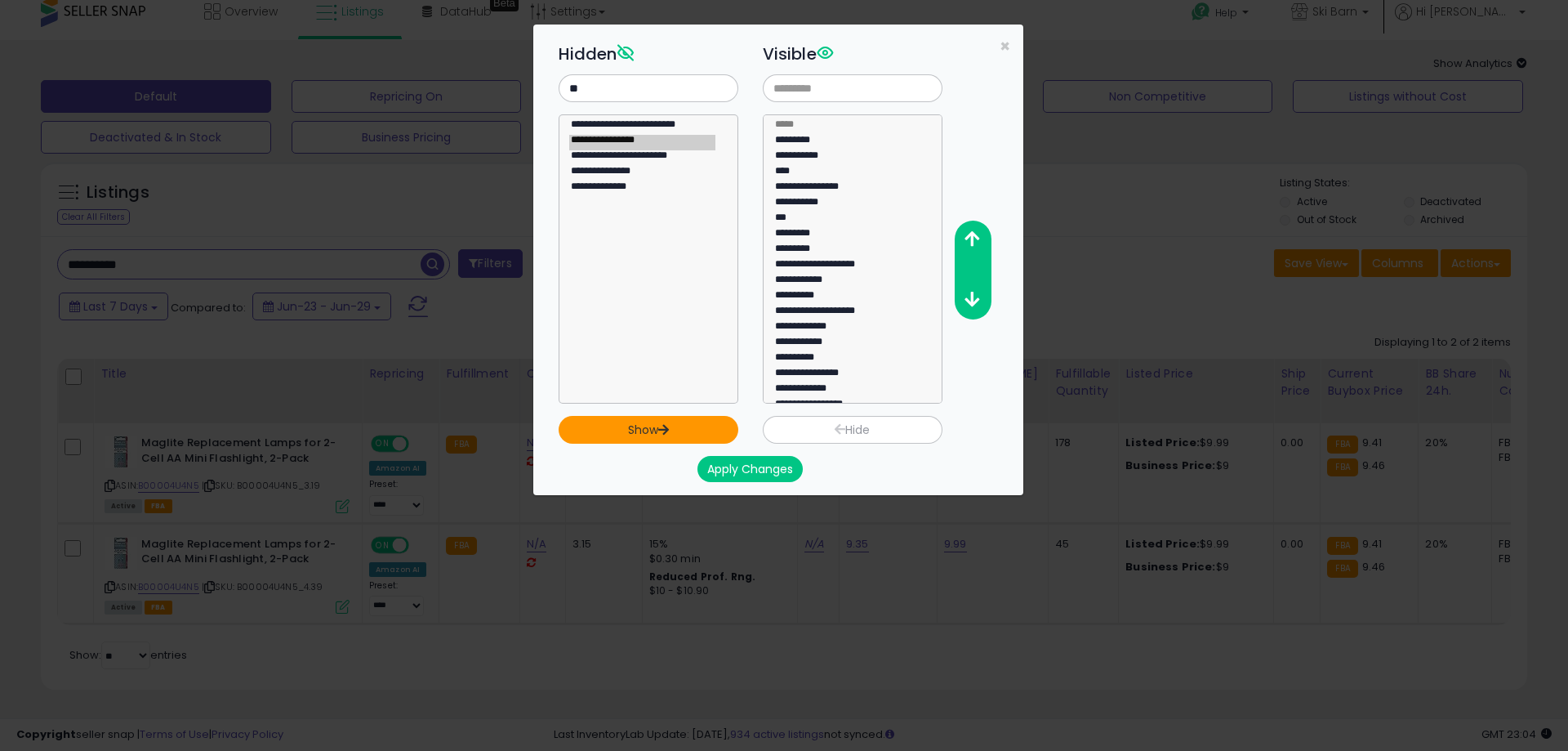 click on "Show" at bounding box center [648, 430] 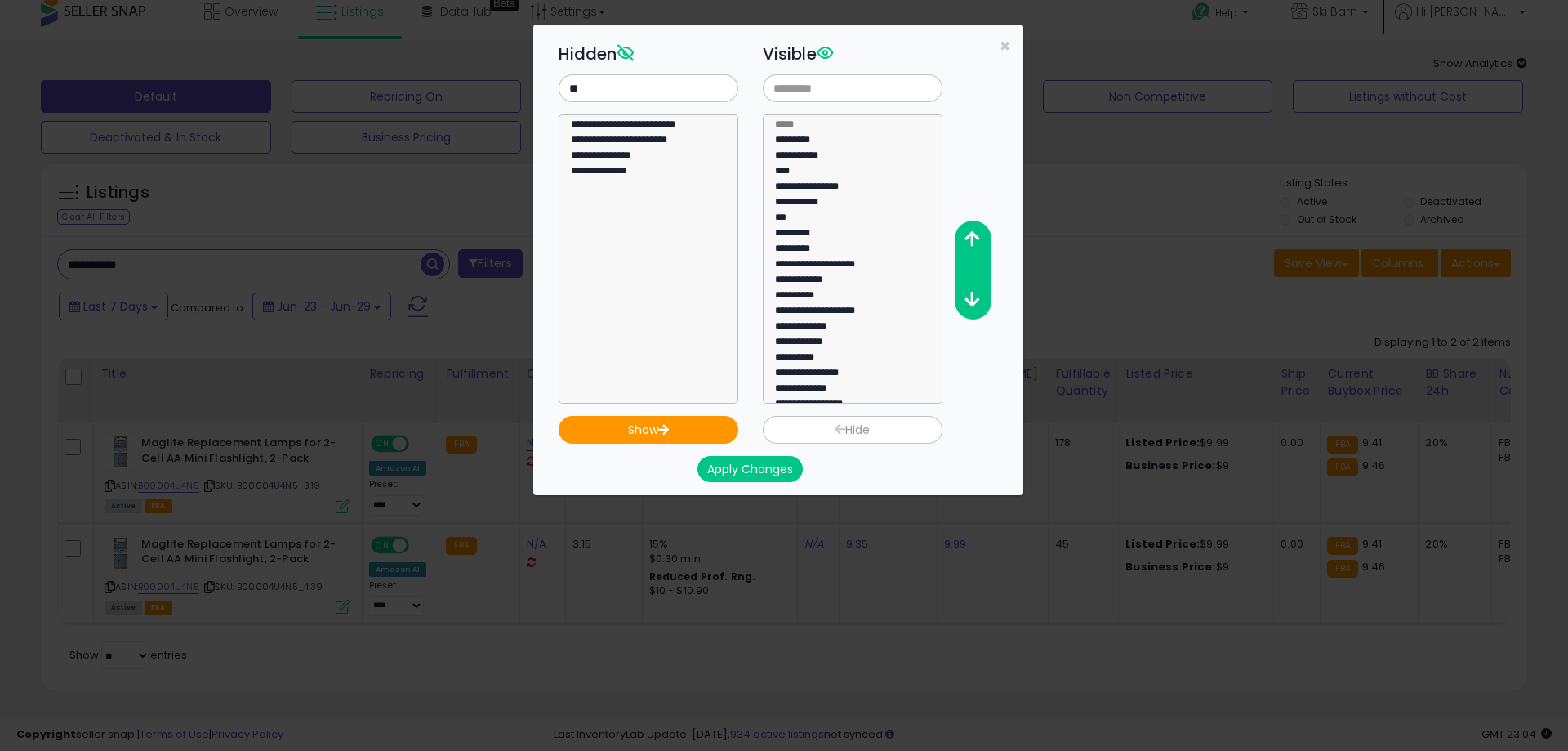 scroll, scrollTop: 151, scrollLeft: 0, axis: vertical 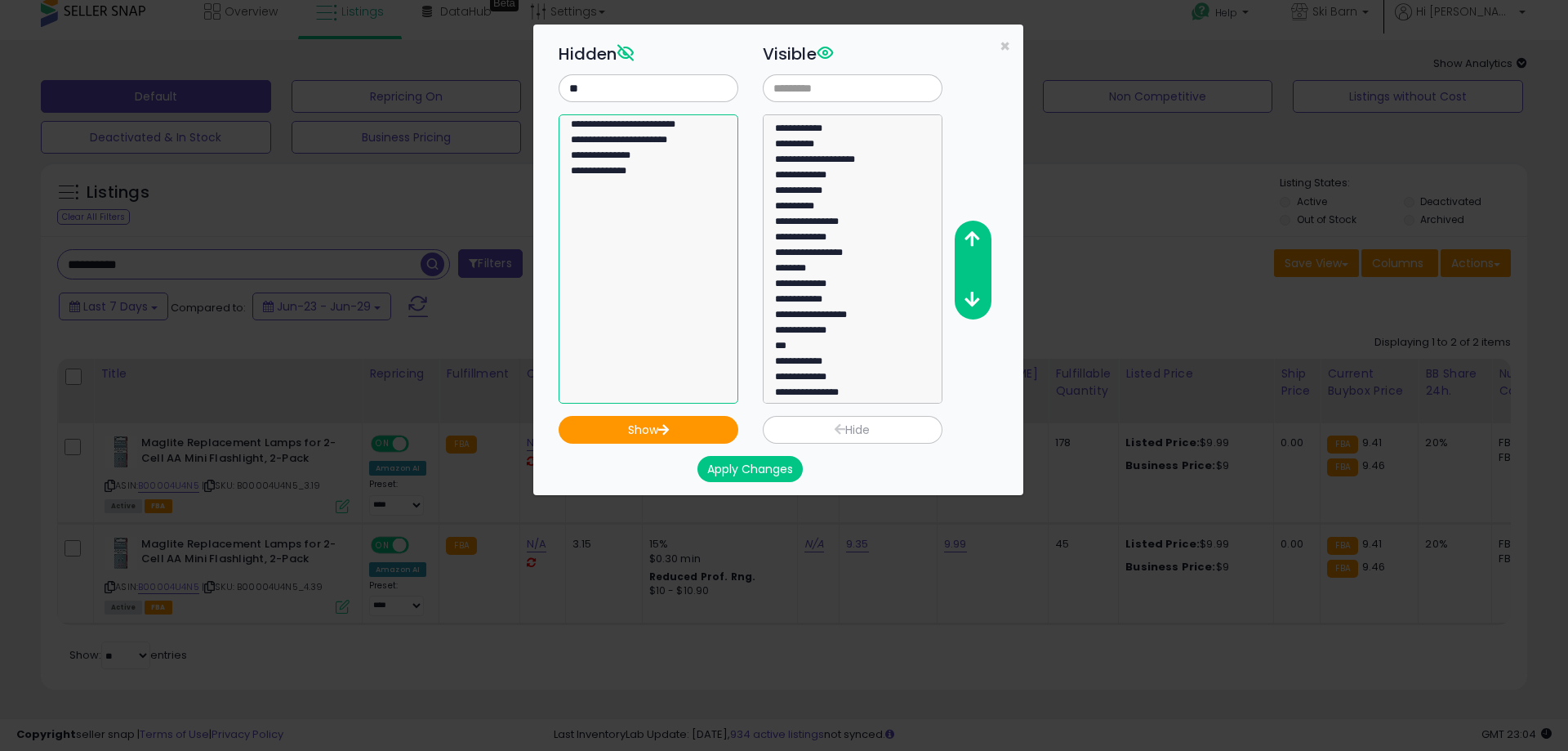 select on "**********" 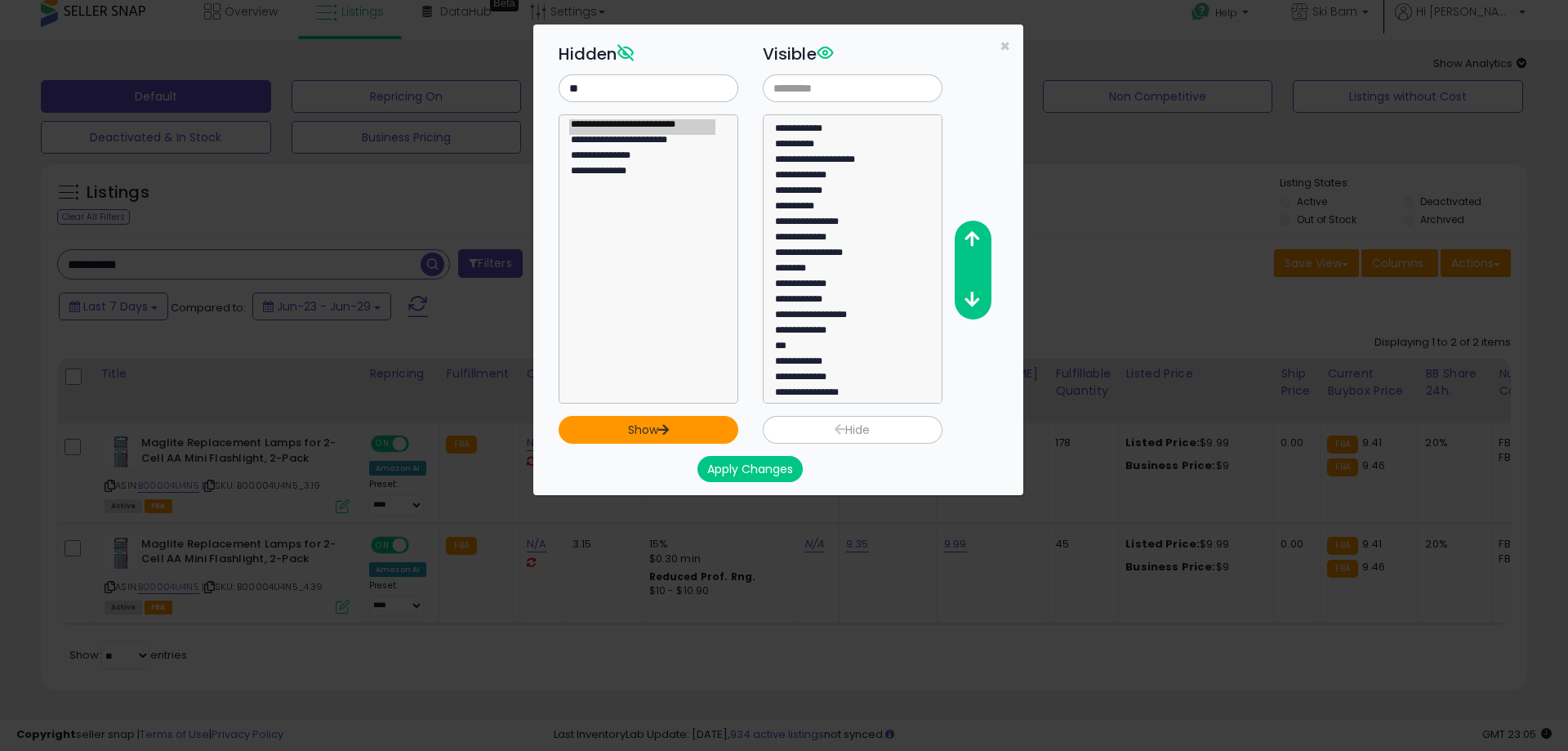 click on "Show" at bounding box center [648, 430] 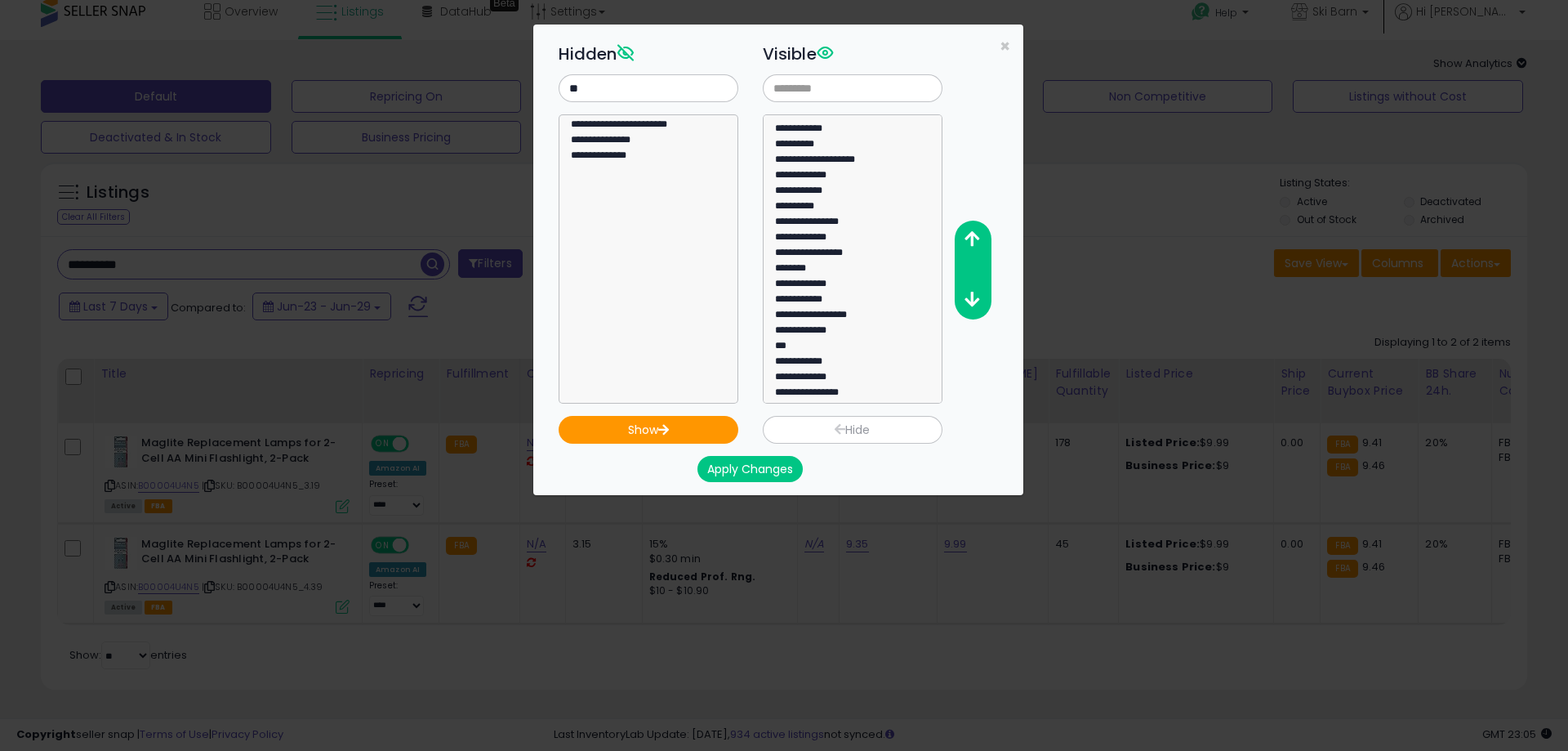 click on "Apply Changes" at bounding box center (750, 469) 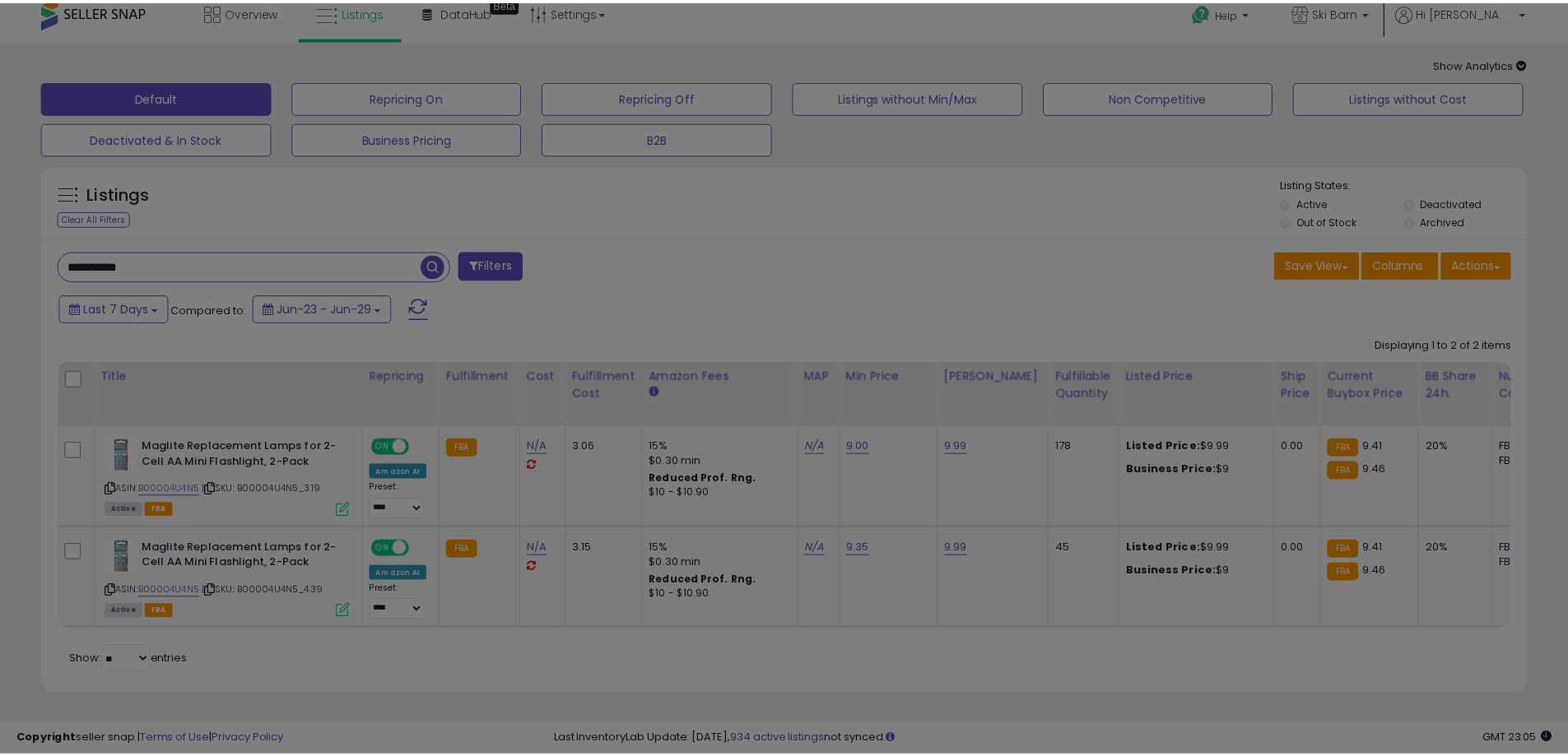 scroll, scrollTop: 0, scrollLeft: 0, axis: both 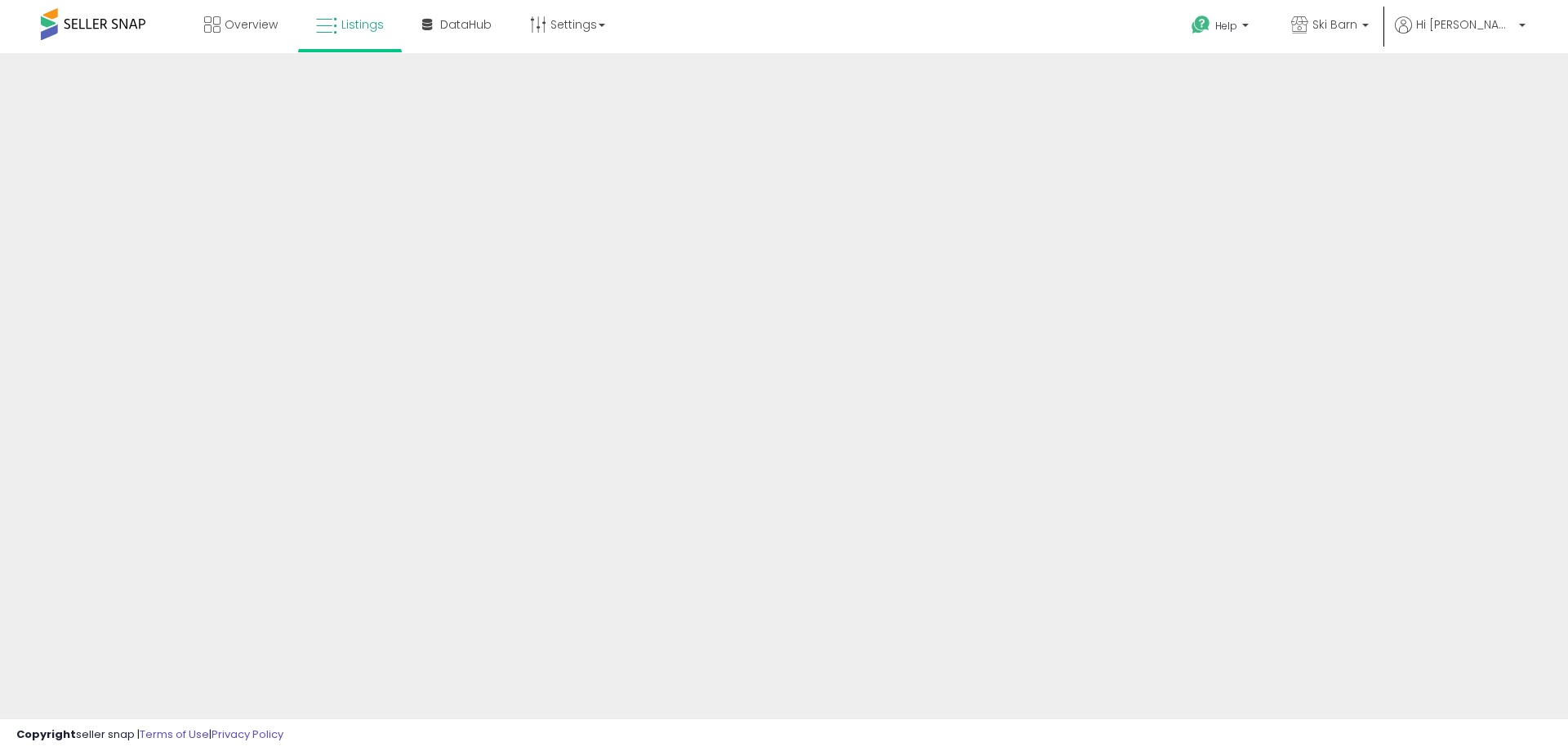 select 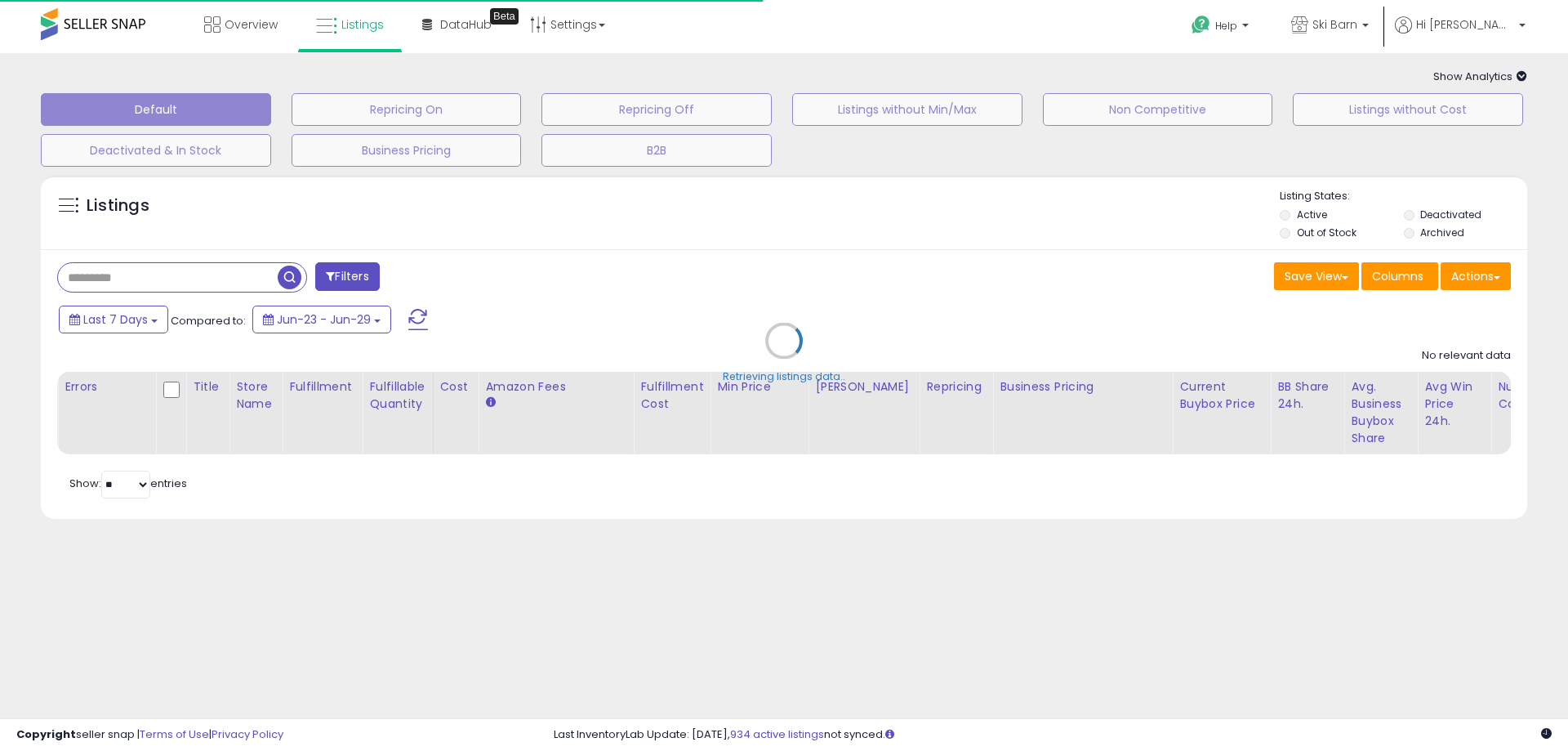 type on "**********" 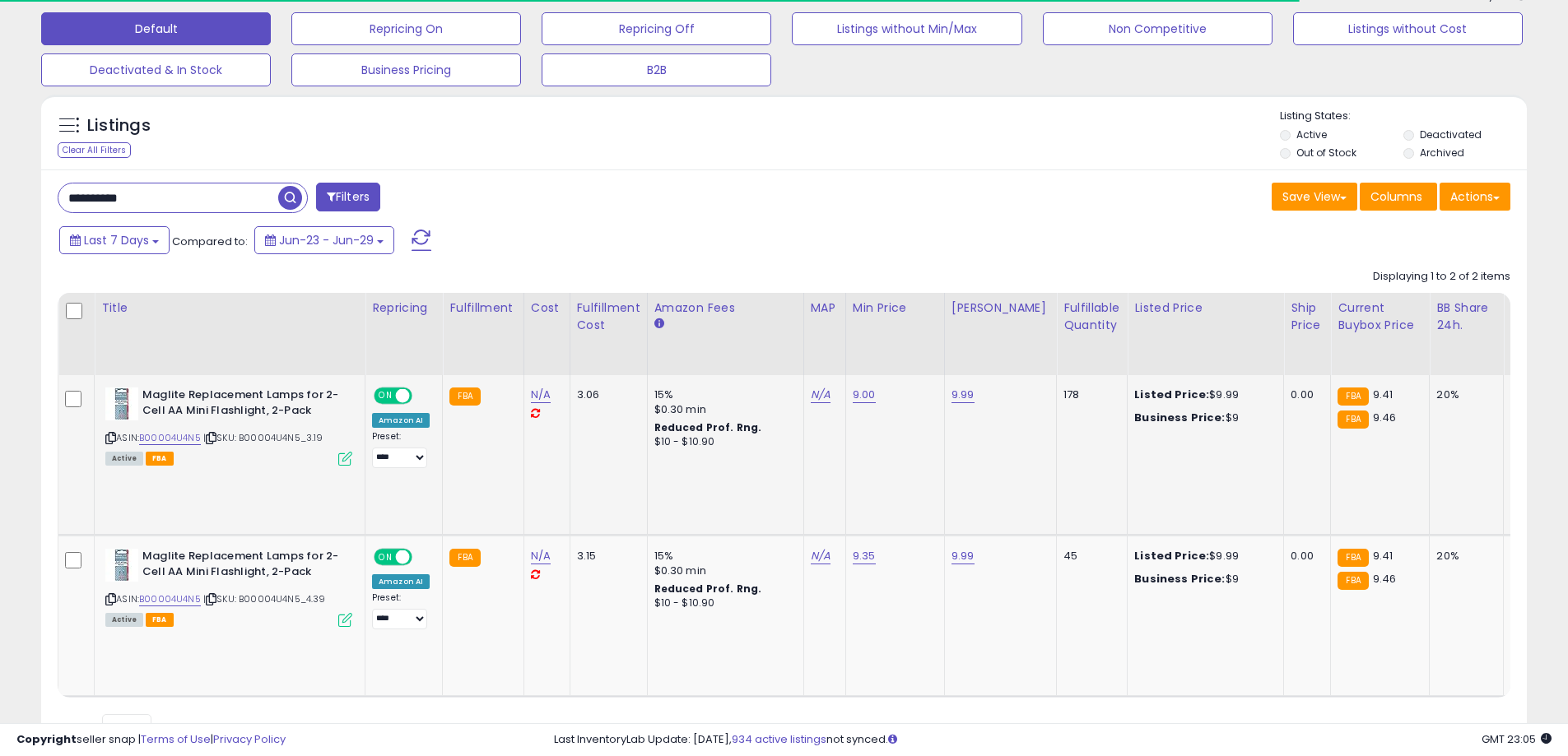 scroll, scrollTop: 82, scrollLeft: 0, axis: vertical 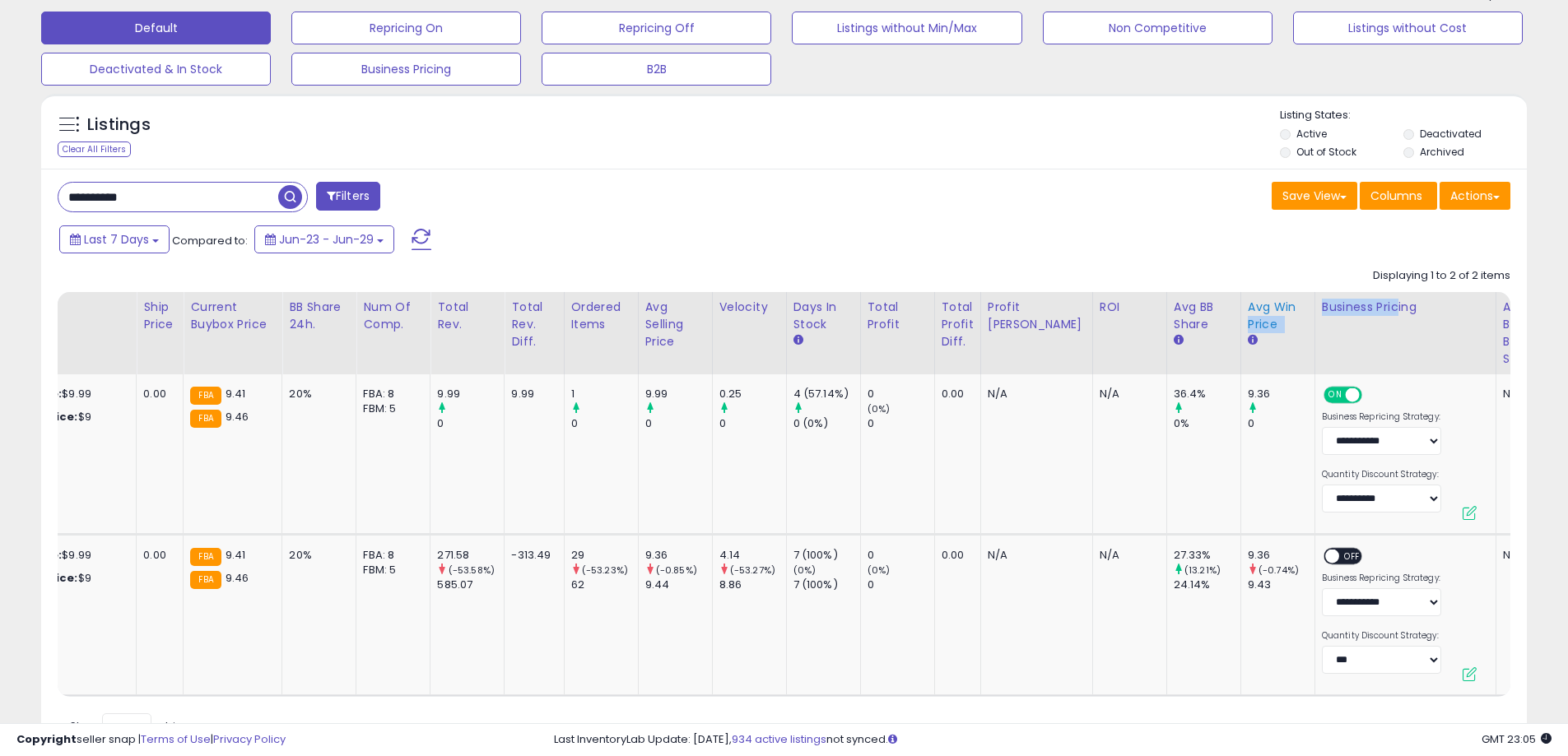 drag, startPoint x: 1337, startPoint y: 304, endPoint x: 1245, endPoint y: 315, distance: 92.65528 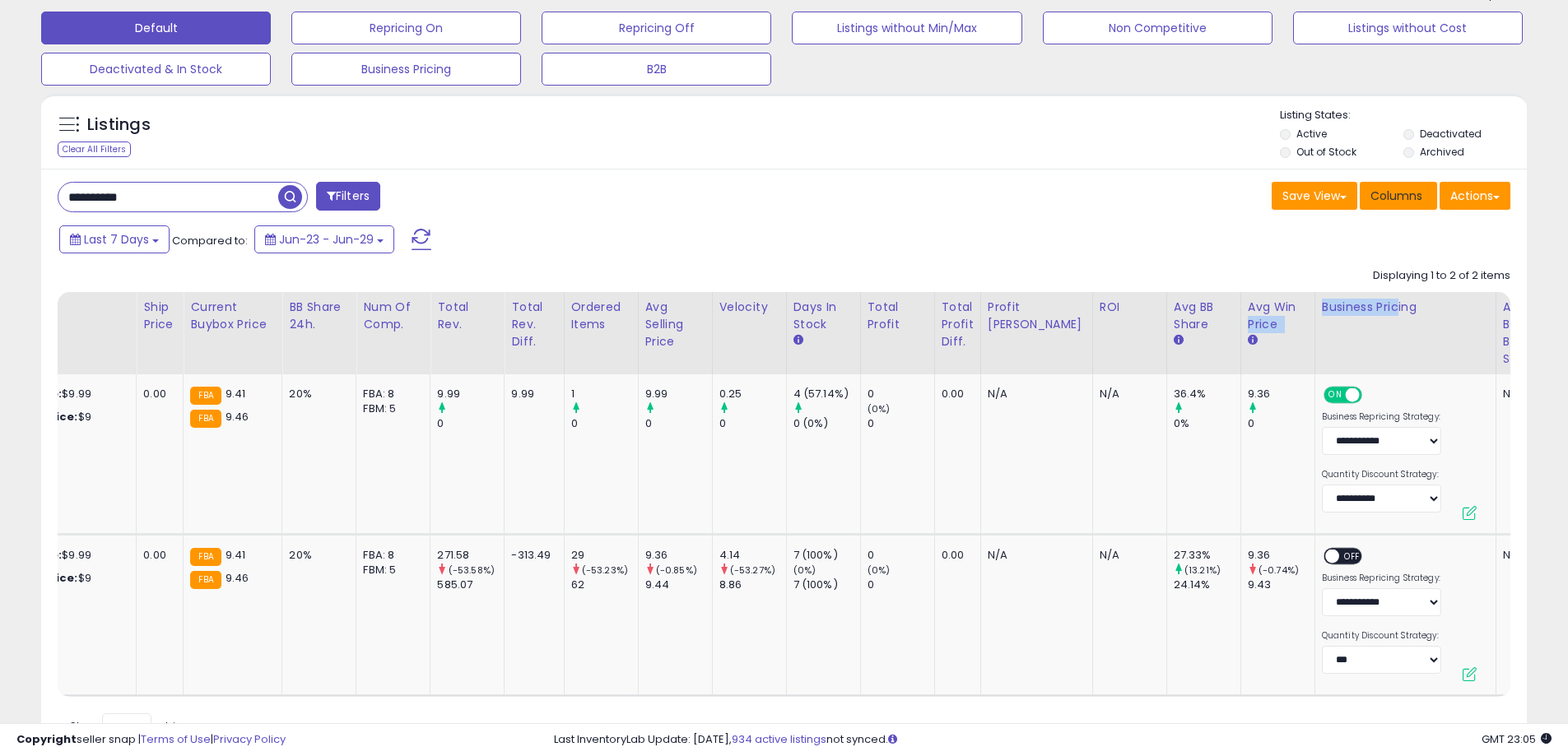 click on "Columns" at bounding box center [1396, 196] 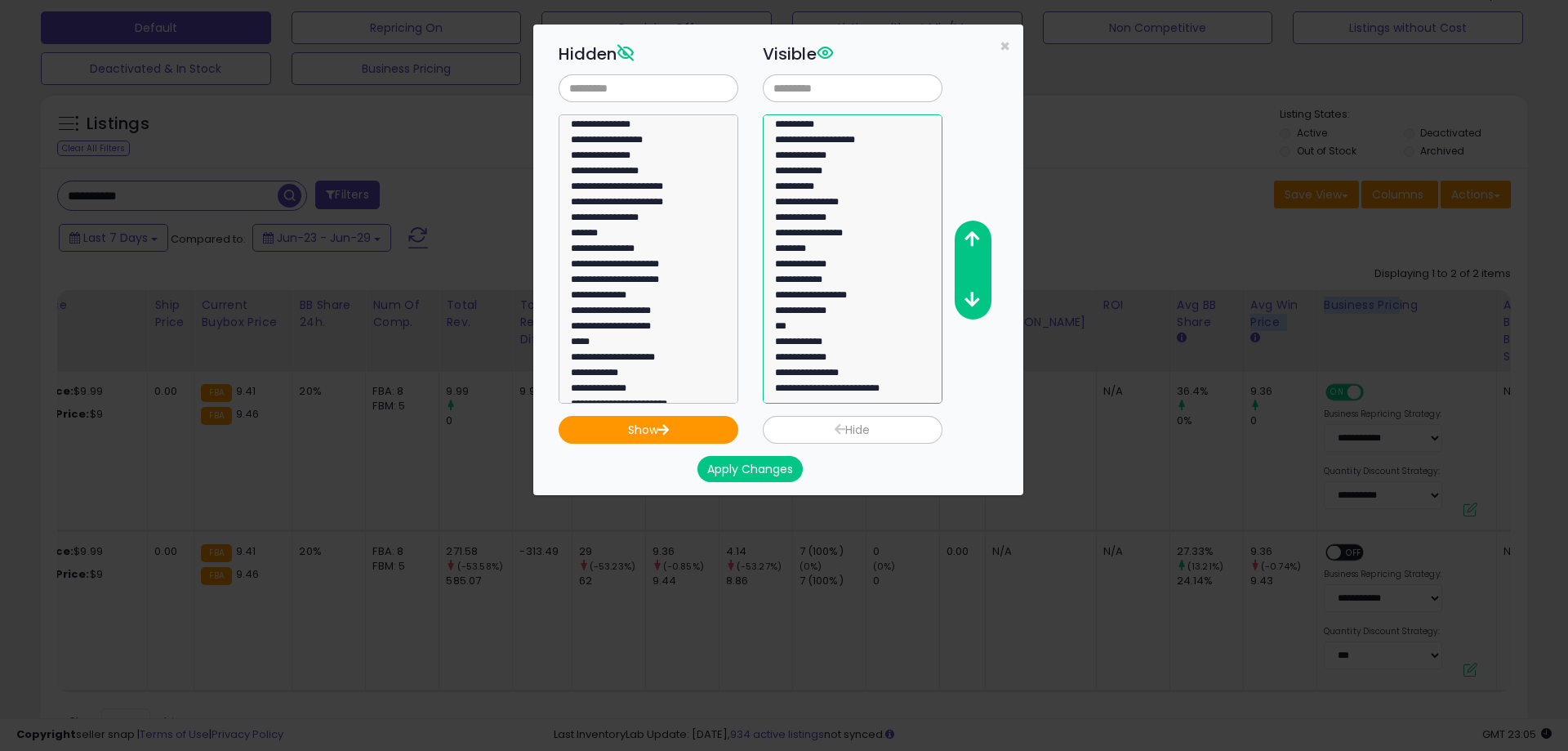 select on "**********" 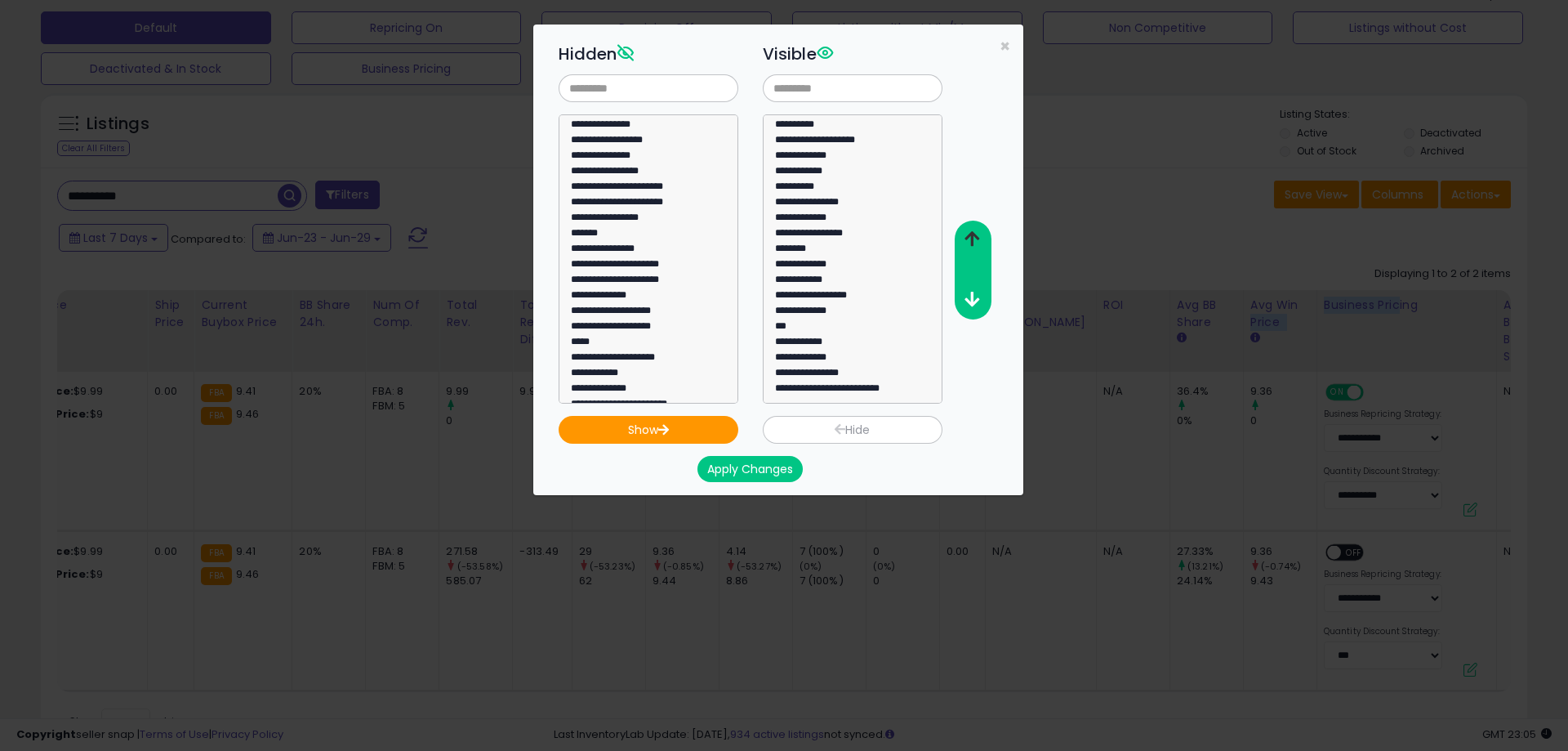 click at bounding box center (972, 239) 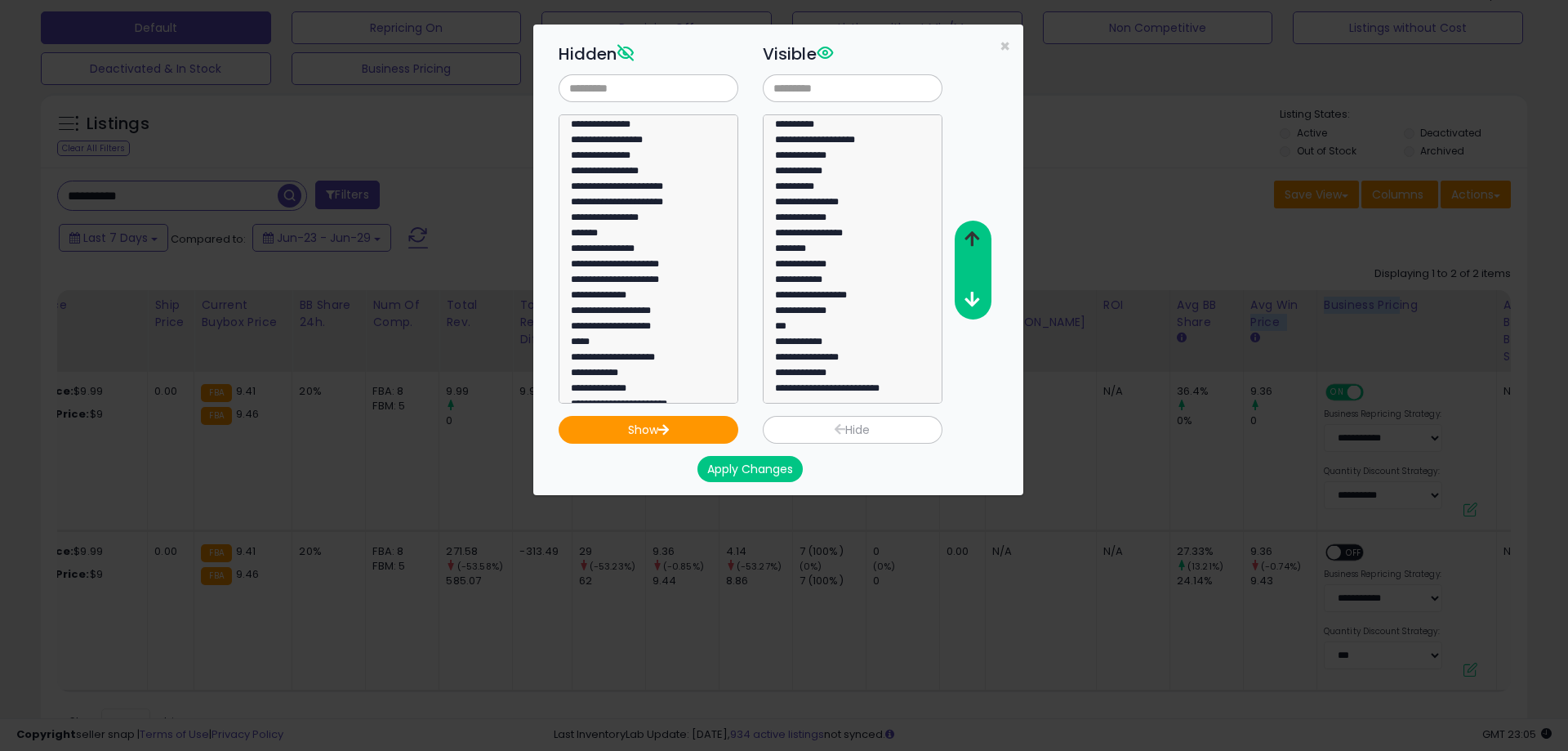 click at bounding box center (972, 239) 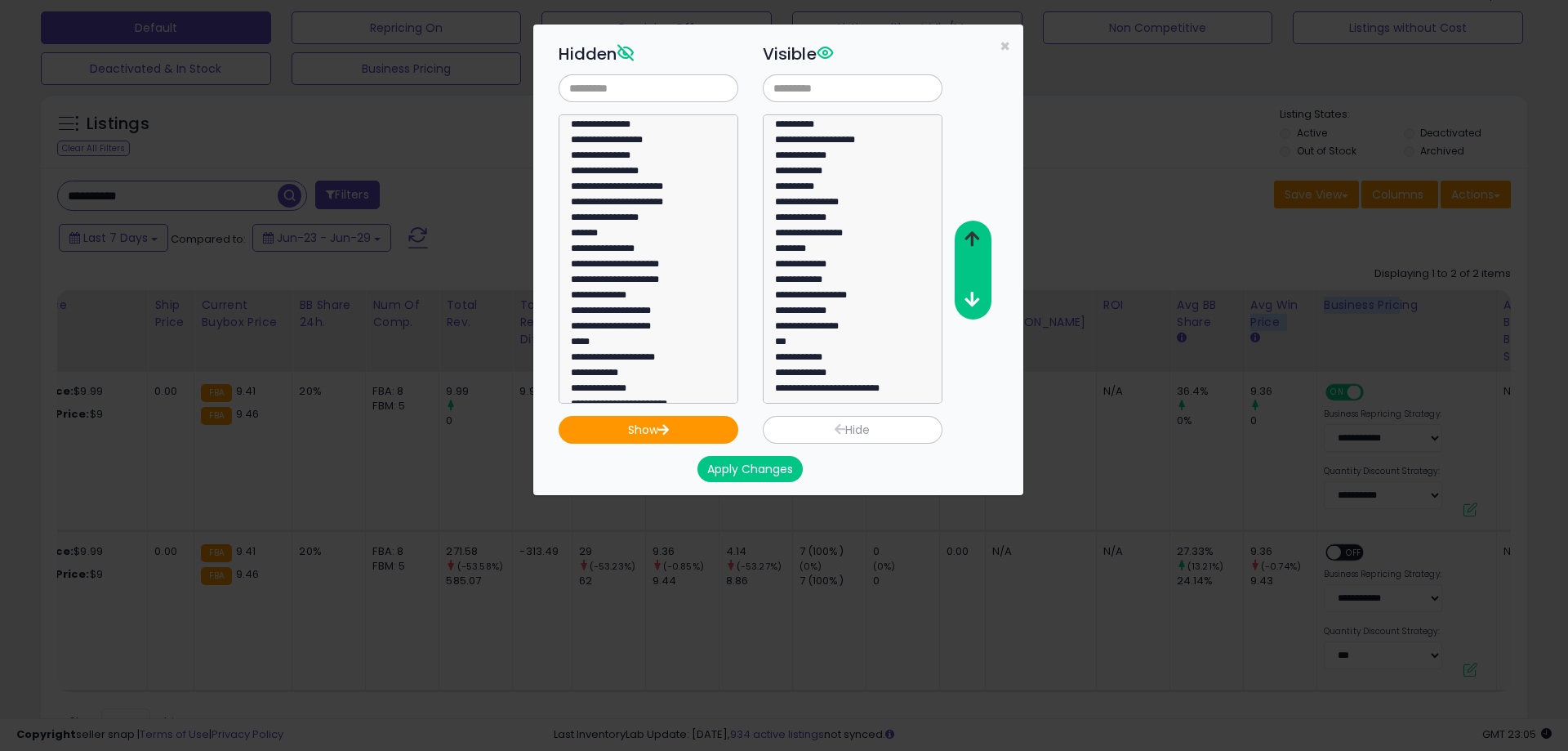click at bounding box center [972, 239] 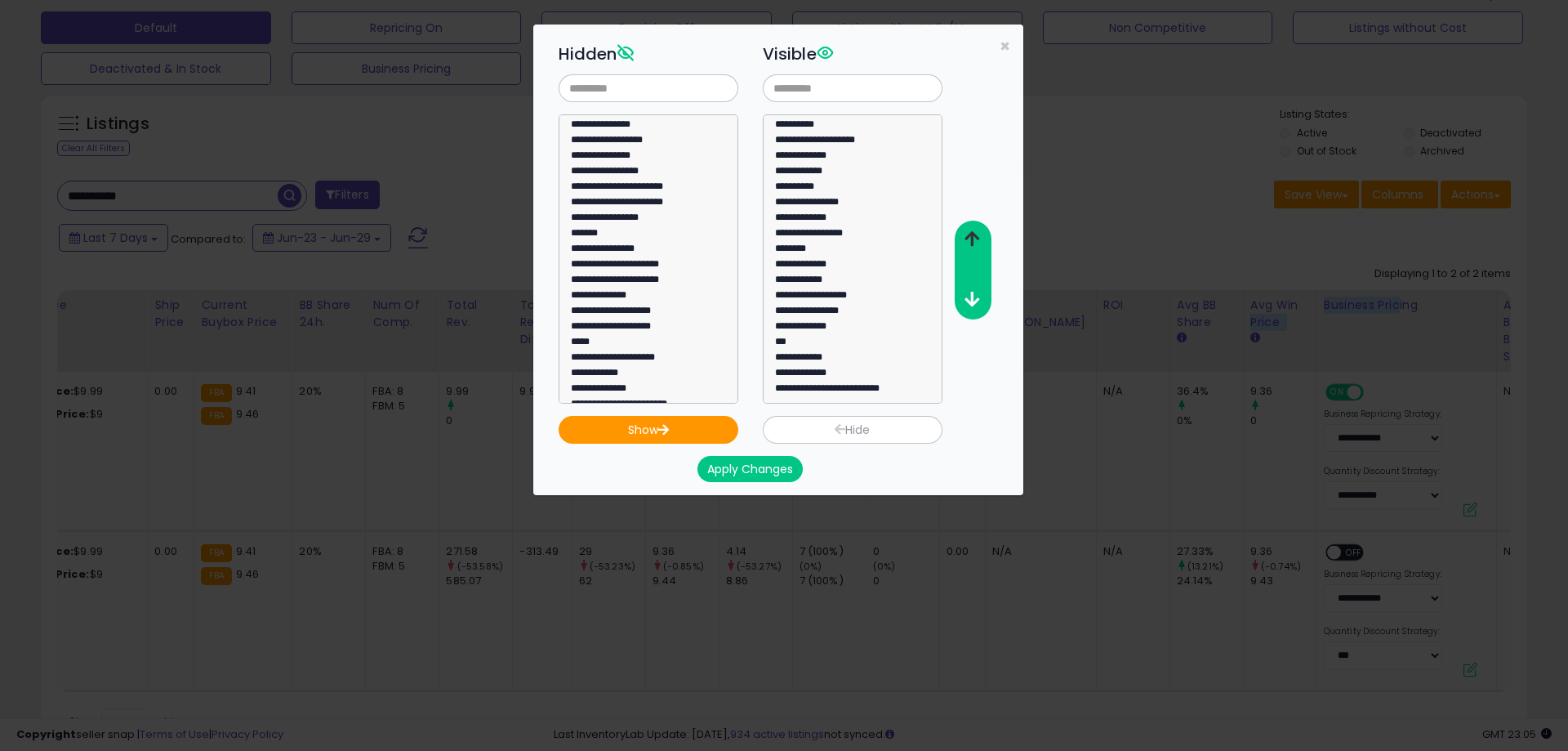 click at bounding box center (972, 239) 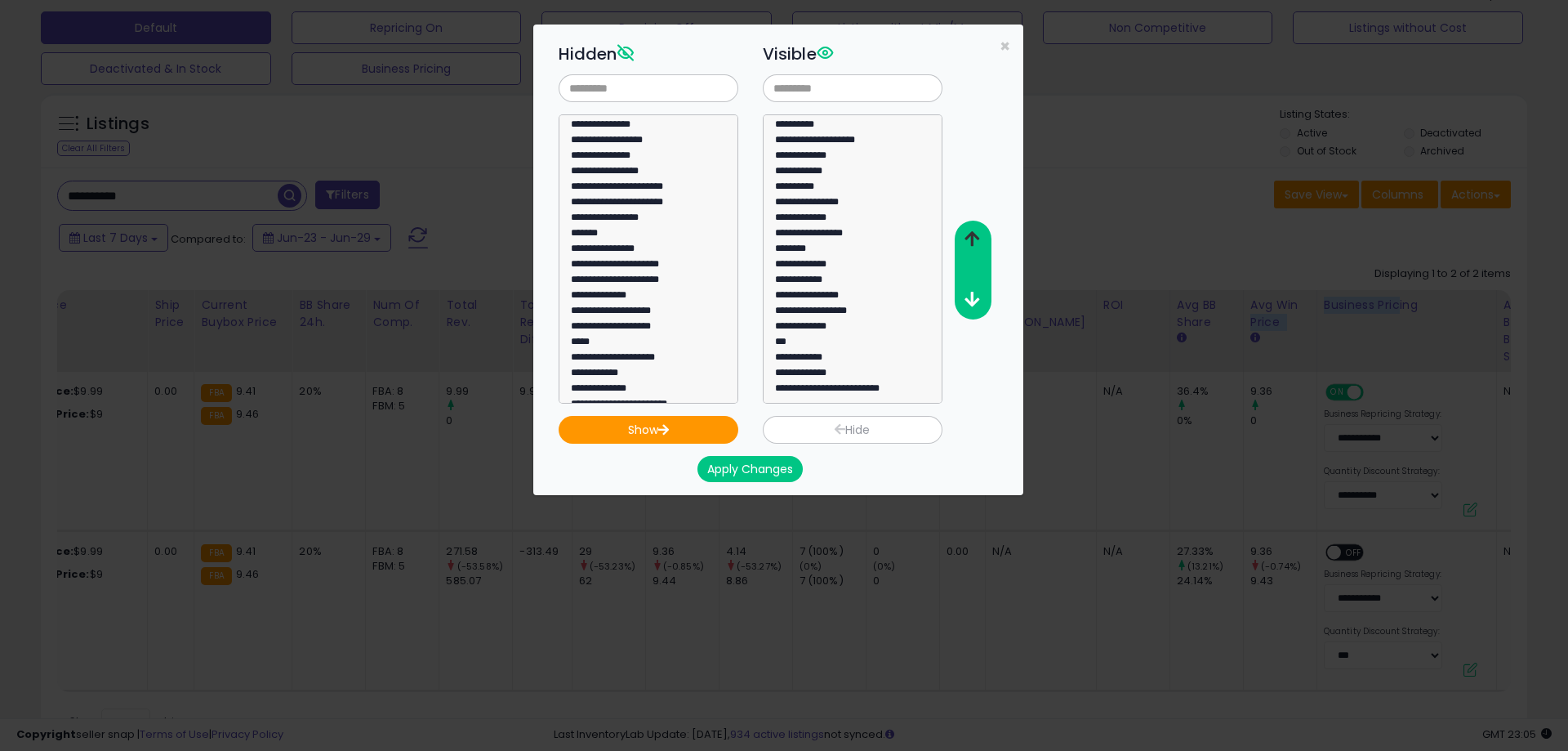 click at bounding box center (972, 239) 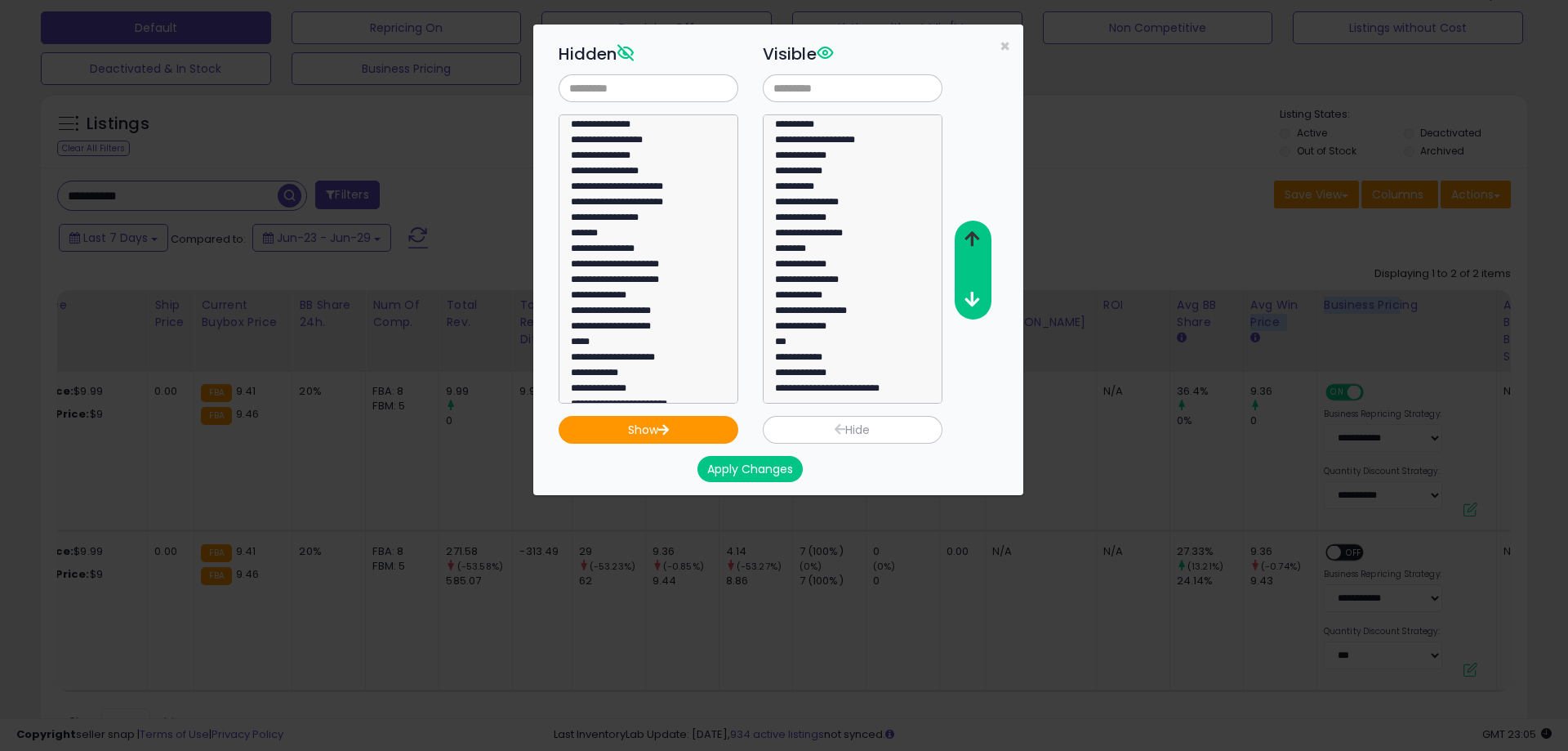 click at bounding box center [972, 239] 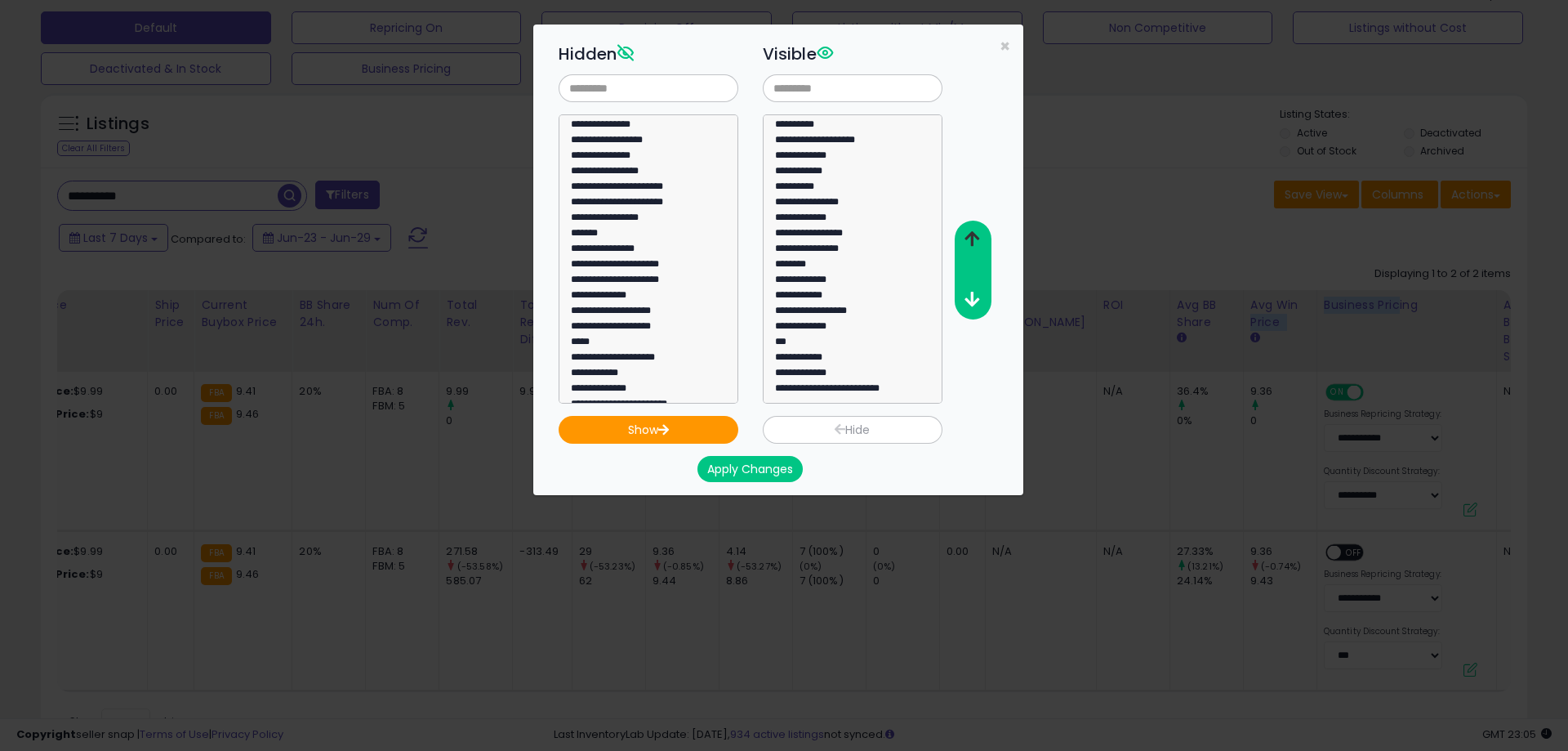 click at bounding box center [972, 239] 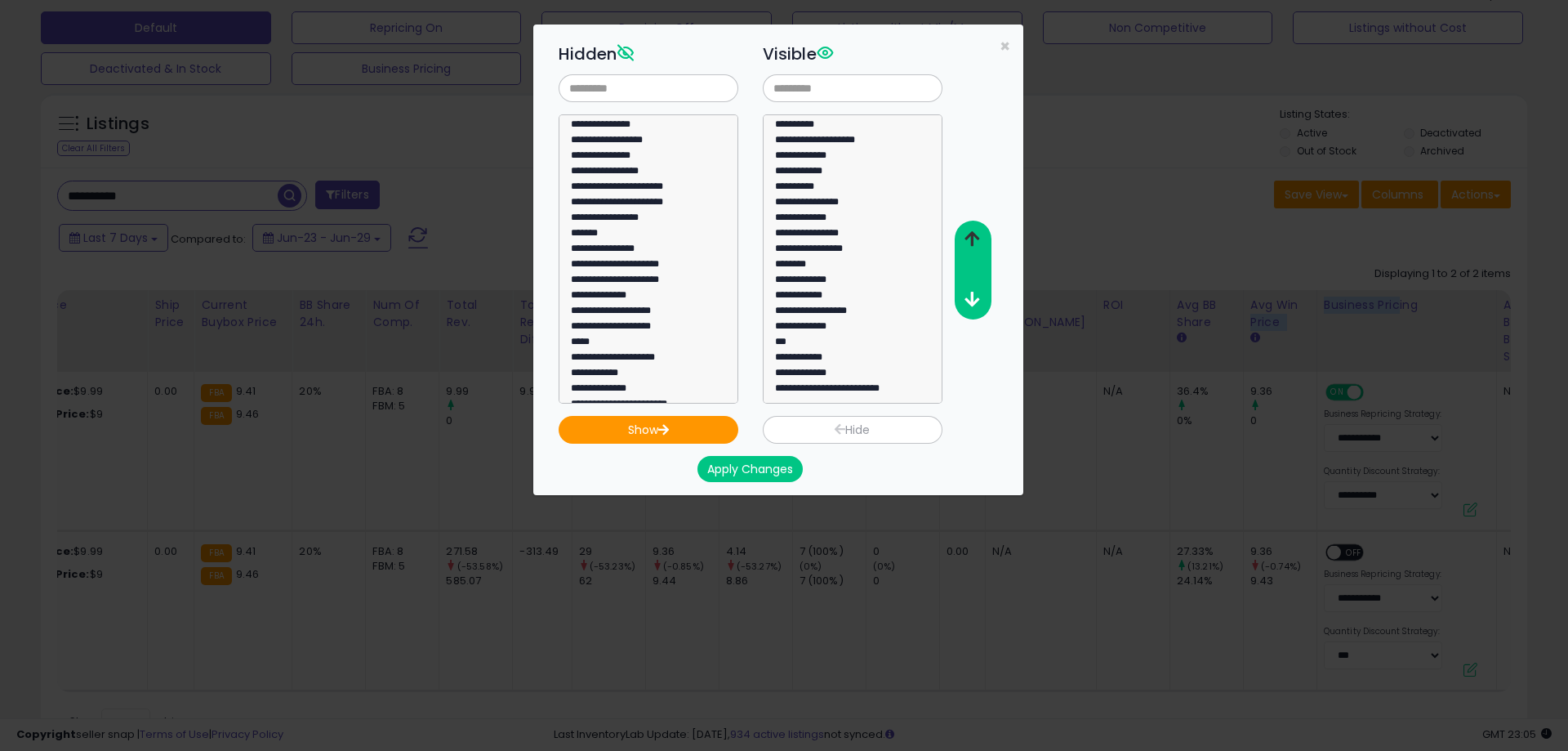 click at bounding box center [972, 239] 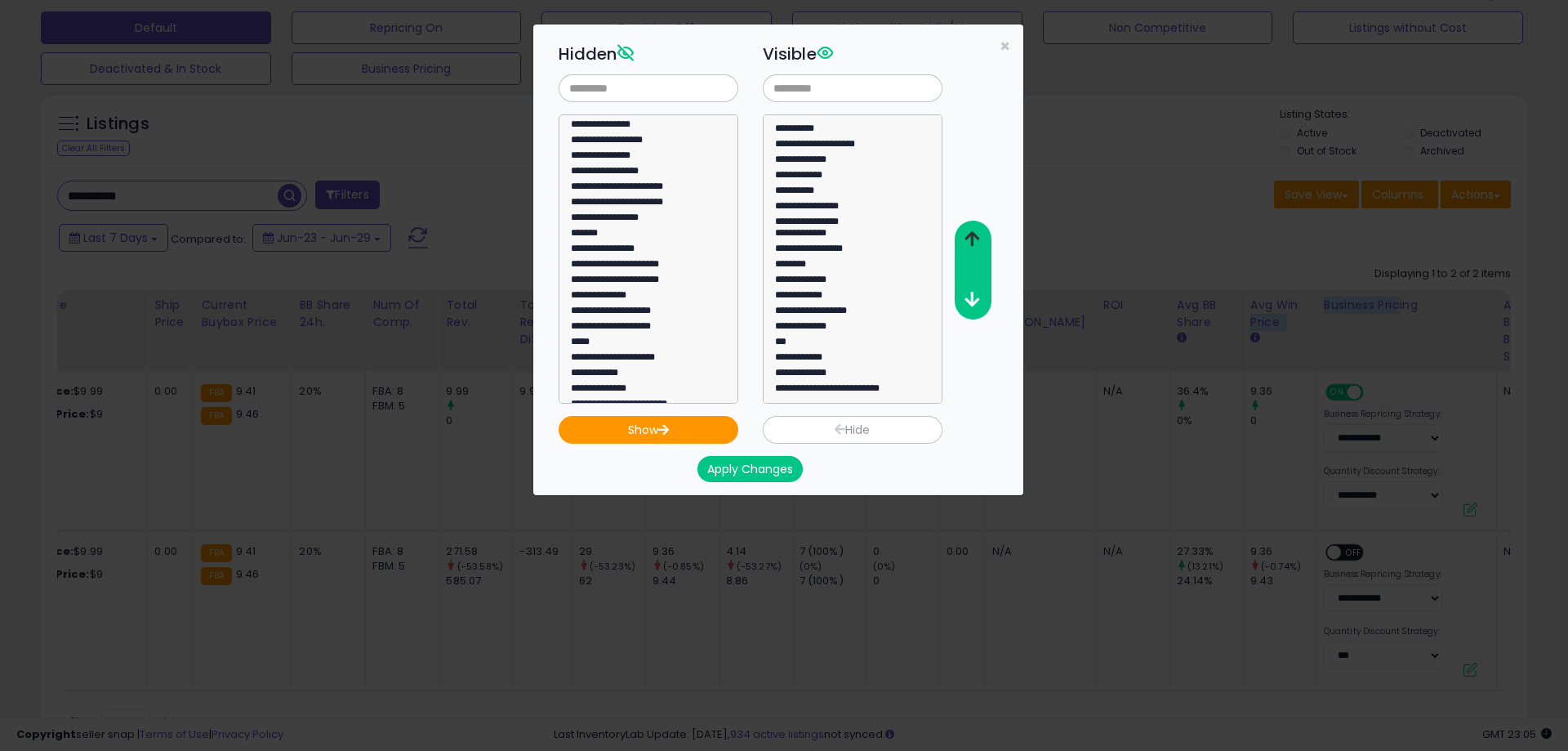 click at bounding box center (972, 239) 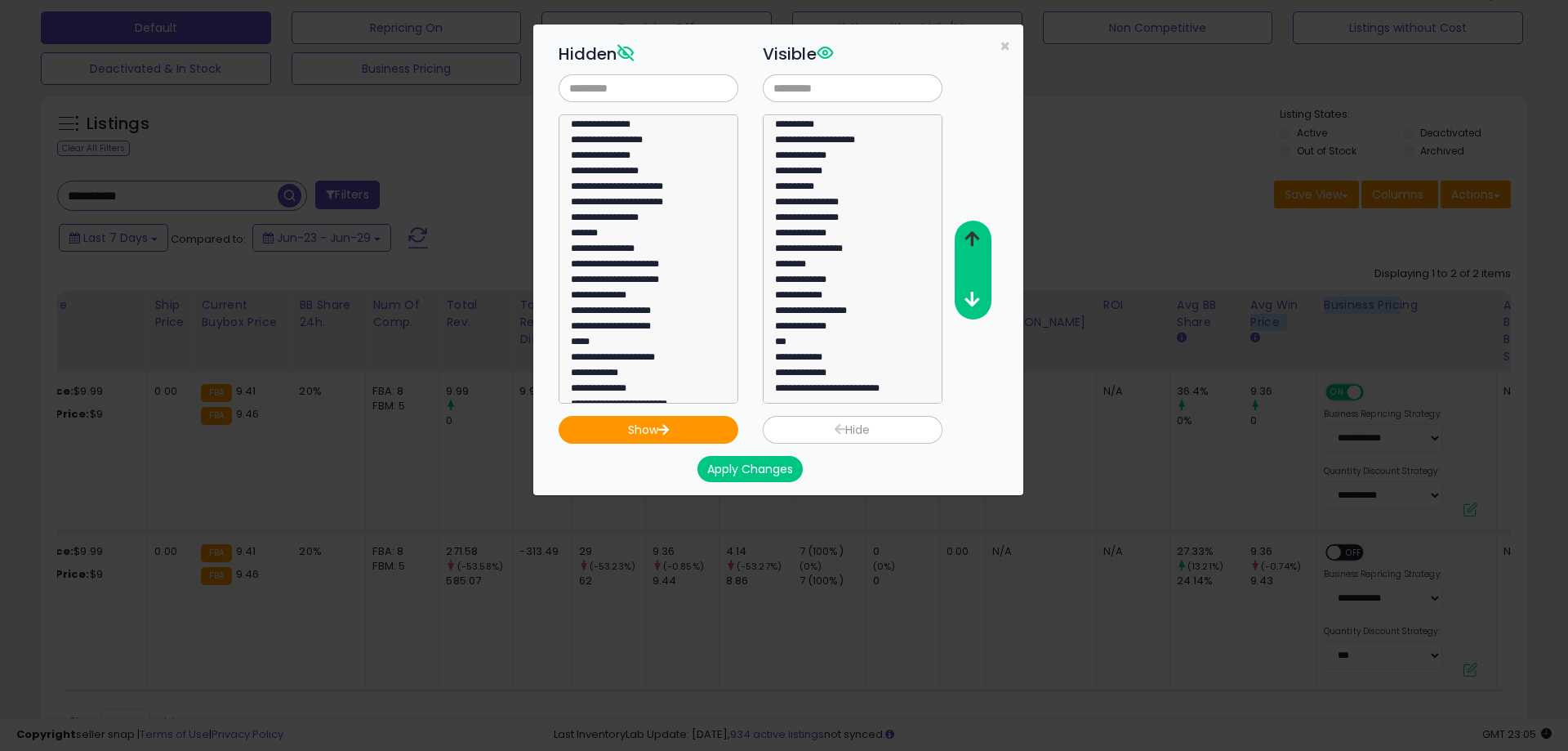 click at bounding box center [972, 239] 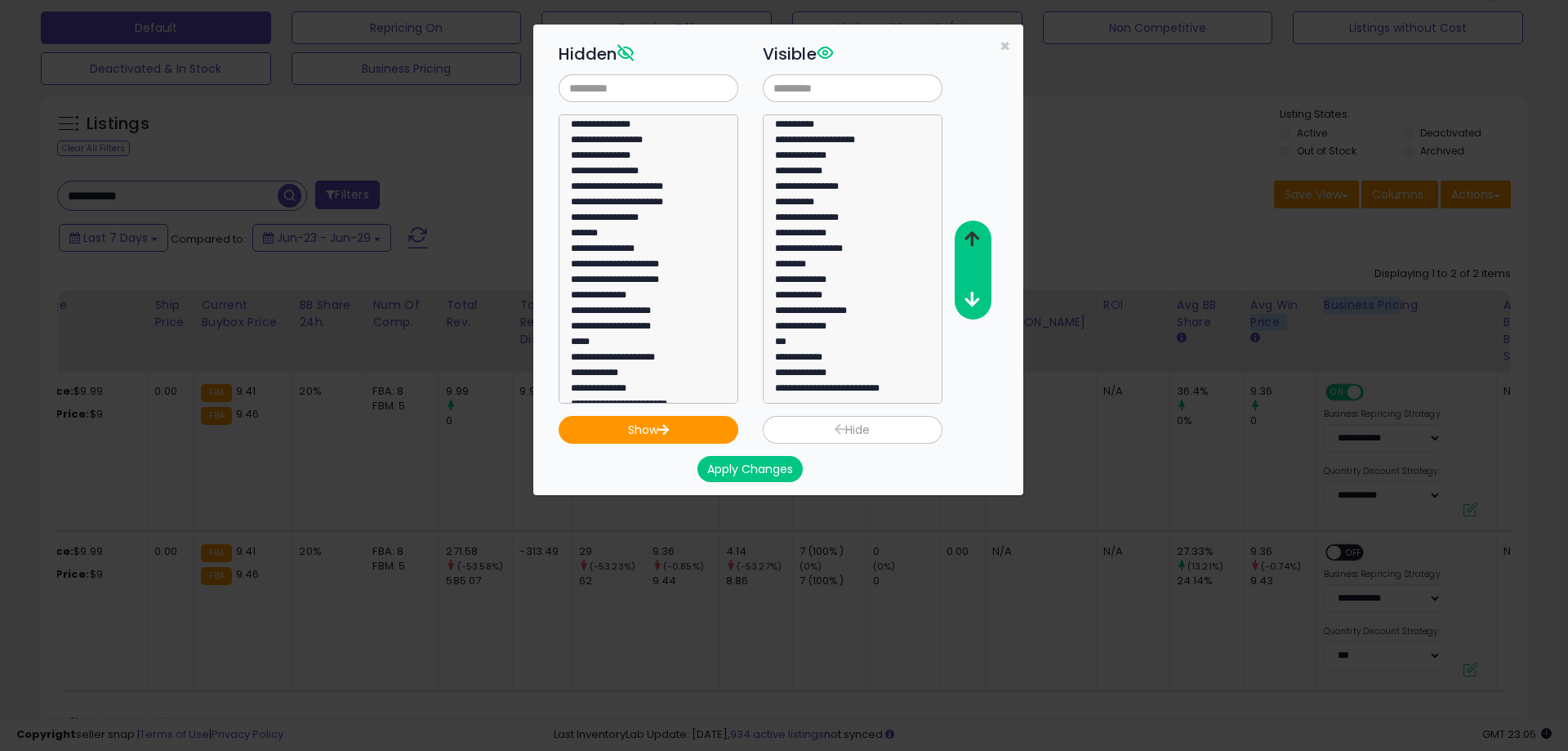 click at bounding box center [972, 239] 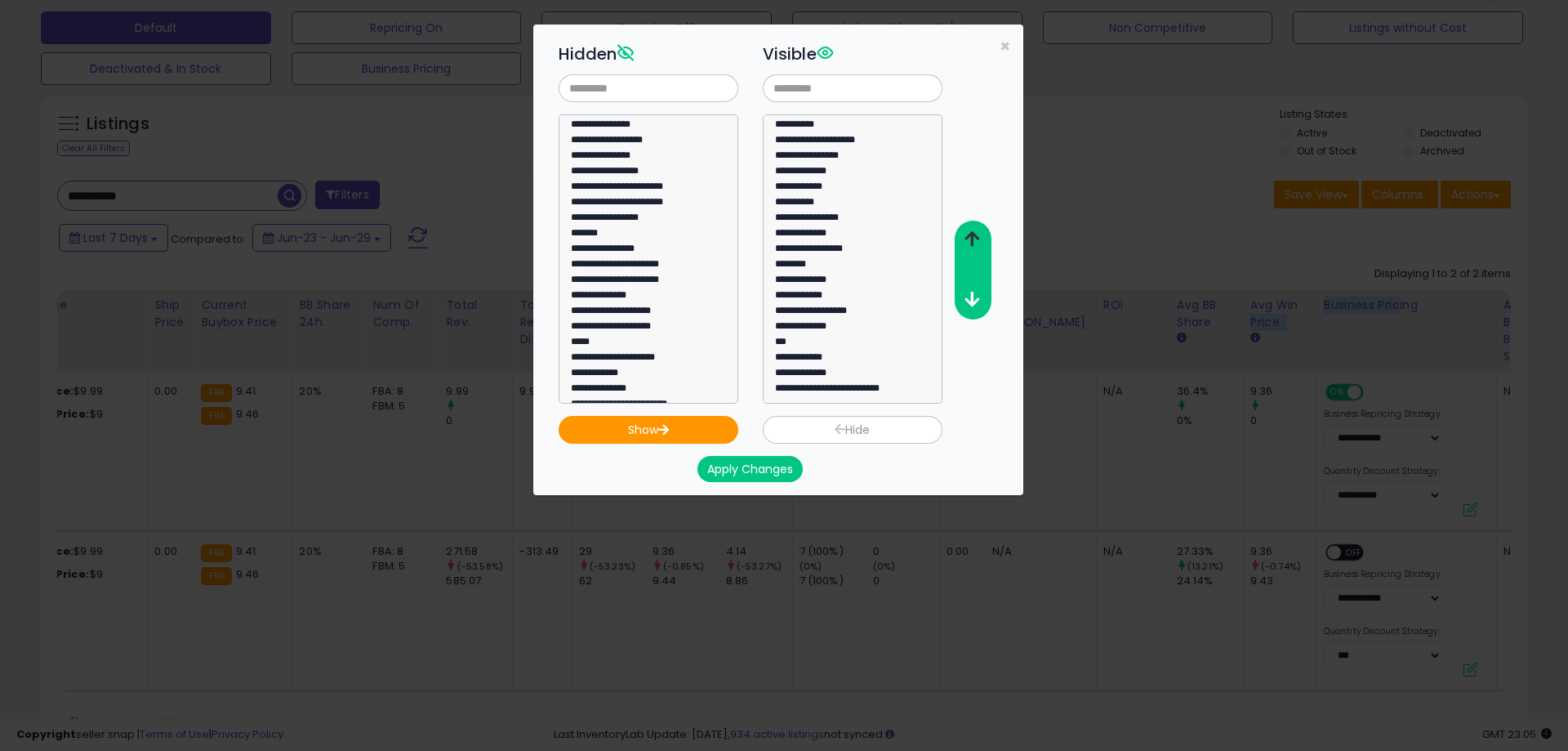 click at bounding box center [972, 239] 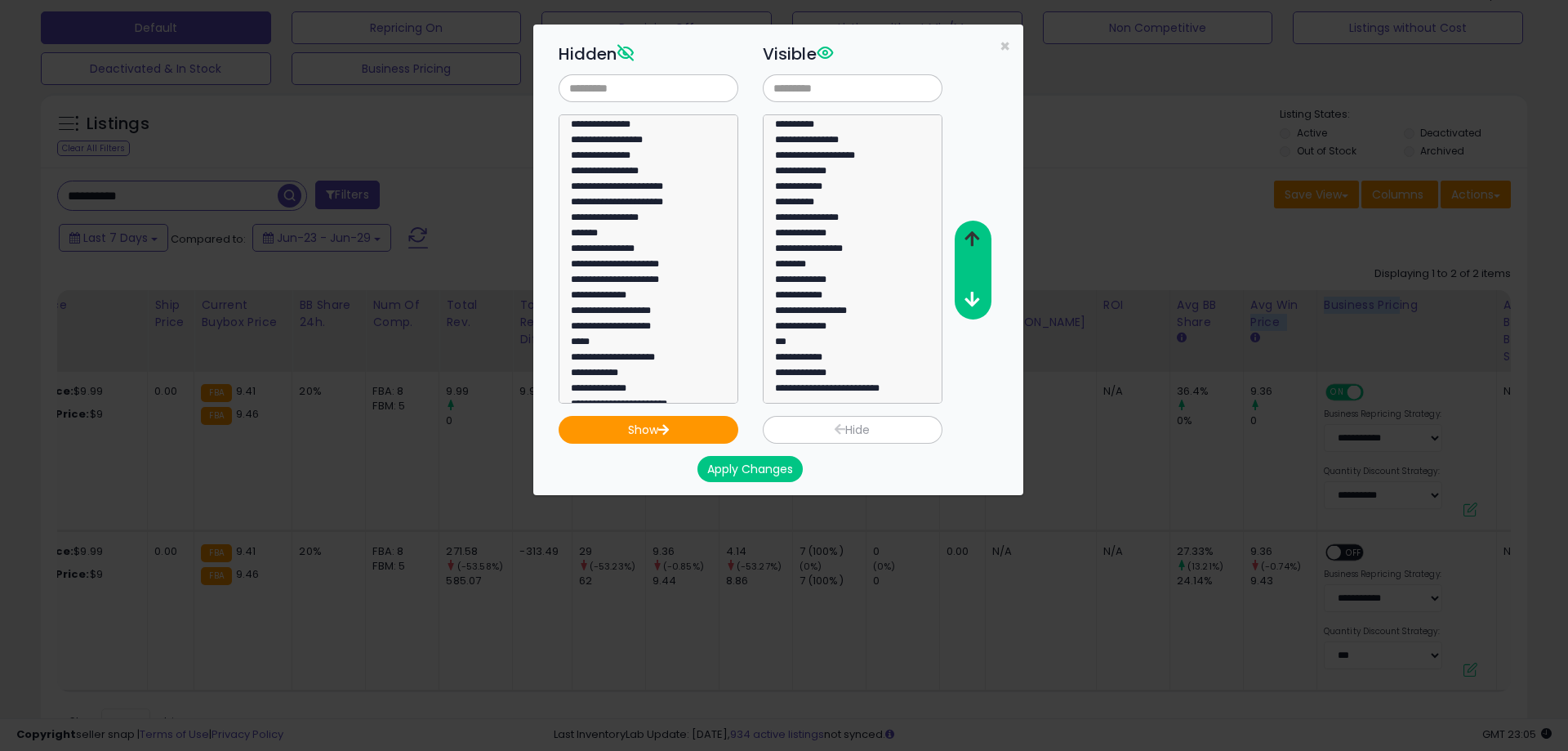 click at bounding box center (972, 239) 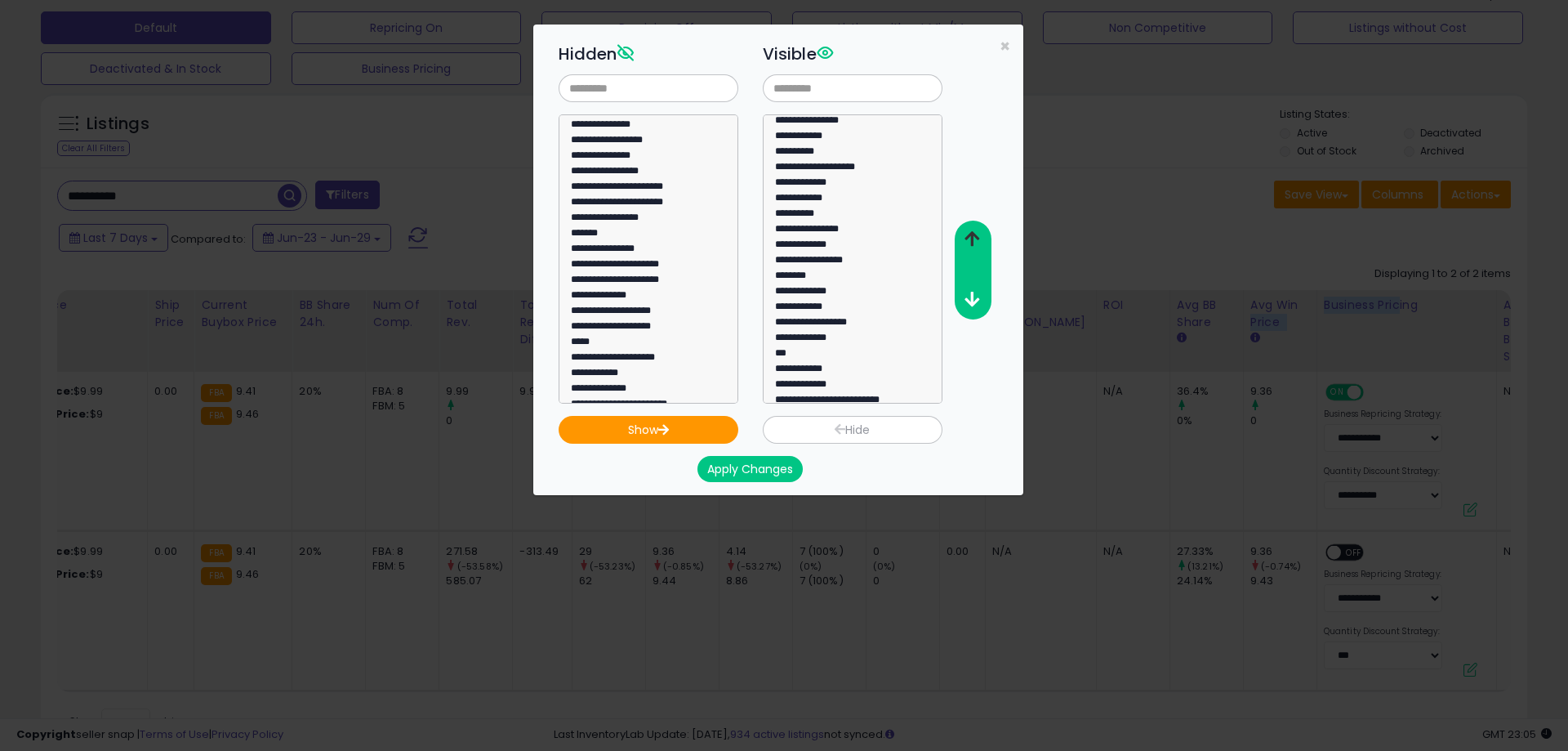 click at bounding box center [972, 239] 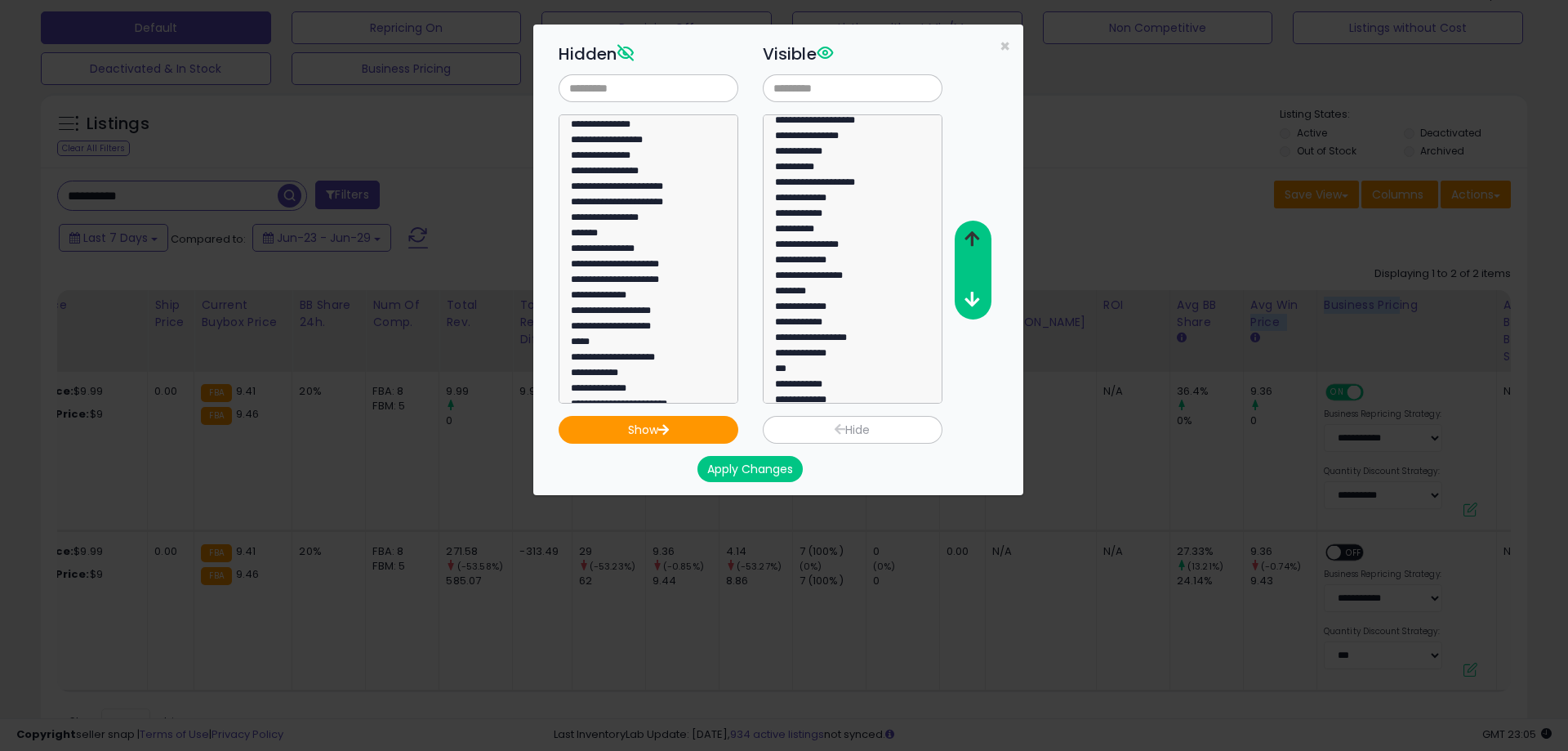 click at bounding box center [972, 239] 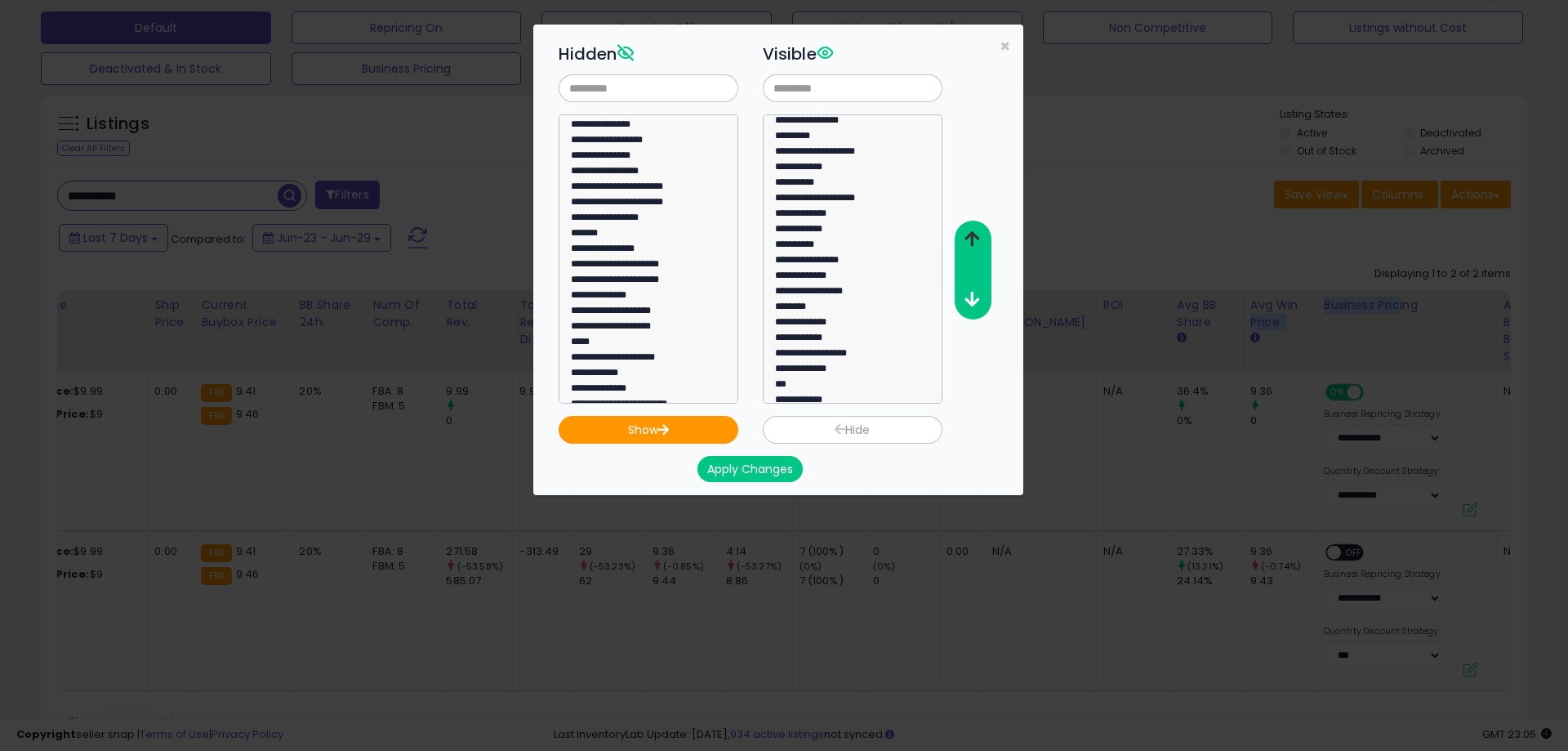 click at bounding box center [972, 239] 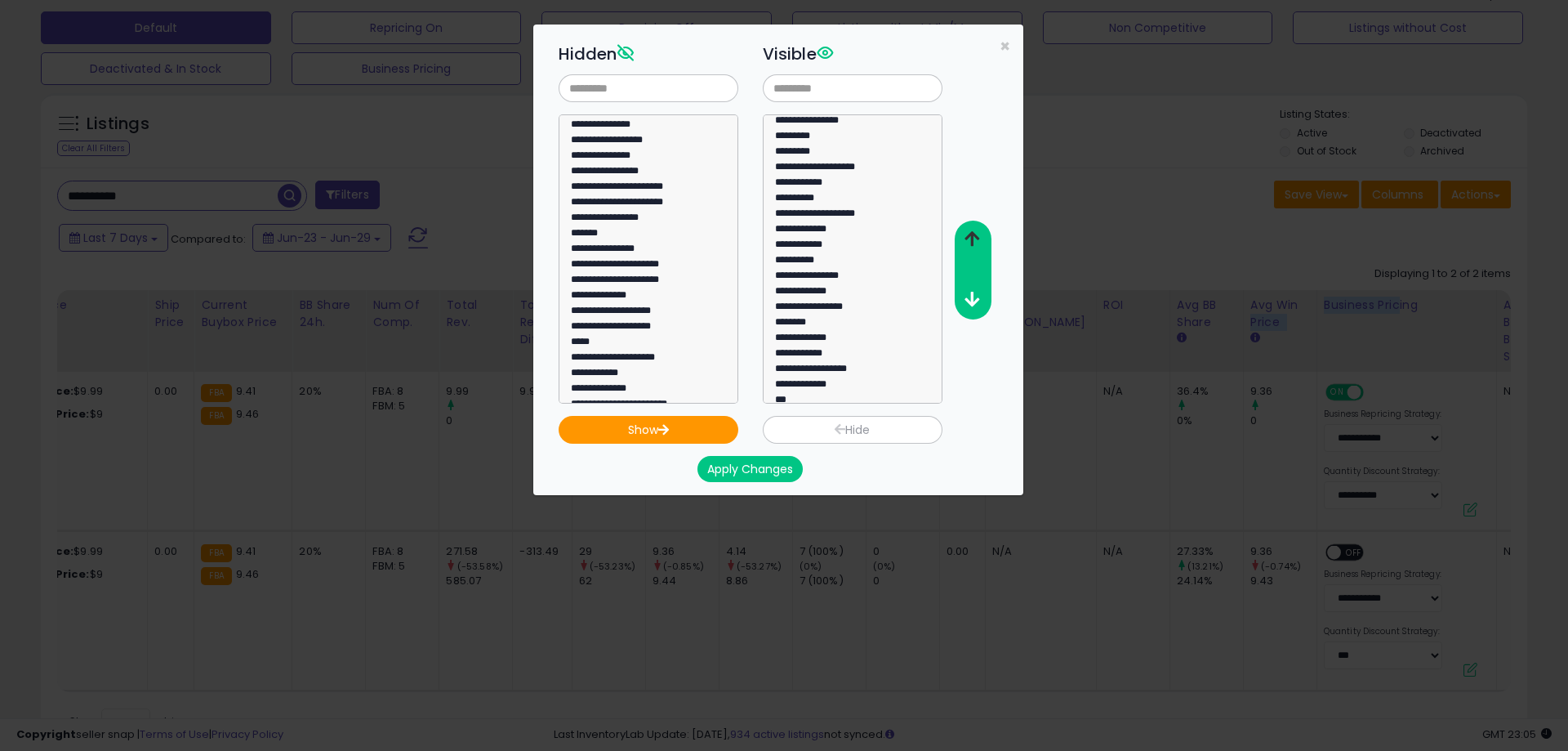 click at bounding box center [972, 239] 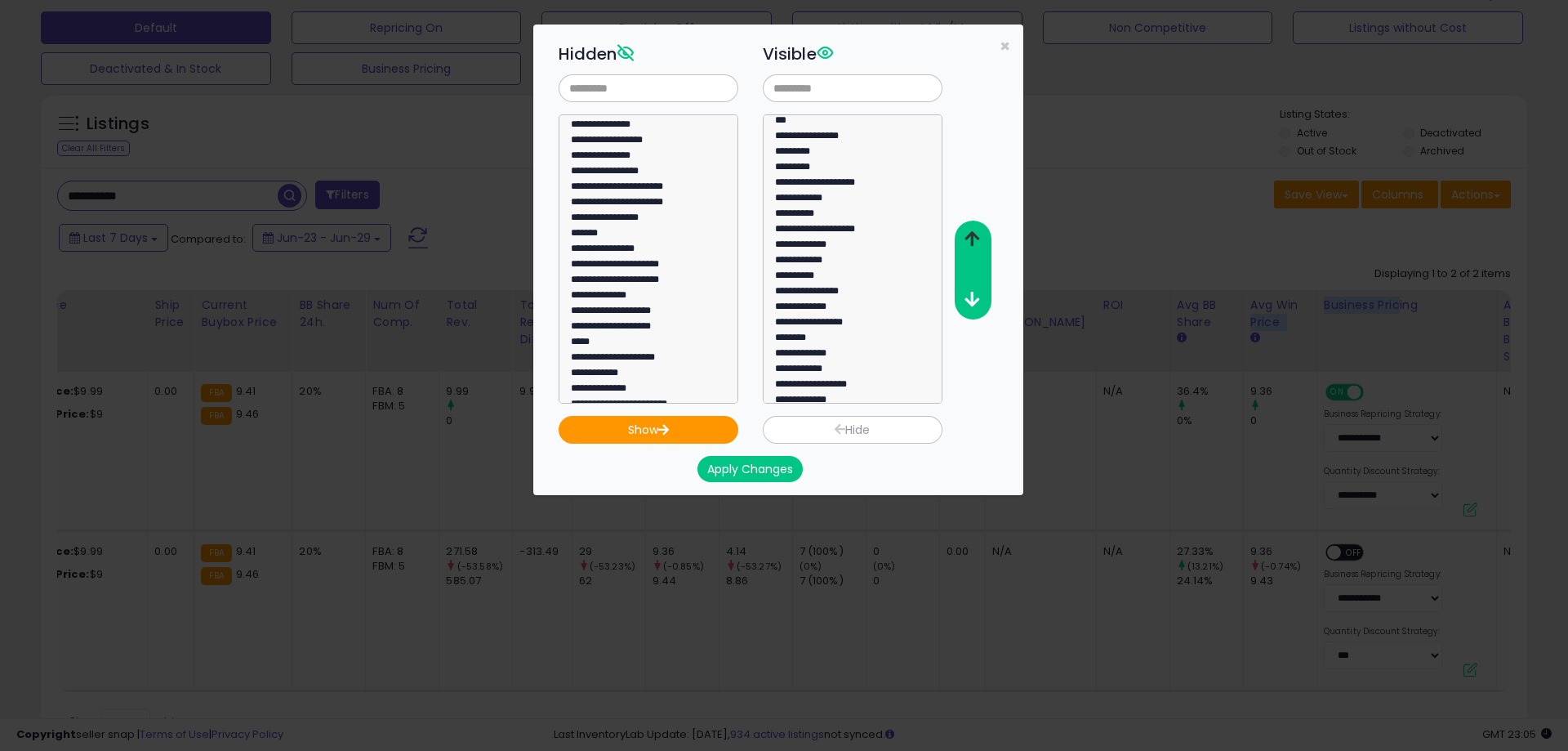 click at bounding box center (972, 239) 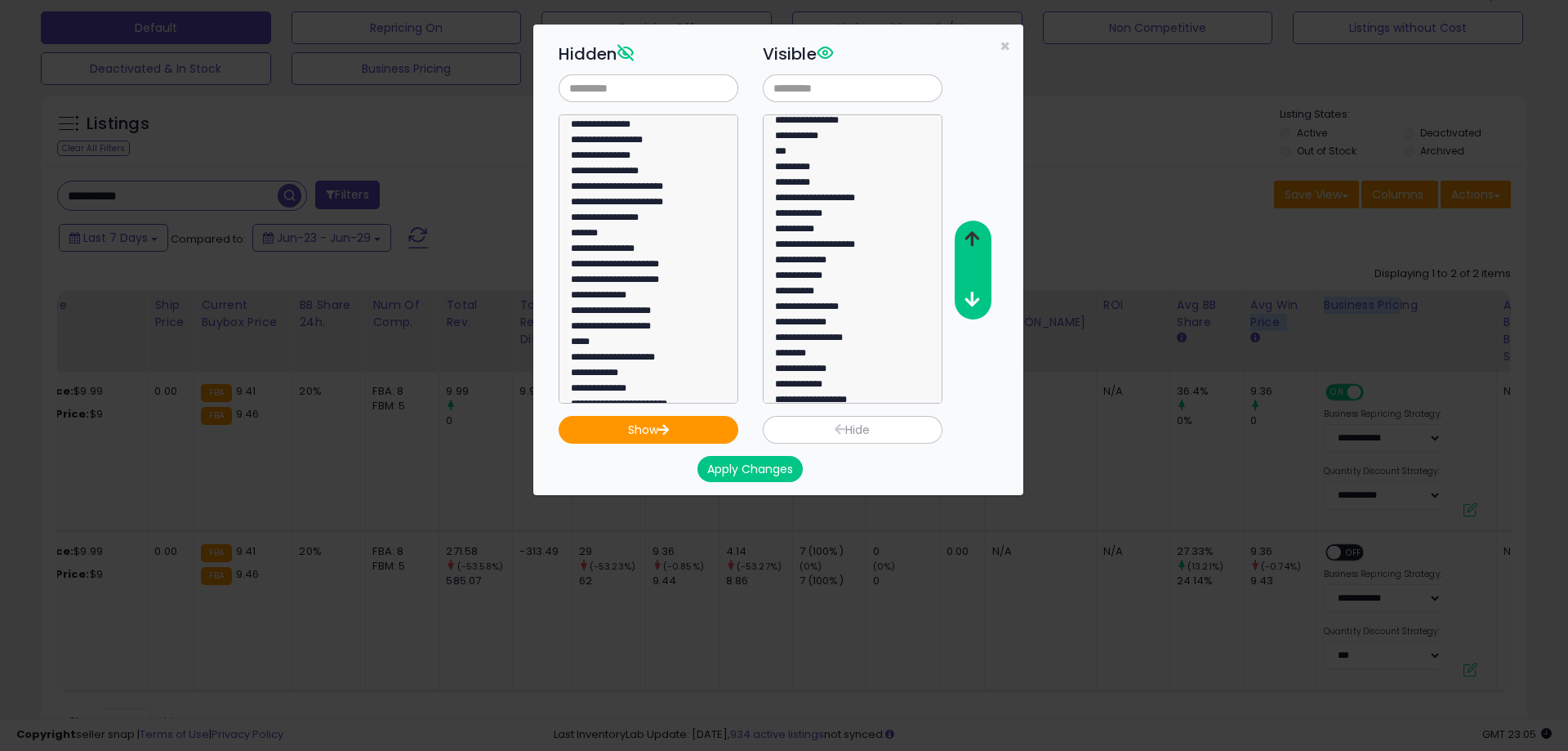 click at bounding box center (972, 239) 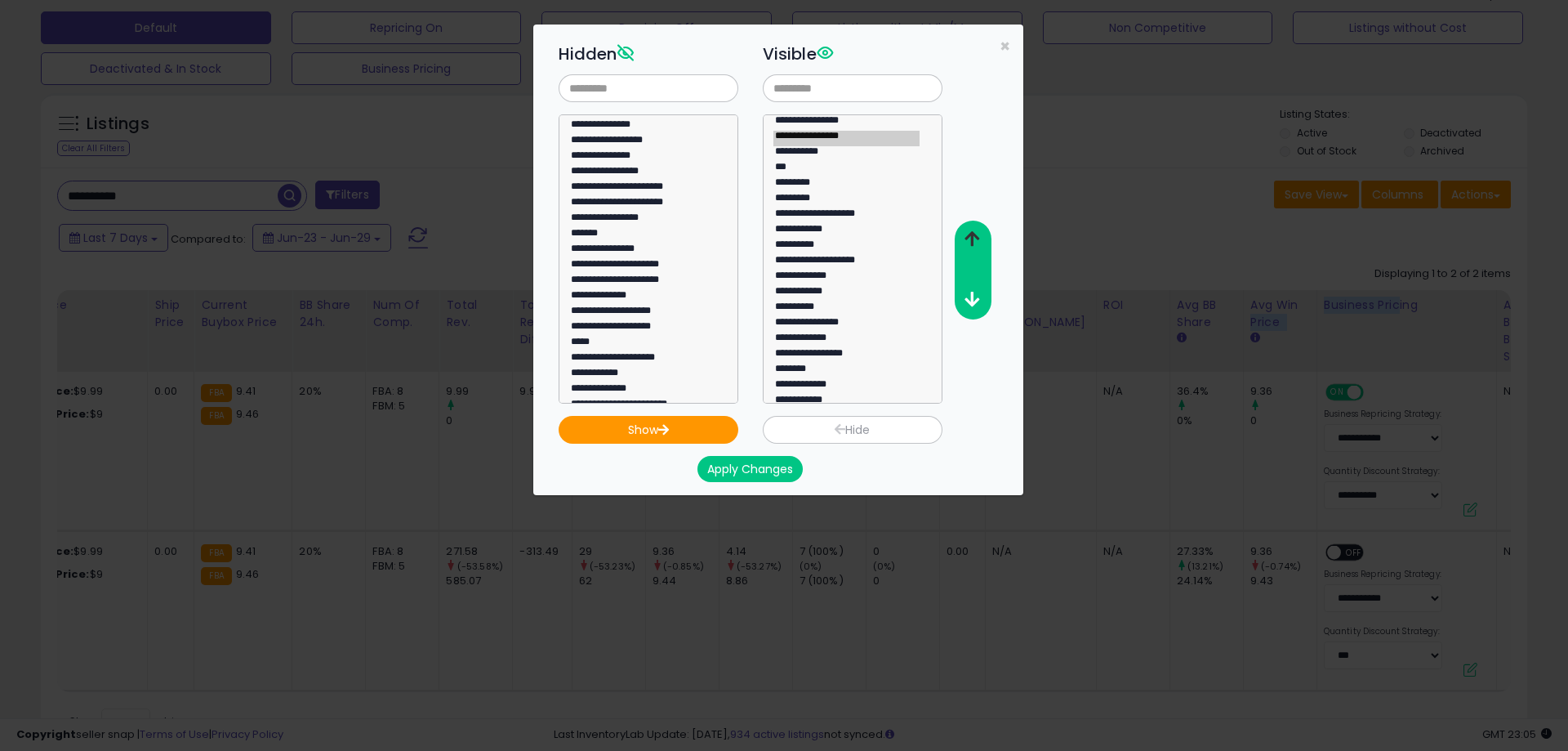 click at bounding box center [972, 239] 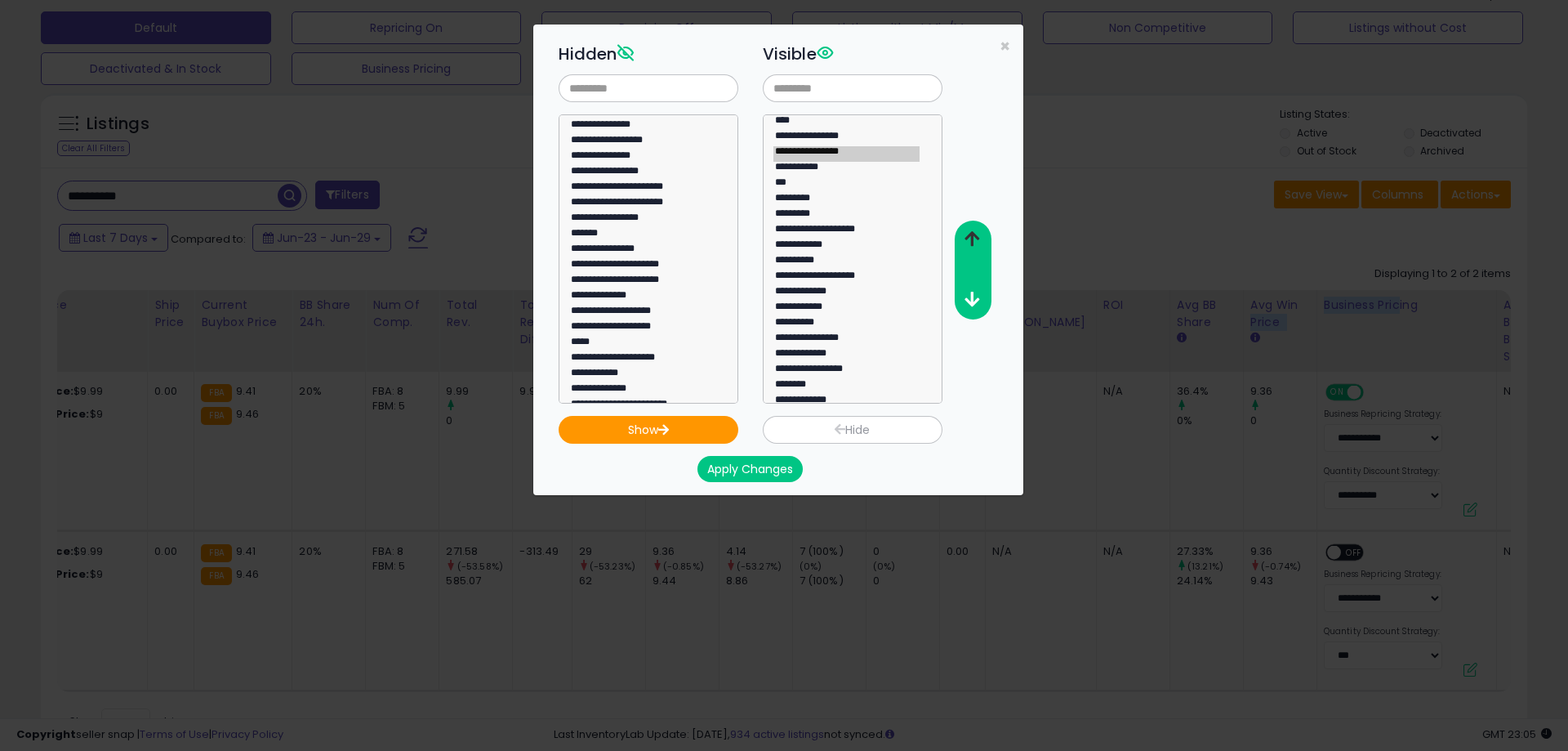 click at bounding box center (972, 239) 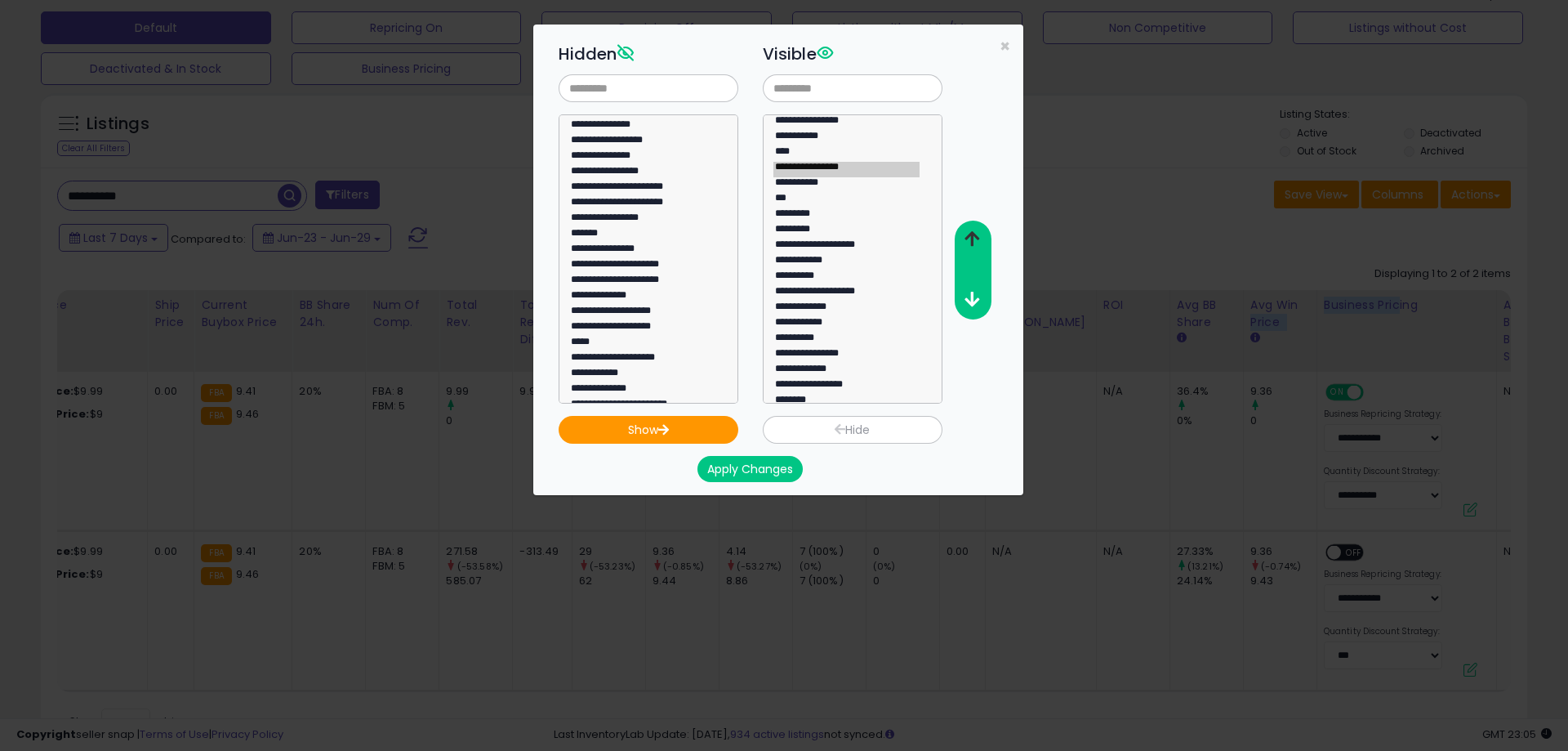 click at bounding box center [972, 239] 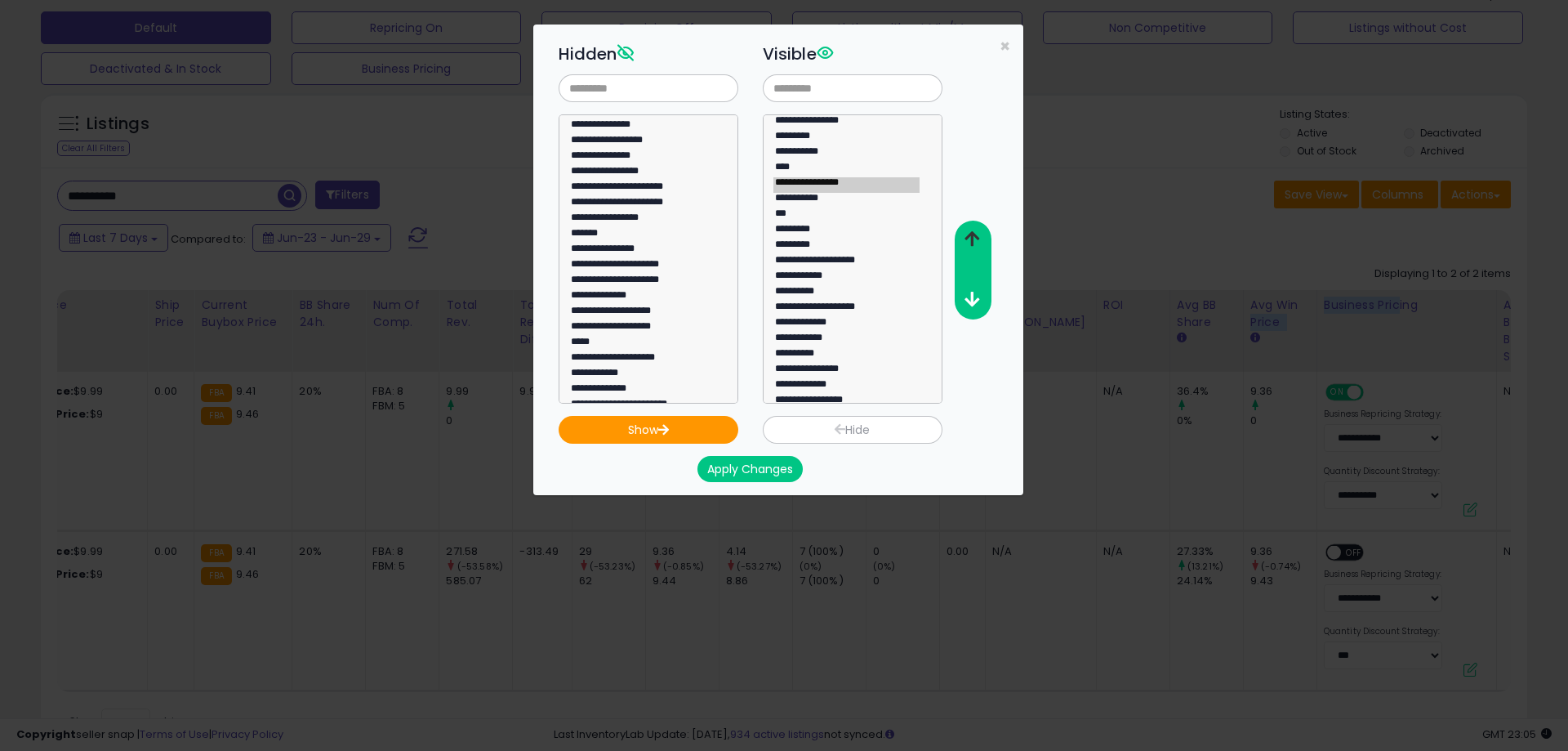 click at bounding box center [972, 239] 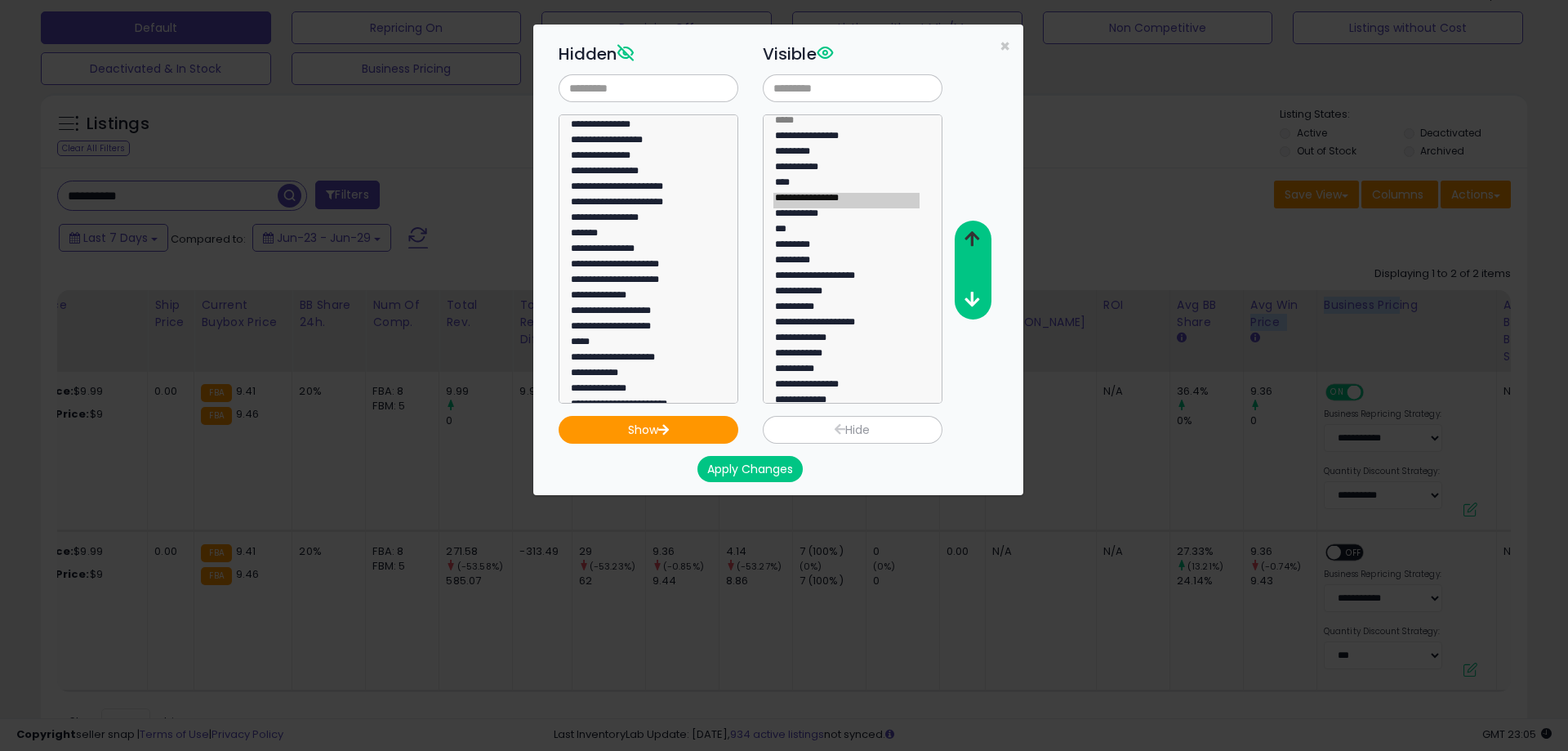 click at bounding box center [972, 239] 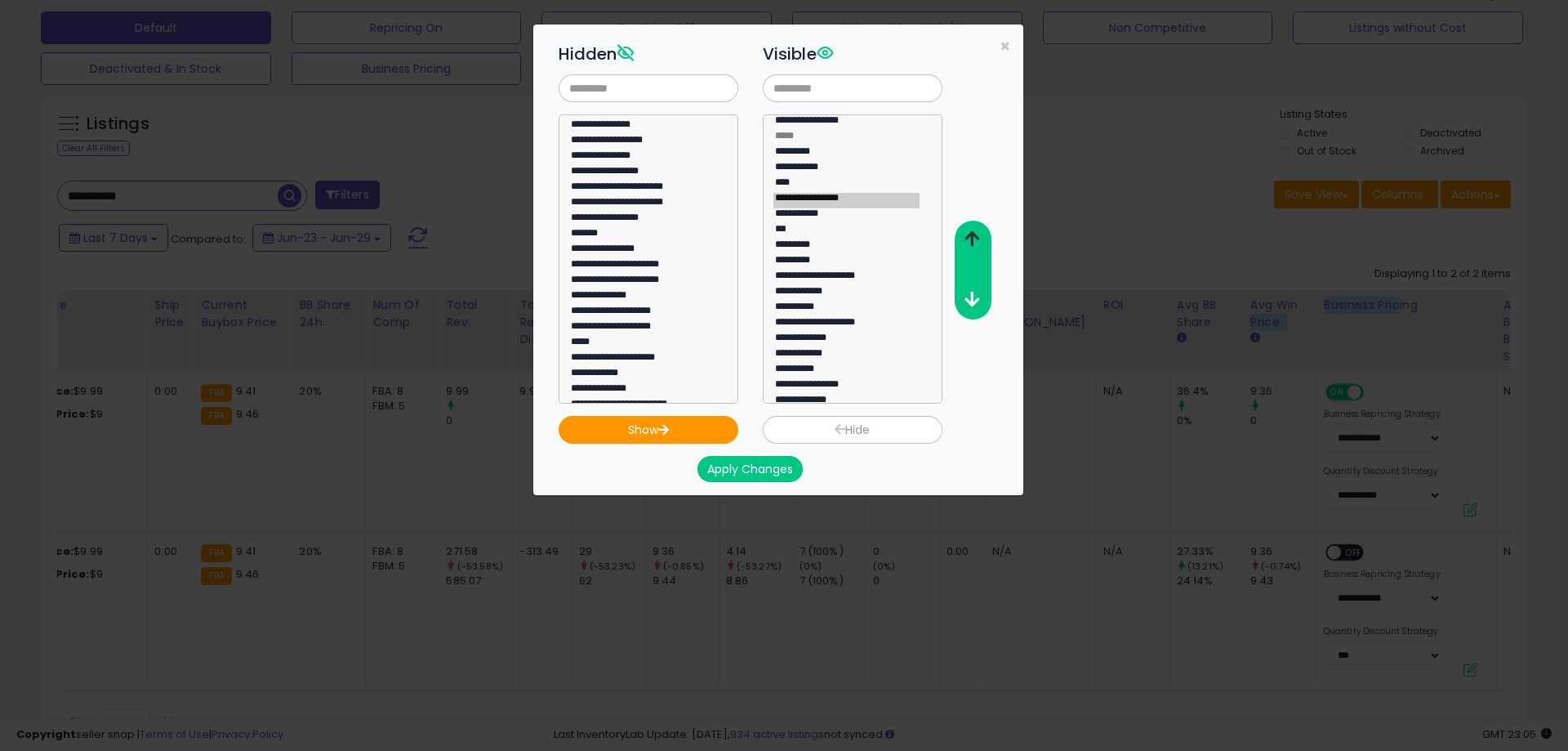 click at bounding box center (972, 239) 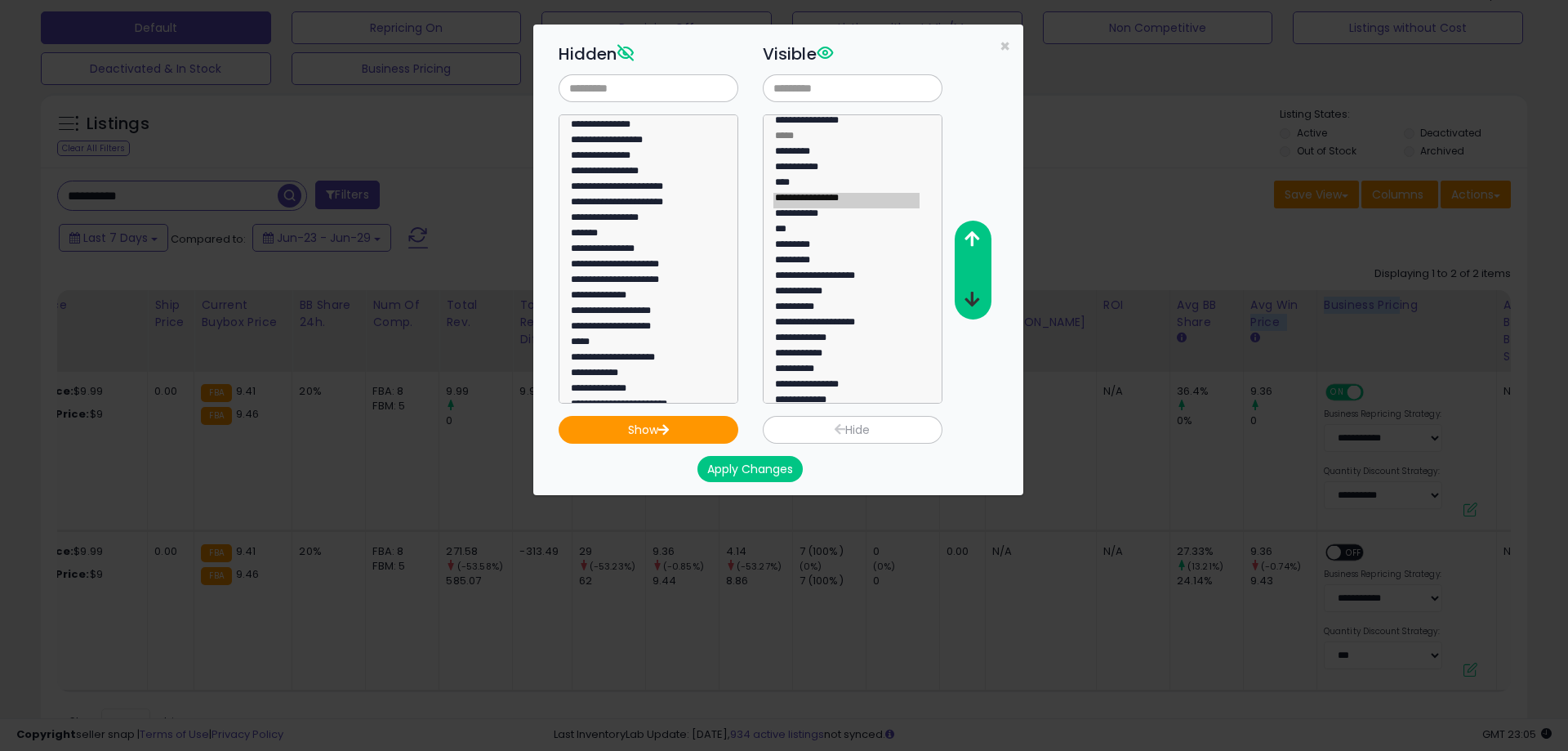 click at bounding box center (972, 299) 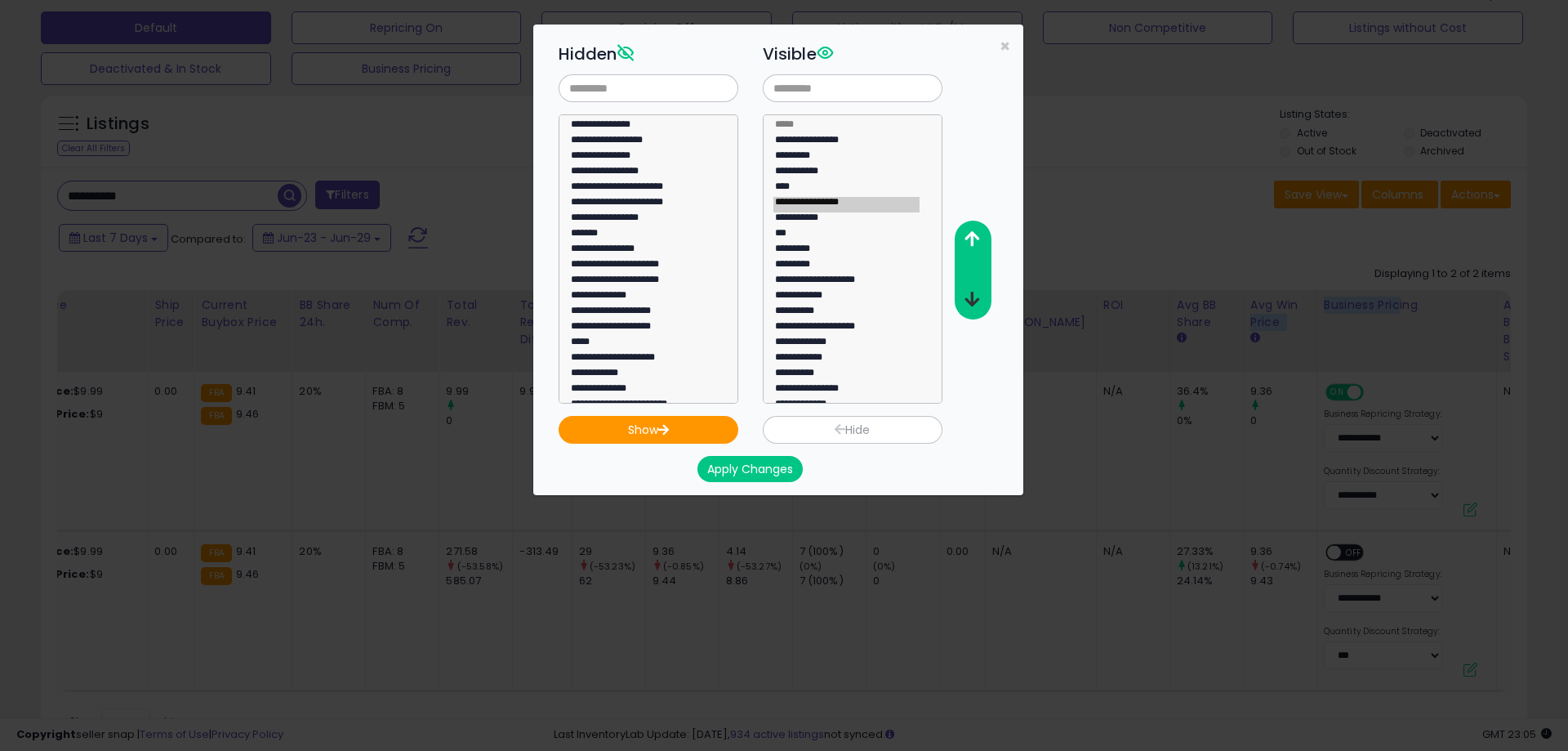 click at bounding box center [972, 299] 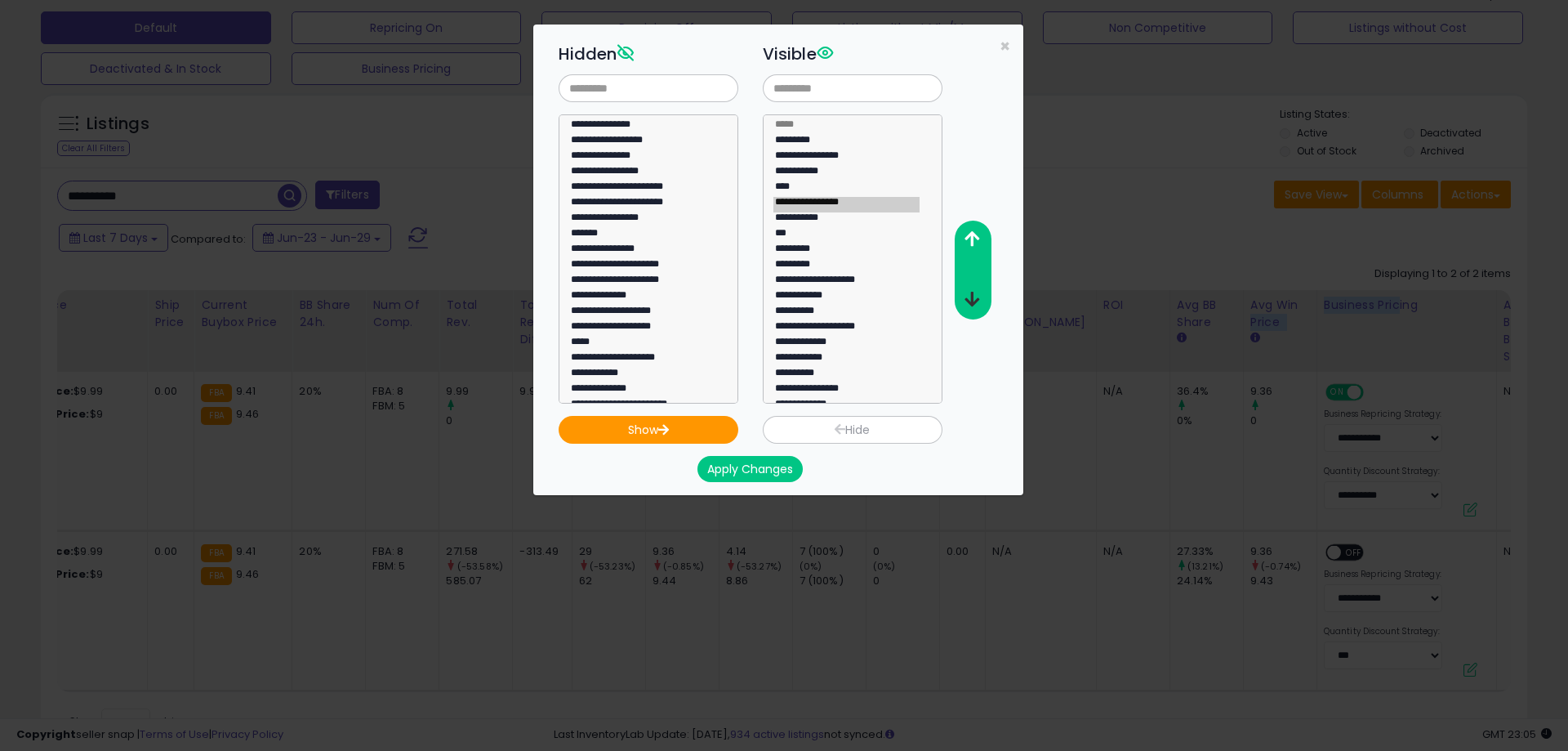 click at bounding box center (972, 299) 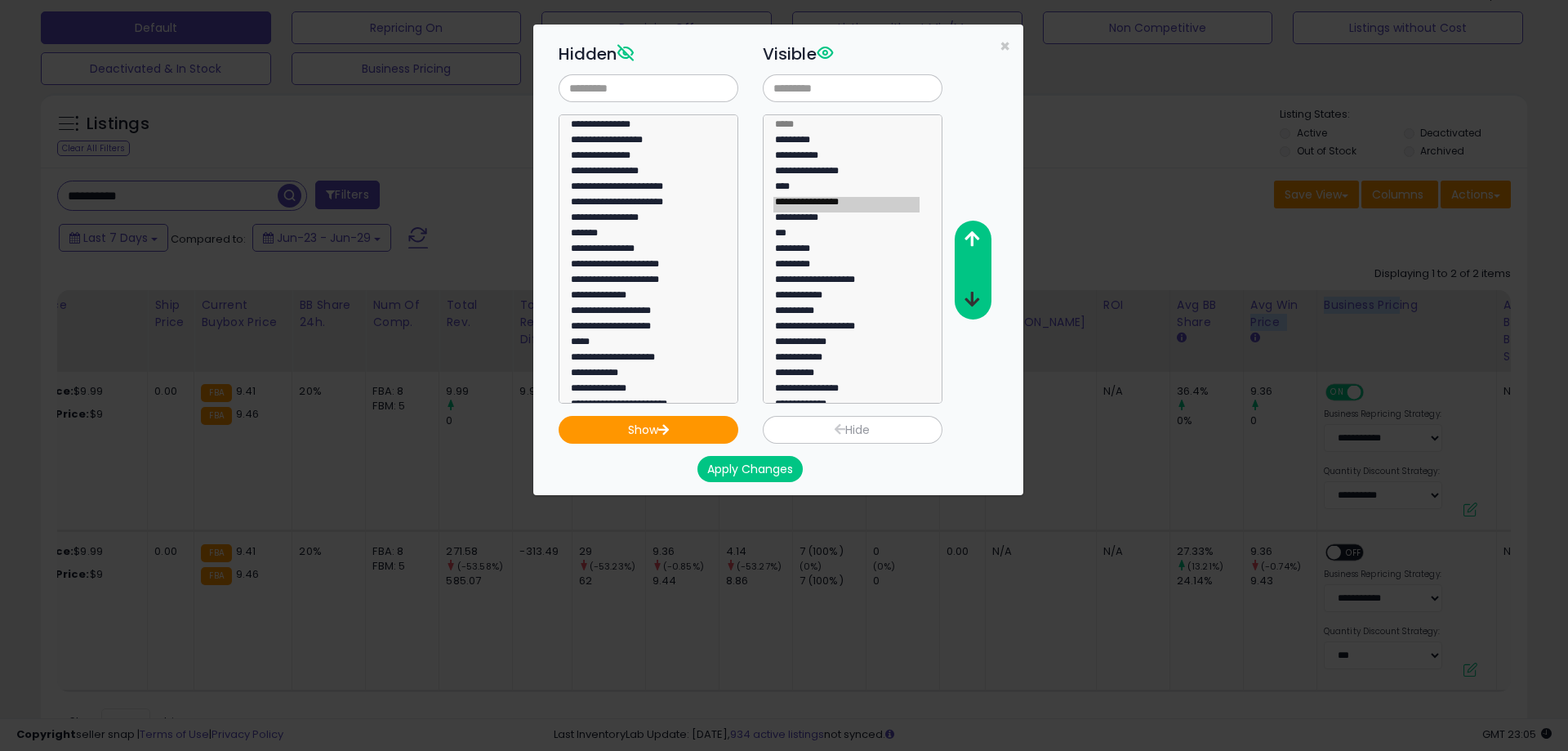click at bounding box center (972, 299) 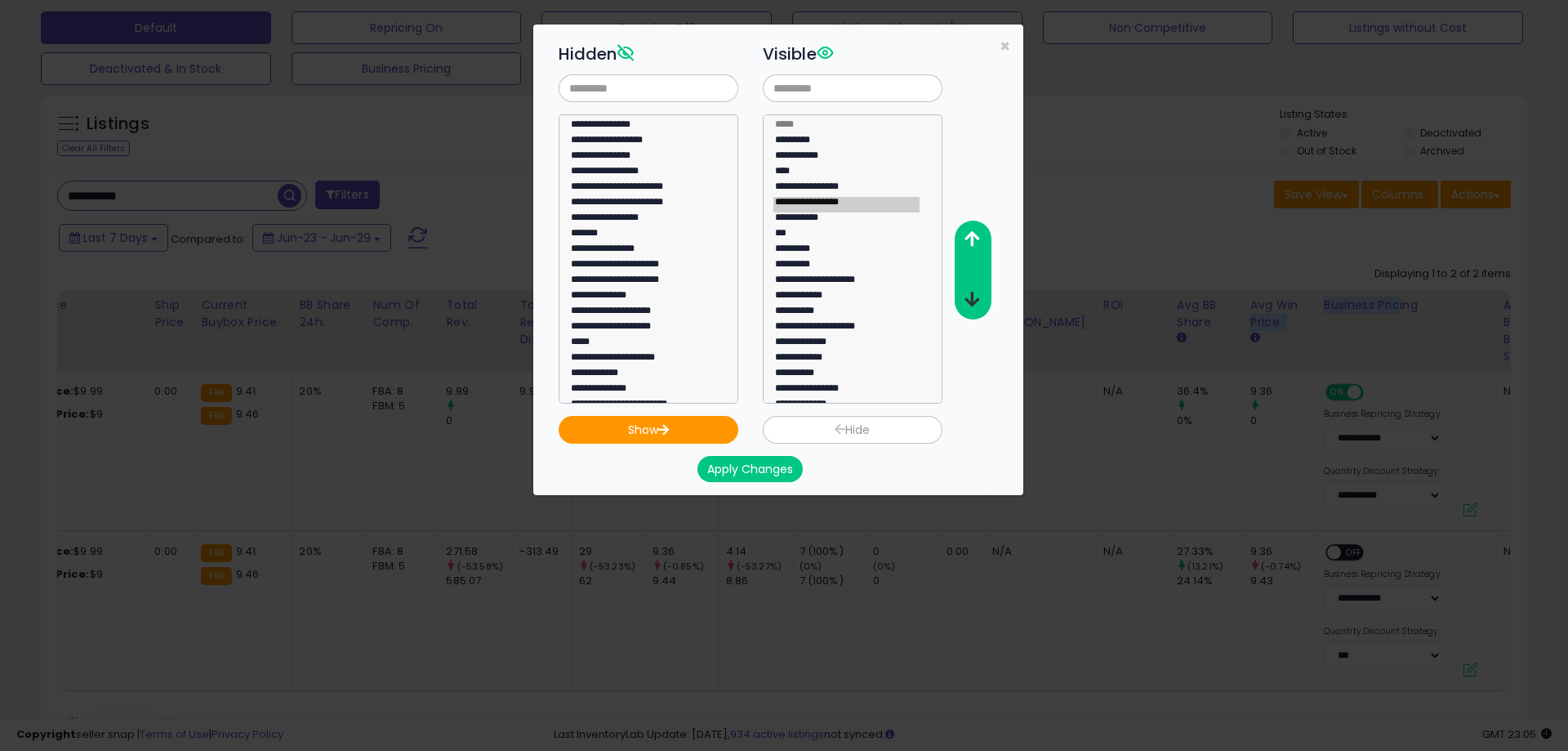 click at bounding box center [972, 299] 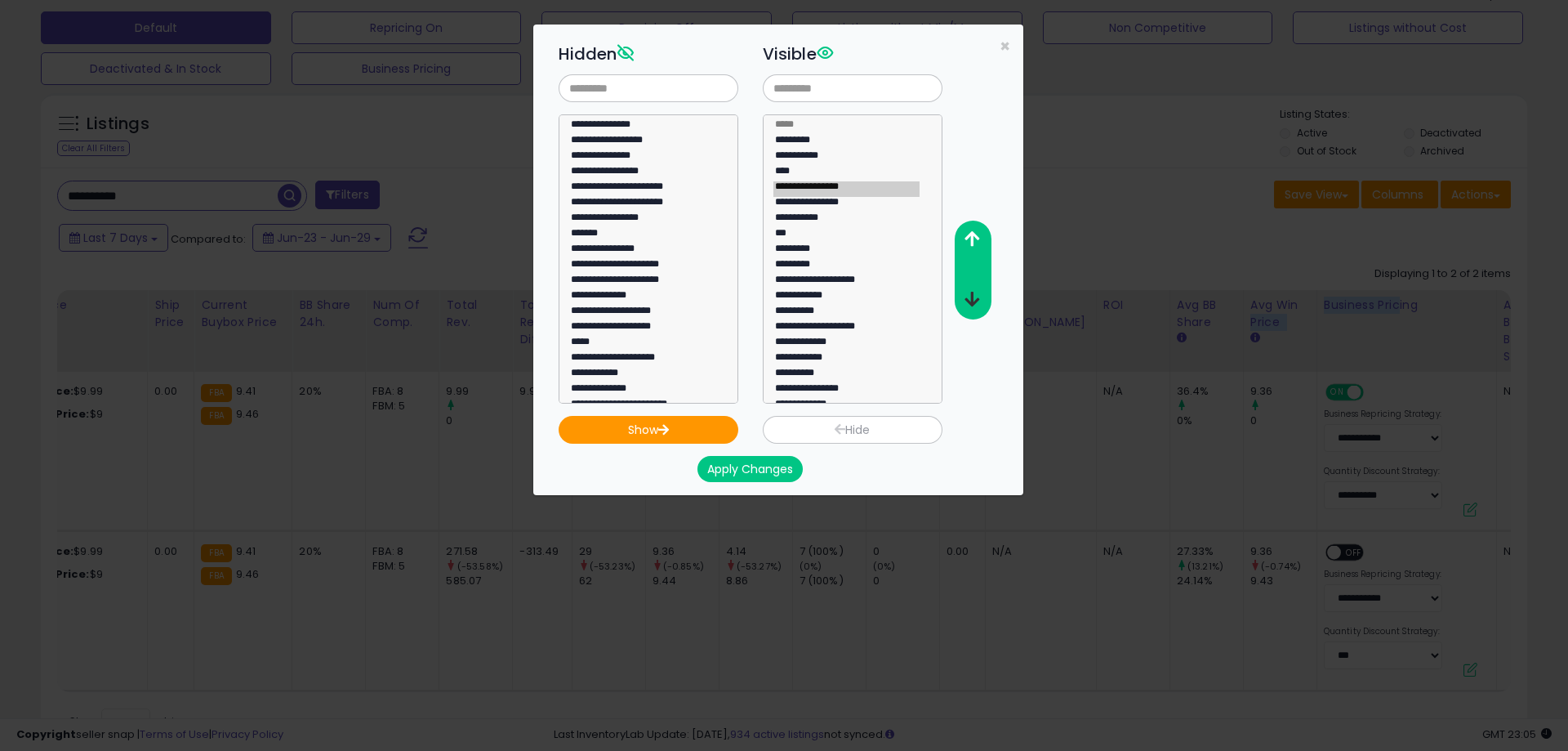 click at bounding box center [972, 299] 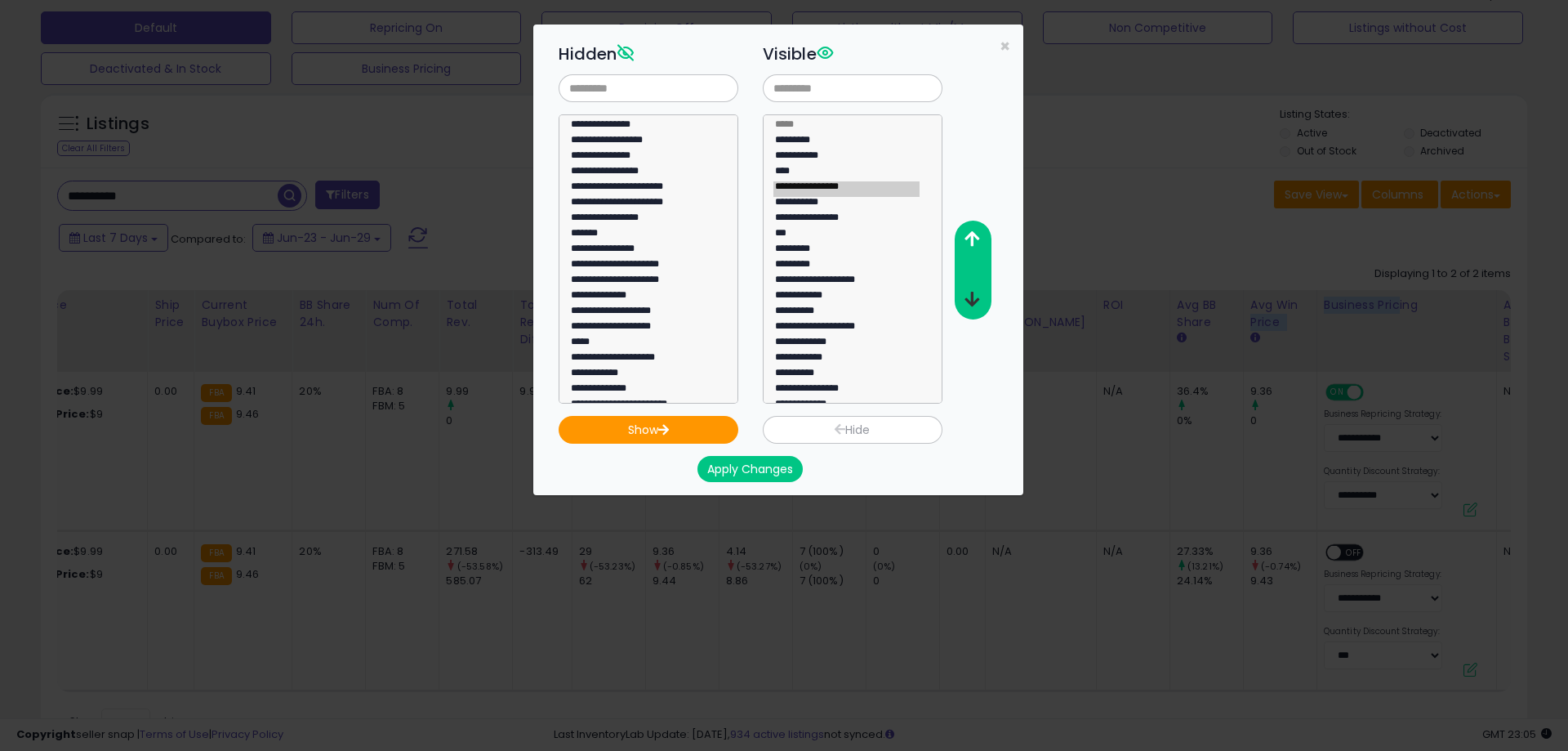 click at bounding box center [972, 299] 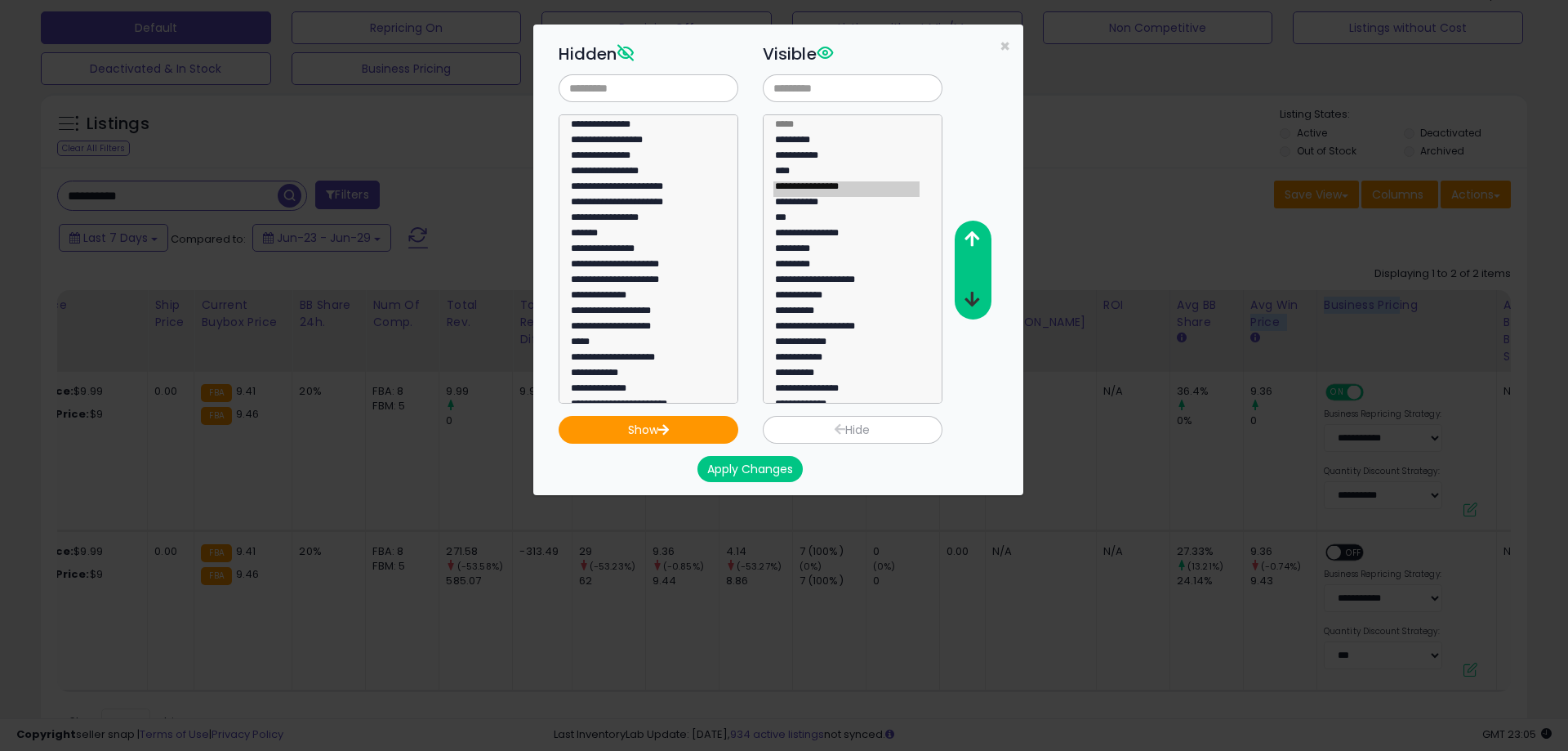 click at bounding box center [972, 299] 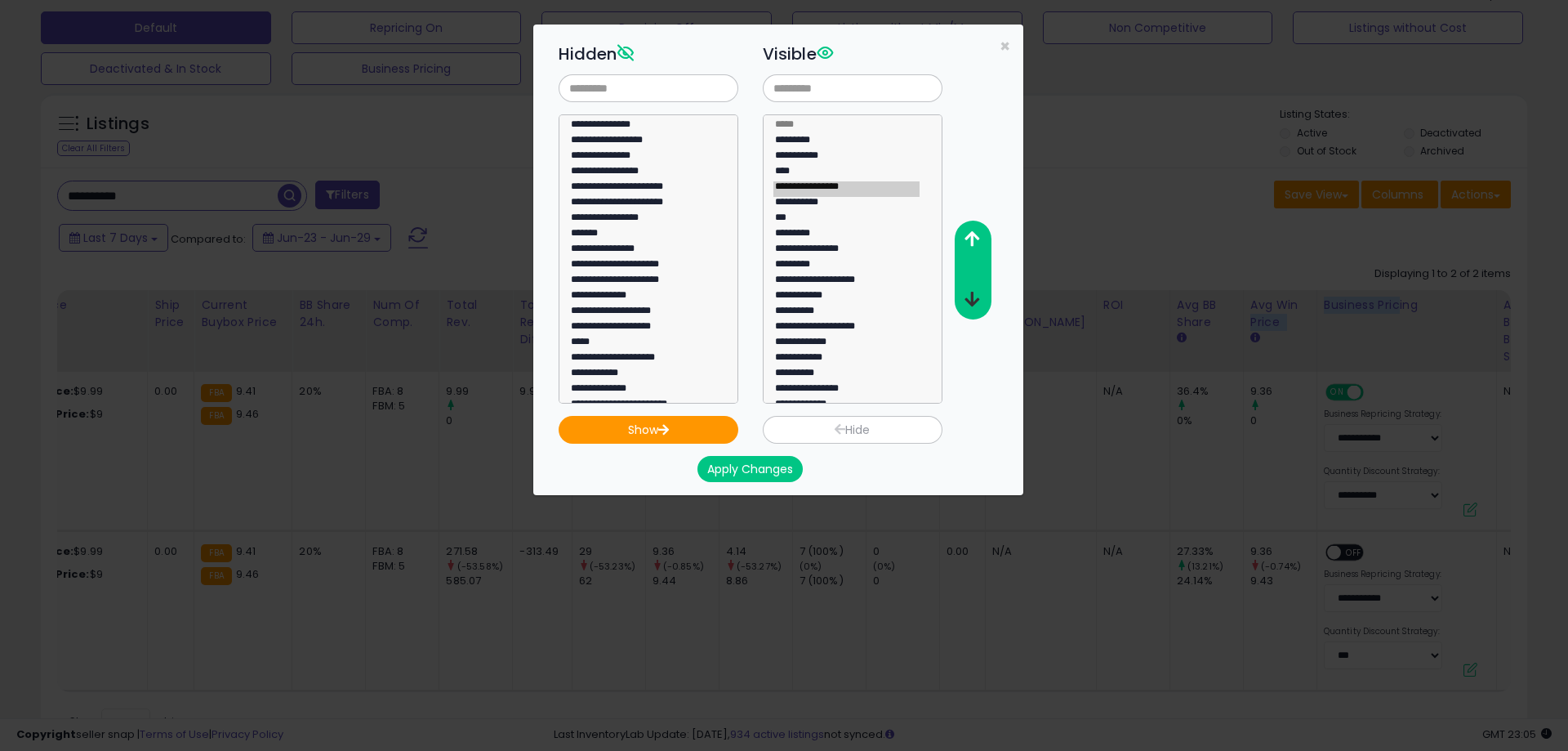 click at bounding box center [972, 299] 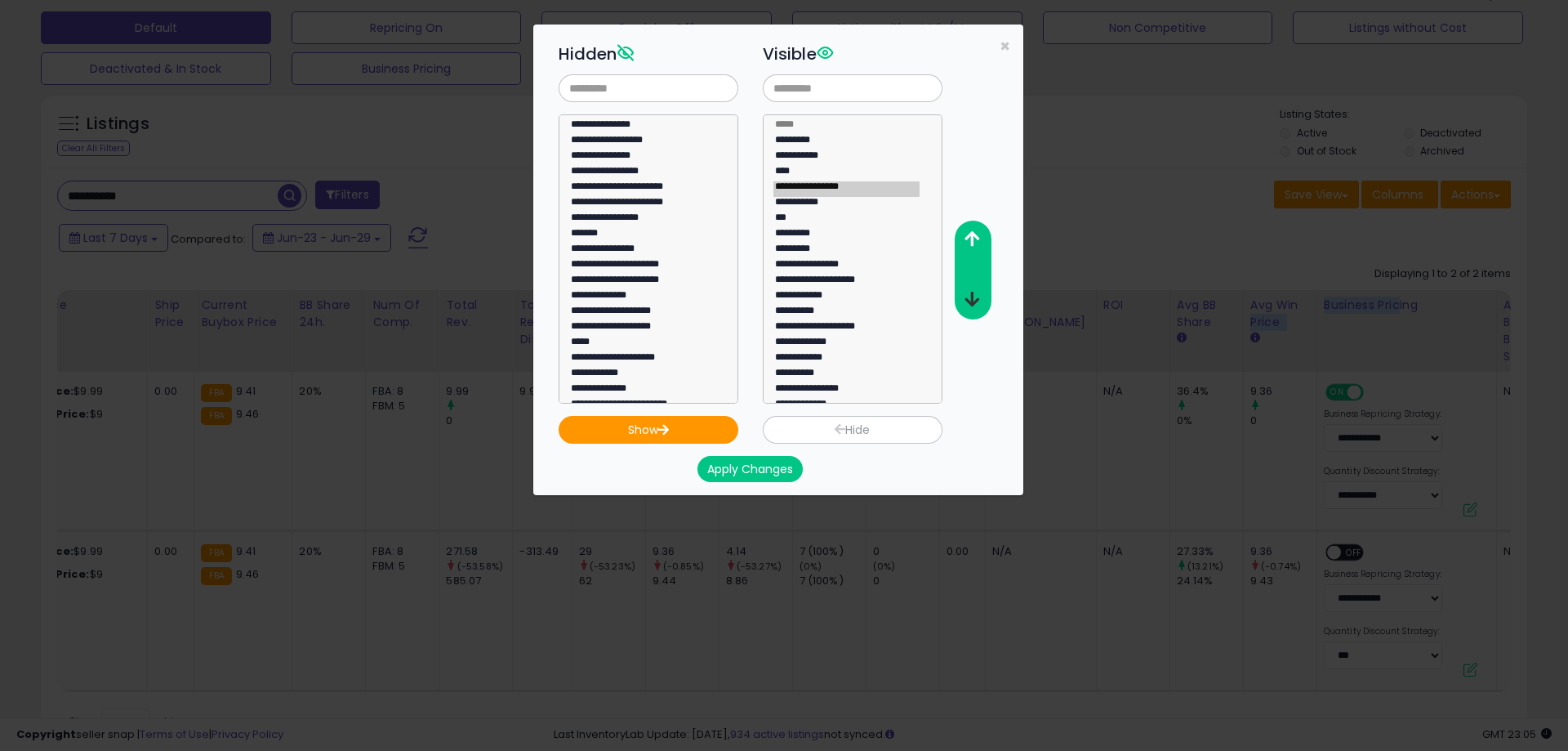 click at bounding box center [972, 299] 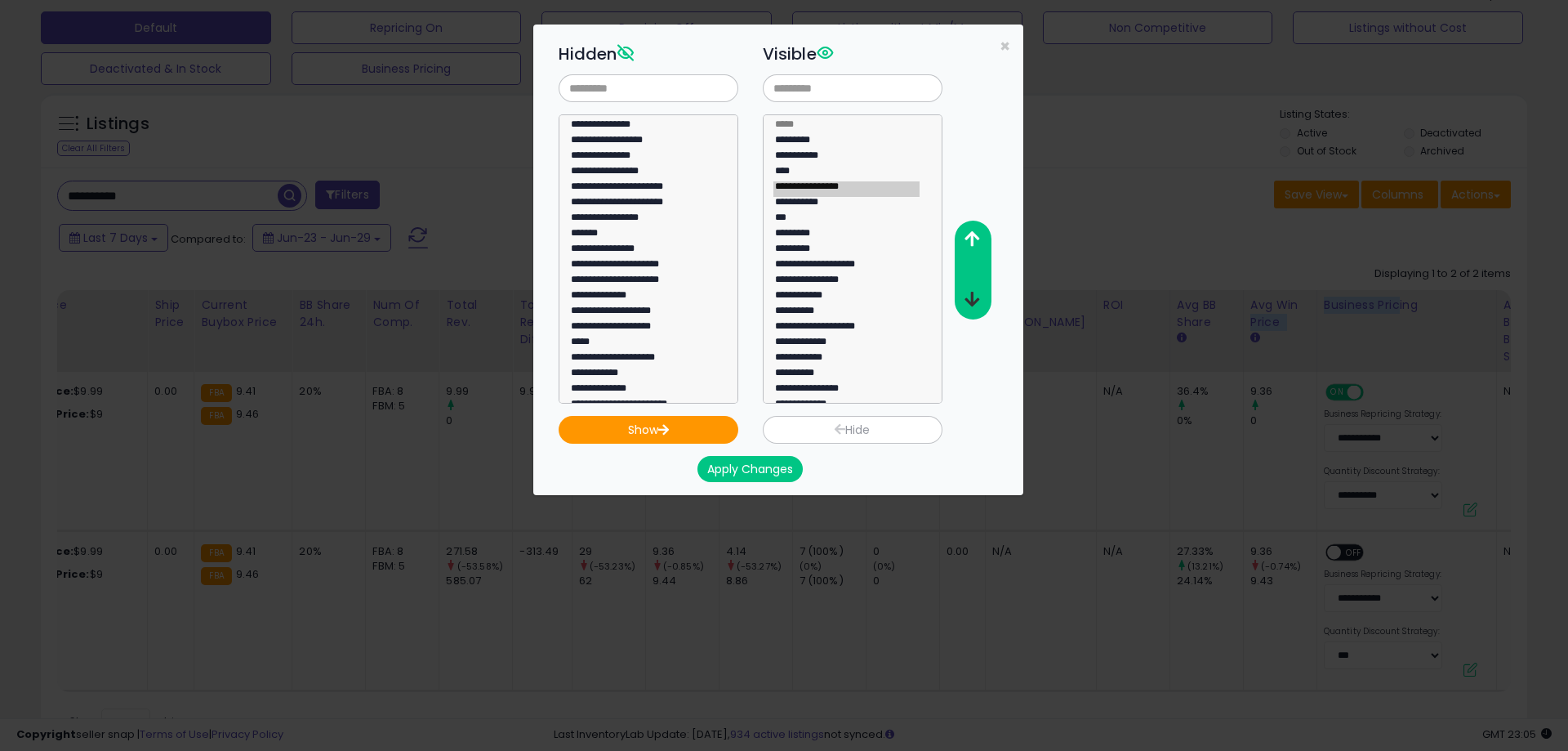 click at bounding box center [972, 299] 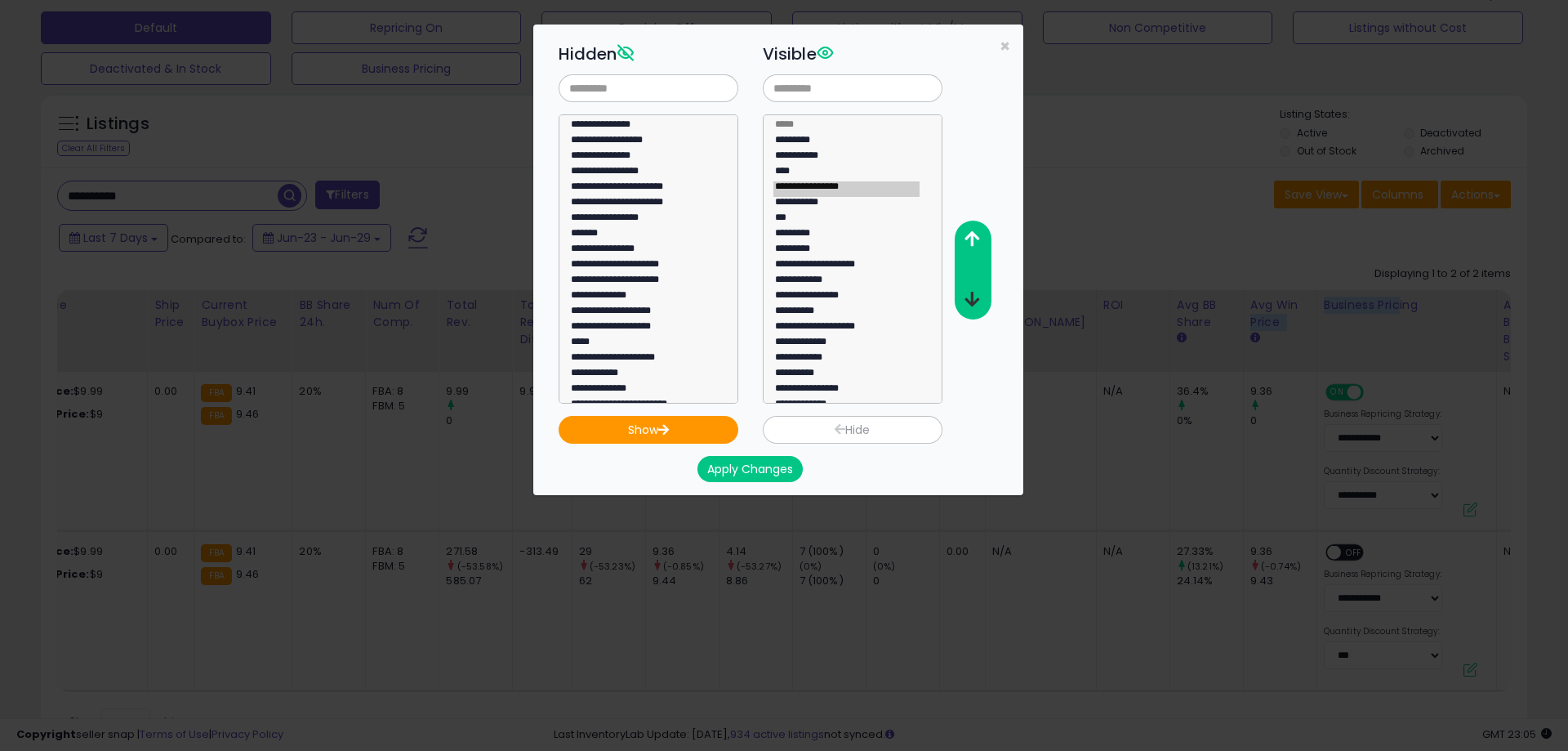 click at bounding box center [972, 299] 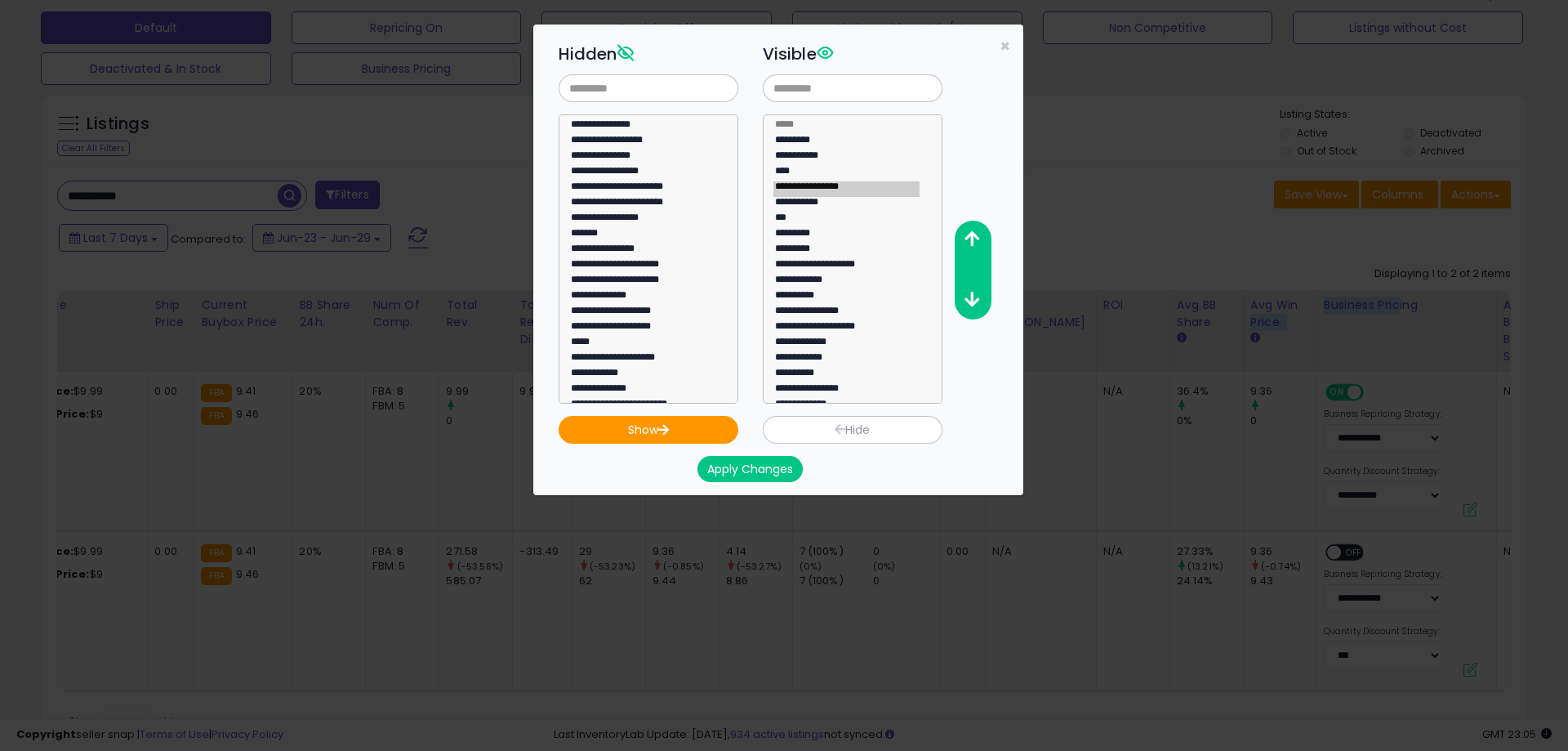 click on "Apply Changes" at bounding box center [750, 469] 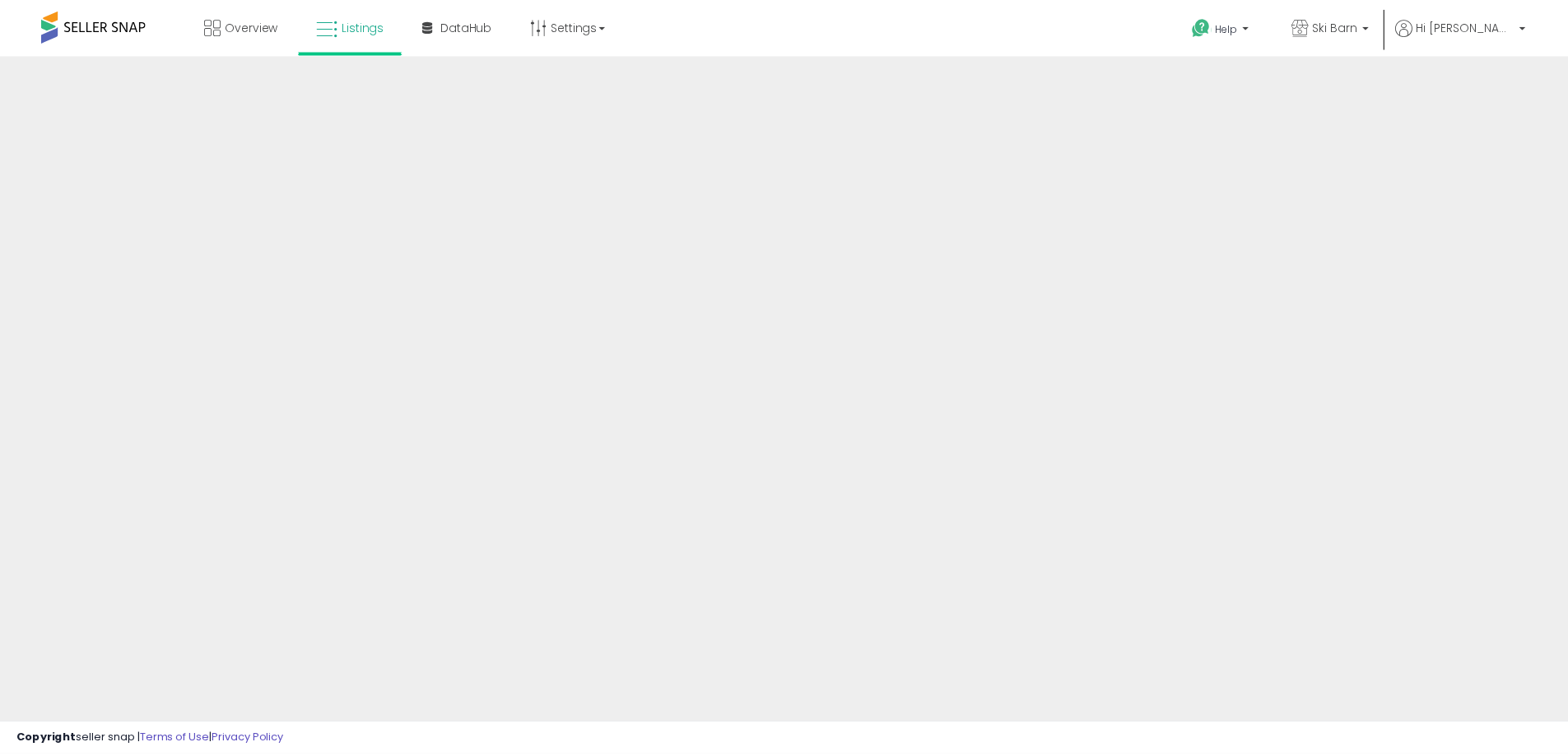 scroll, scrollTop: 0, scrollLeft: 0, axis: both 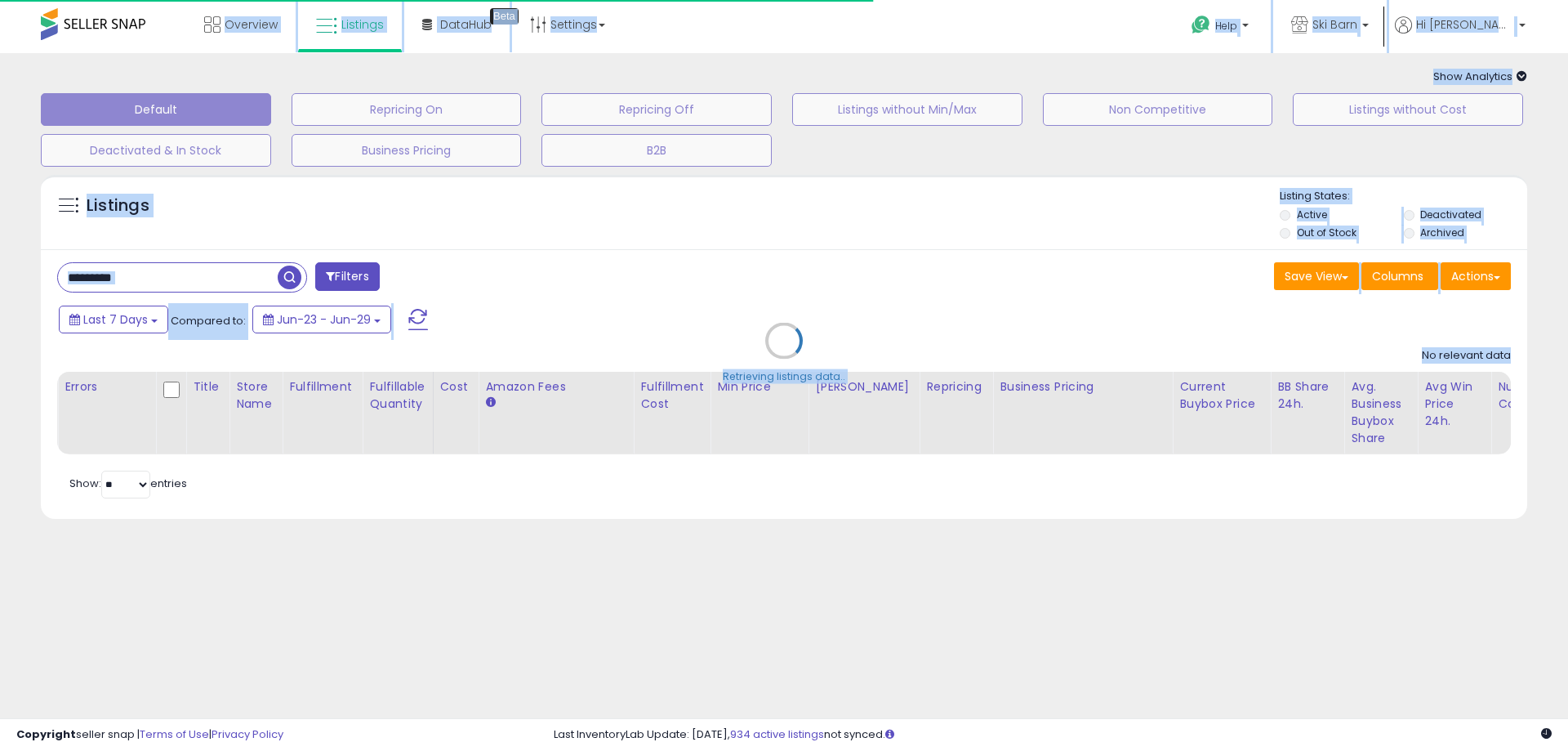 type on "**********" 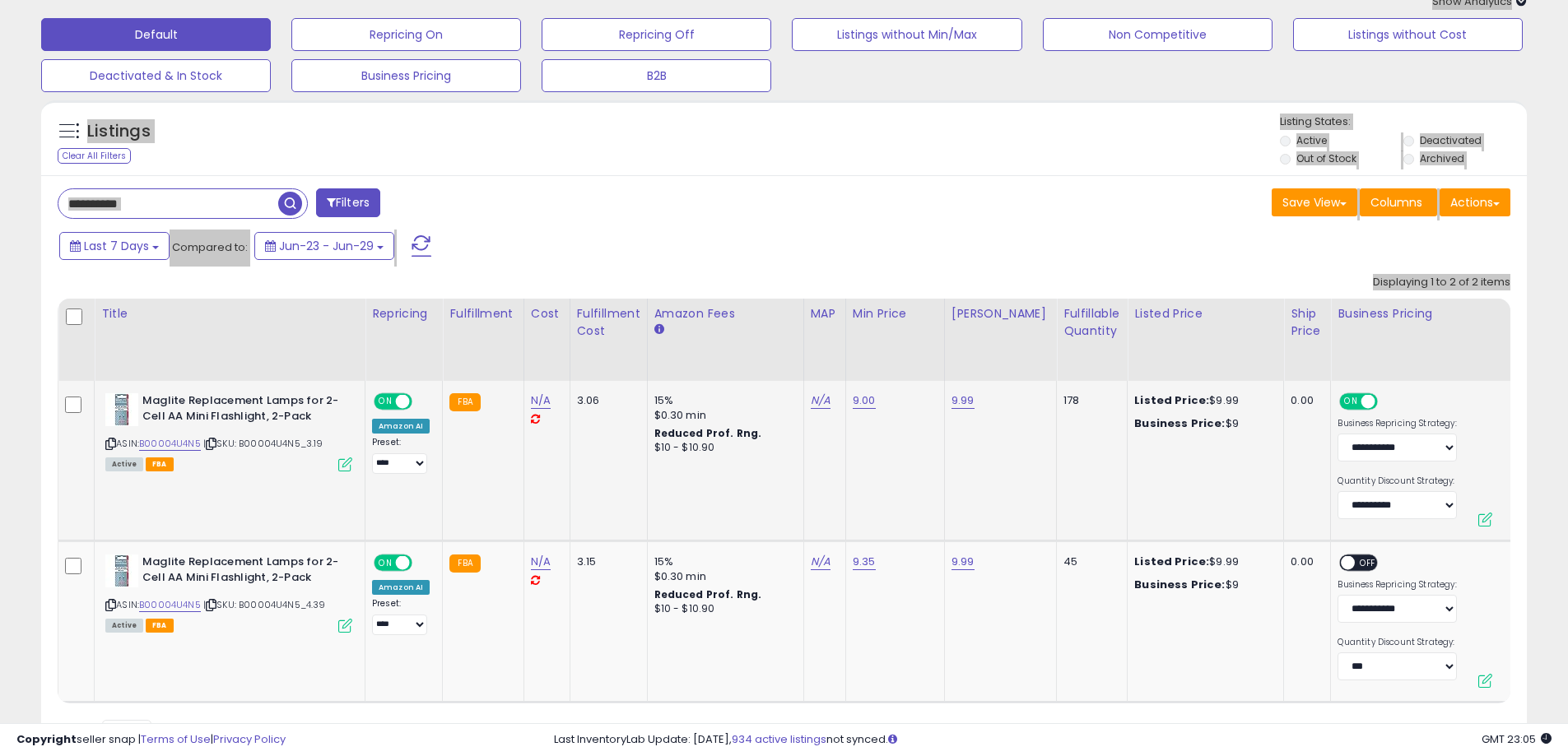 scroll, scrollTop: 82, scrollLeft: 0, axis: vertical 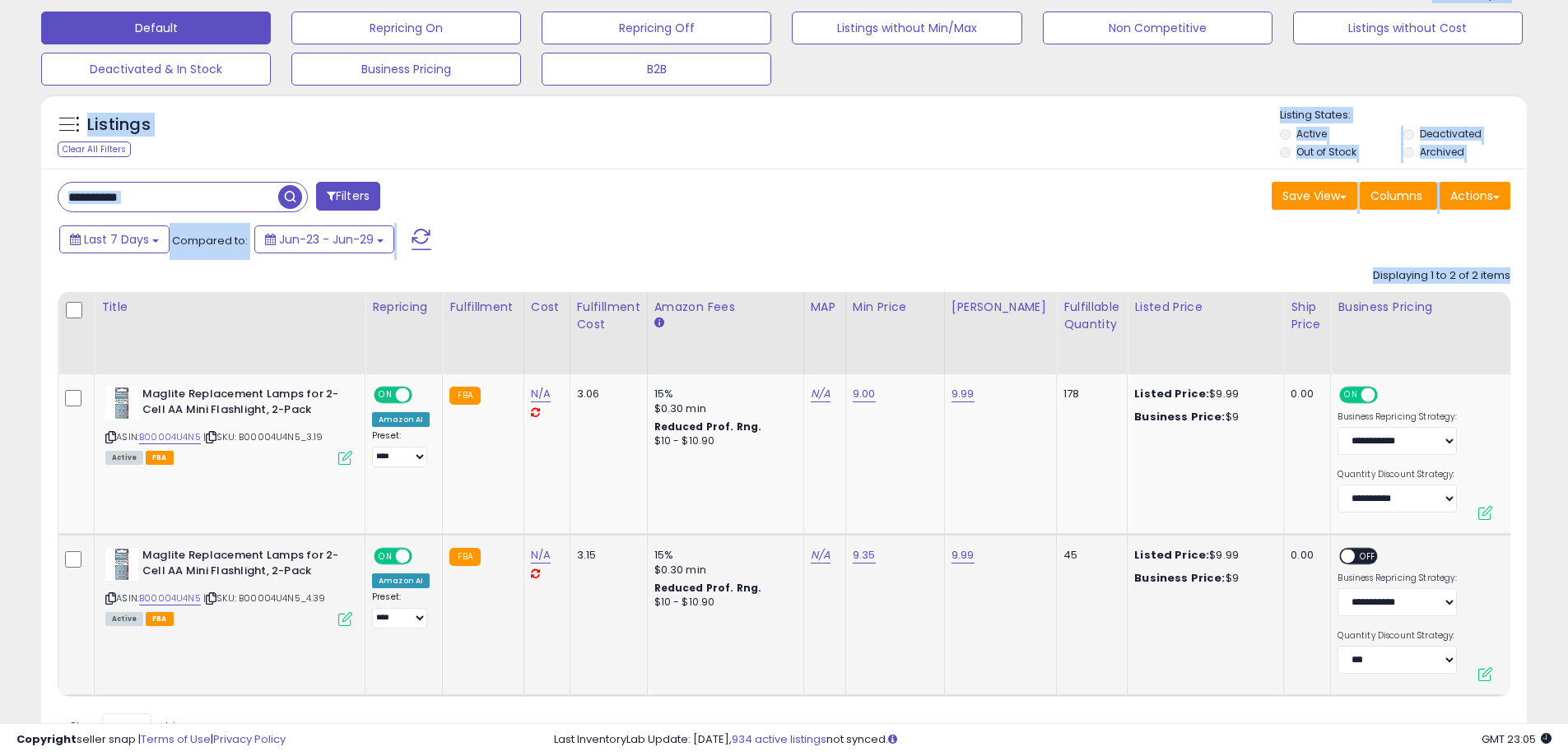 drag, startPoint x: 1337, startPoint y: 557, endPoint x: 1352, endPoint y: 557, distance: 15 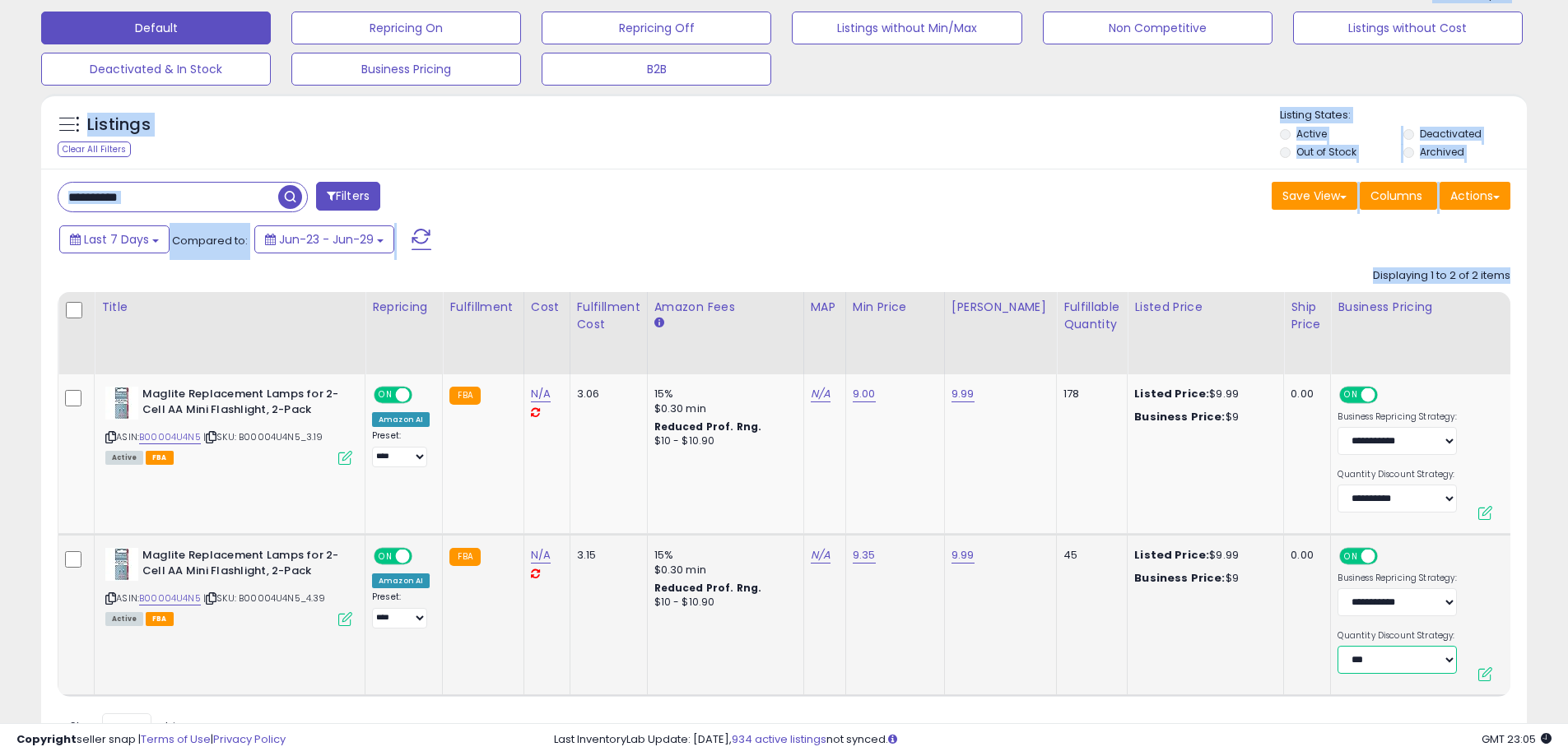 click on "**********" at bounding box center (1397, 660) 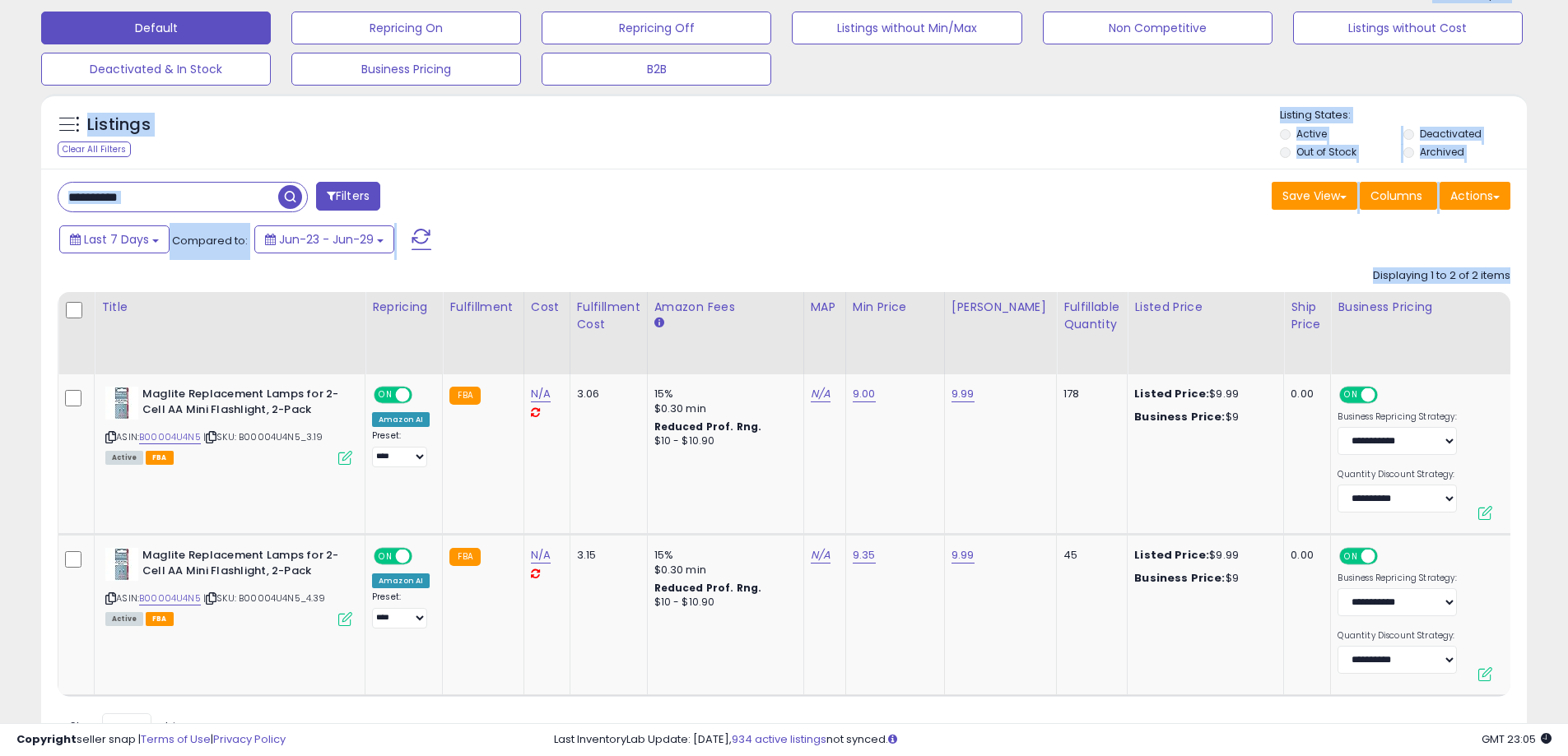 click on "**********" at bounding box center (168, 197) 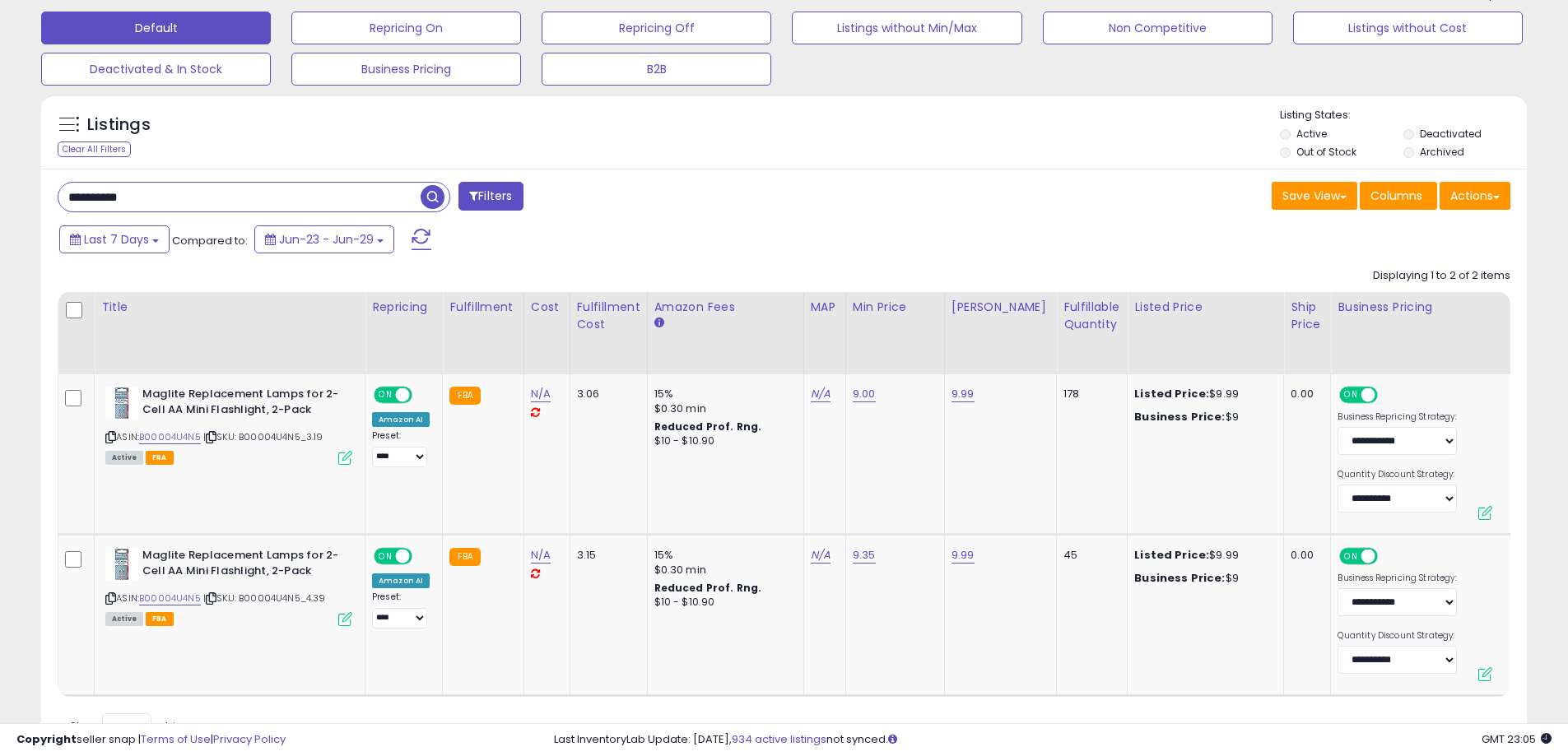 click on "**********" at bounding box center (240, 197) 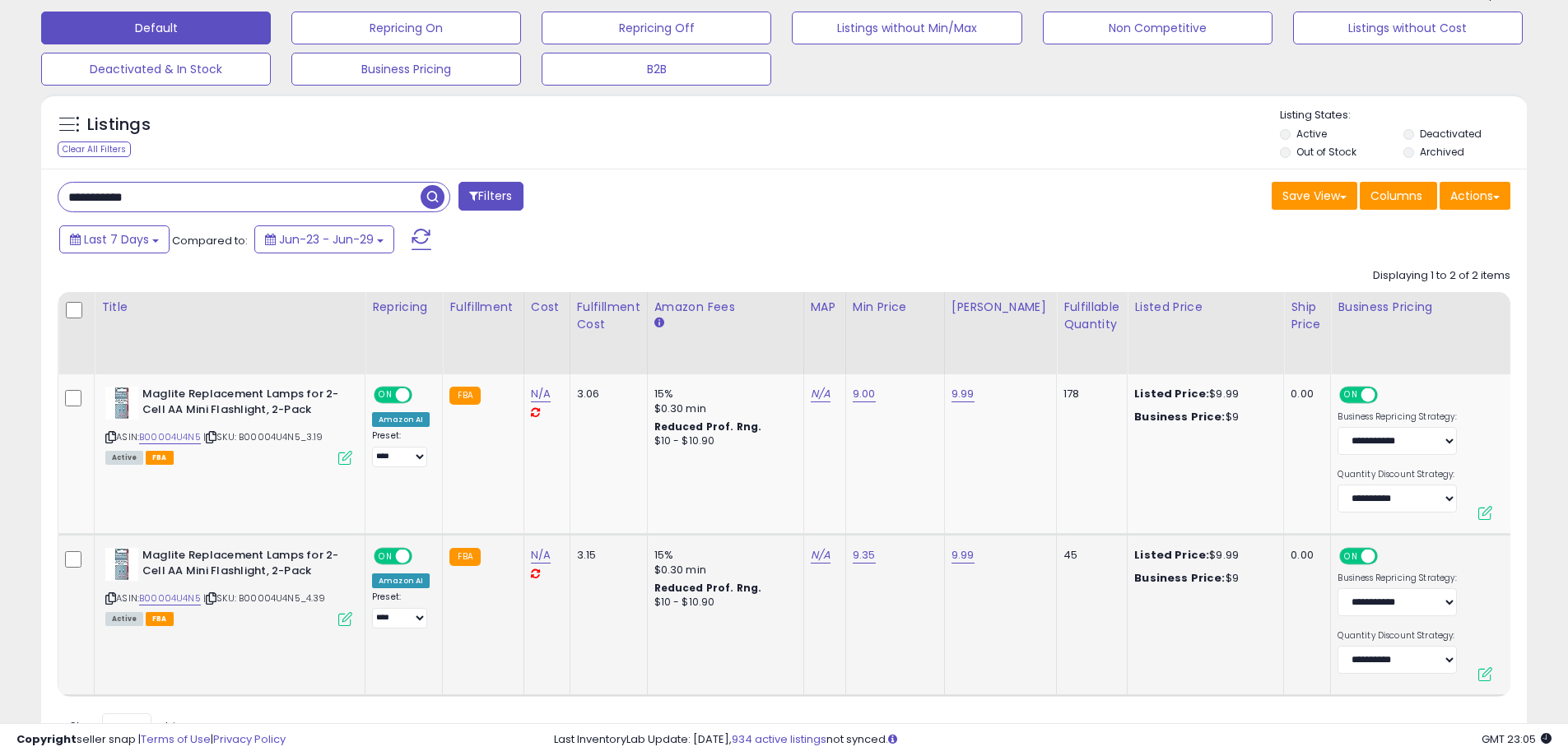 type on "**********" 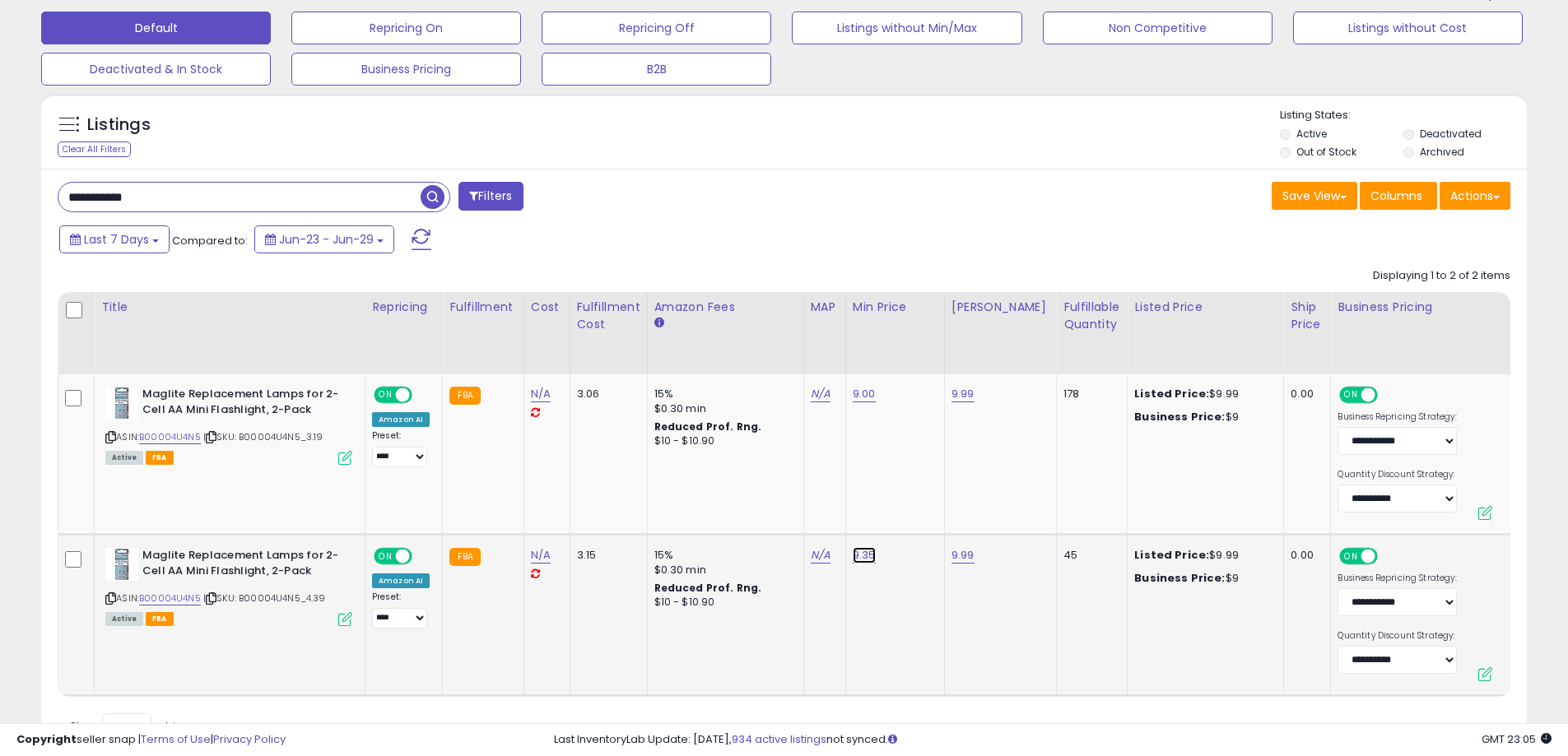 click on "9.35" at bounding box center (864, 394) 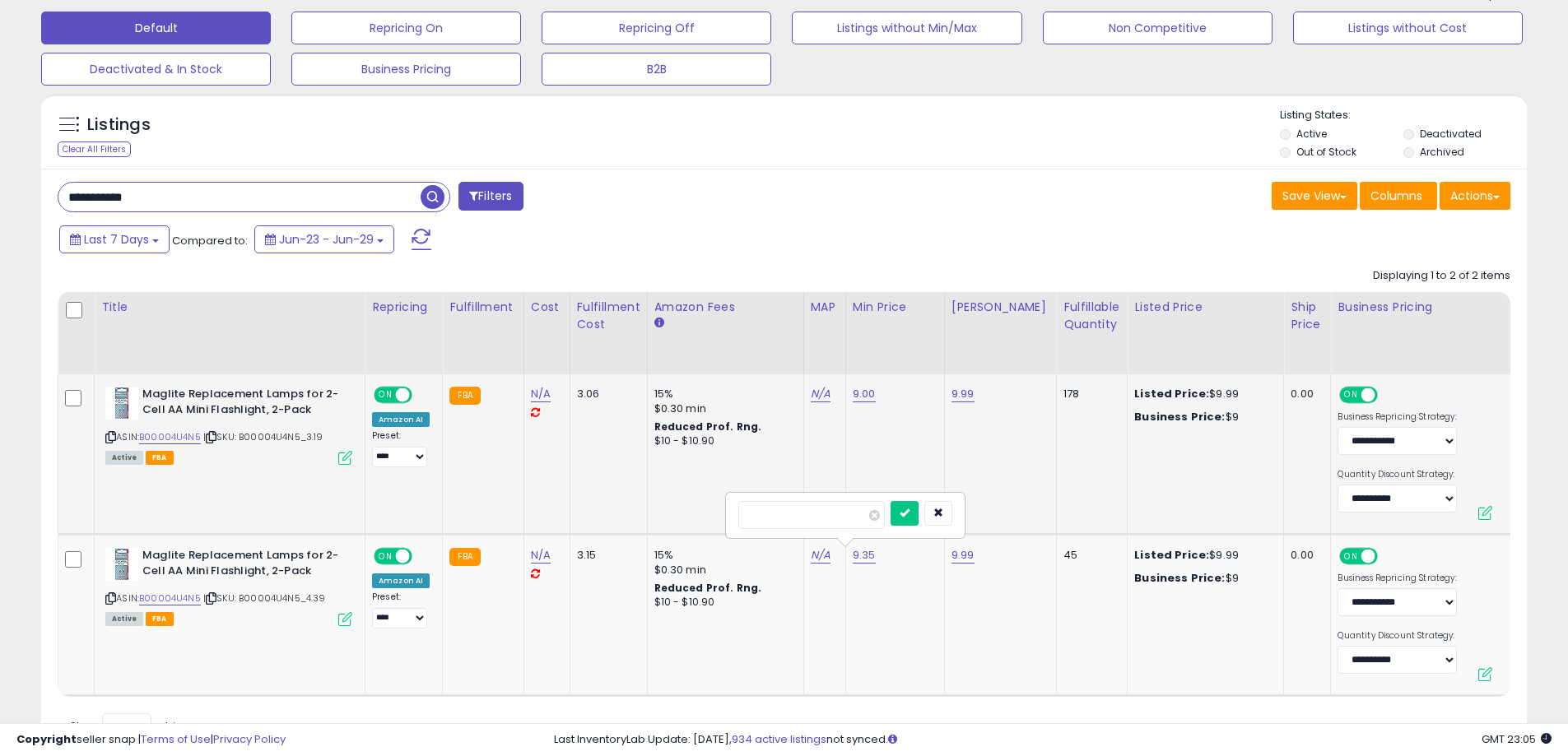 drag, startPoint x: 828, startPoint y: 506, endPoint x: 681, endPoint y: 503, distance: 147.03061 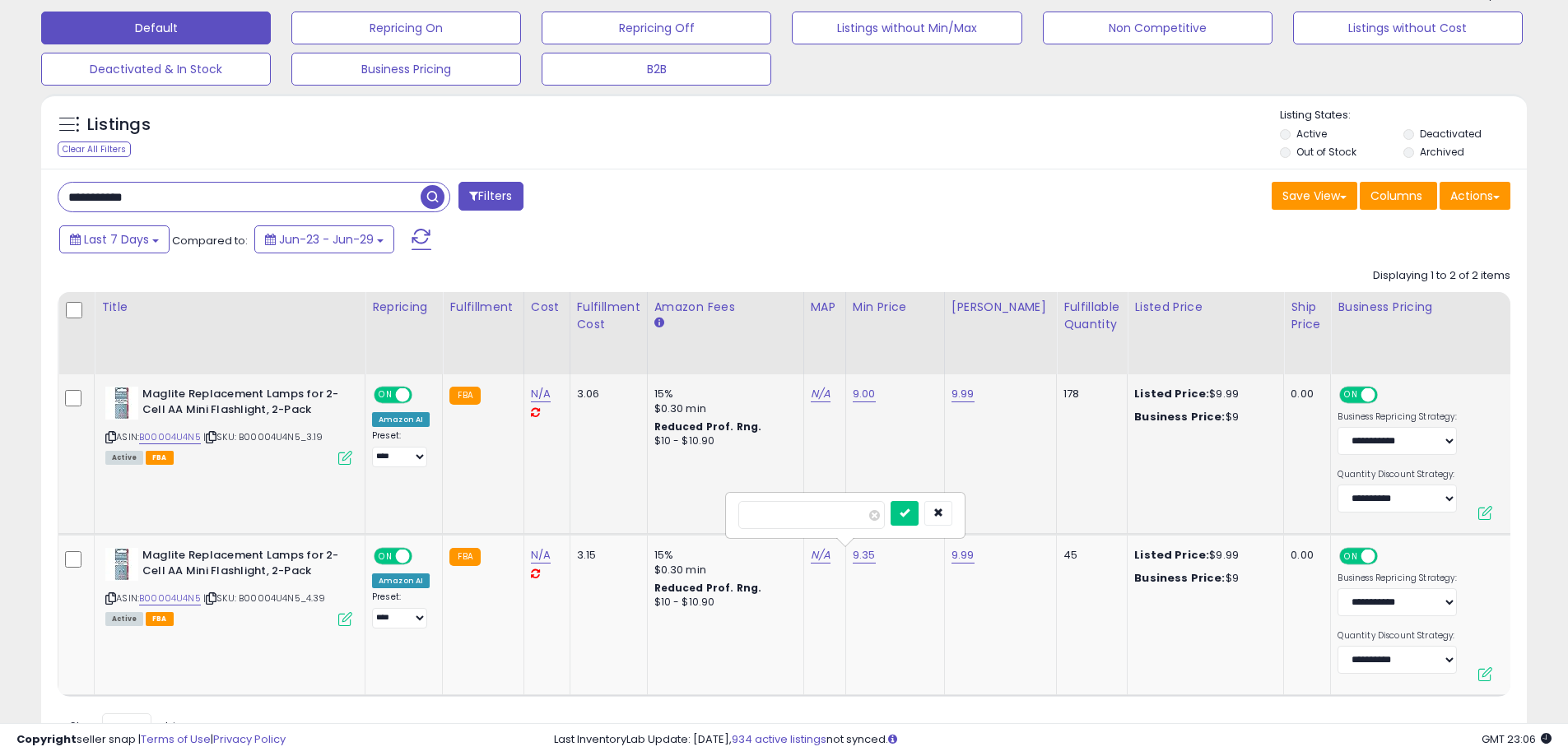 type on "*" 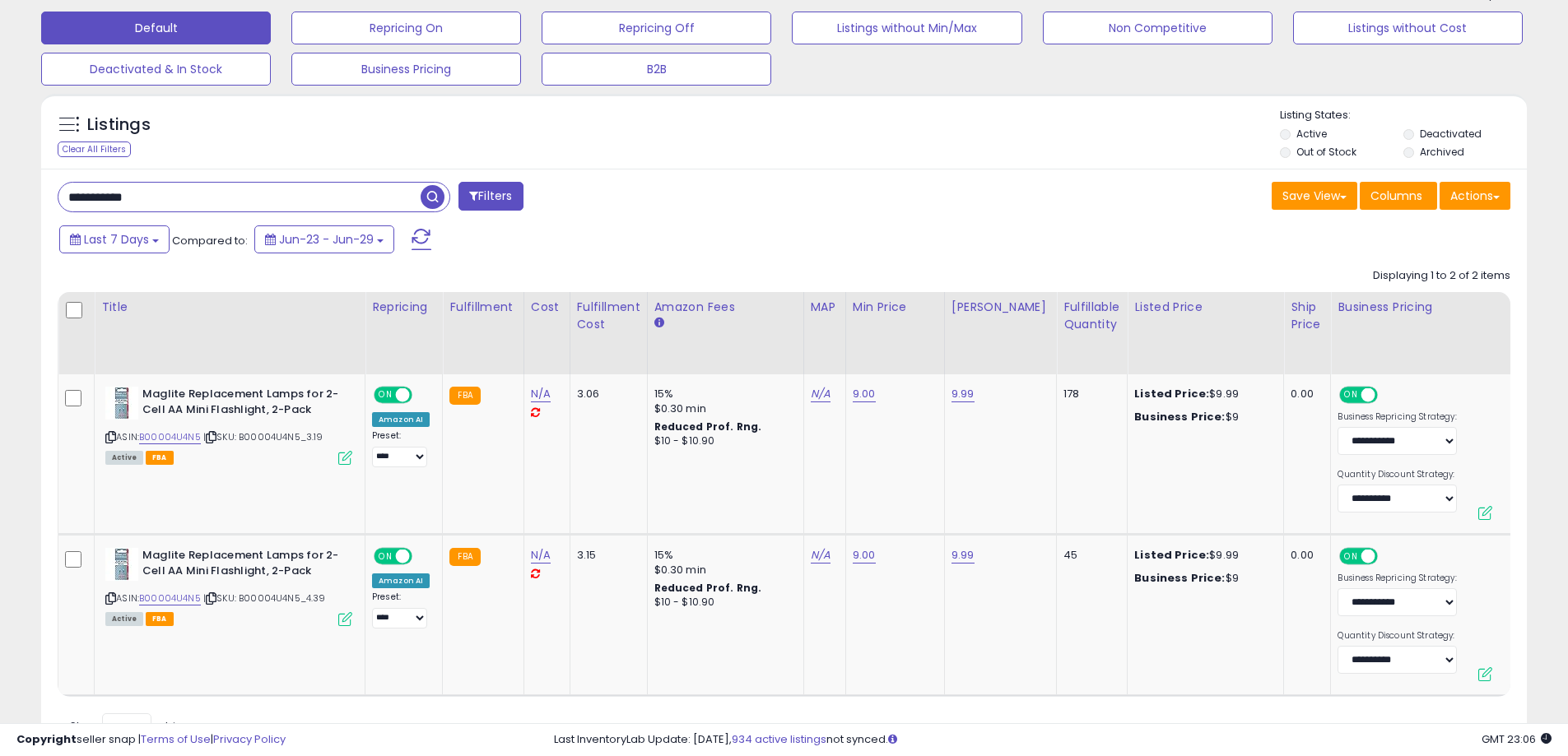 click on "**********" at bounding box center [240, 197] 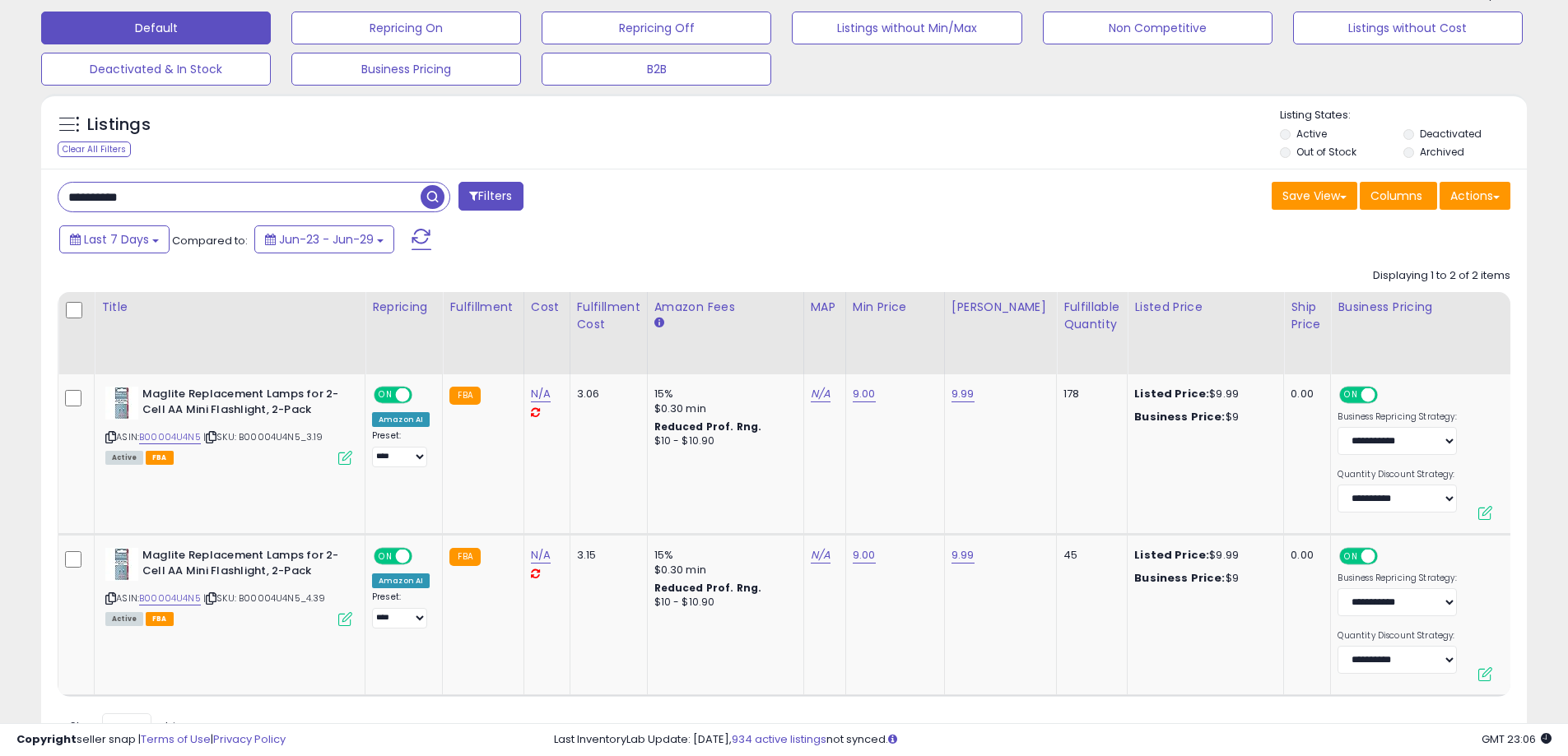 type on "**********" 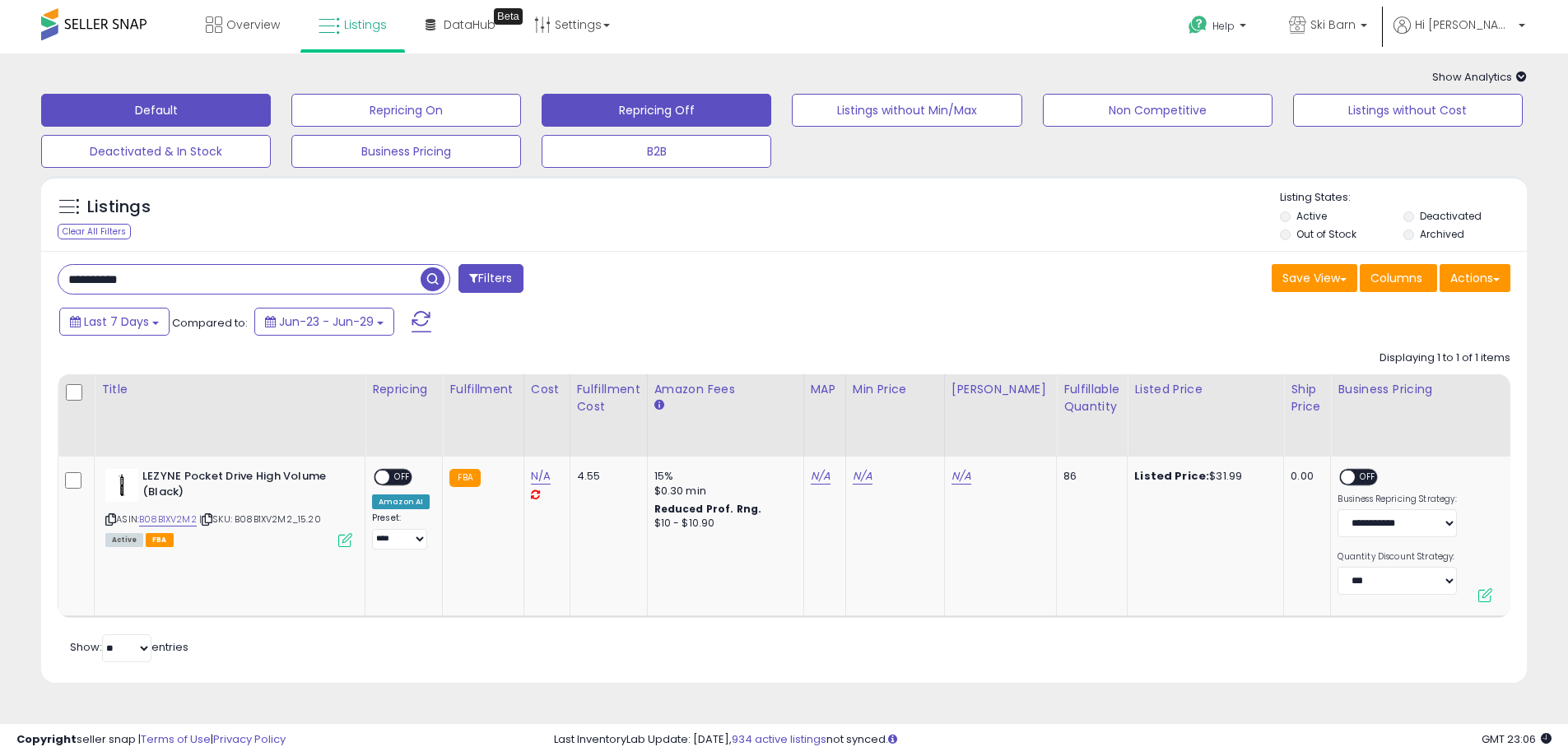 click on "Repricing Off" at bounding box center (406, 110) 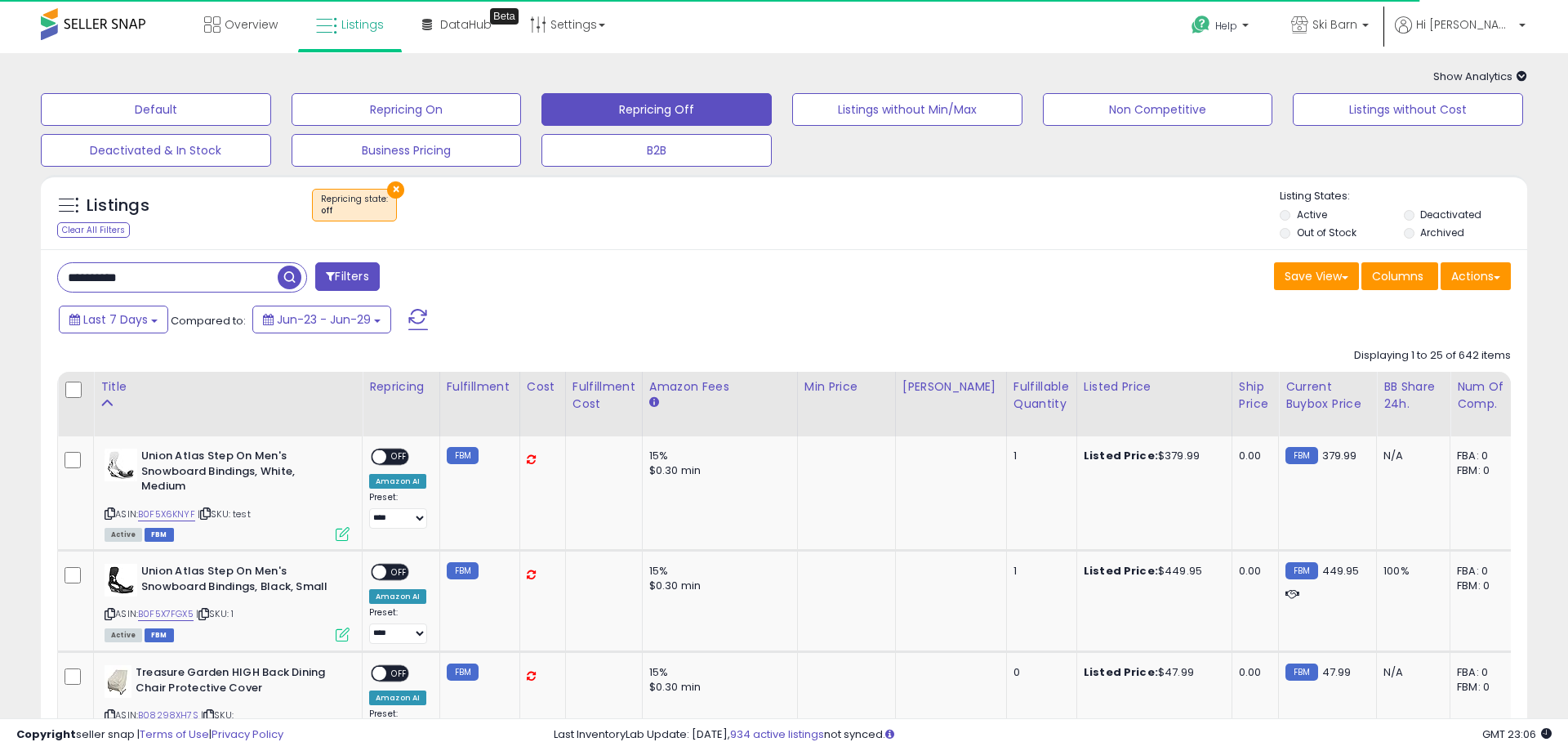 type 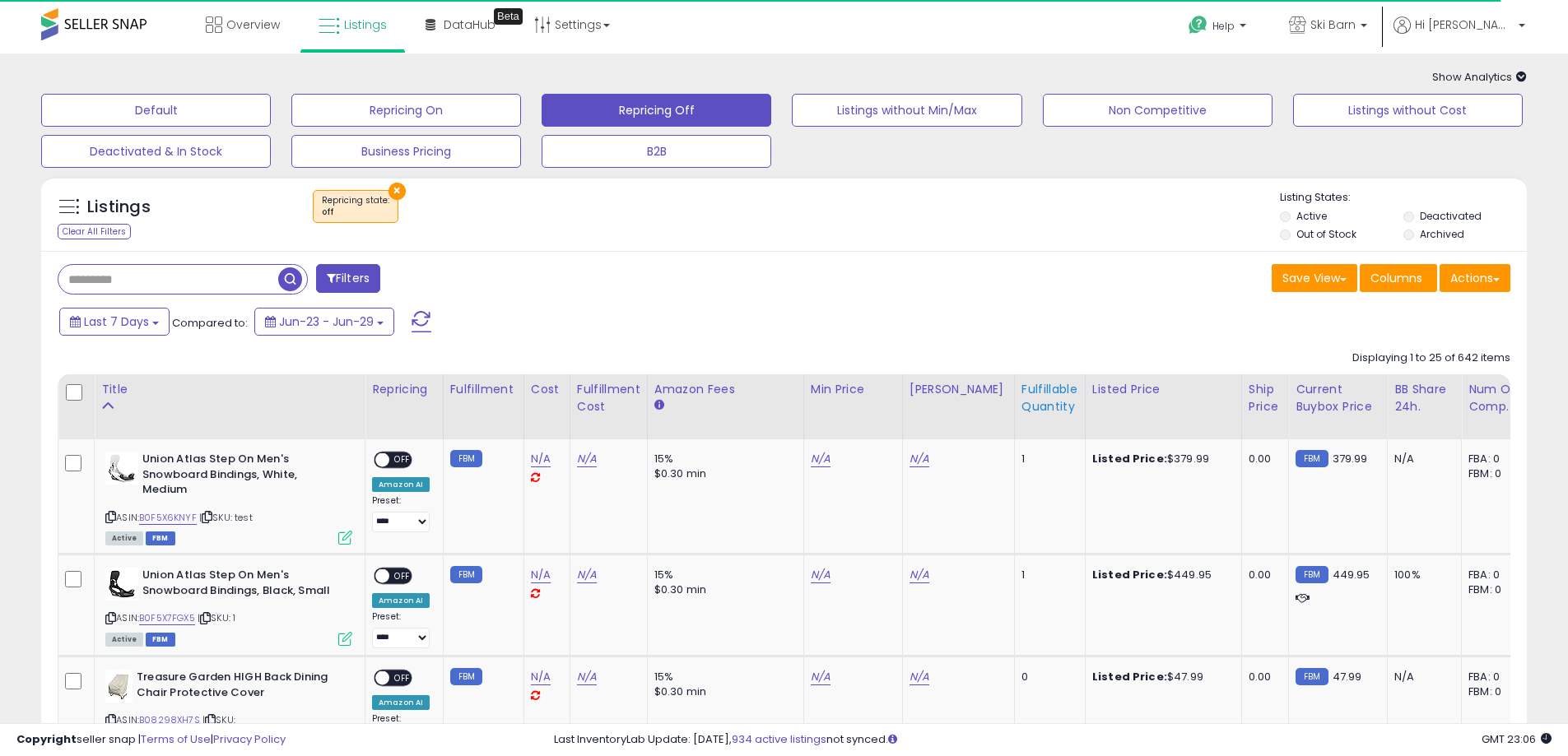 click on "Fulfillable Quantity" at bounding box center [1049, 398] 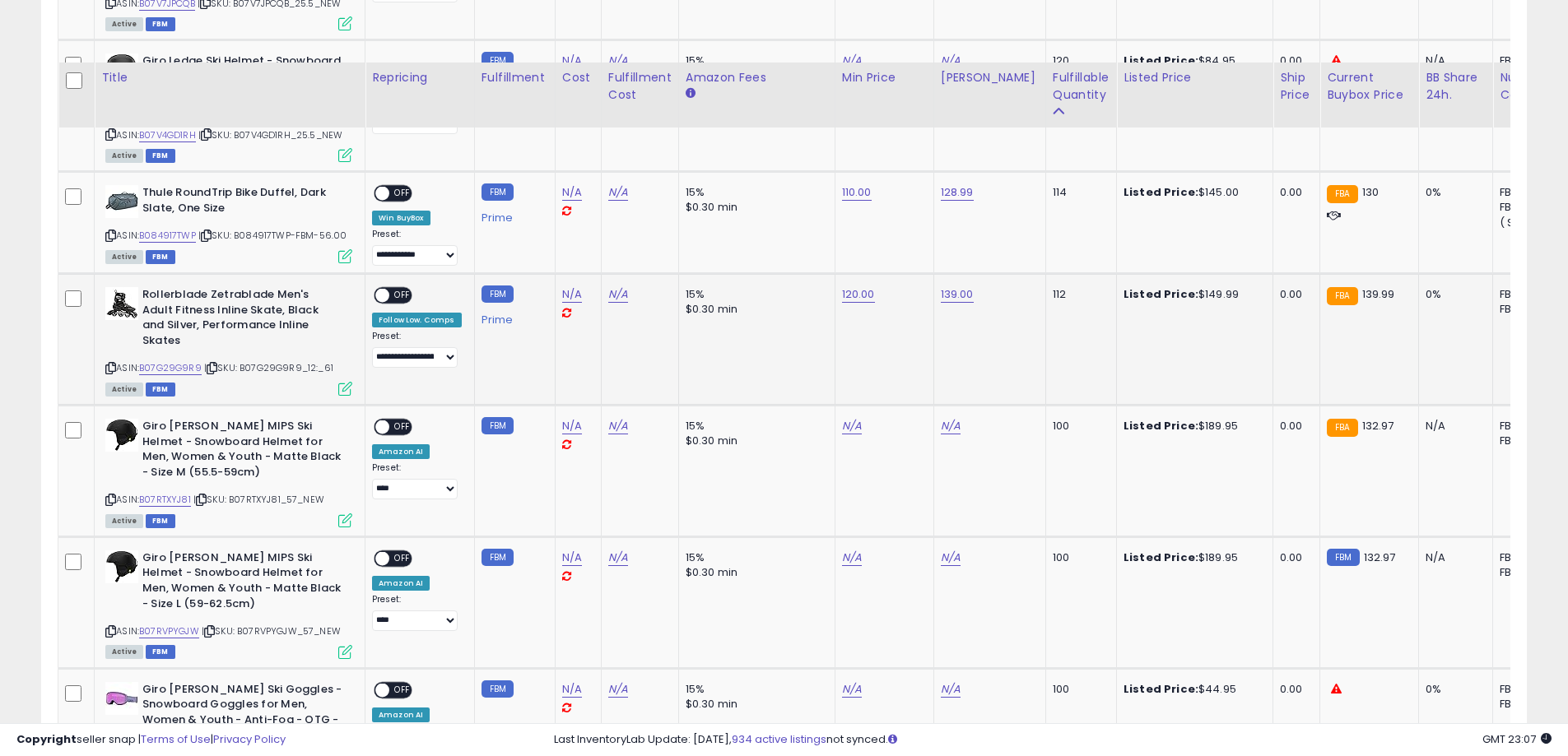 scroll, scrollTop: 576, scrollLeft: 0, axis: vertical 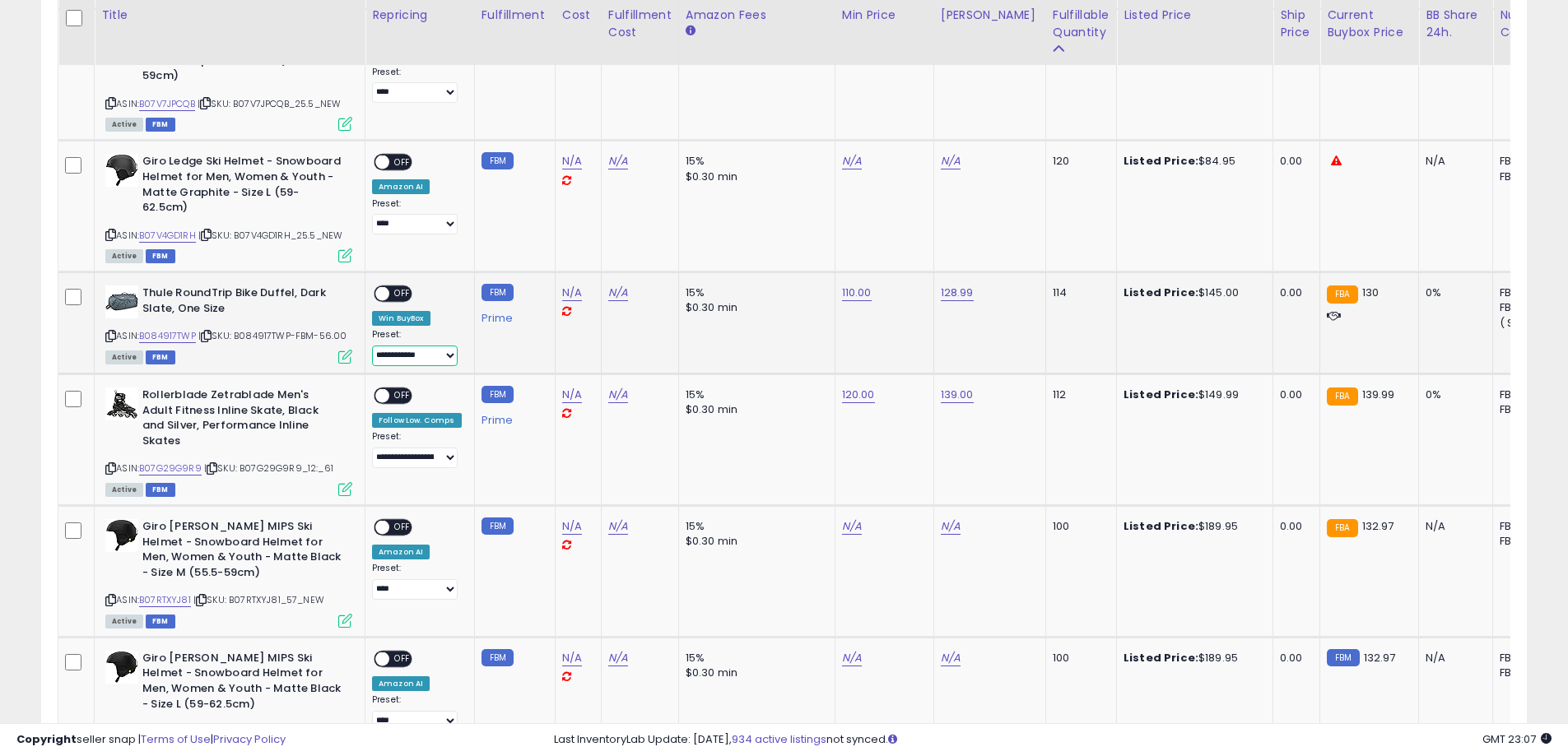 click on "**********" at bounding box center [415, 355] 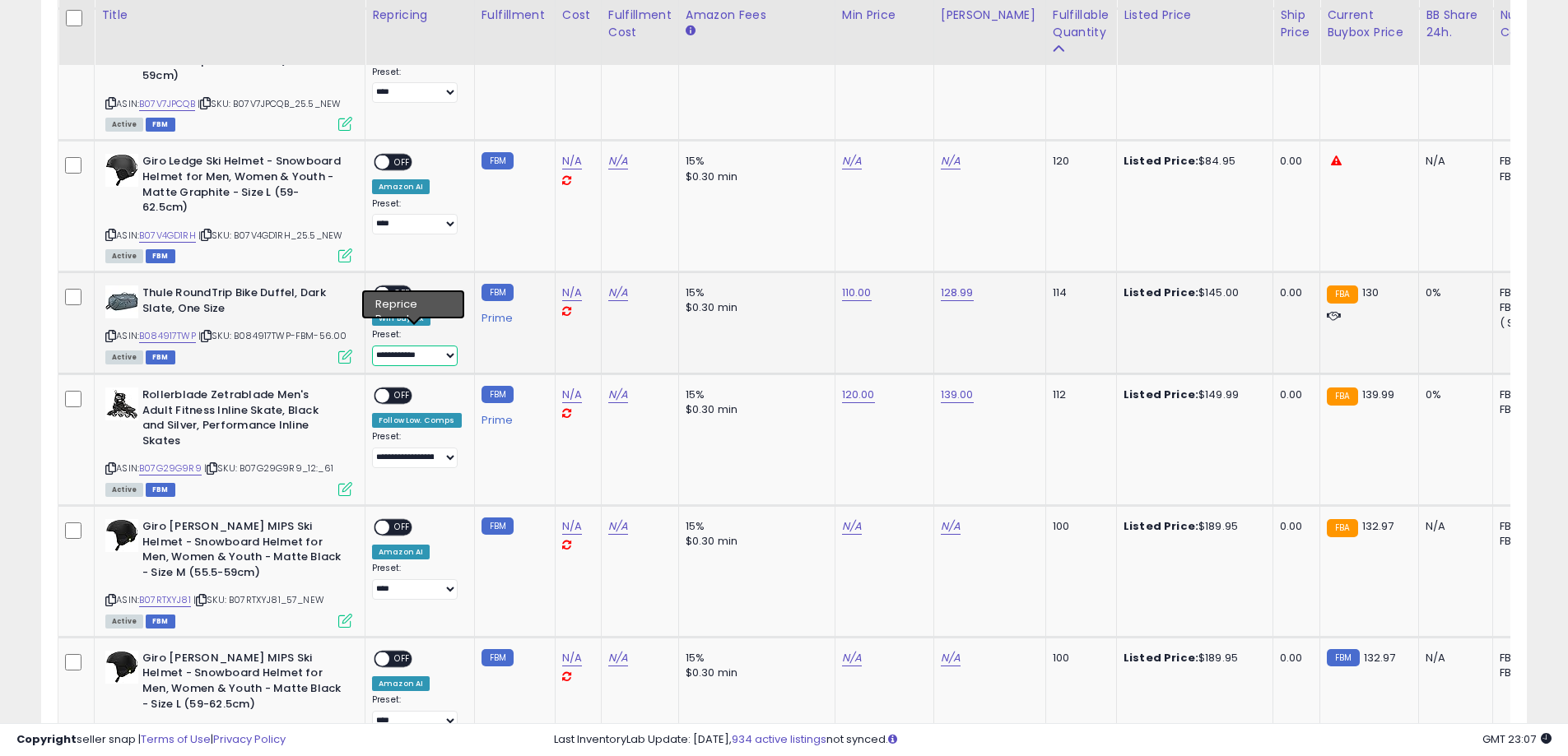 select on "****" 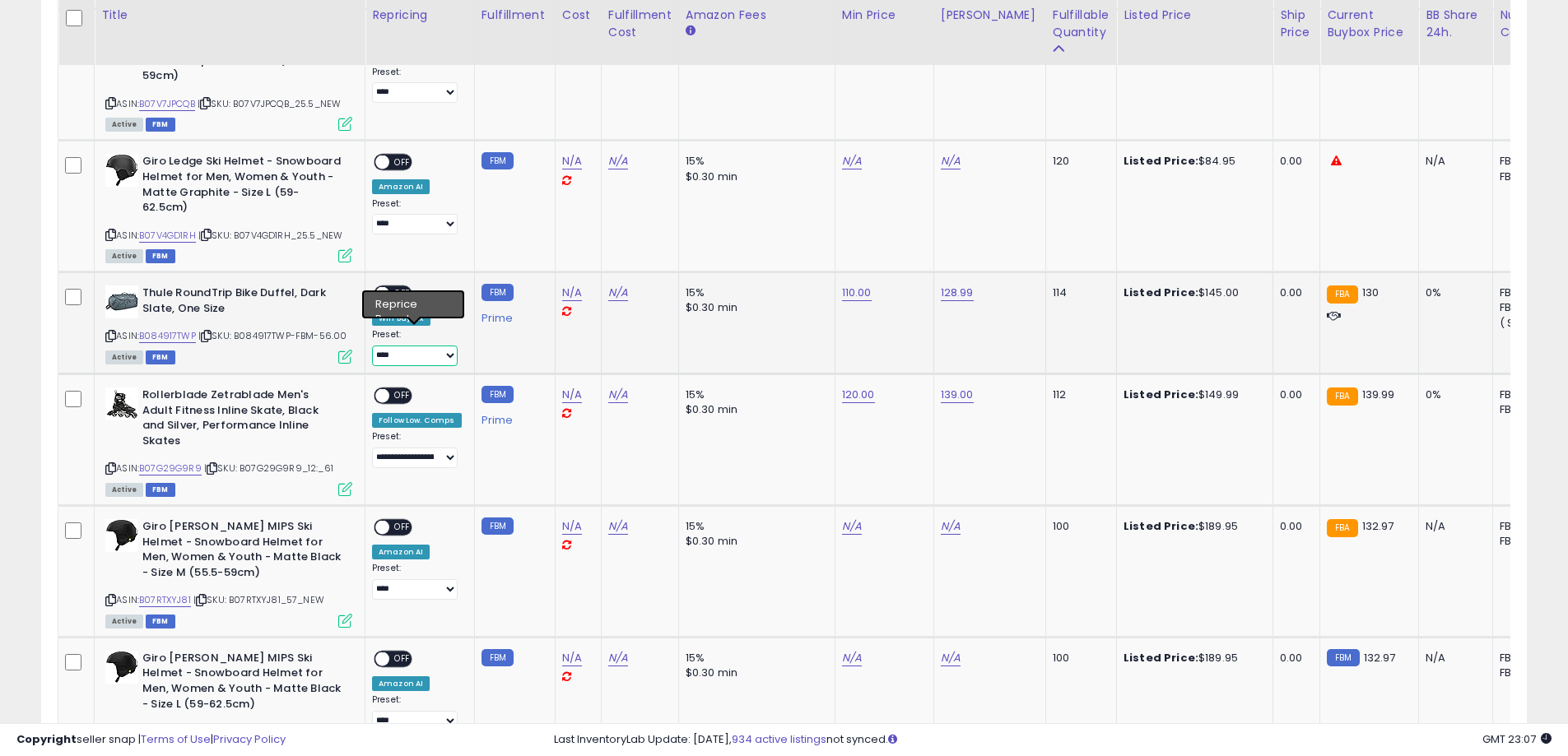 click on "**********" at bounding box center (415, 355) 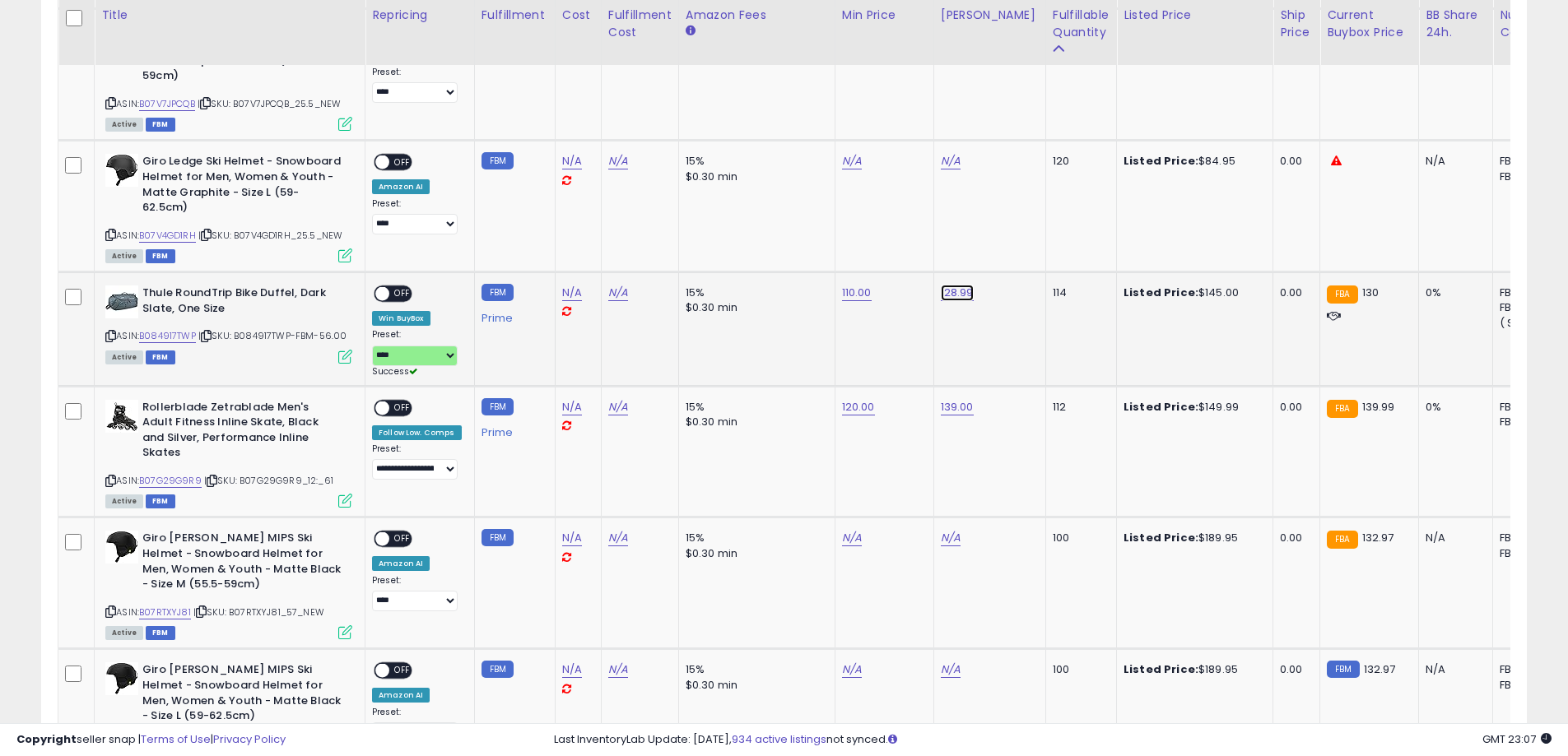 click on "128.99" at bounding box center (951, -117) 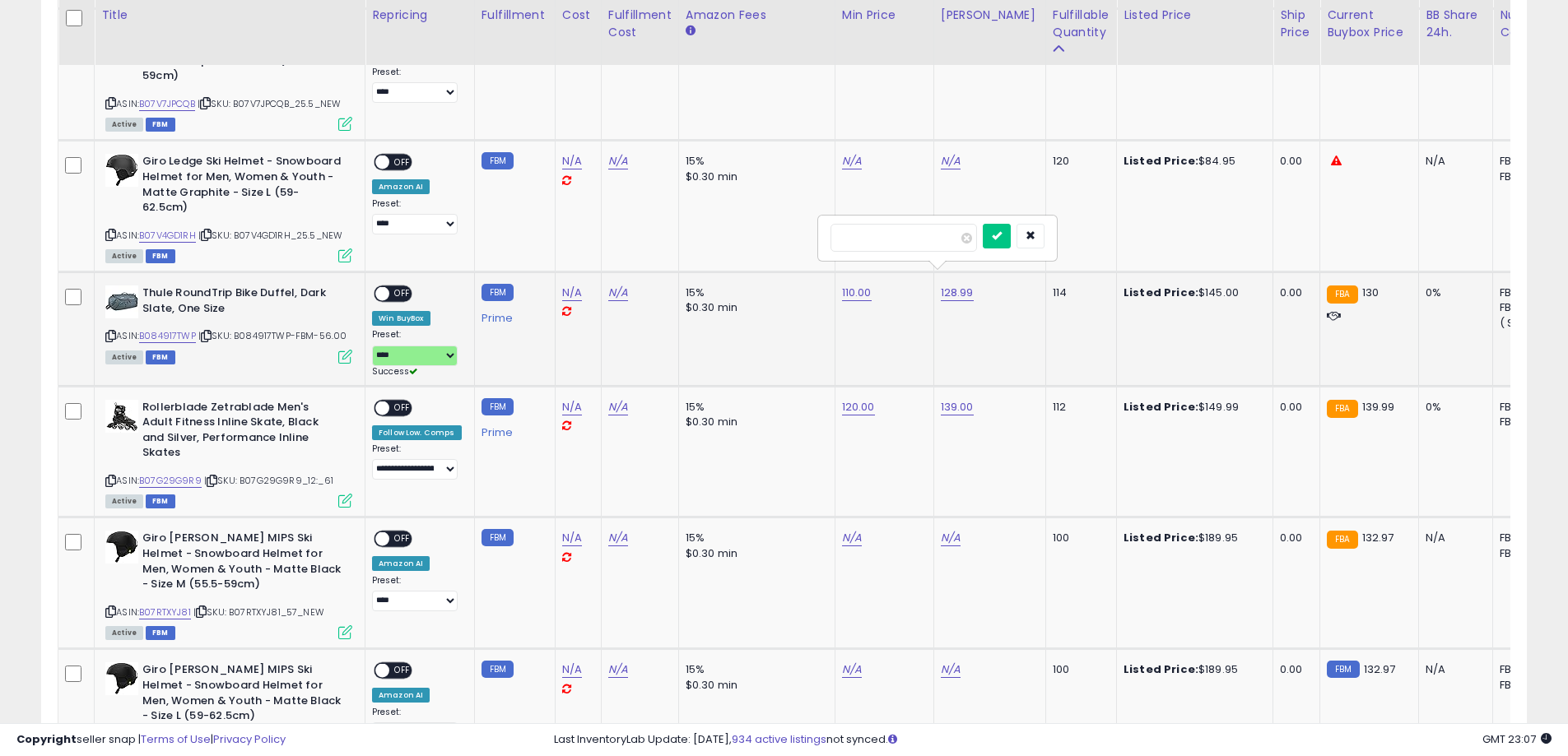 drag, startPoint x: 891, startPoint y: 240, endPoint x: 817, endPoint y: 234, distance: 74.24284 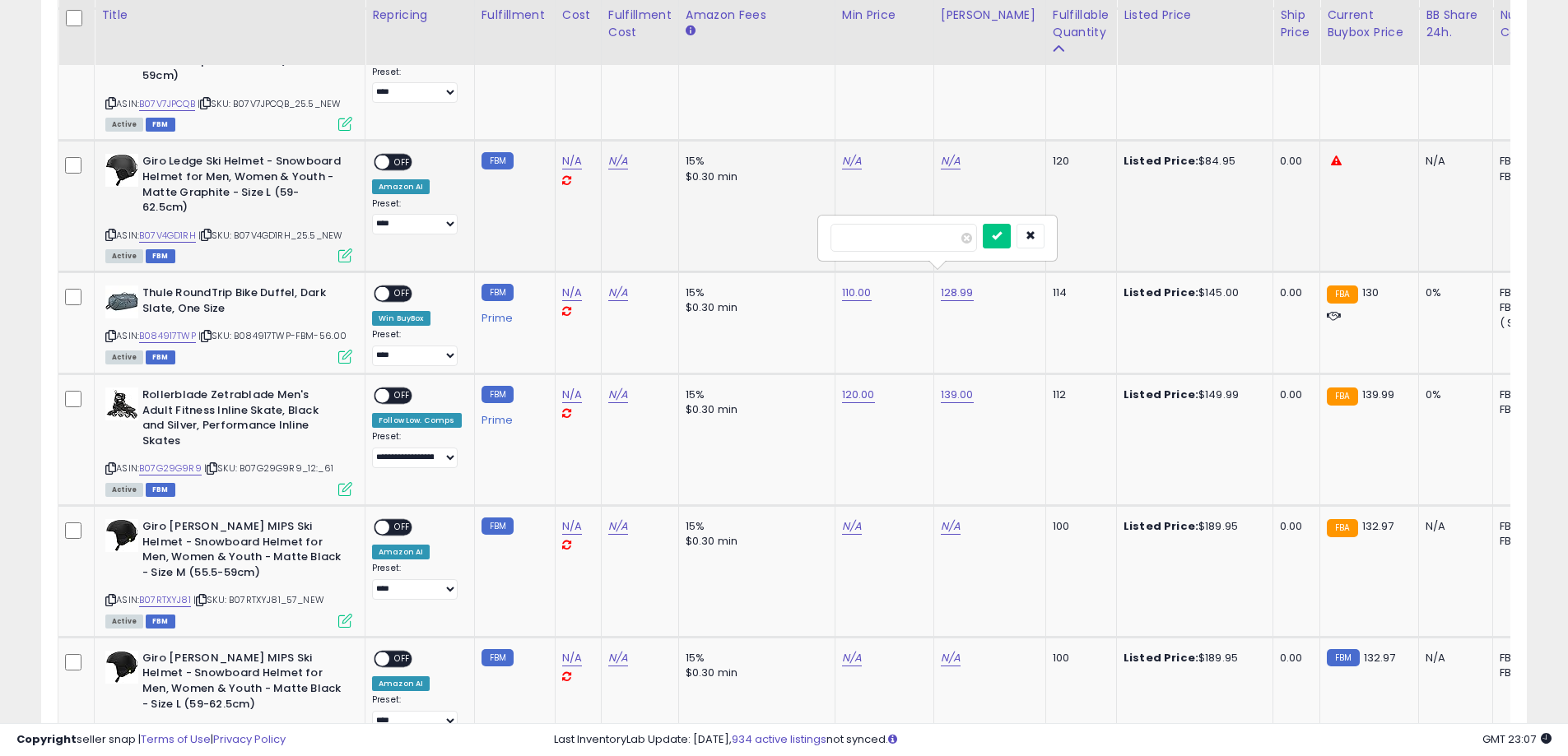 type on "***" 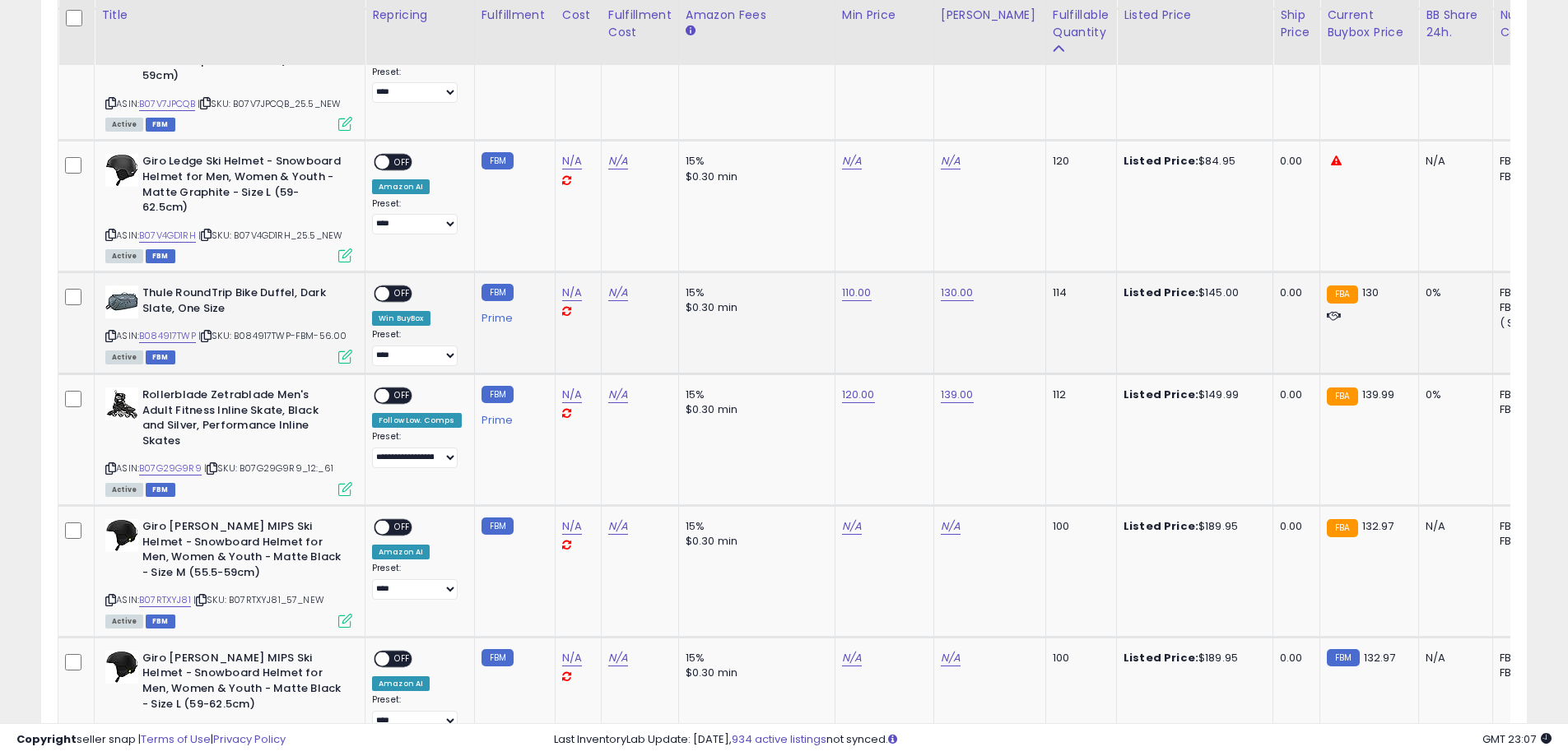 click on "OFF" at bounding box center (402, 294) 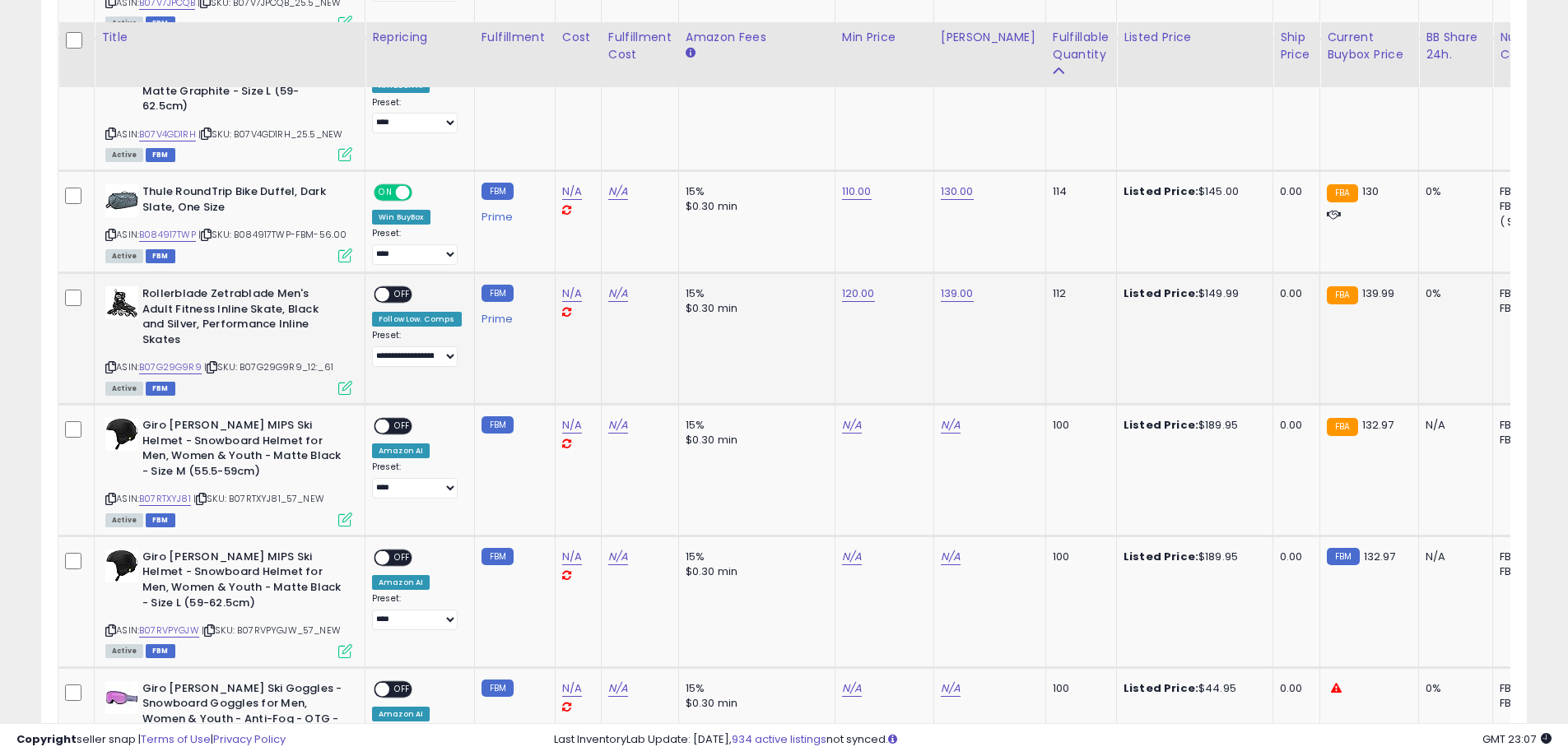 scroll, scrollTop: 740, scrollLeft: 0, axis: vertical 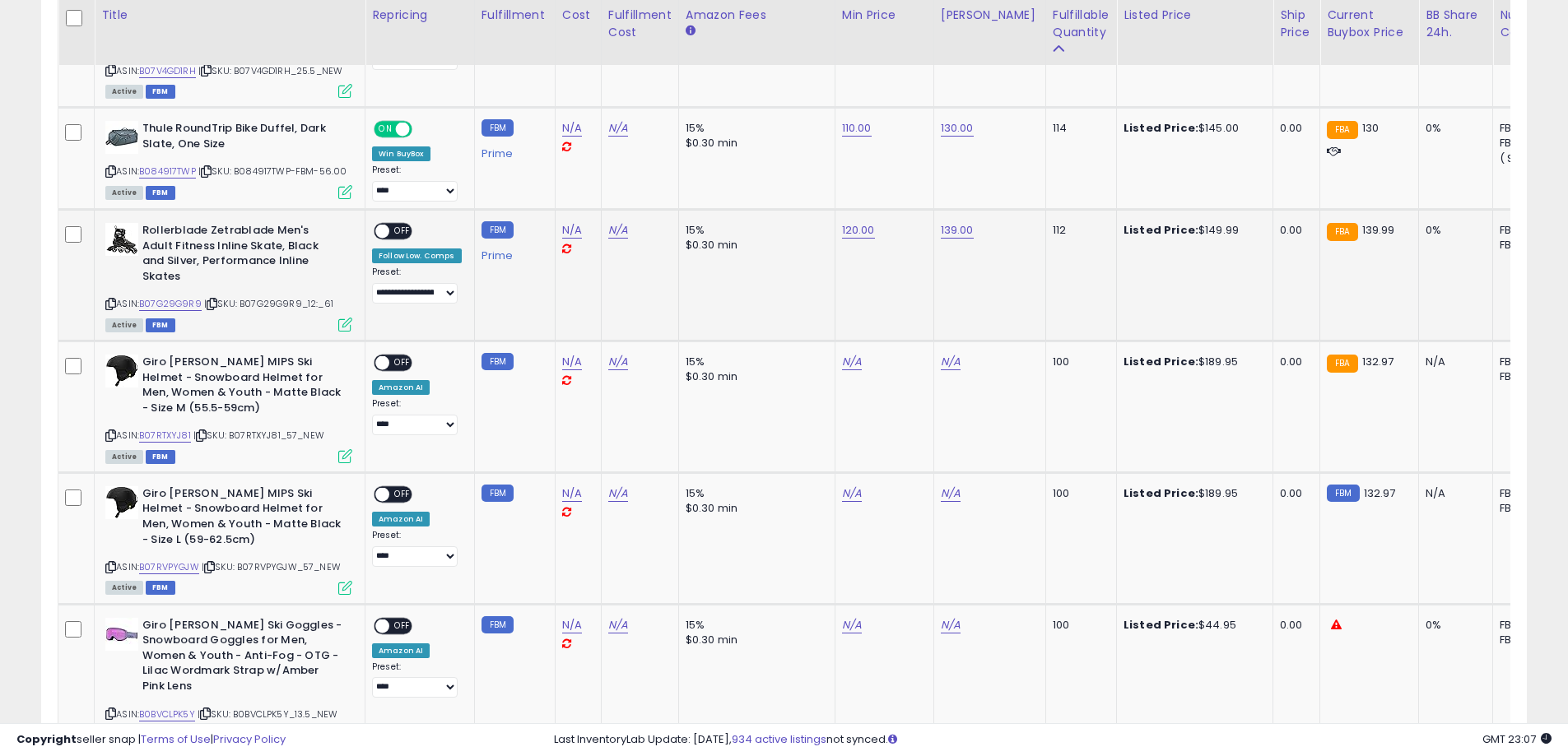 click on "OFF" at bounding box center (402, 231) 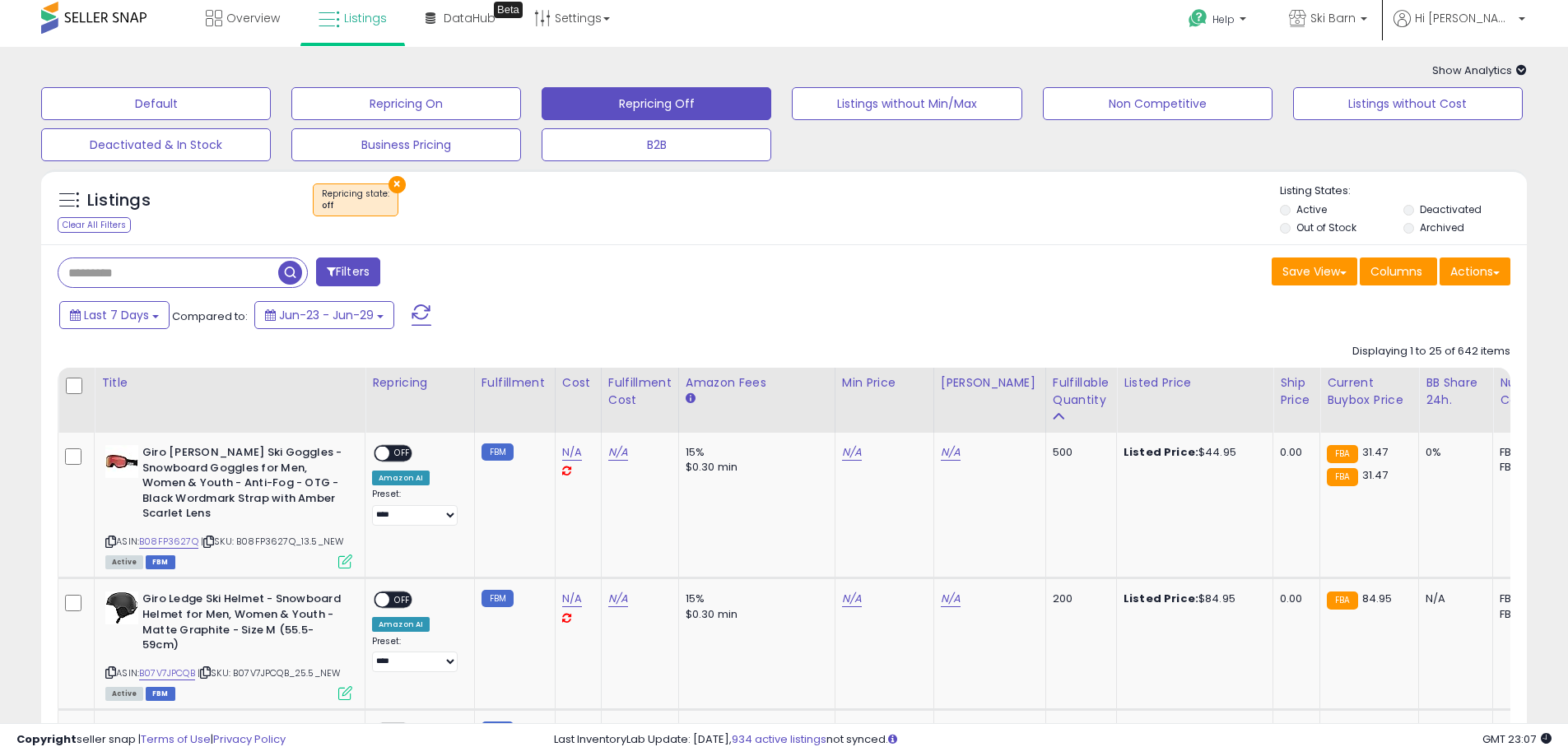 scroll, scrollTop: 0, scrollLeft: 0, axis: both 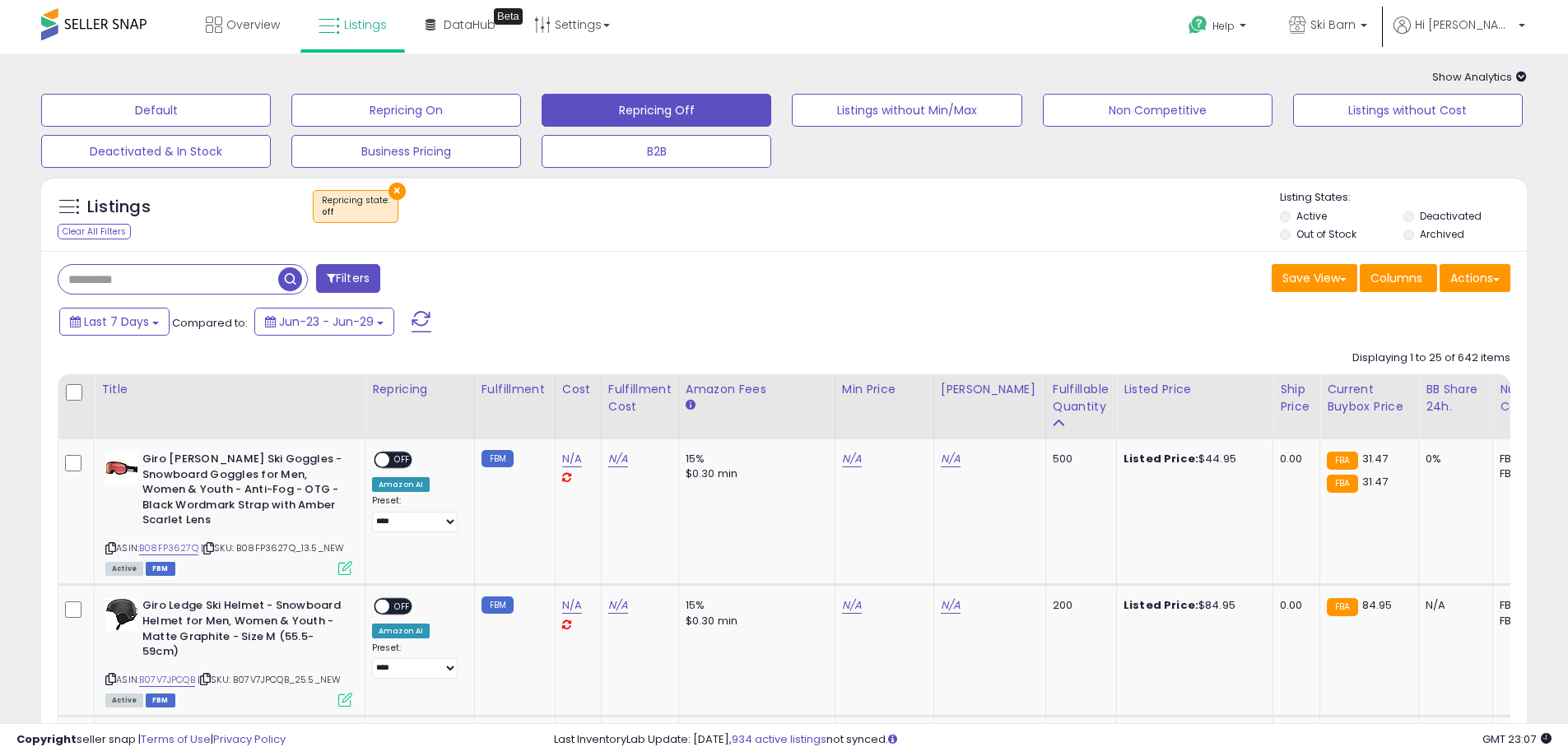 click at bounding box center [168, 279] 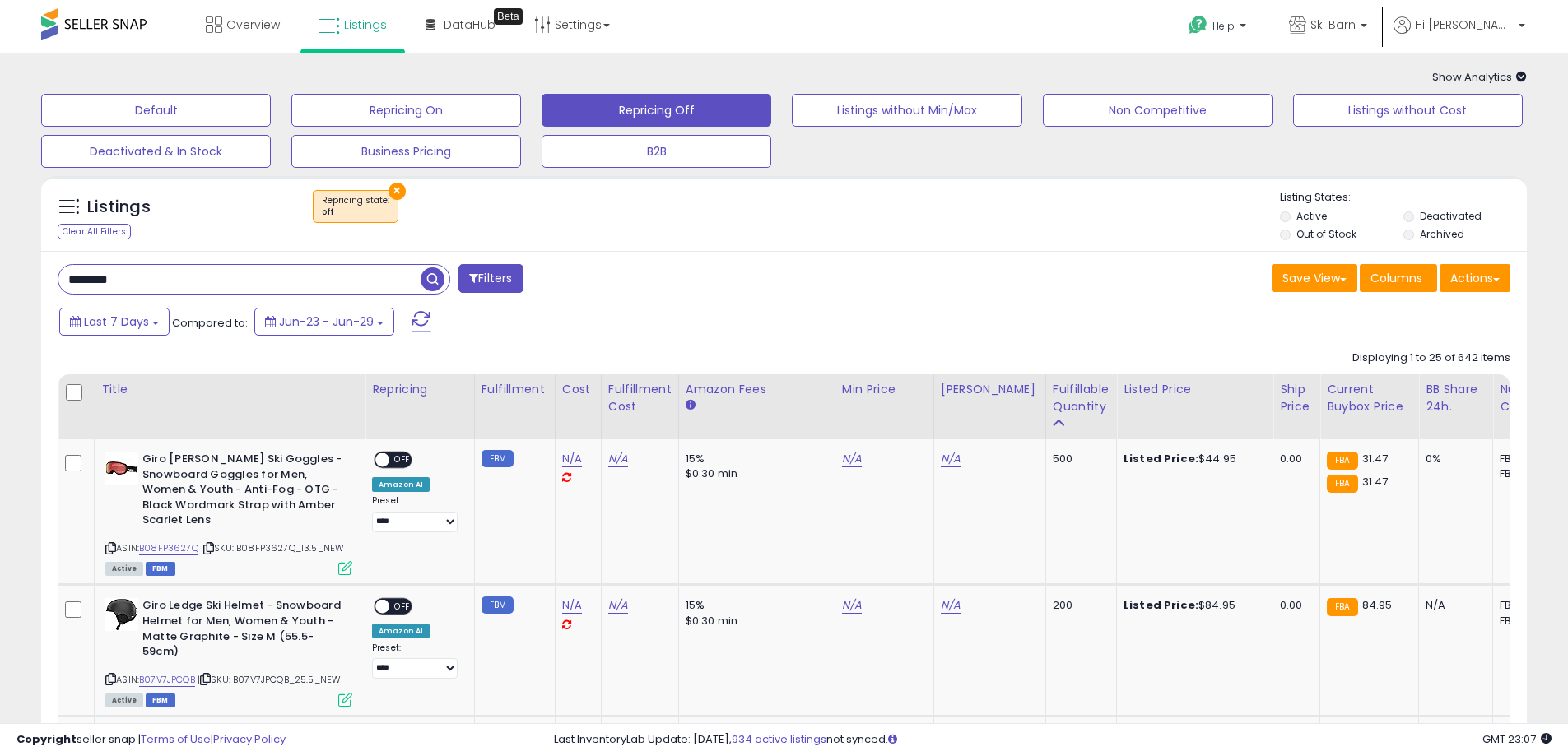 type on "********" 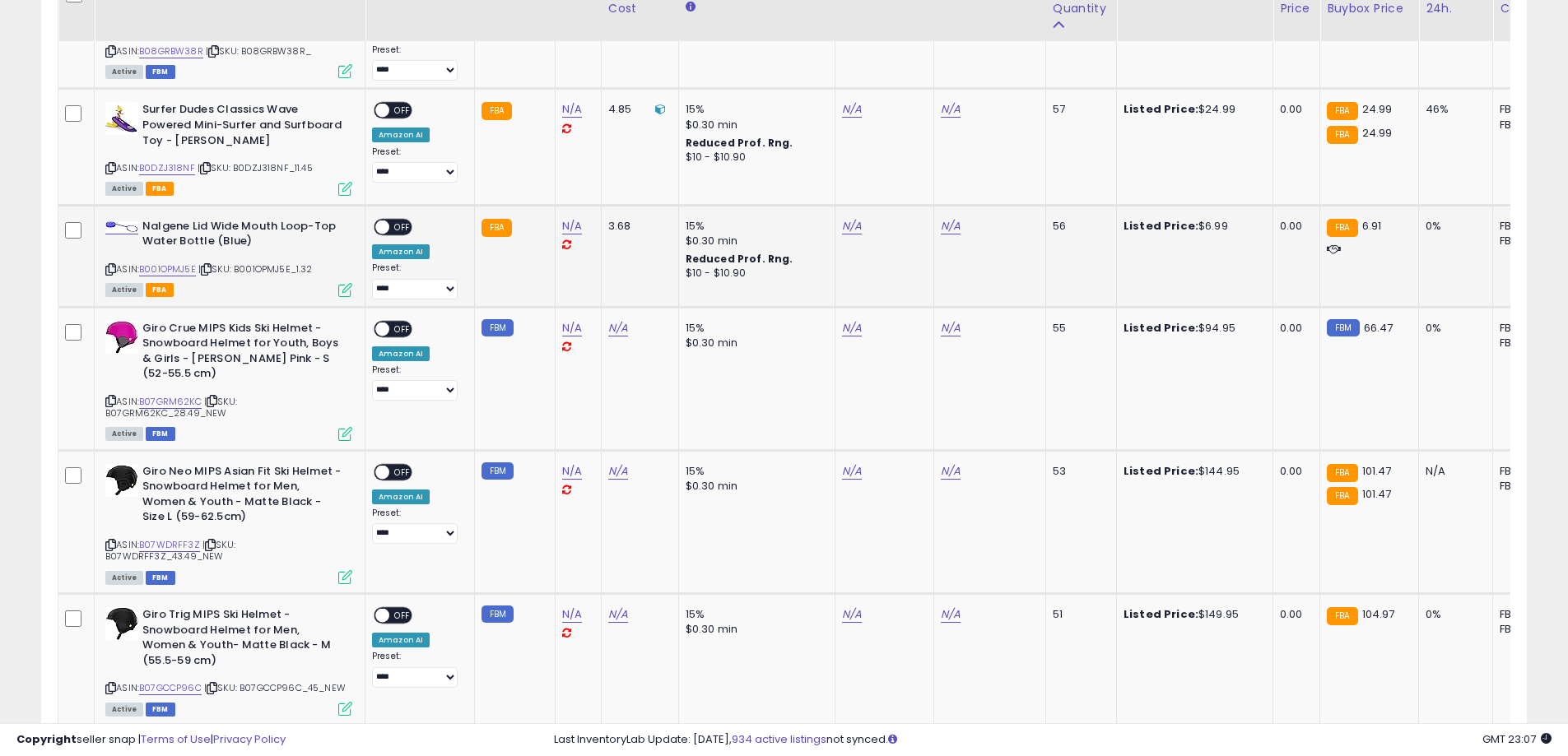 scroll, scrollTop: 1974, scrollLeft: 0, axis: vertical 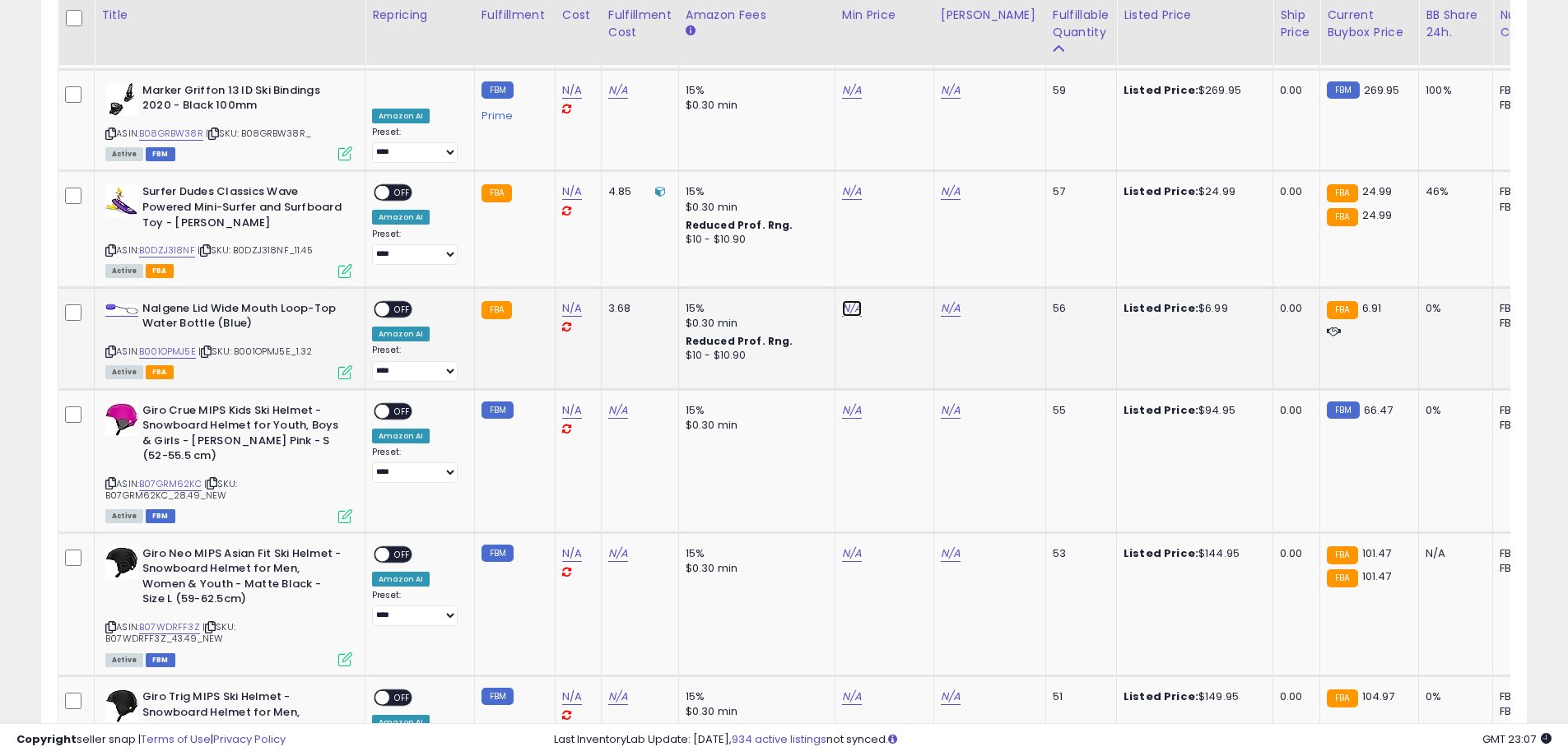 click on "N/A" at bounding box center (852, -1515) 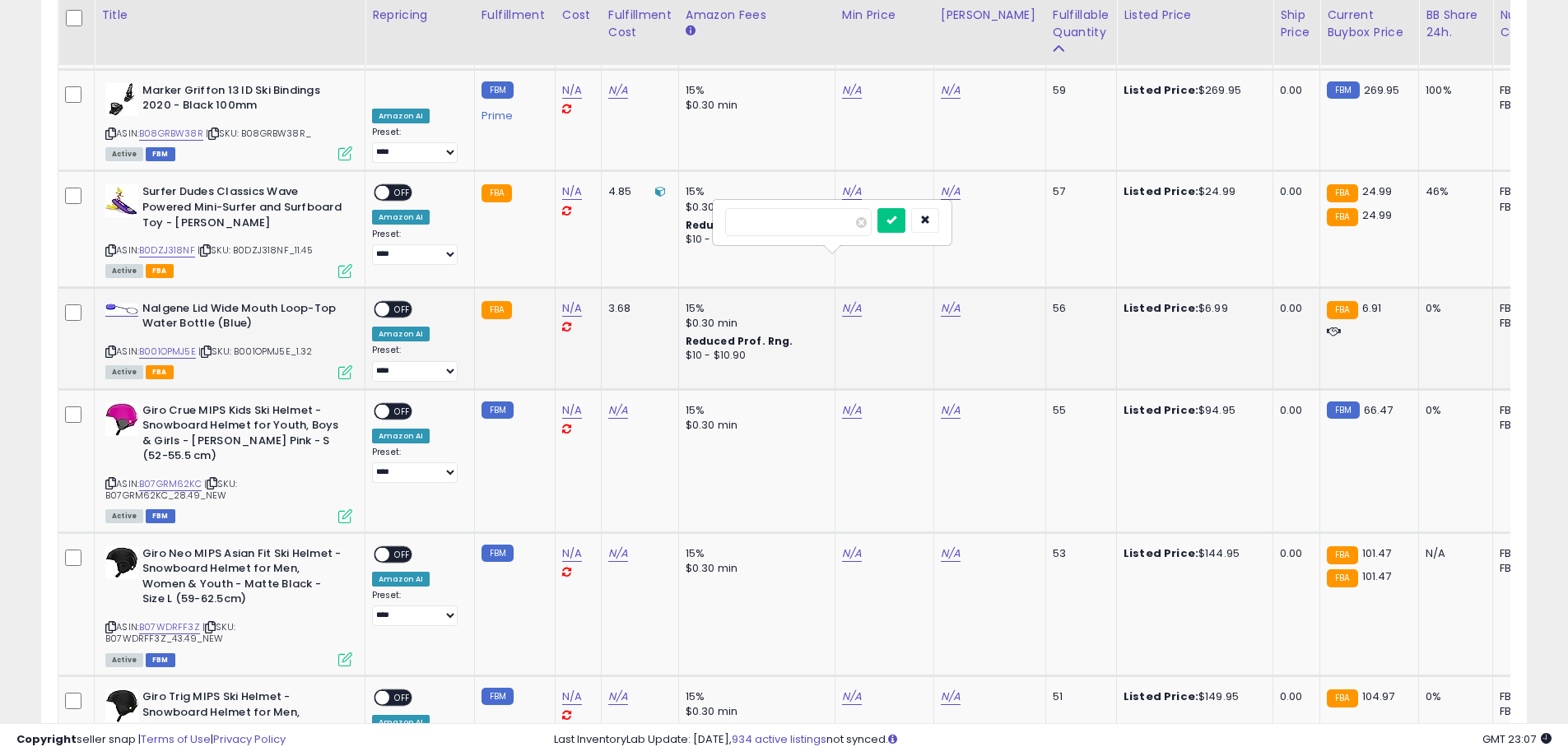 type on "*" 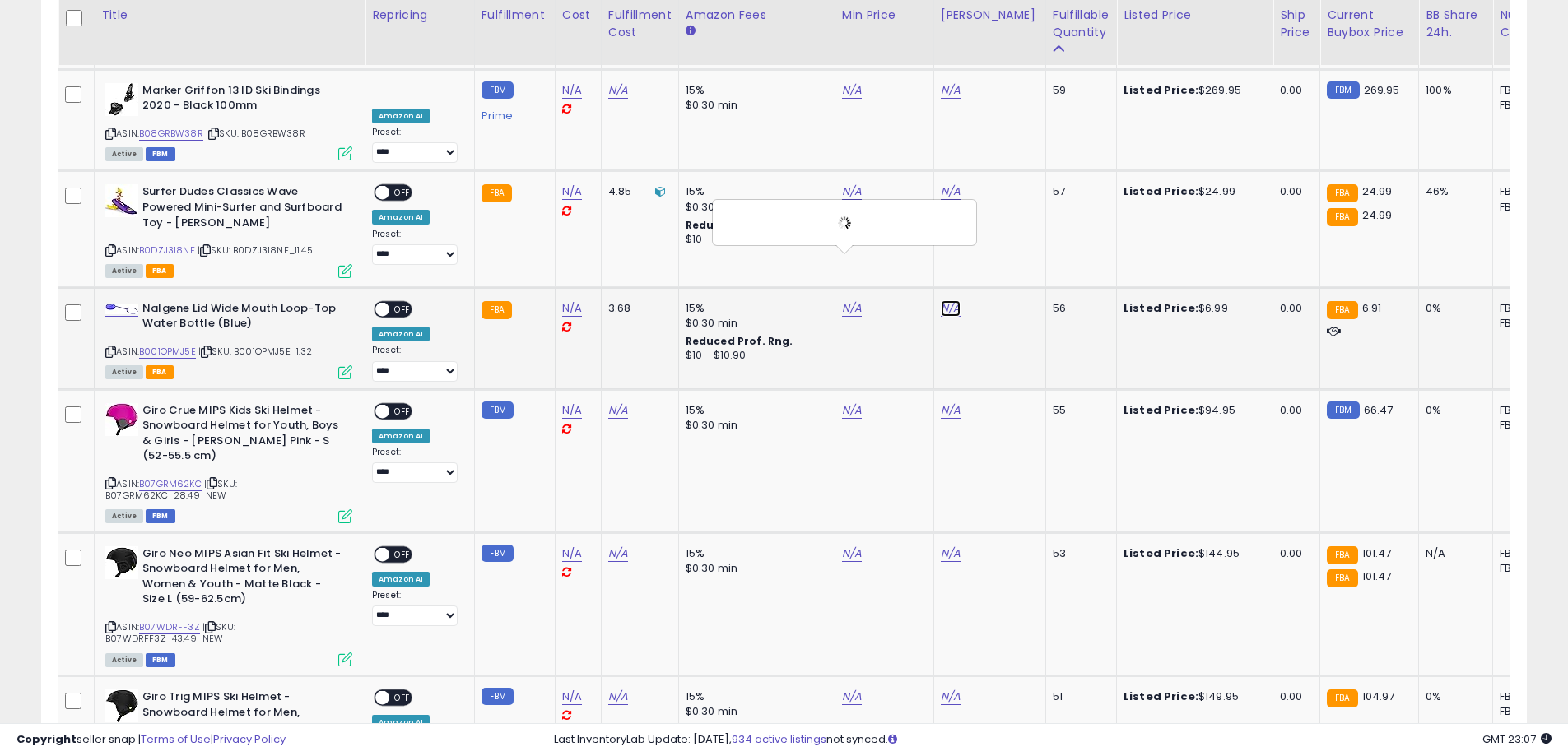 click on "N/A" at bounding box center [951, -1515] 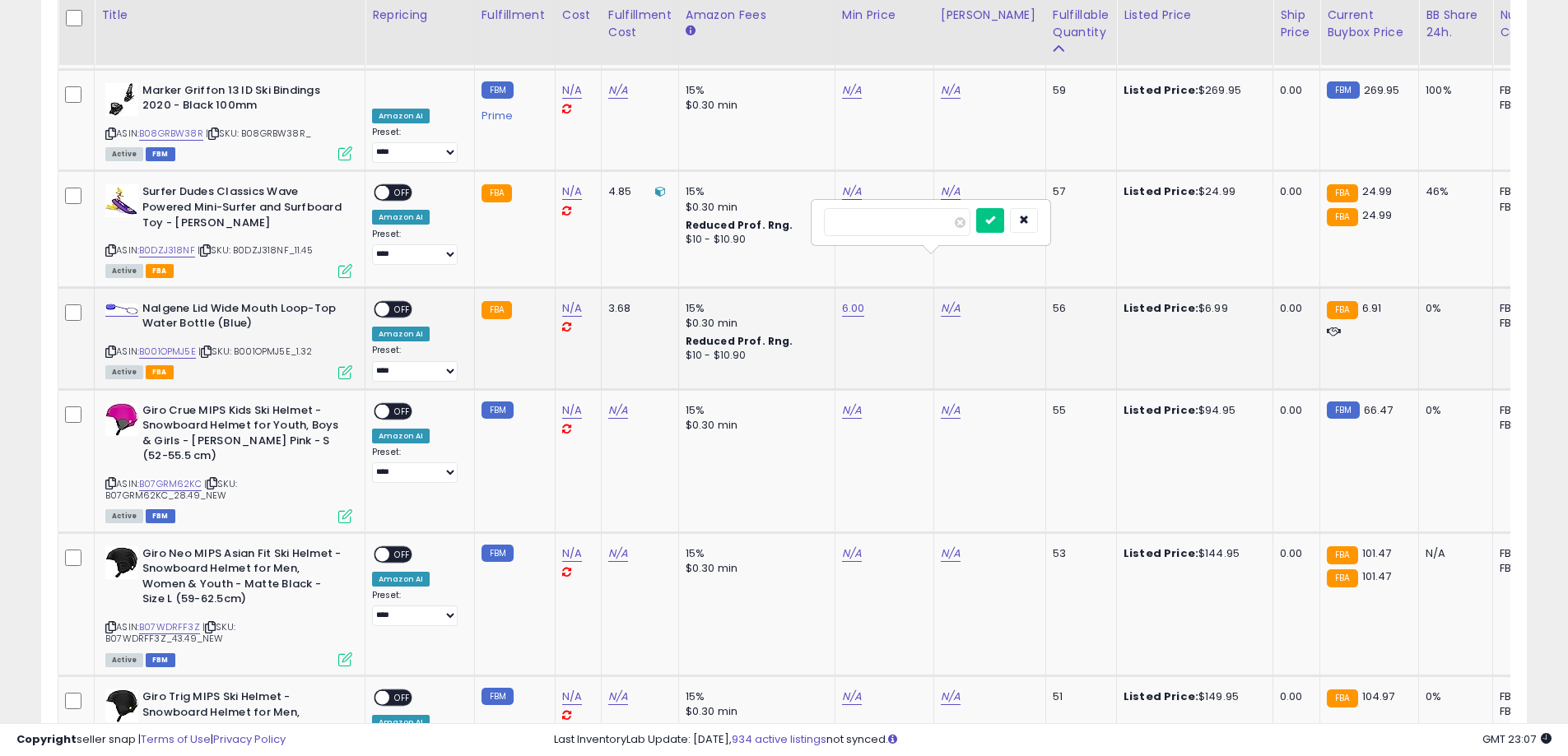 type on "****" 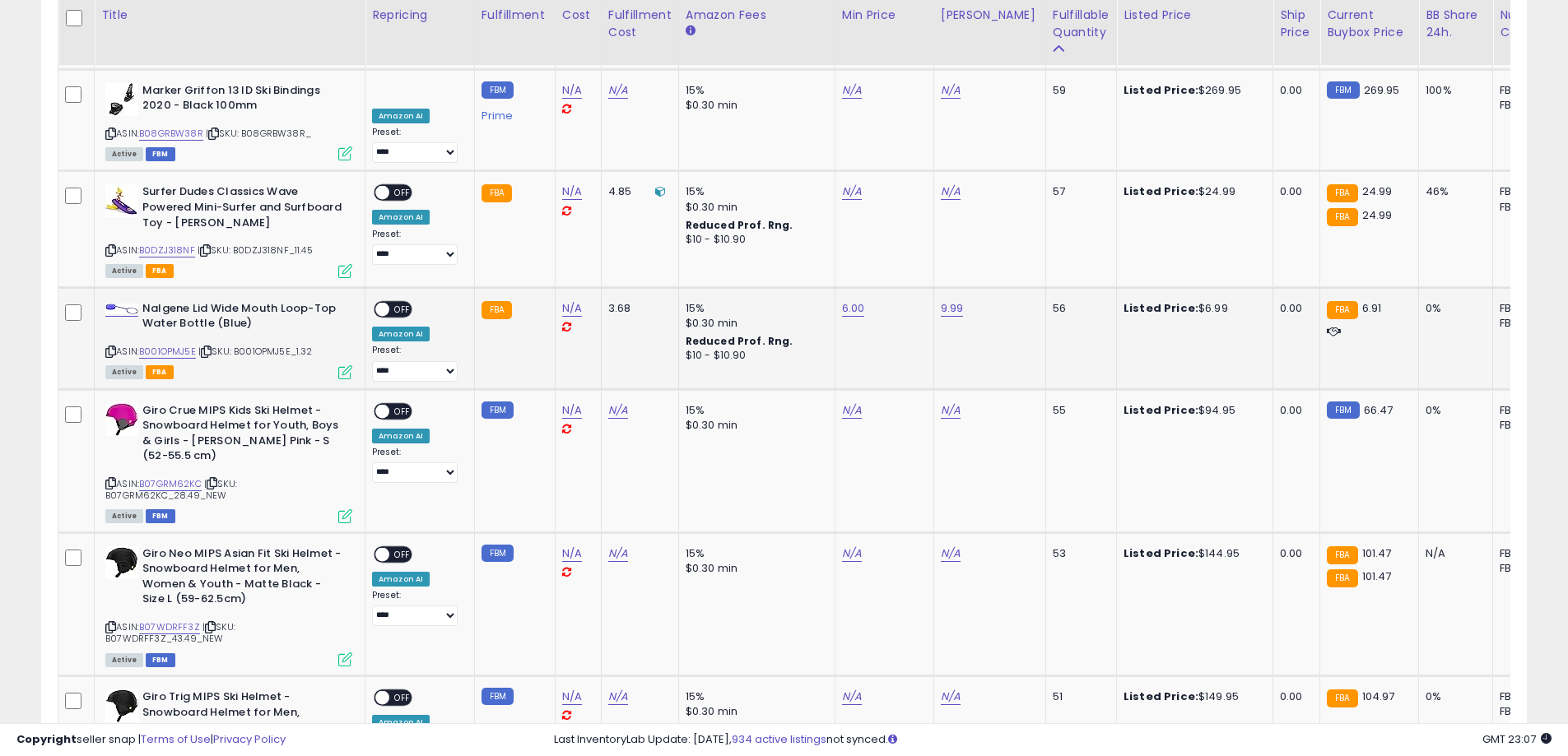 click on "ON" at bounding box center [365, 308] 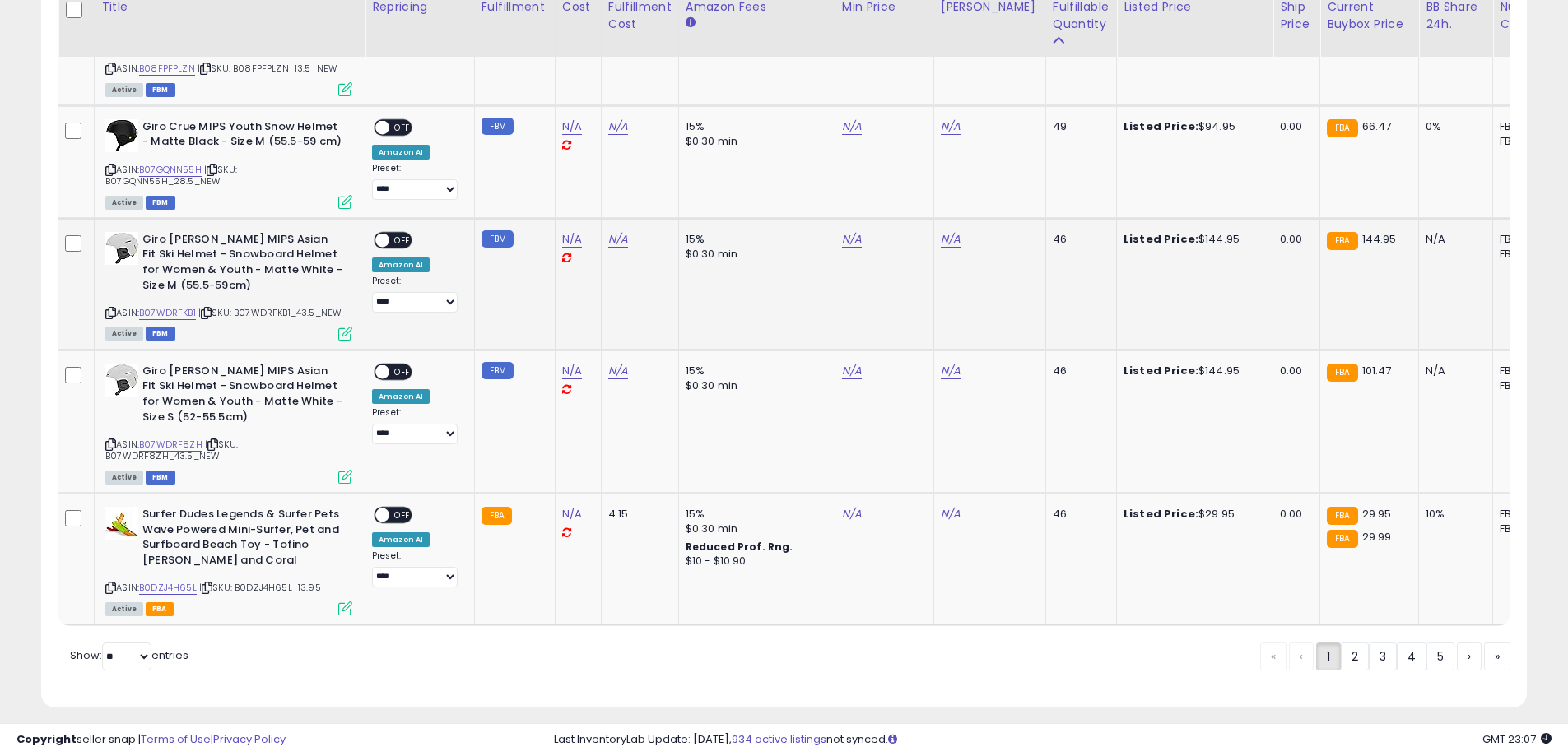 scroll, scrollTop: 2976, scrollLeft: 0, axis: vertical 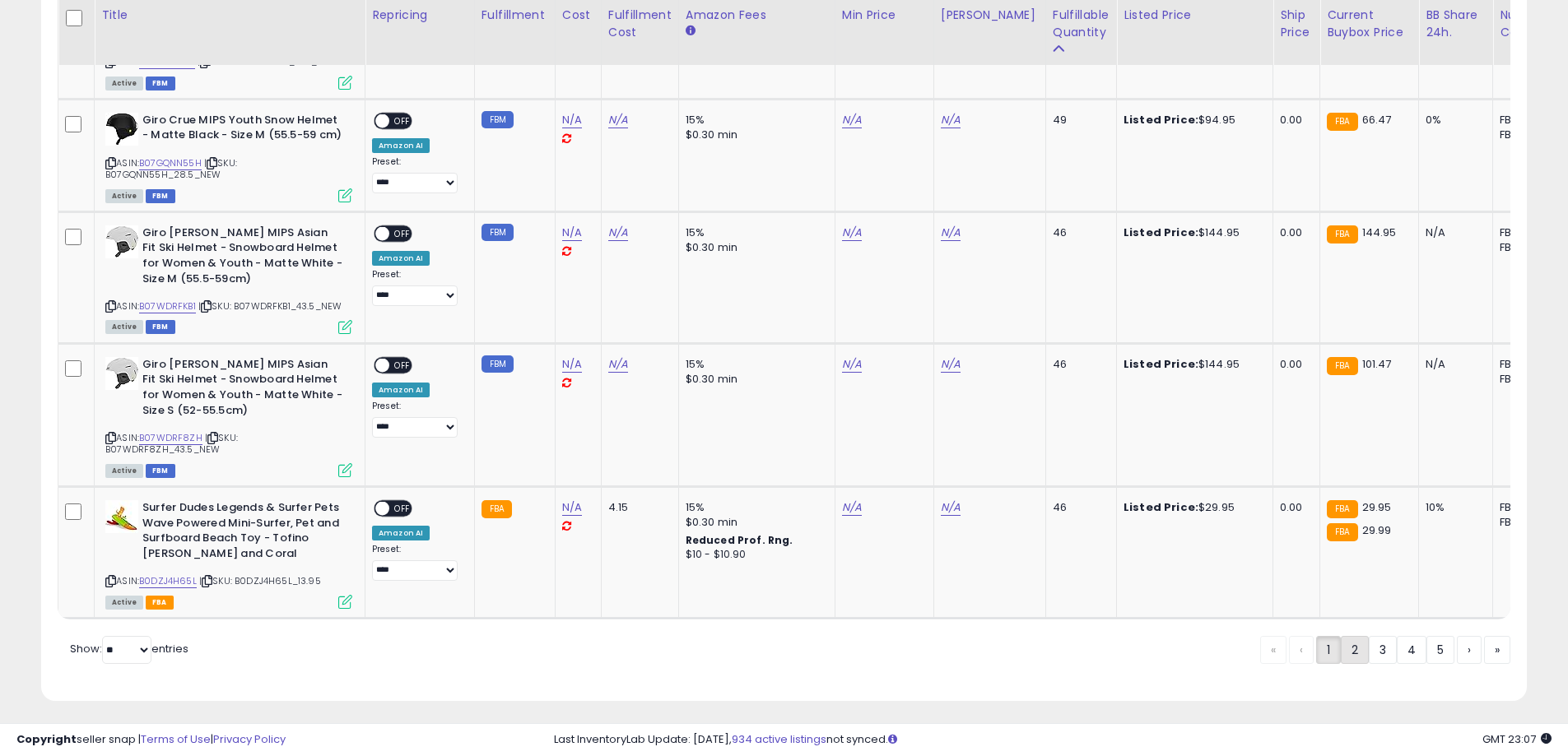click on "2" 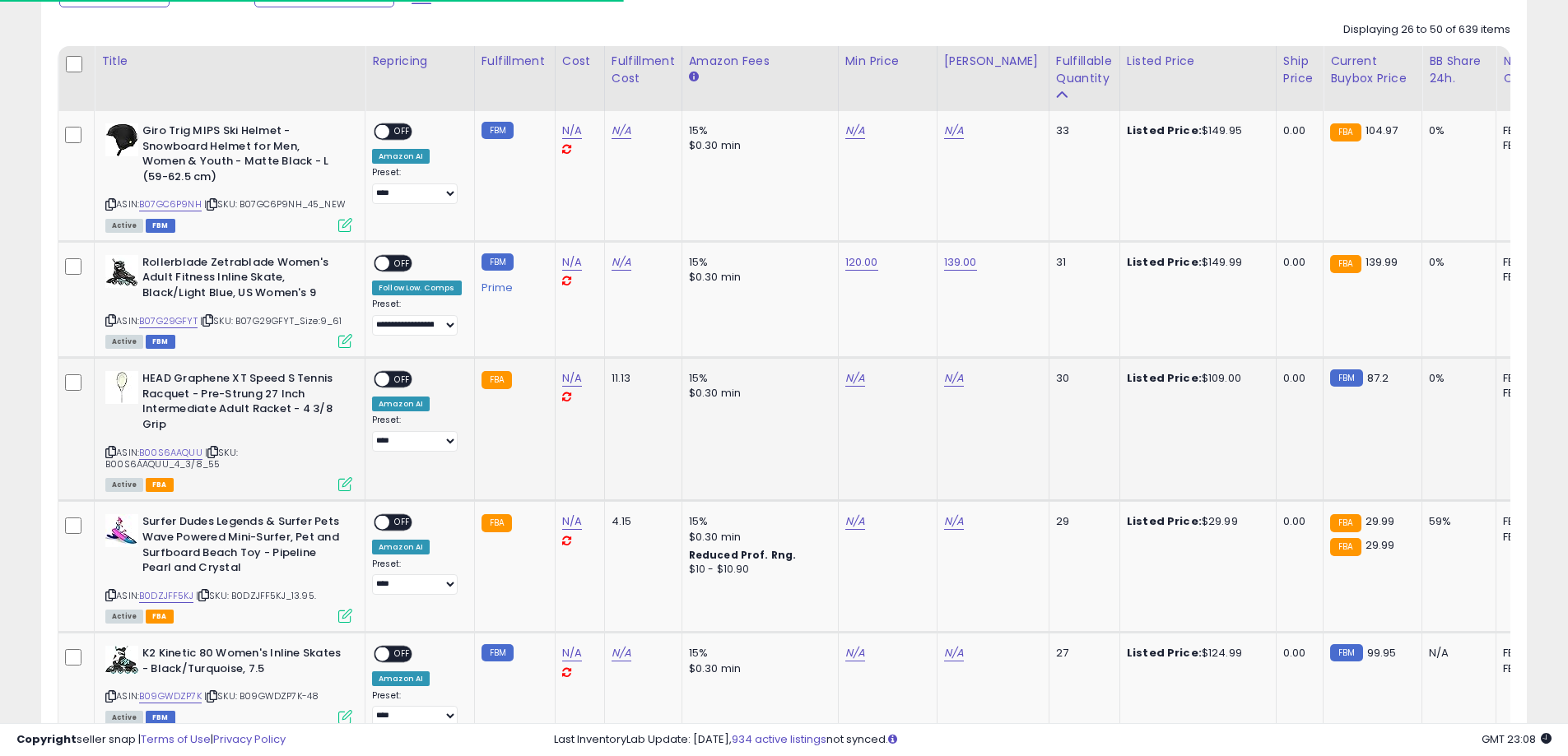 scroll, scrollTop: 329, scrollLeft: 0, axis: vertical 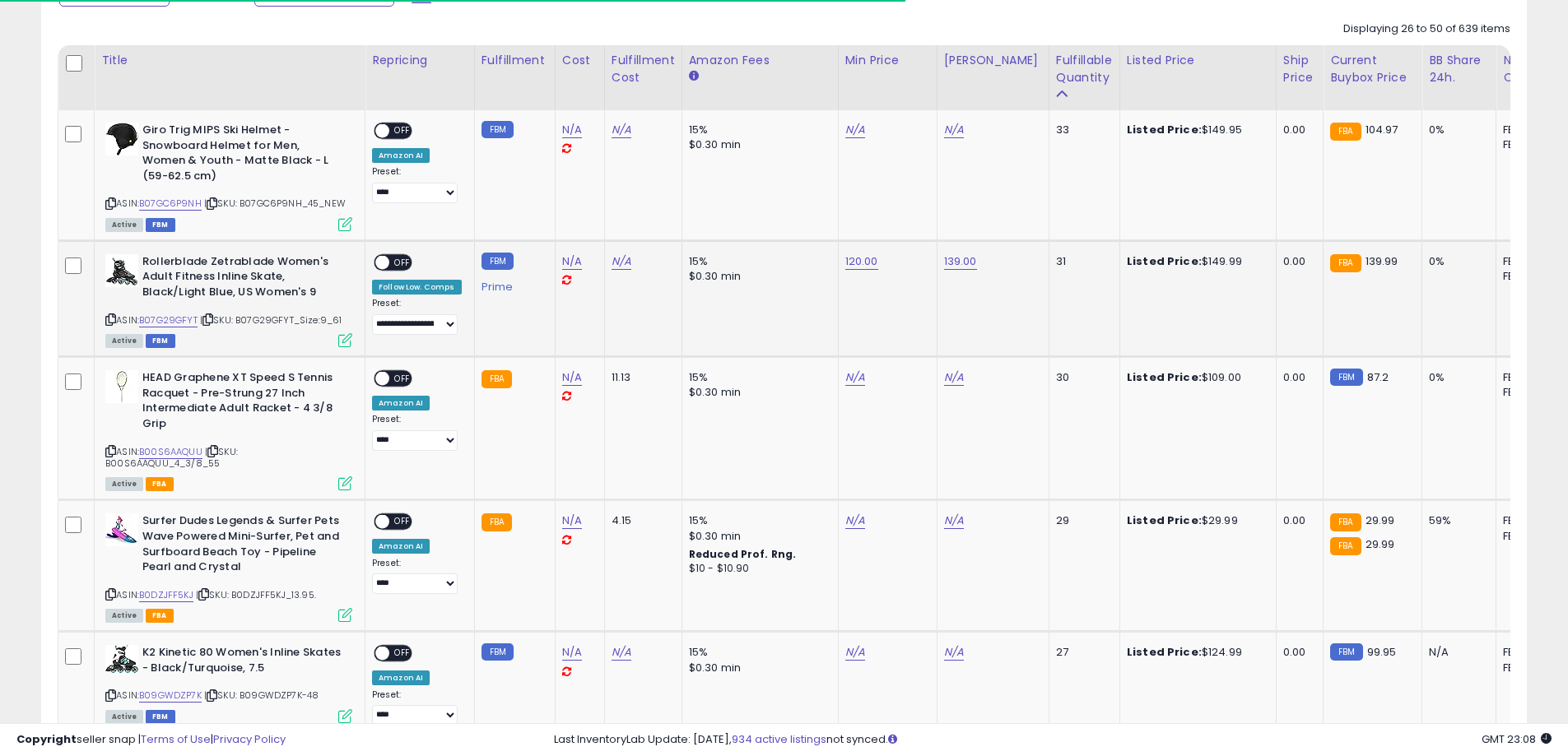 click at bounding box center [382, 262] 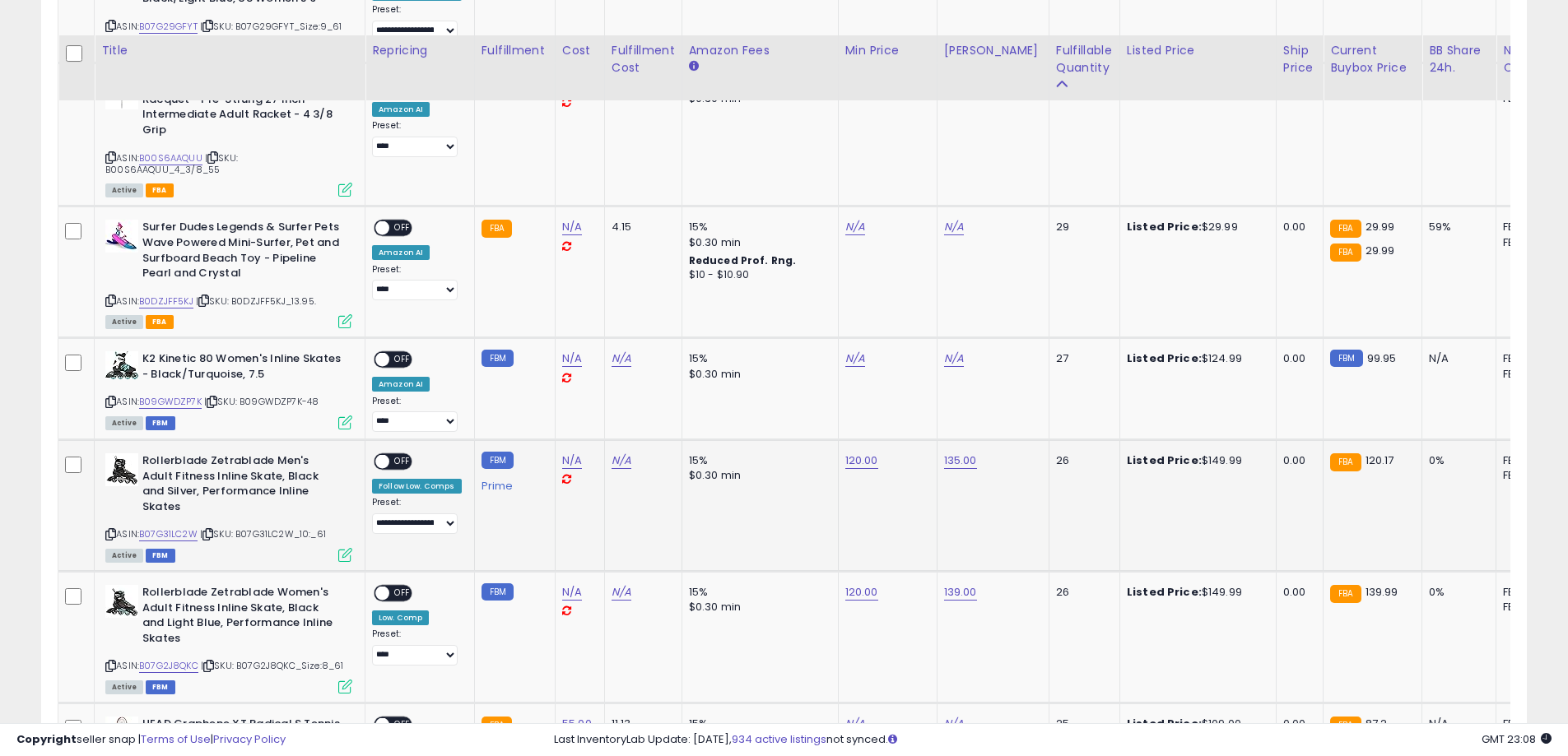 scroll, scrollTop: 658, scrollLeft: 0, axis: vertical 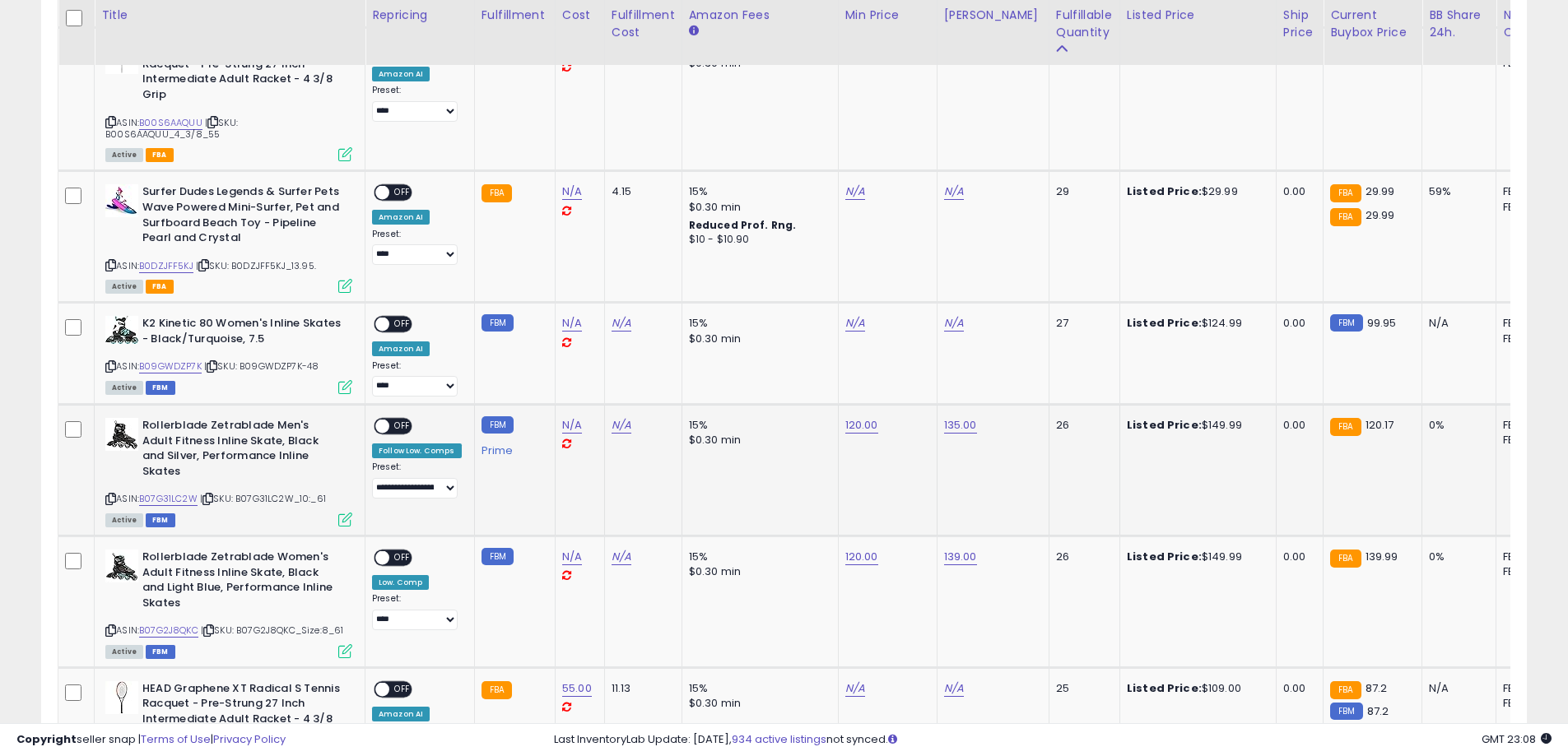 click on "OFF" at bounding box center [402, 426] 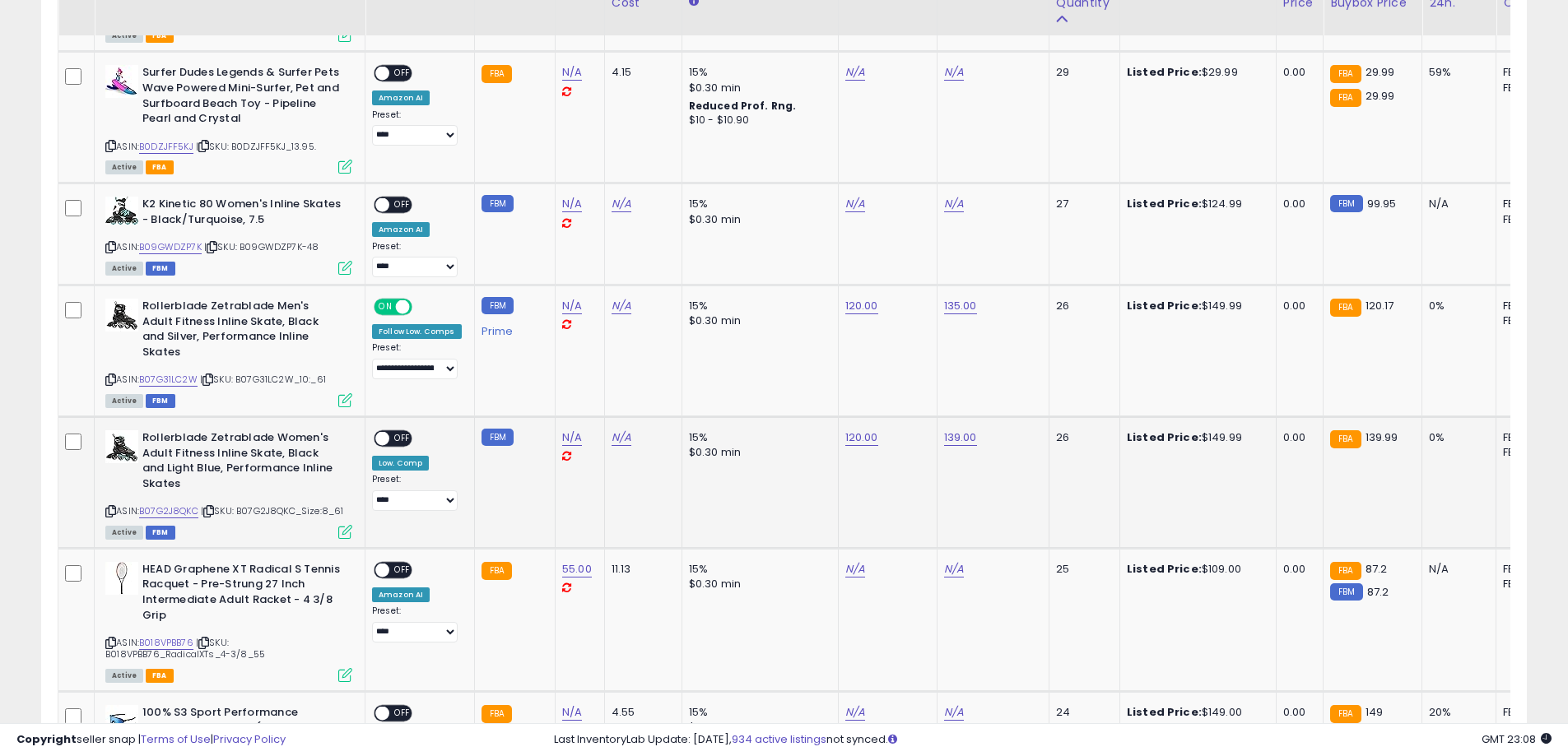 scroll, scrollTop: 823, scrollLeft: 0, axis: vertical 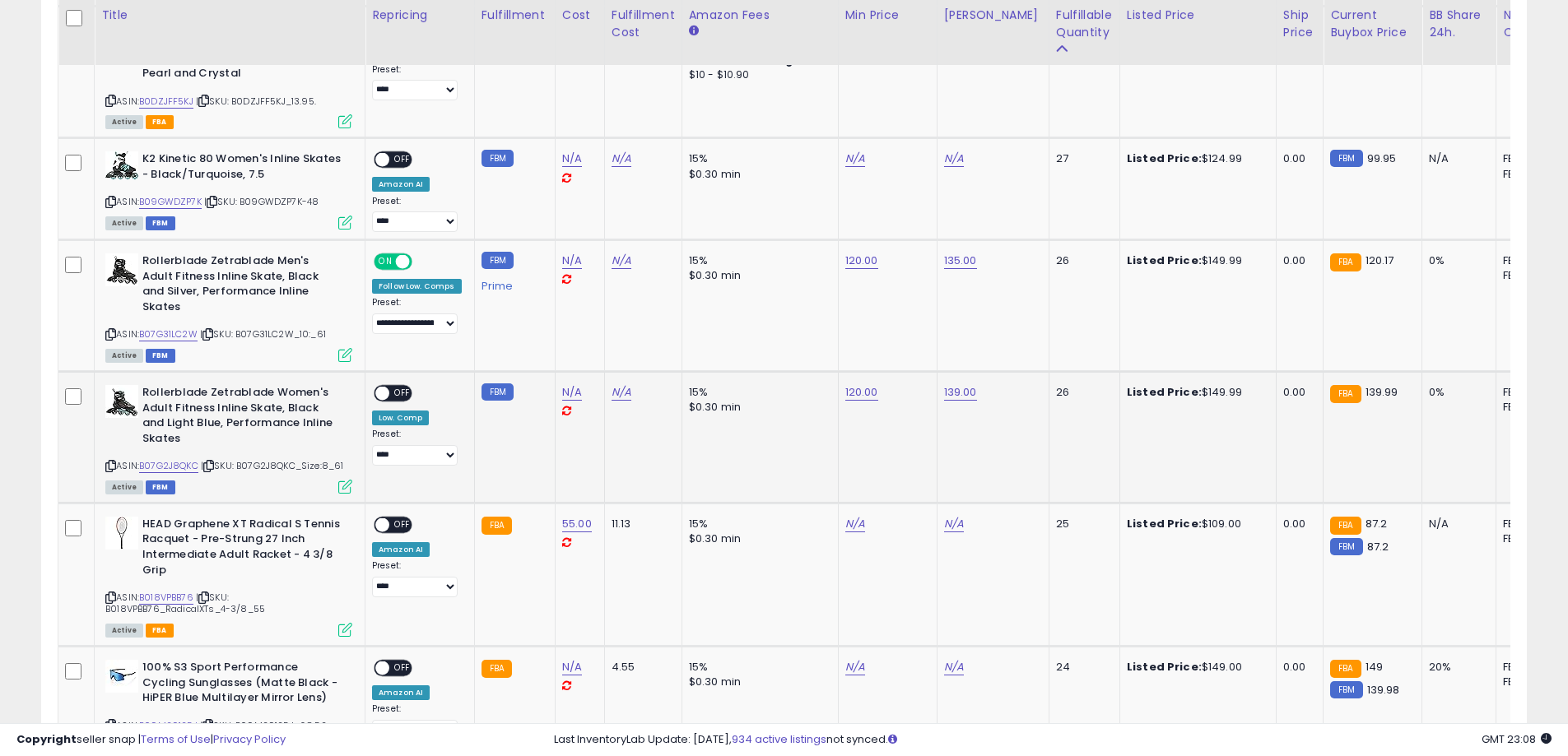 click at bounding box center [382, 393] 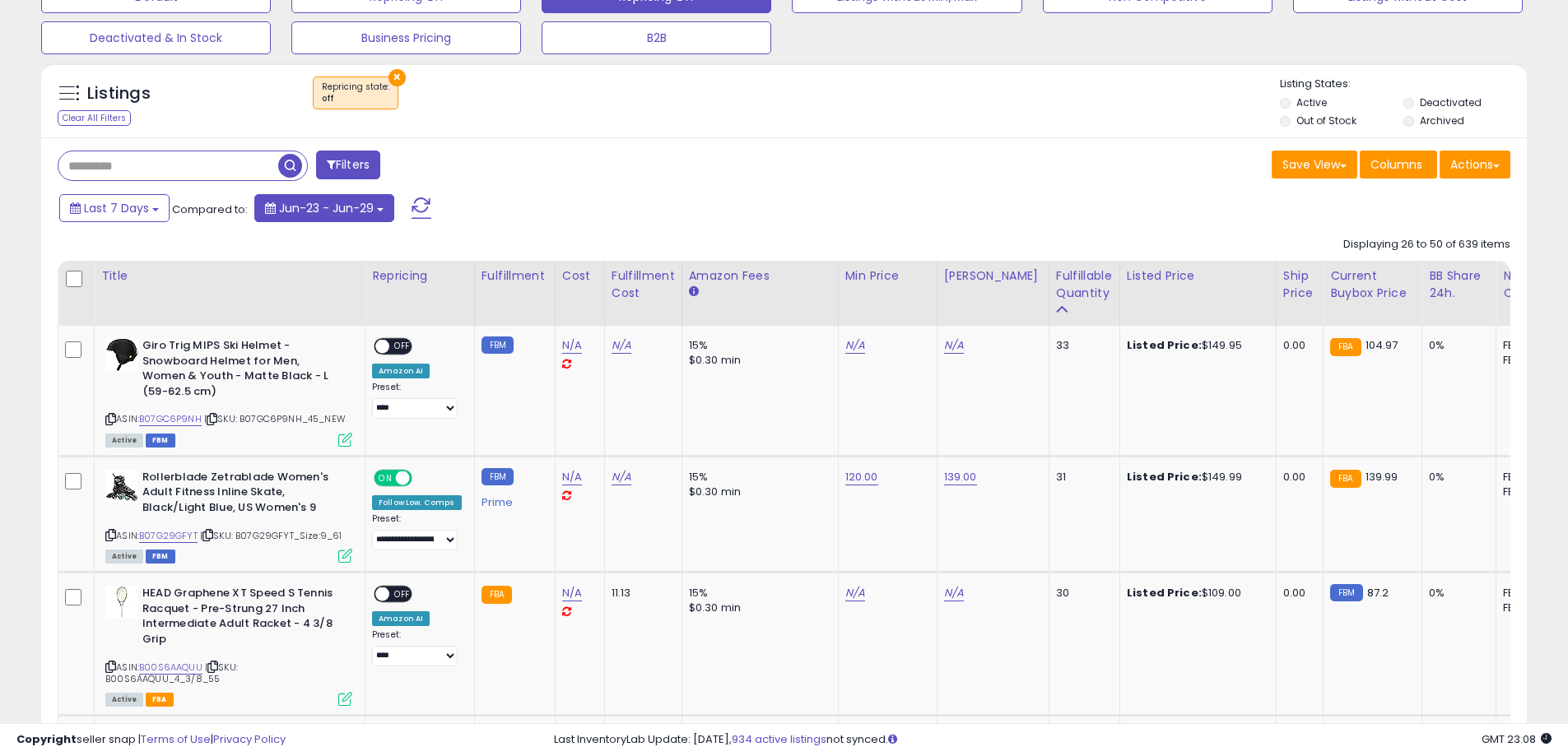 scroll, scrollTop: 0, scrollLeft: 0, axis: both 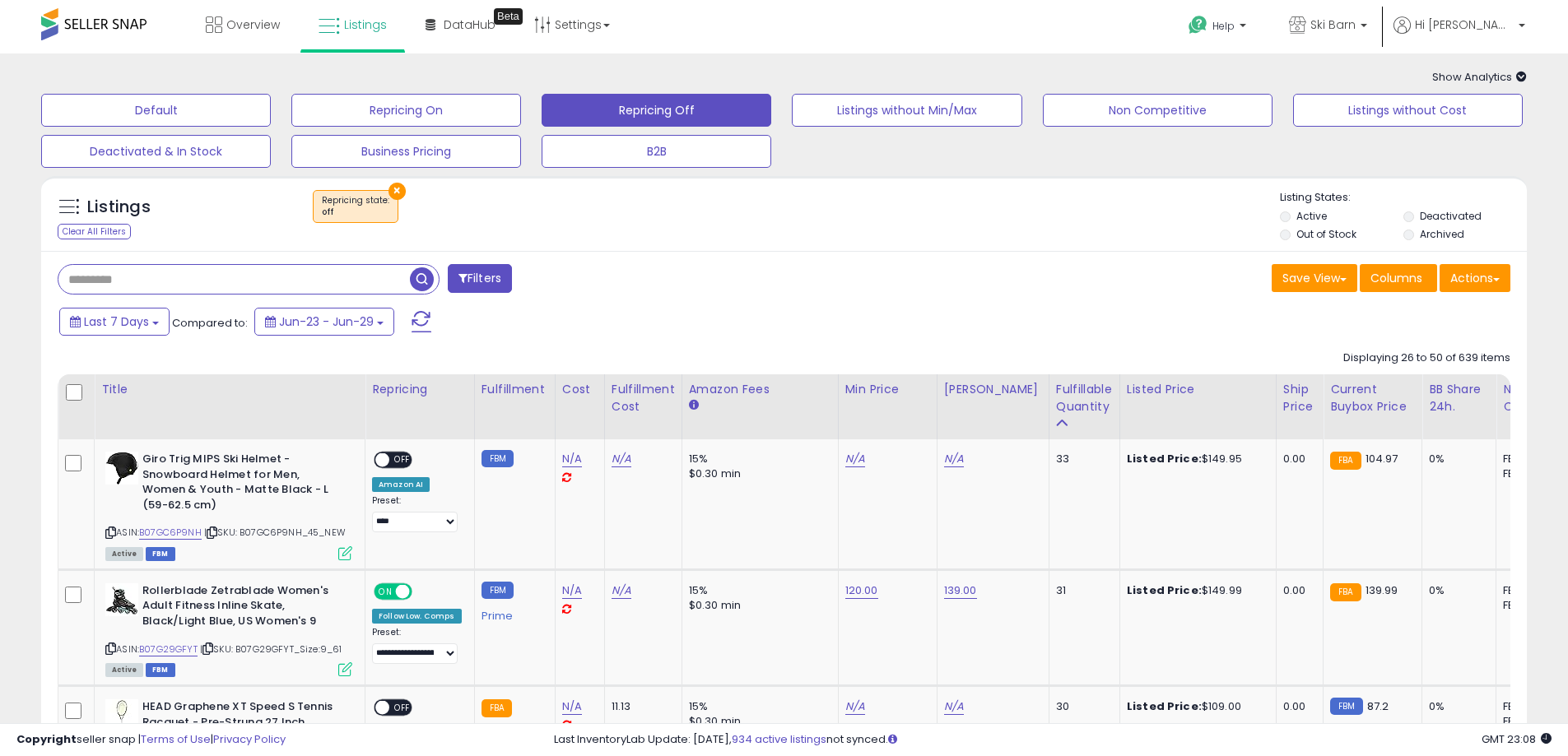 click at bounding box center (234, 279) 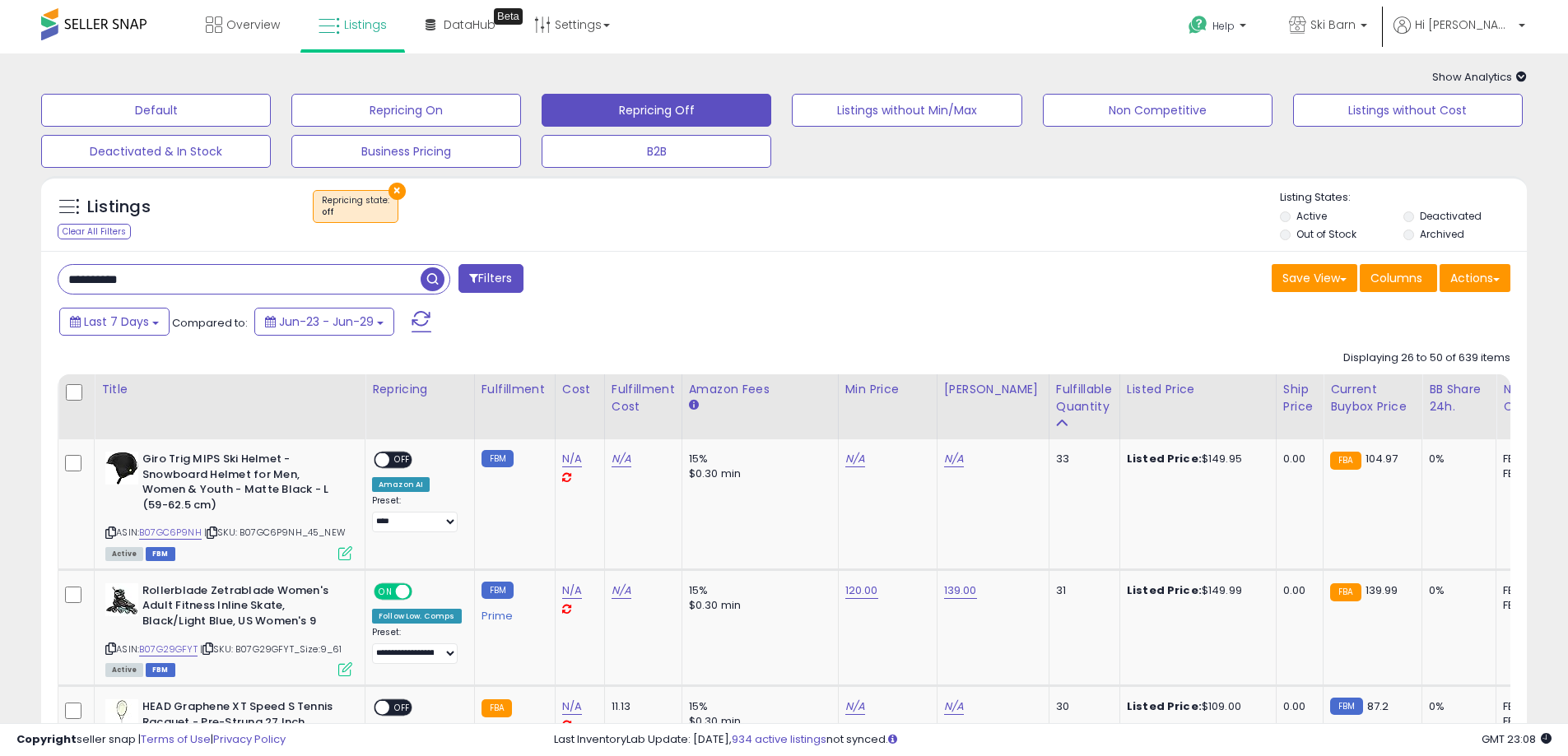 click on "Retrieving listings data.." at bounding box center [0, 0] 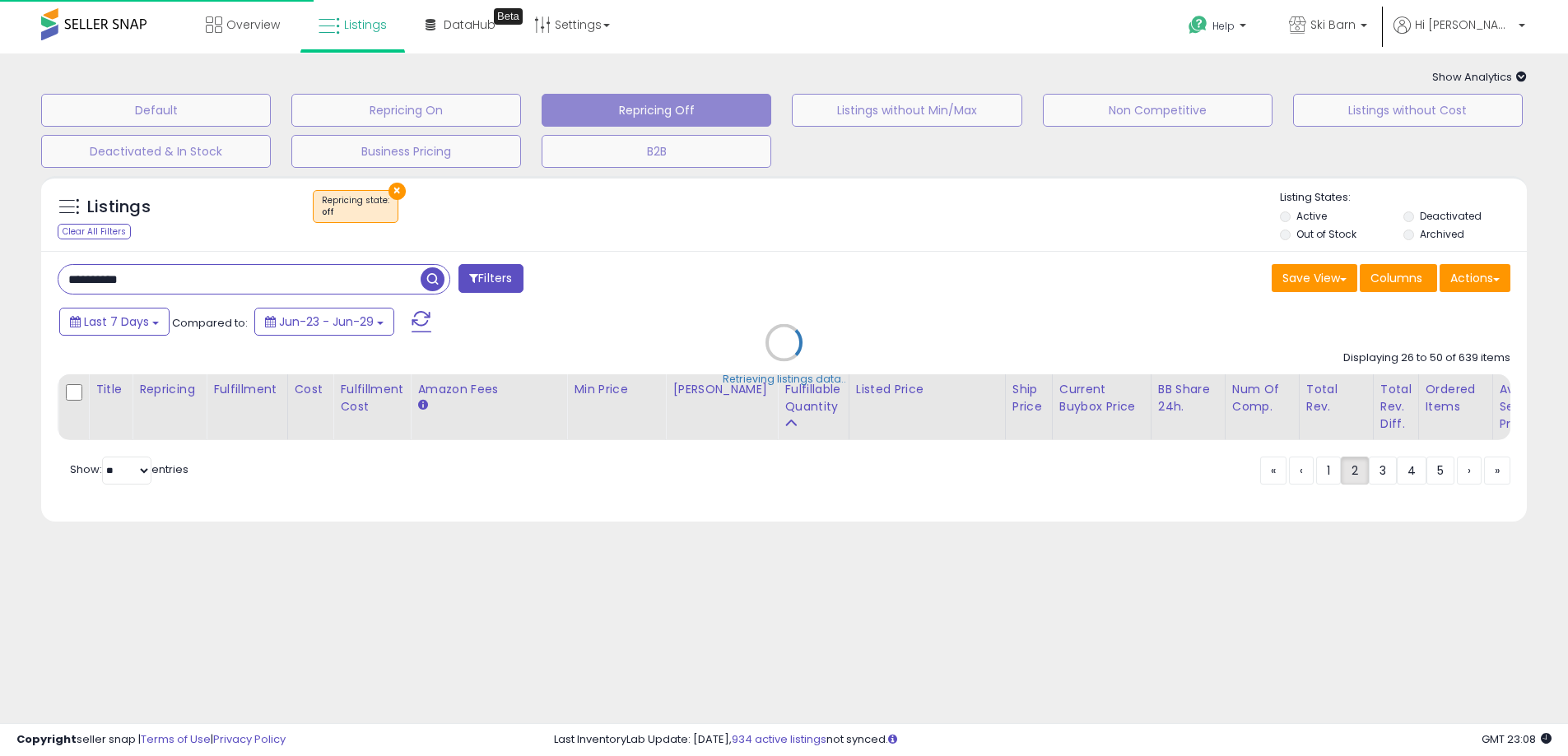 click on "Retrieving listings data.." at bounding box center (784, 355) 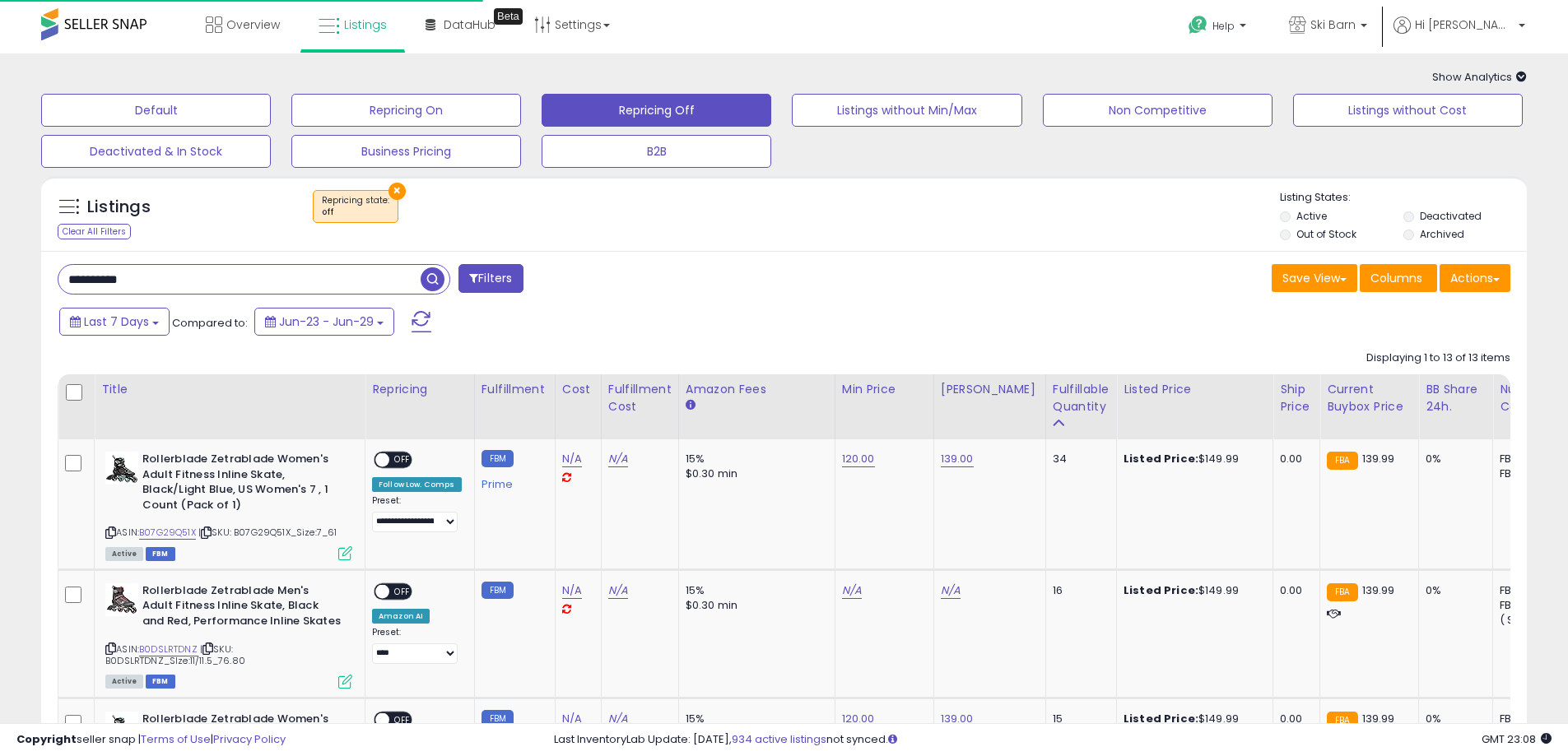 click on "**********" at bounding box center [240, 279] 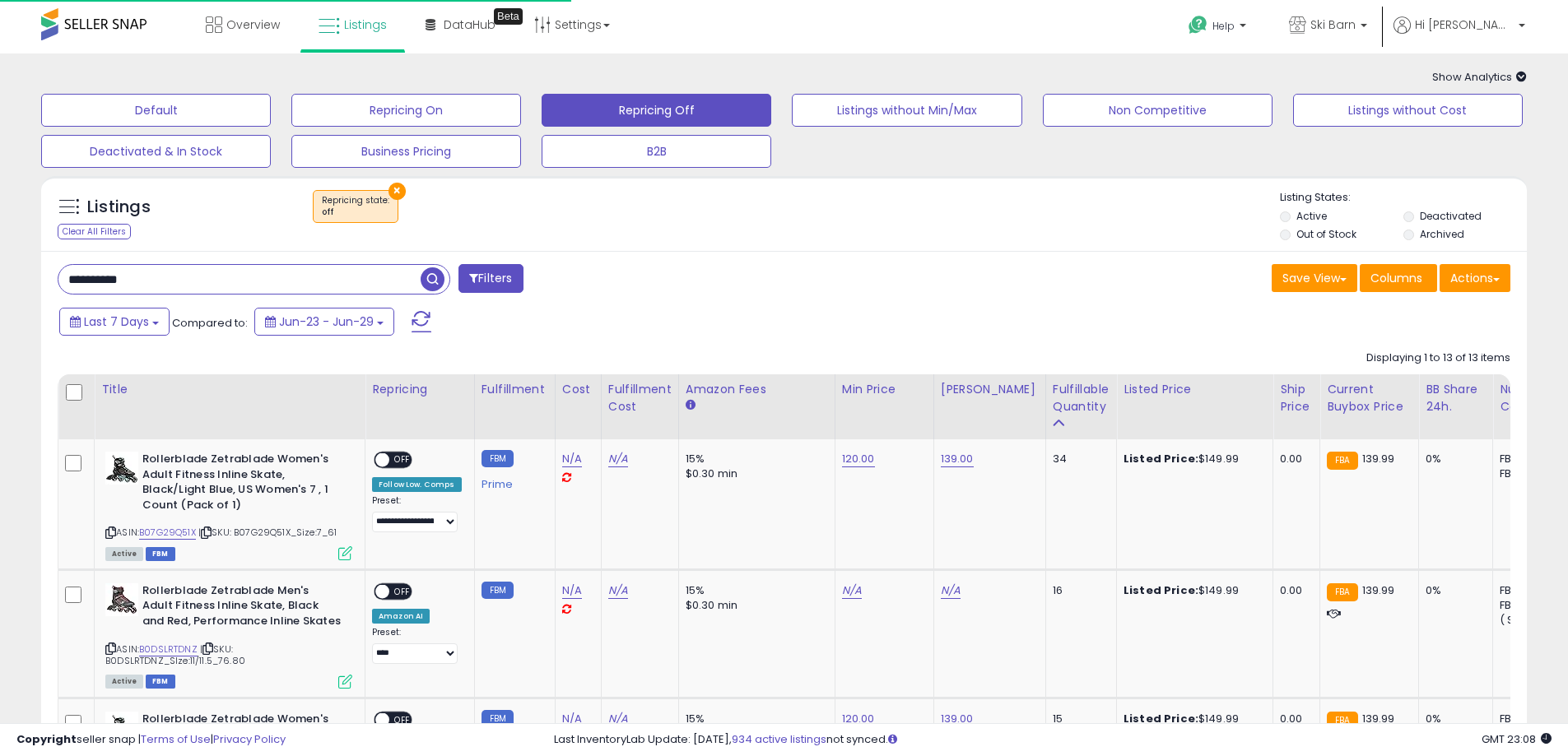 click on "**********" at bounding box center (240, 279) 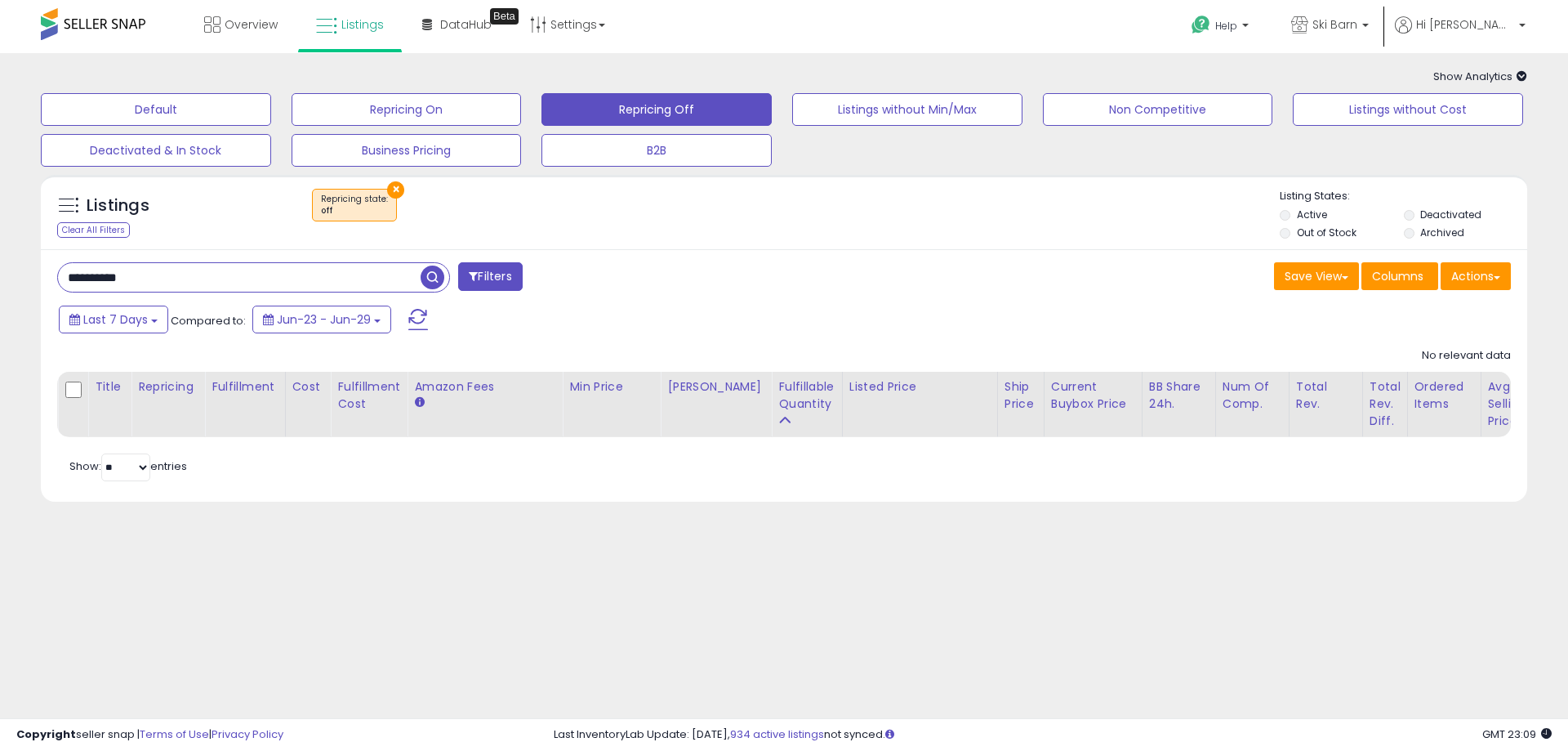 click on "×" at bounding box center (395, 190) 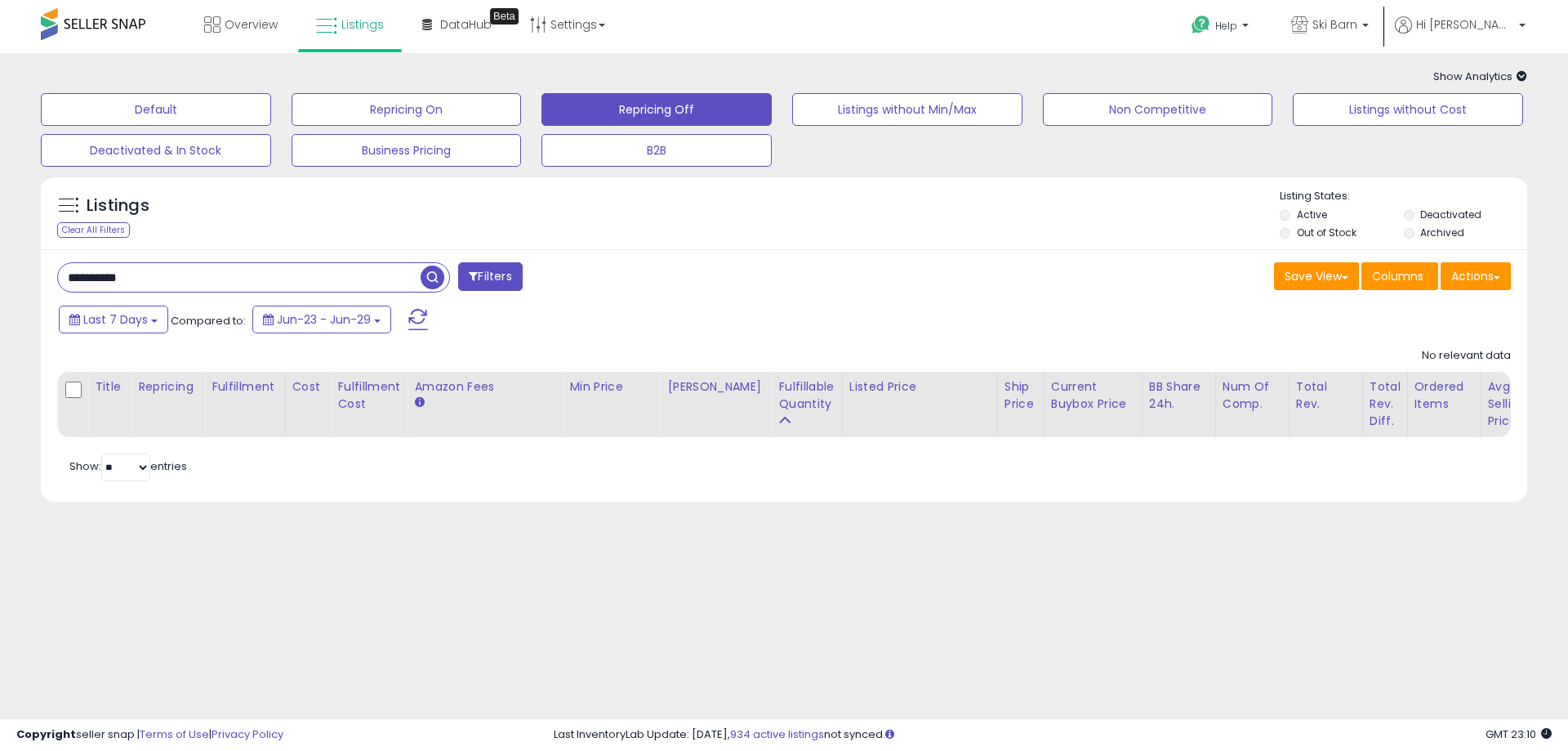 click on "Listings
Clear All Filters" at bounding box center [784, 344] 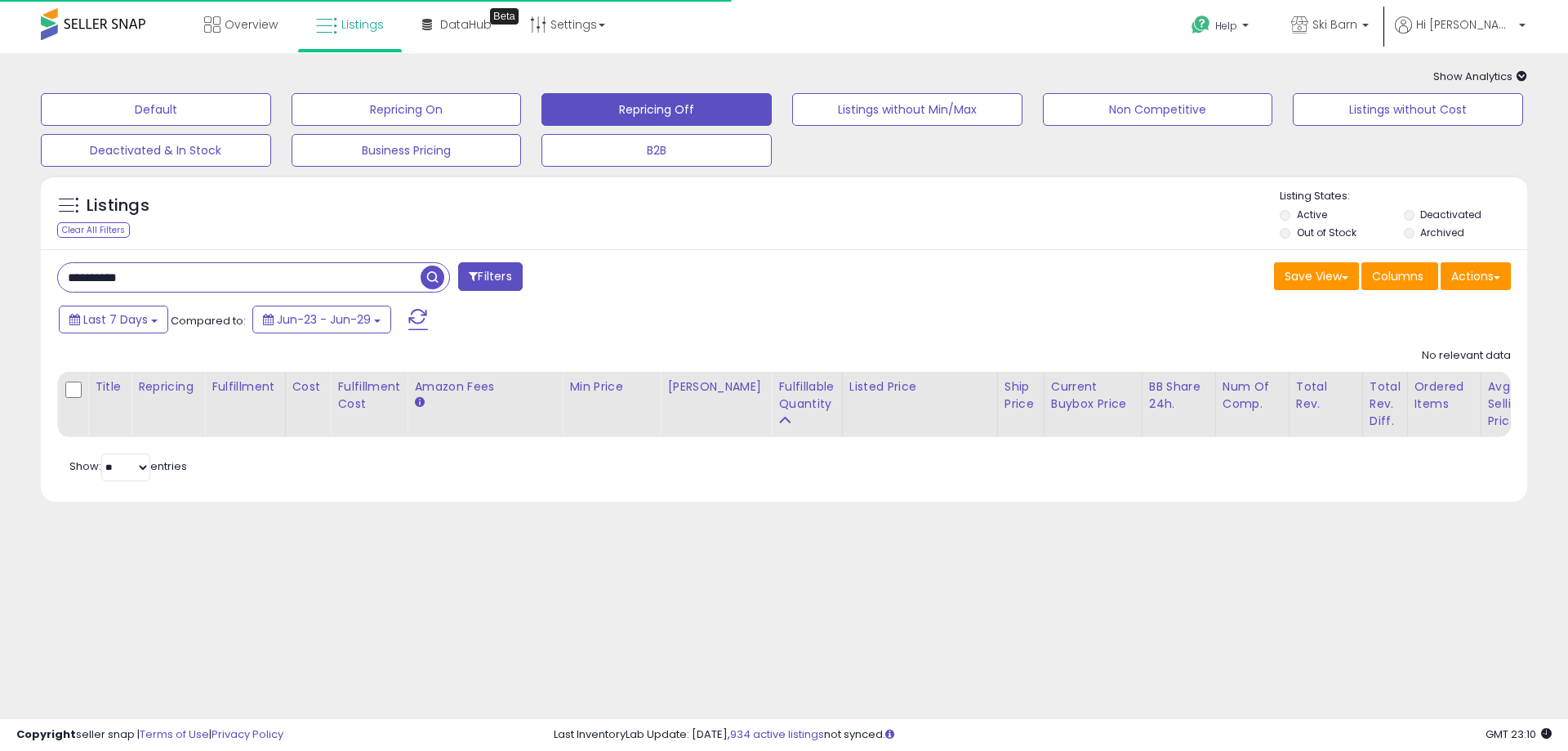 click on "**********" at bounding box center [239, 277] 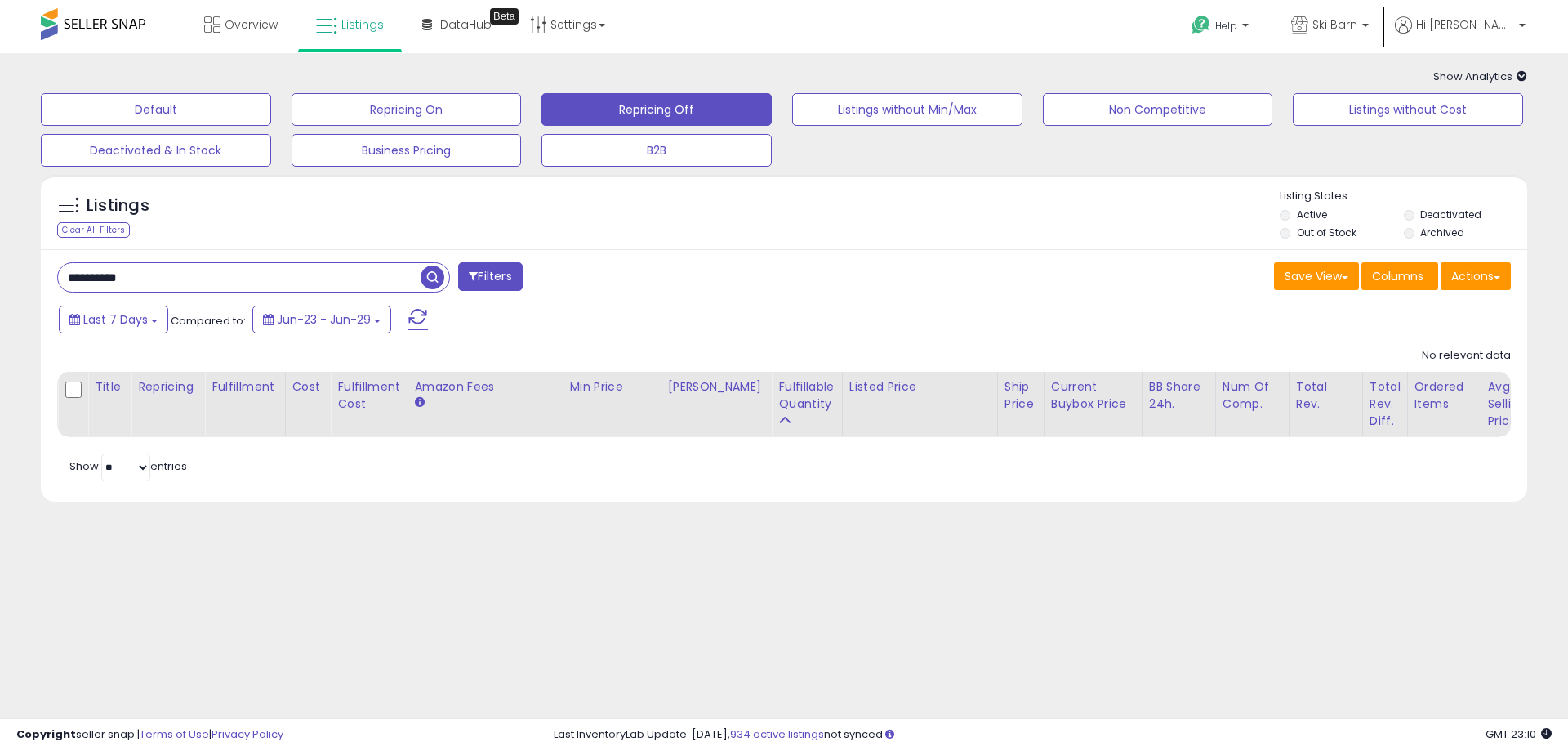 type on "**********" 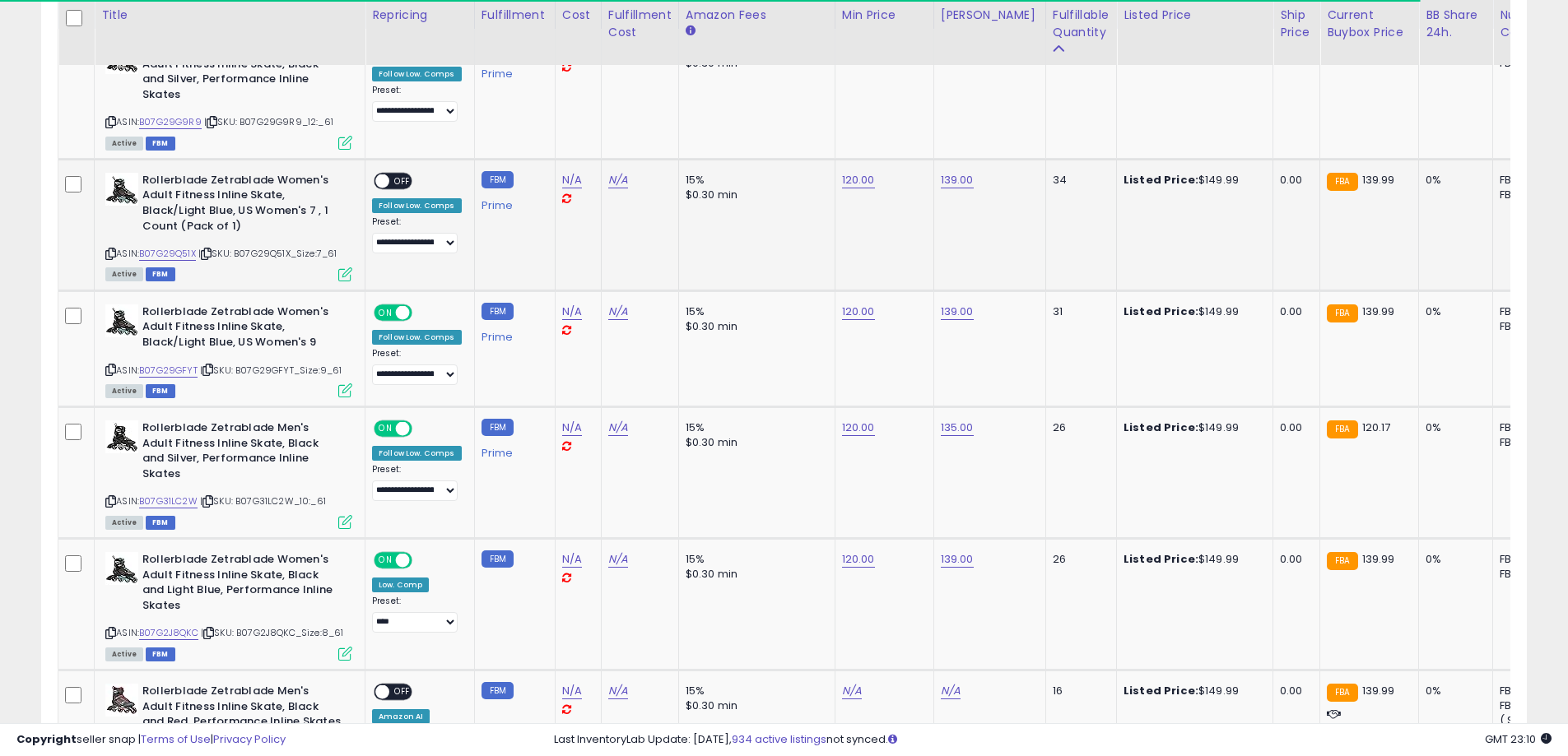 scroll, scrollTop: 411, scrollLeft: 0, axis: vertical 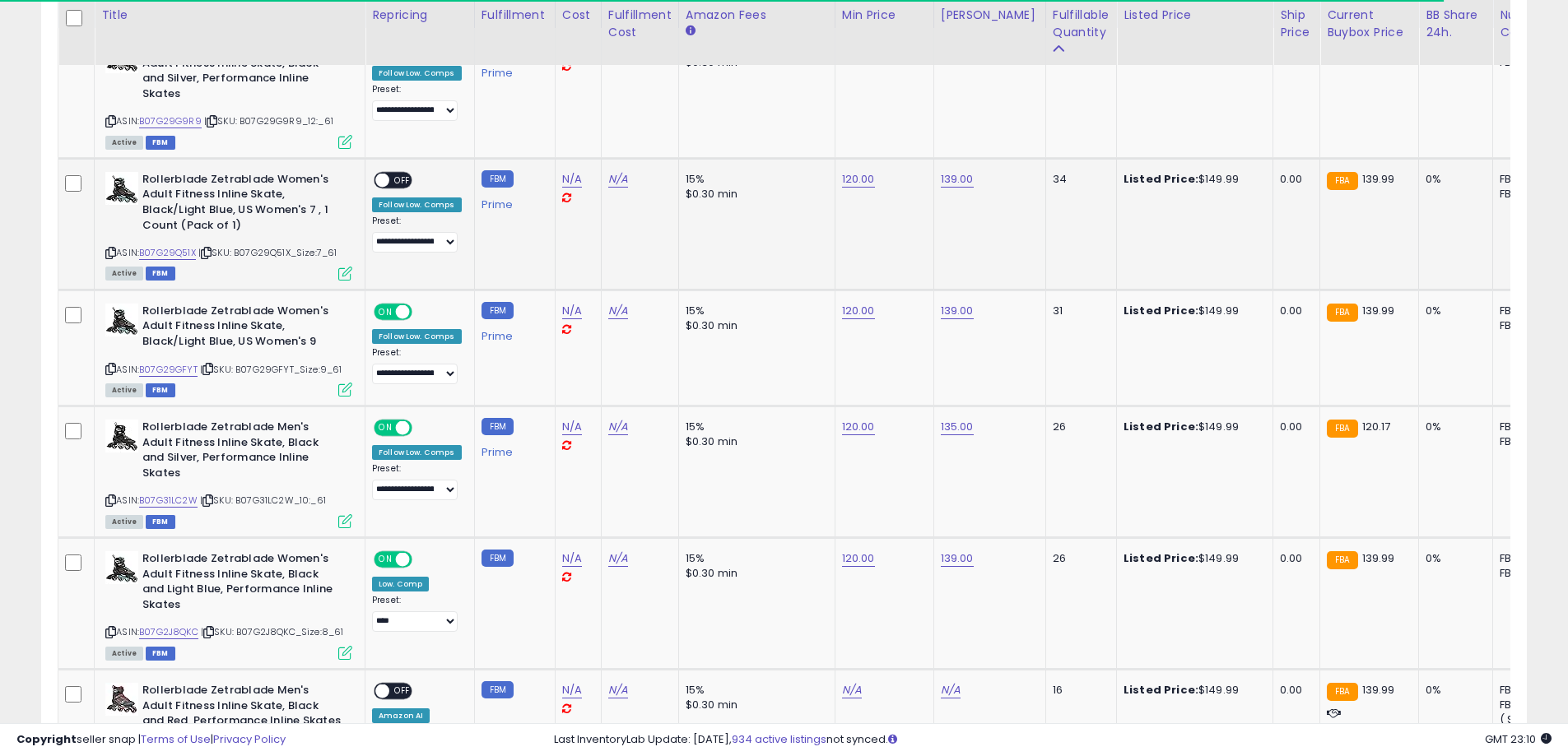 click on "ON   OFF" at bounding box center (375, 179) 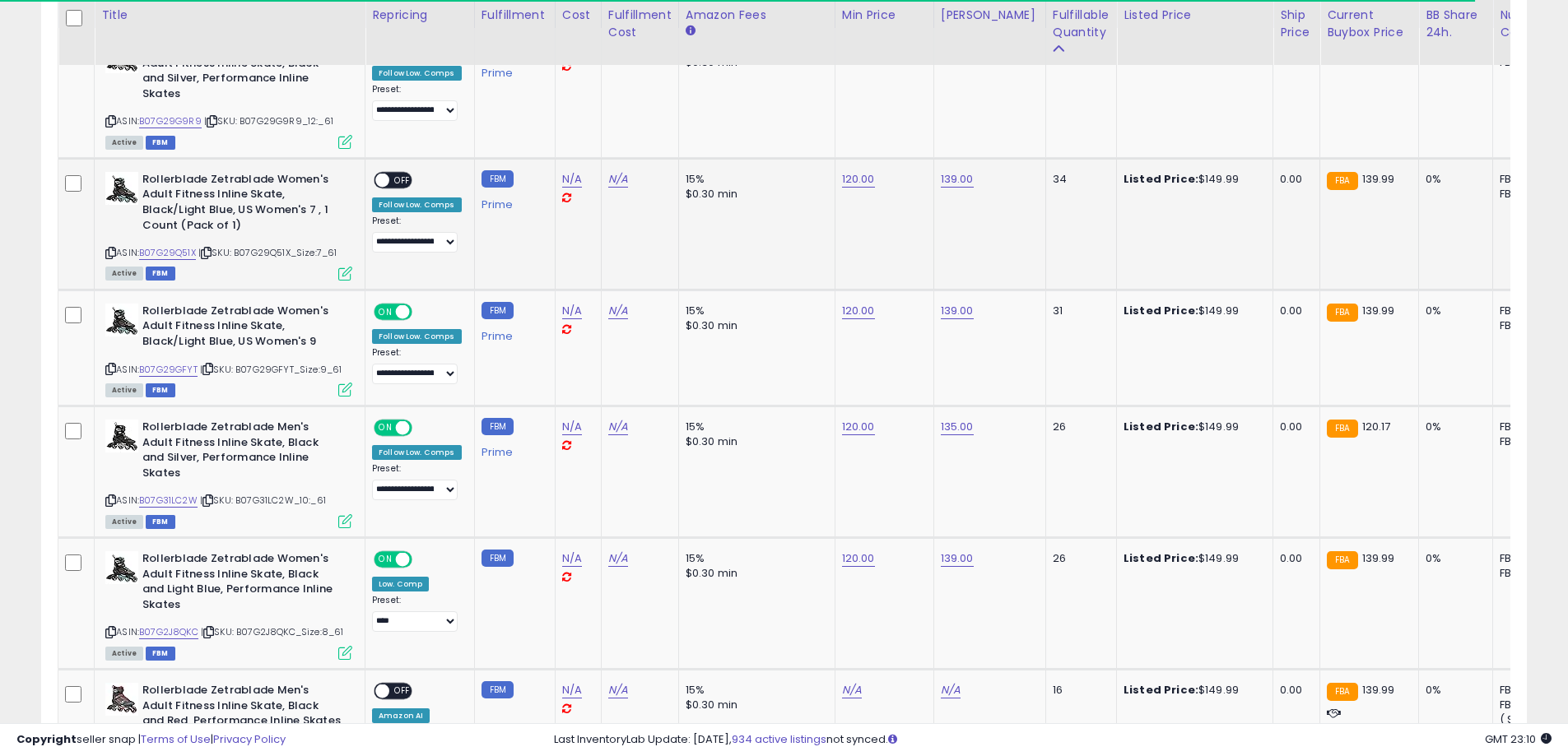 click at bounding box center (382, 179) 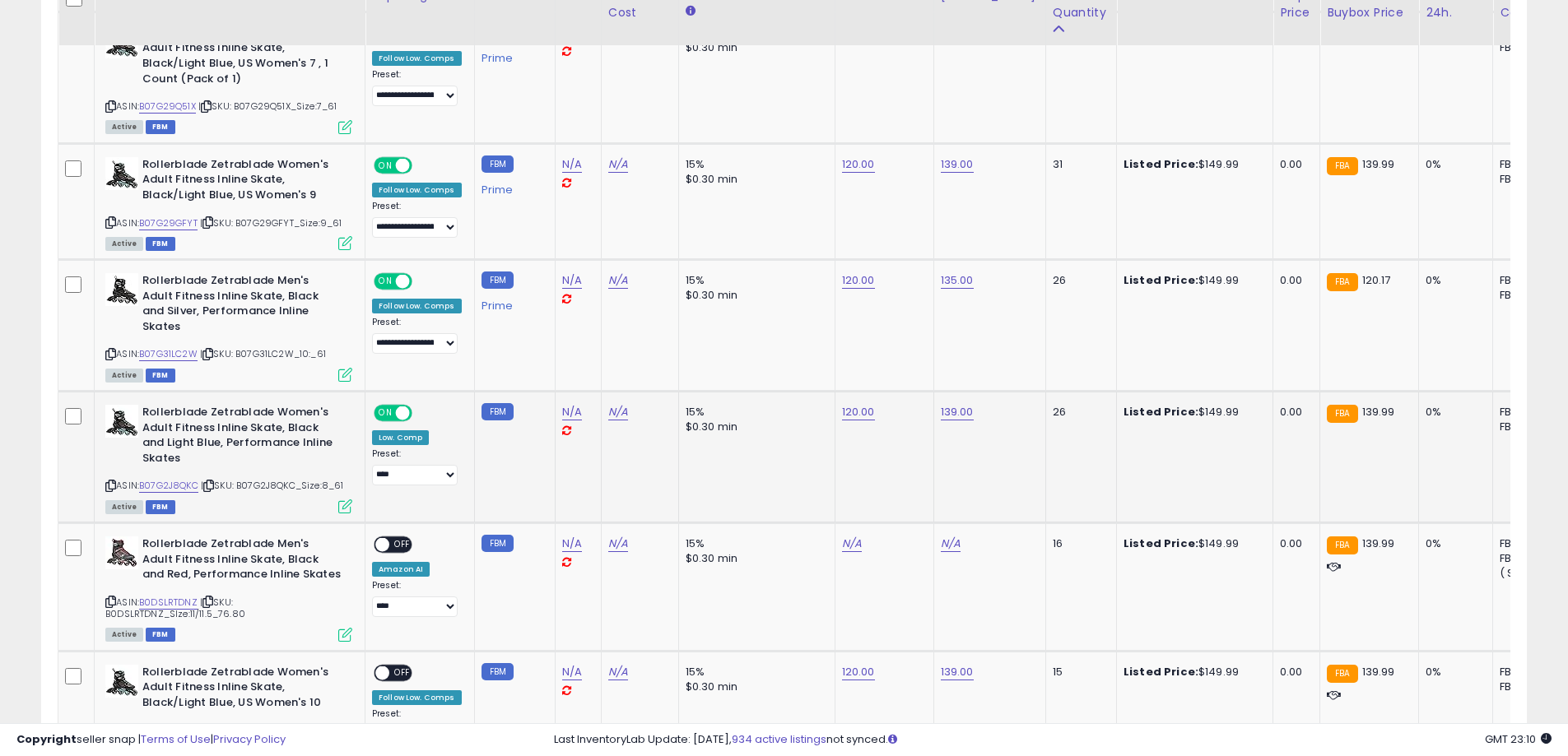 scroll, scrollTop: 576, scrollLeft: 0, axis: vertical 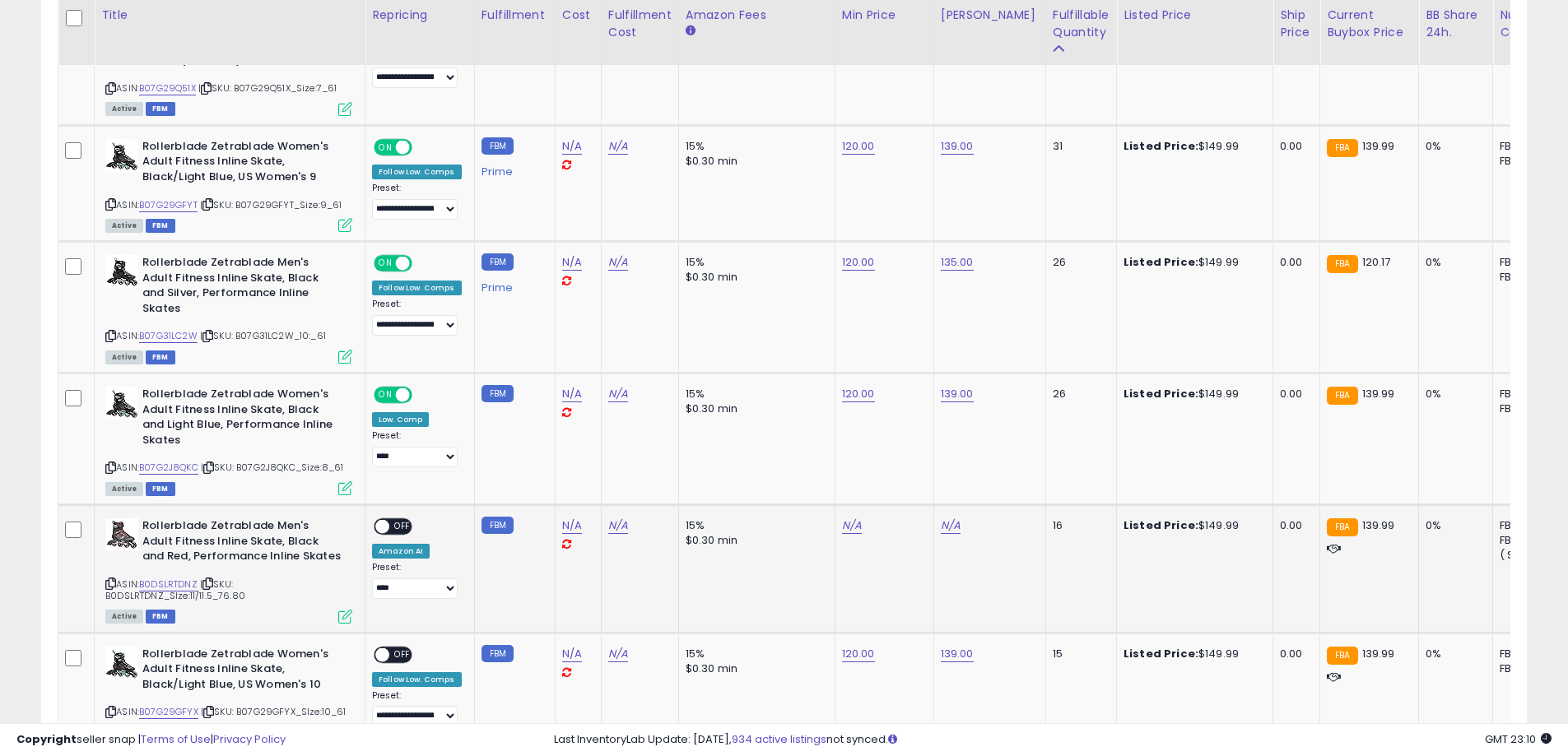 click at bounding box center [382, 526] 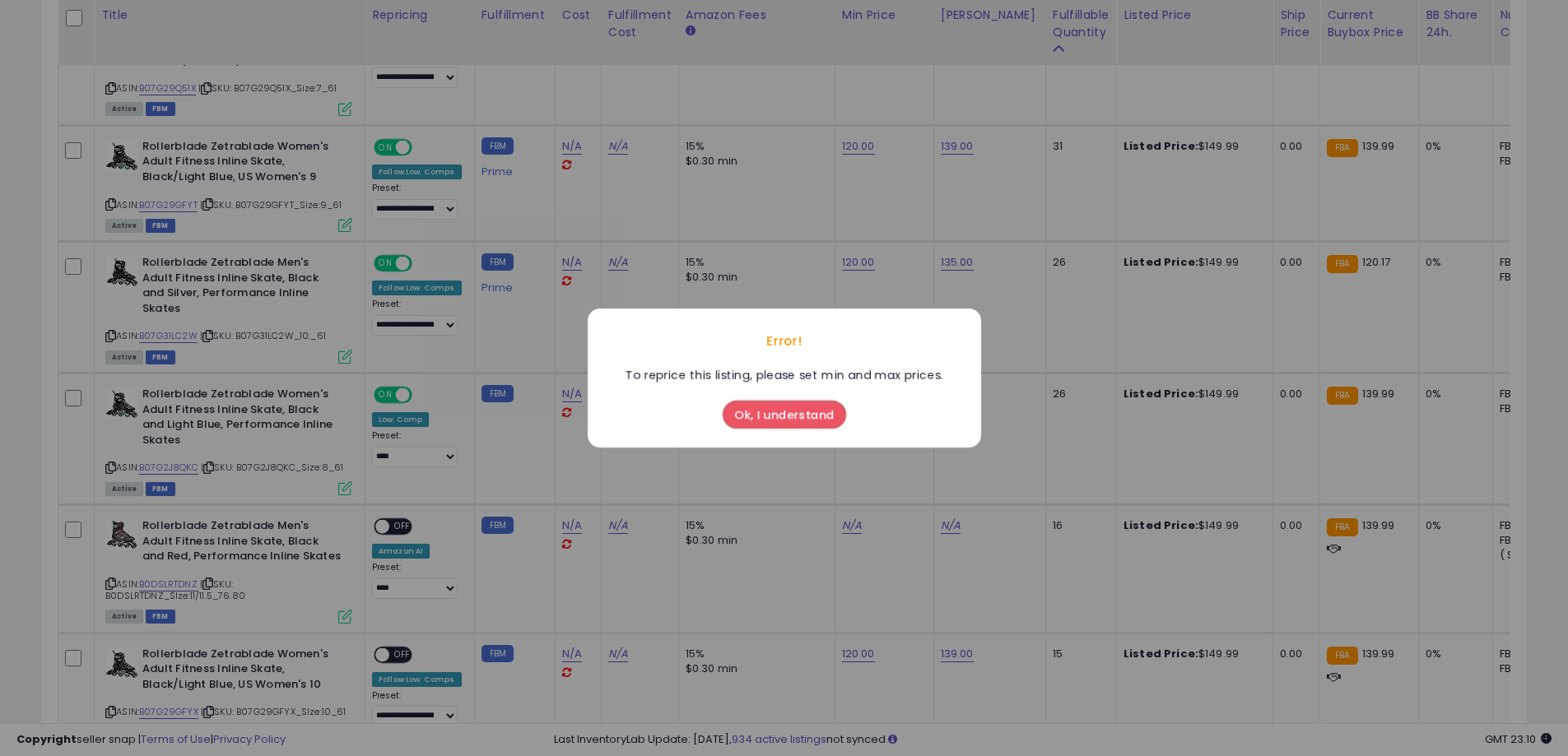 click on "Ok, I understand" at bounding box center [784, 415] 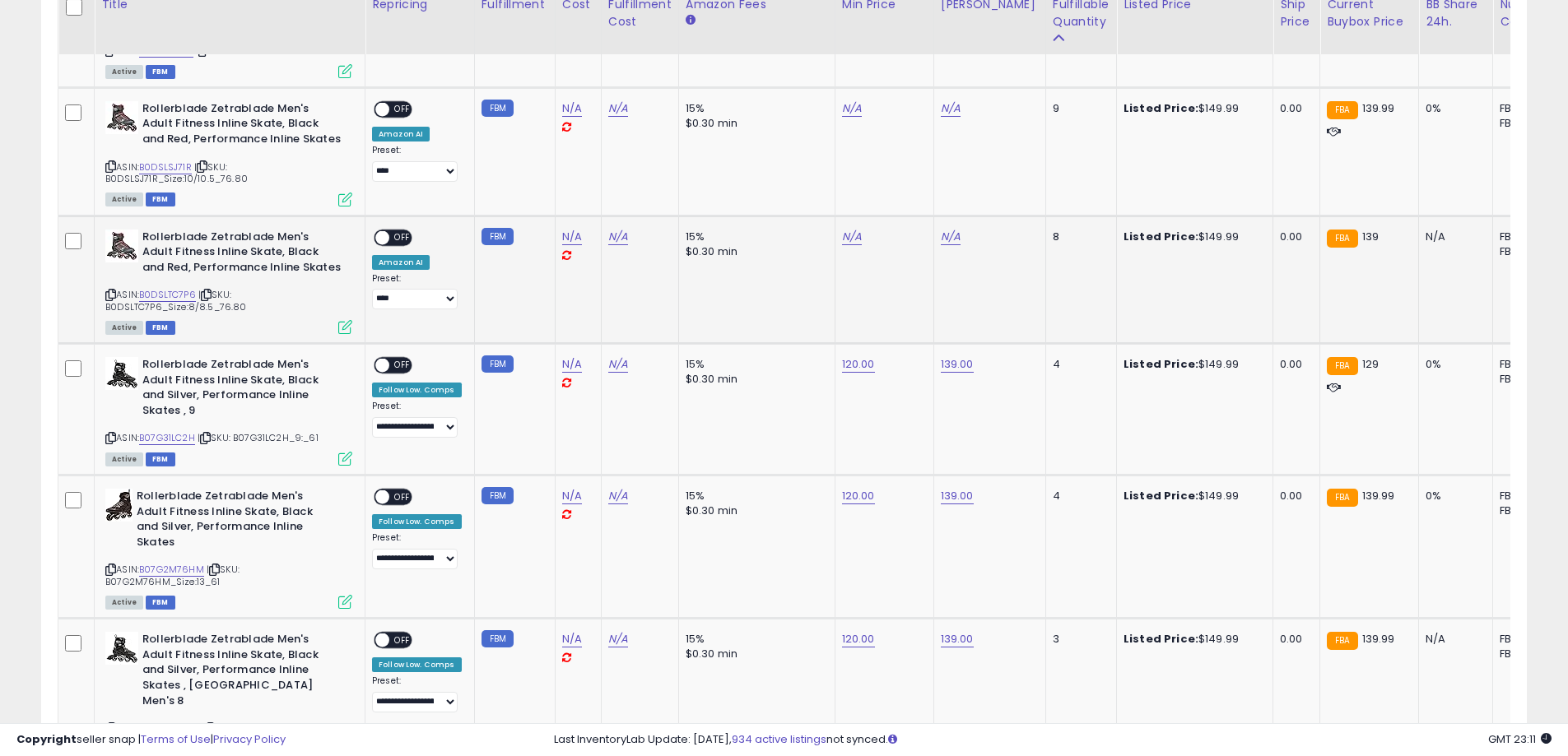 scroll, scrollTop: 1632, scrollLeft: 0, axis: vertical 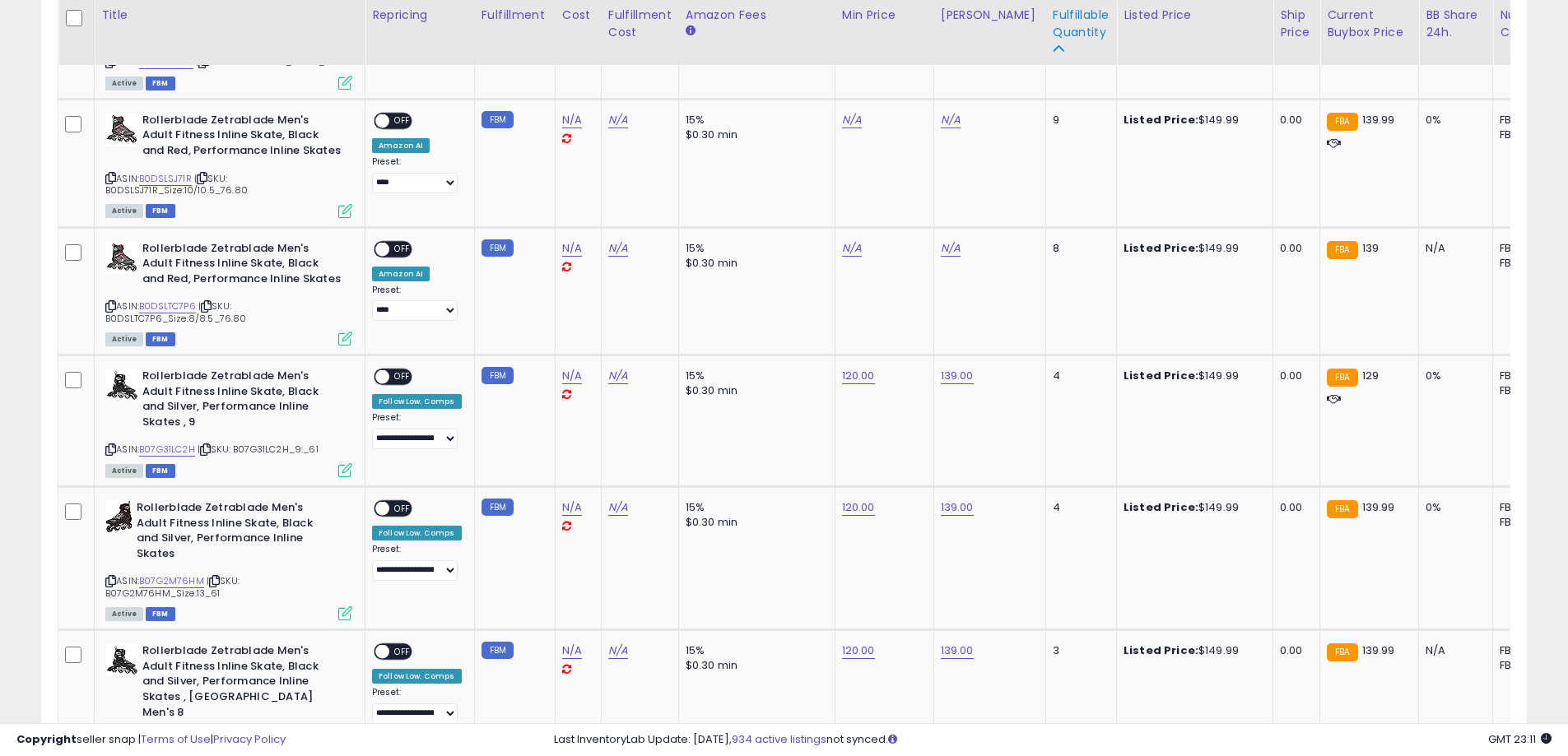 click on "Fulfillable Quantity" at bounding box center [1081, 24] 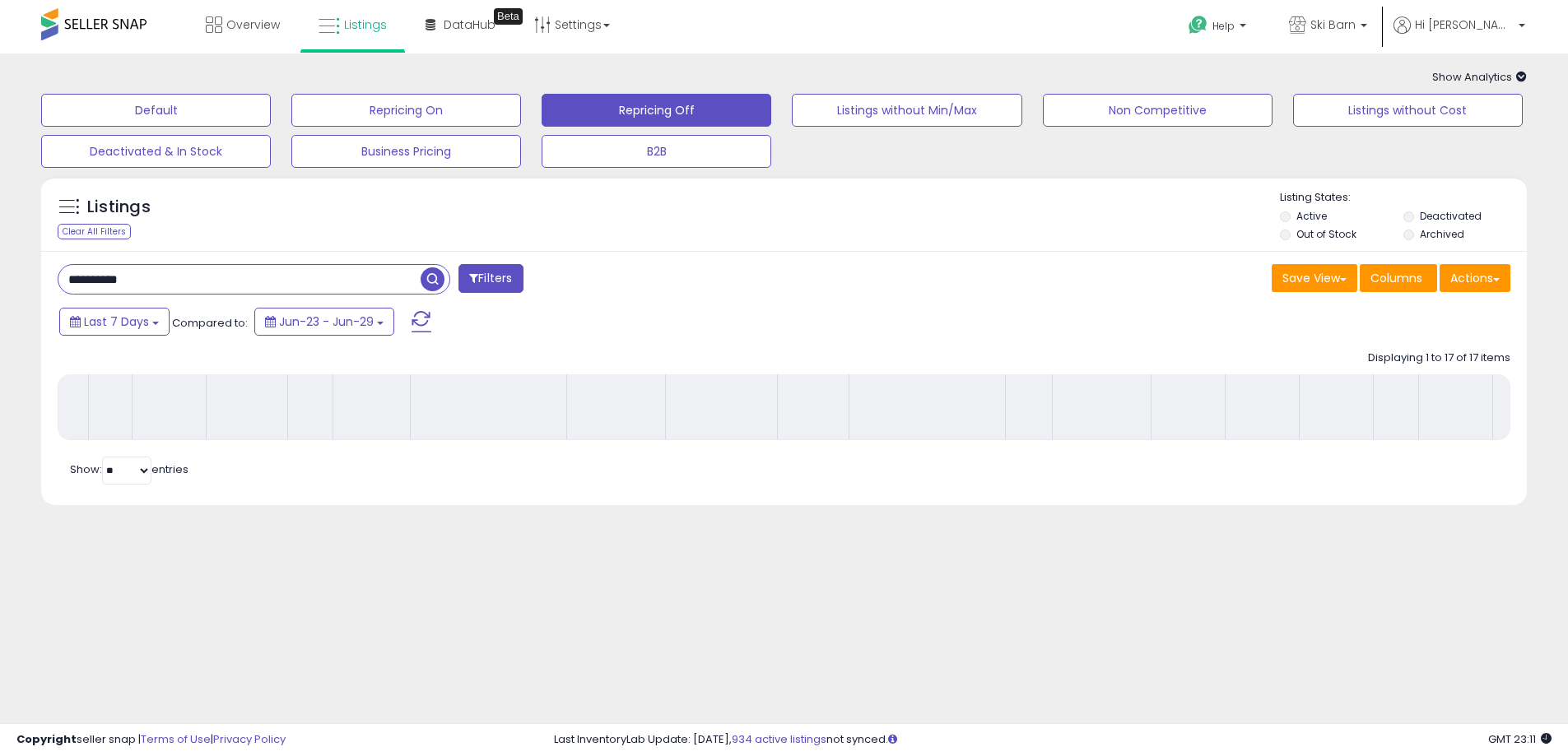 scroll, scrollTop: 0, scrollLeft: 0, axis: both 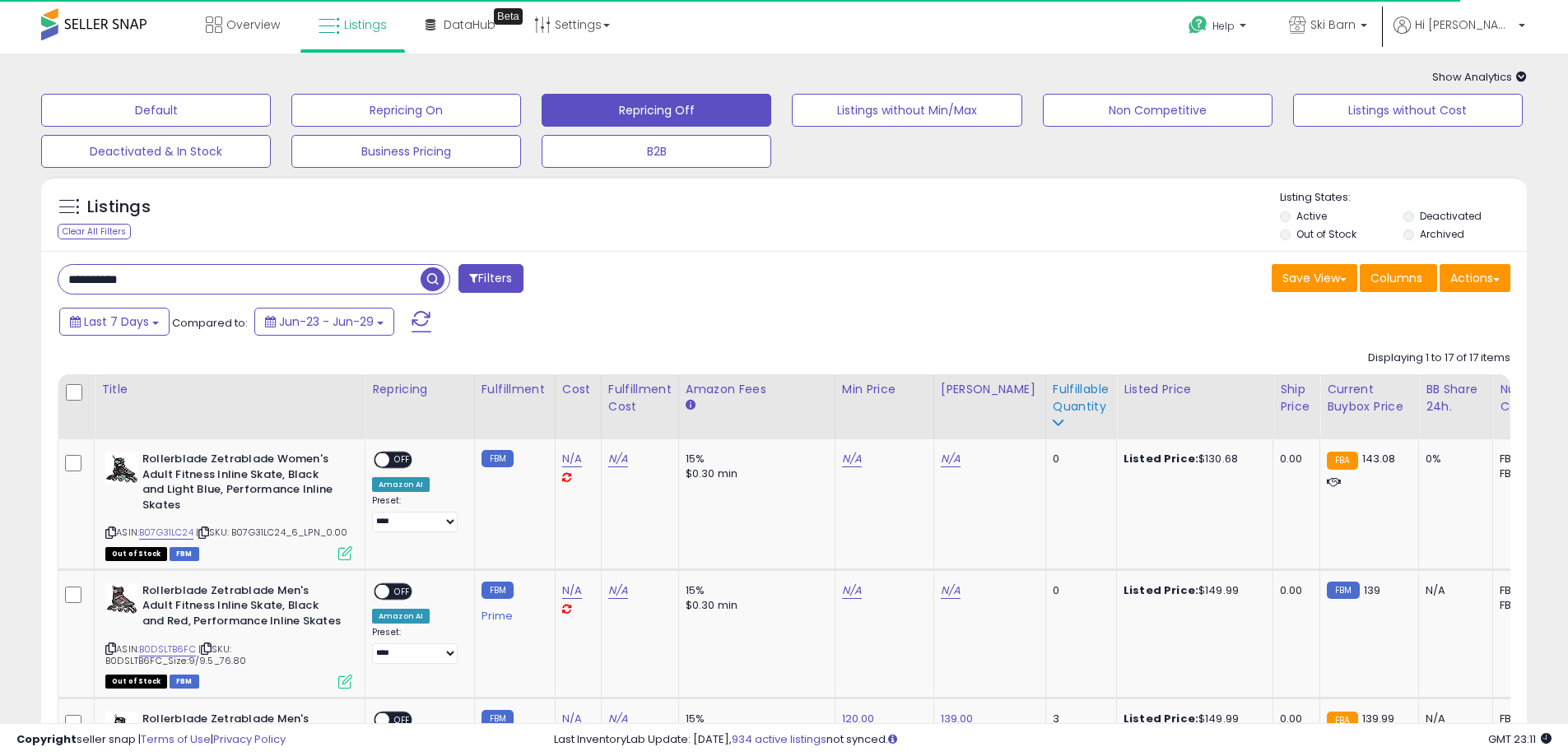 click on "Fulfillable Quantity" at bounding box center (1081, 398) 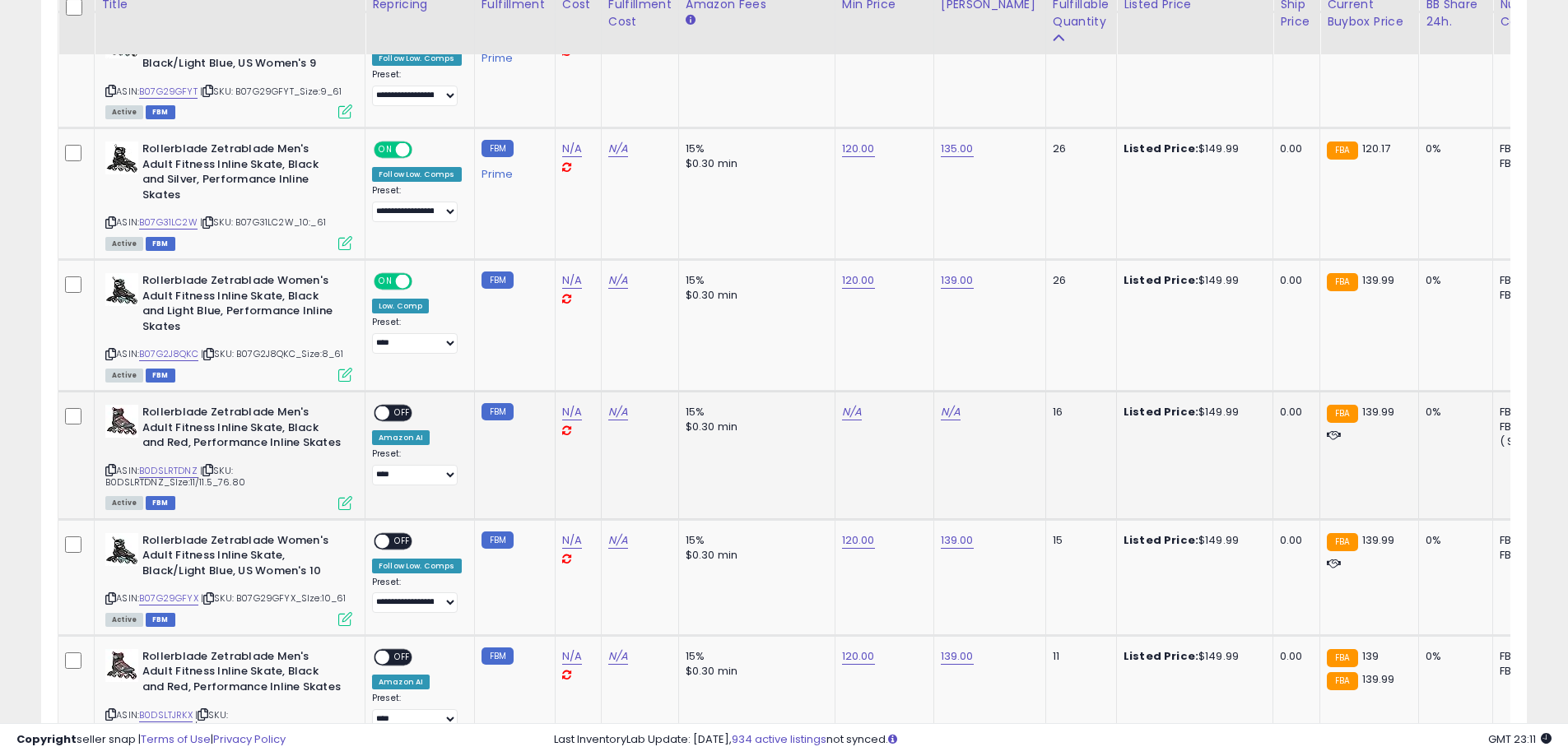 scroll, scrollTop: 740, scrollLeft: 0, axis: vertical 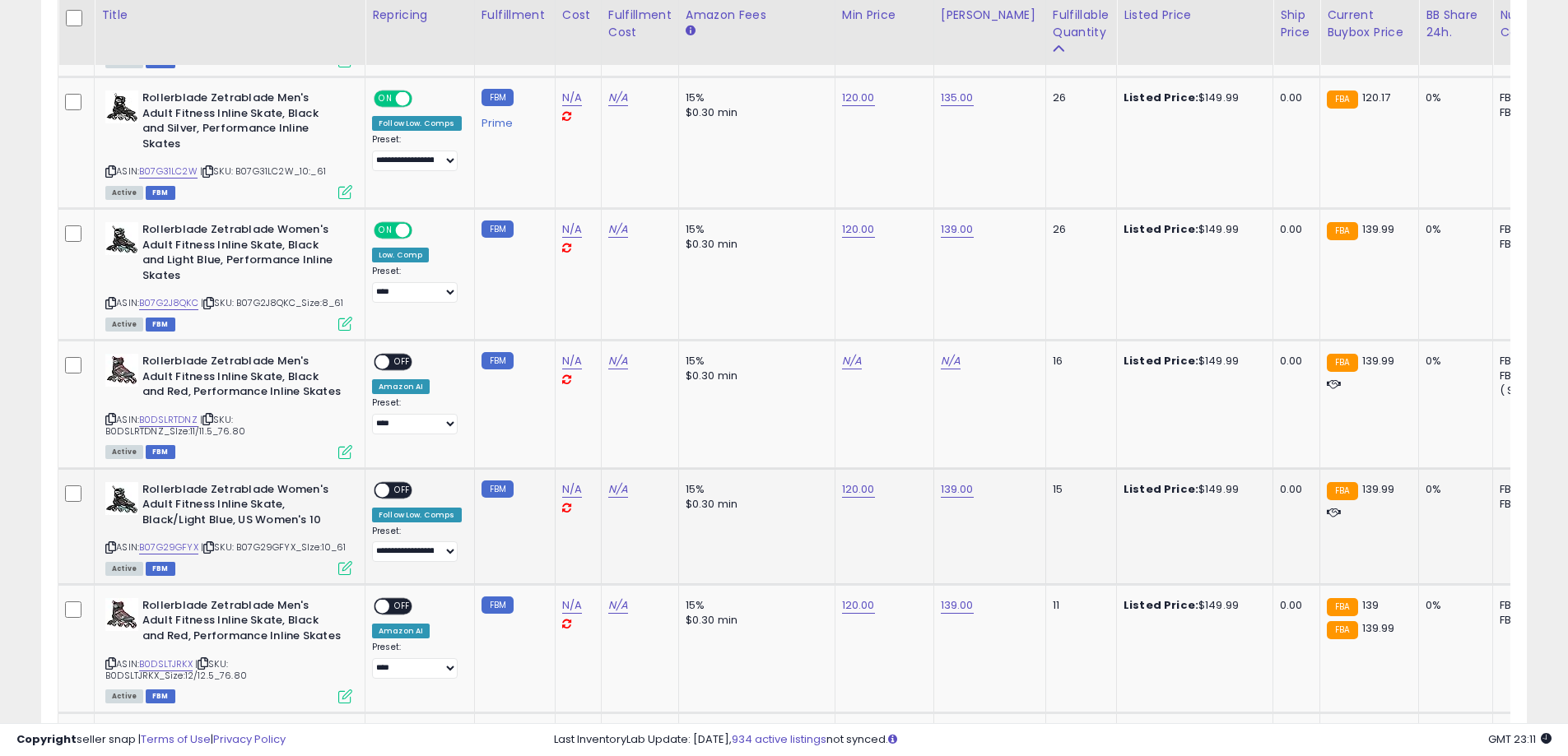 click on "OFF" at bounding box center (402, 489) 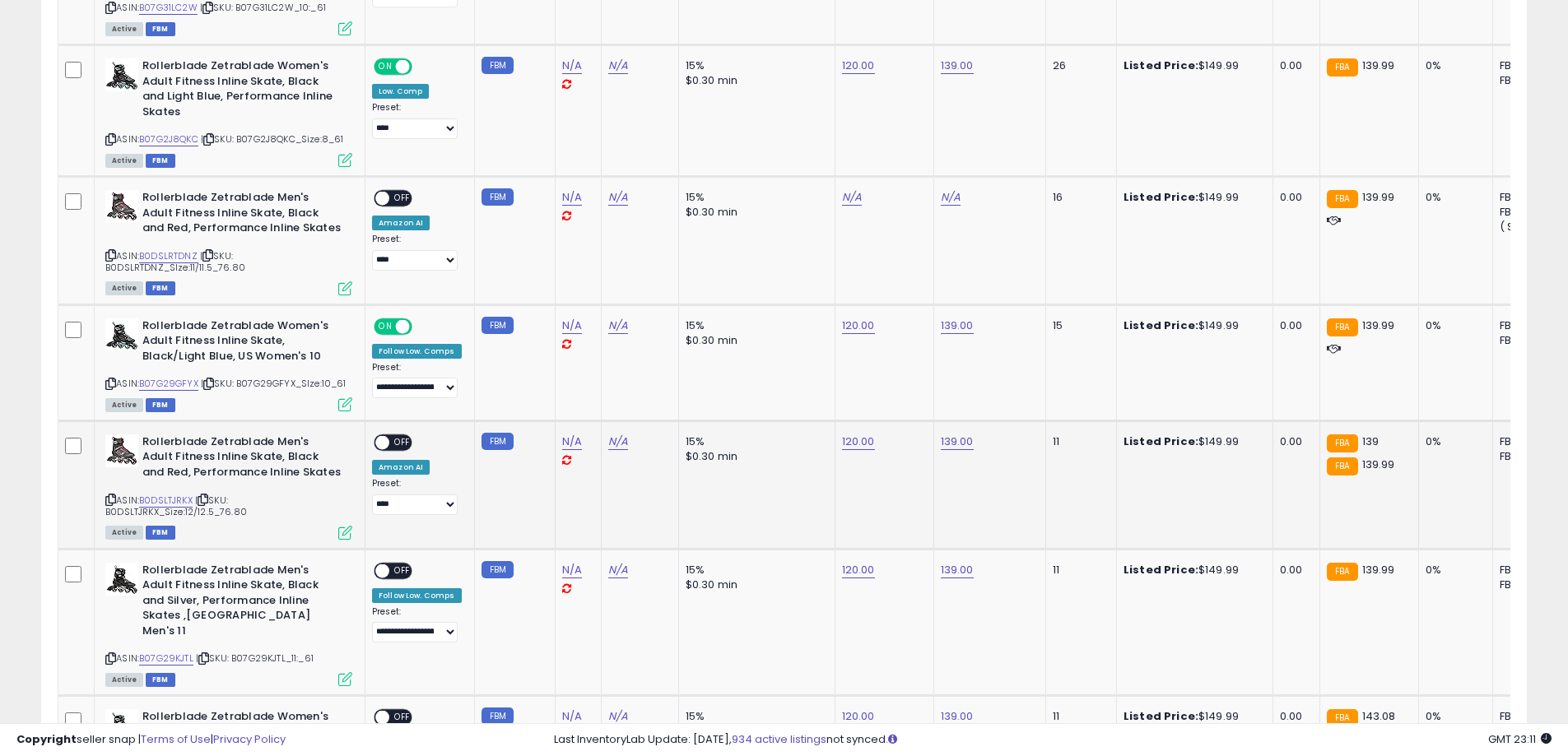 scroll, scrollTop: 905, scrollLeft: 0, axis: vertical 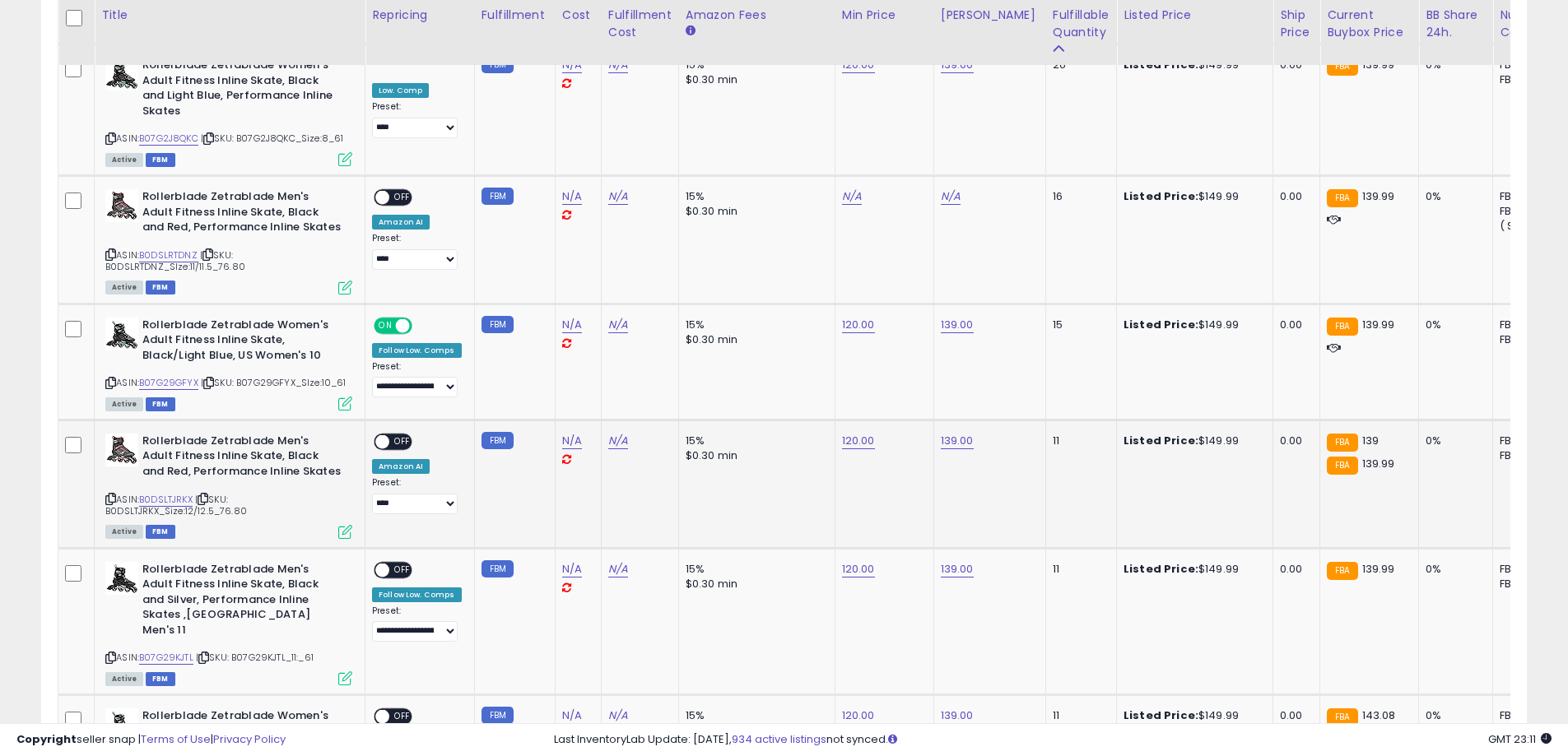 click at bounding box center [382, 441] 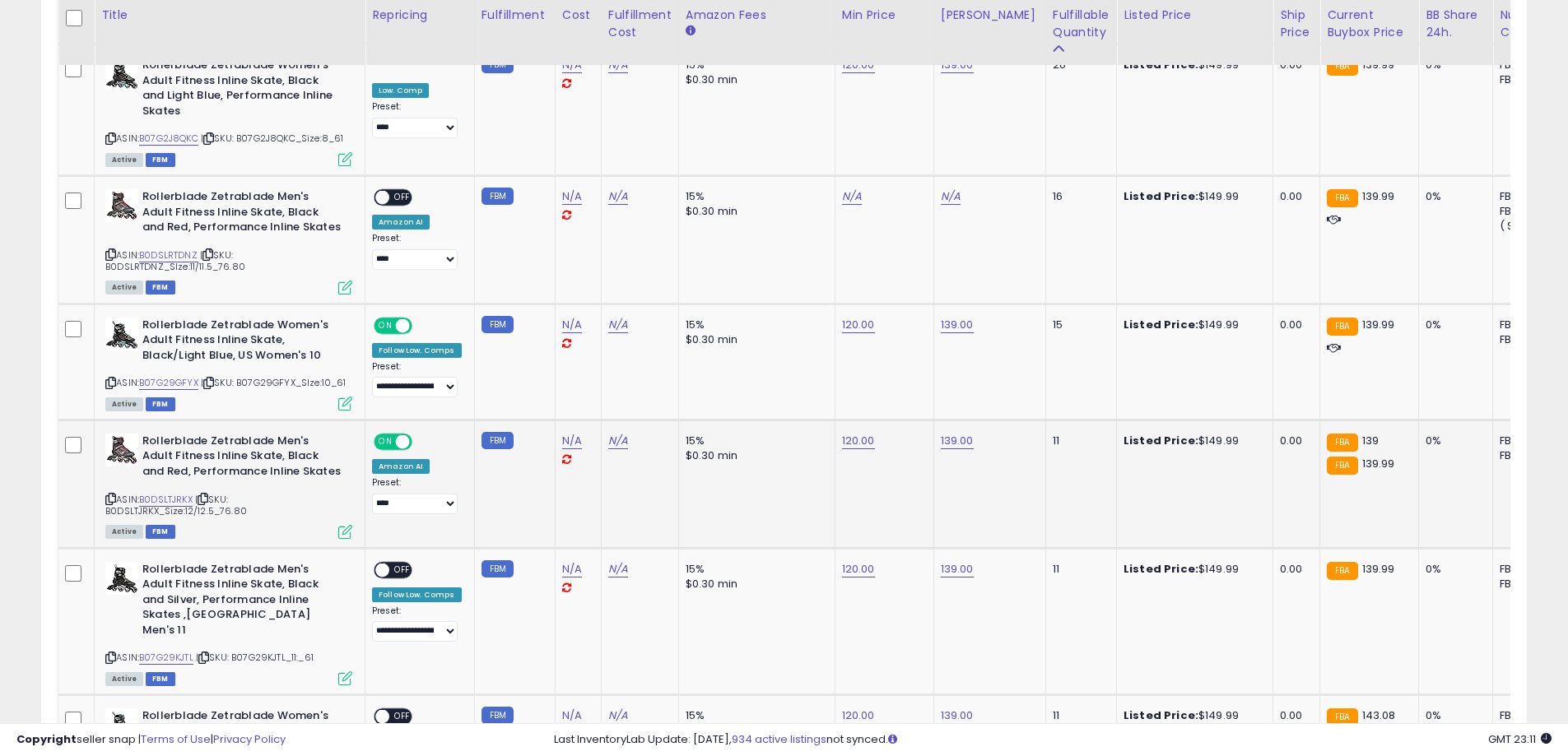 scroll, scrollTop: 987, scrollLeft: 0, axis: vertical 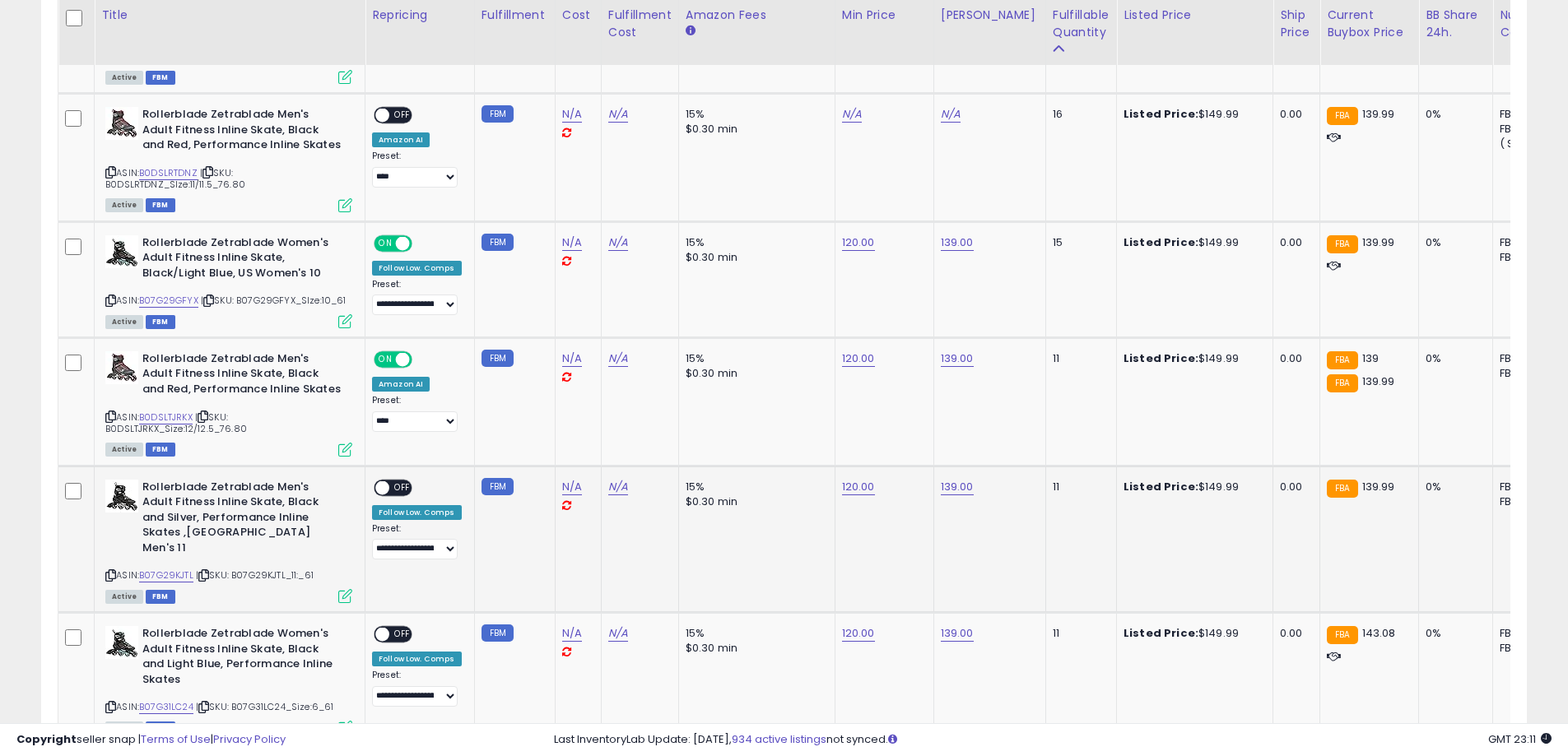 click on "OFF" at bounding box center [402, 487] 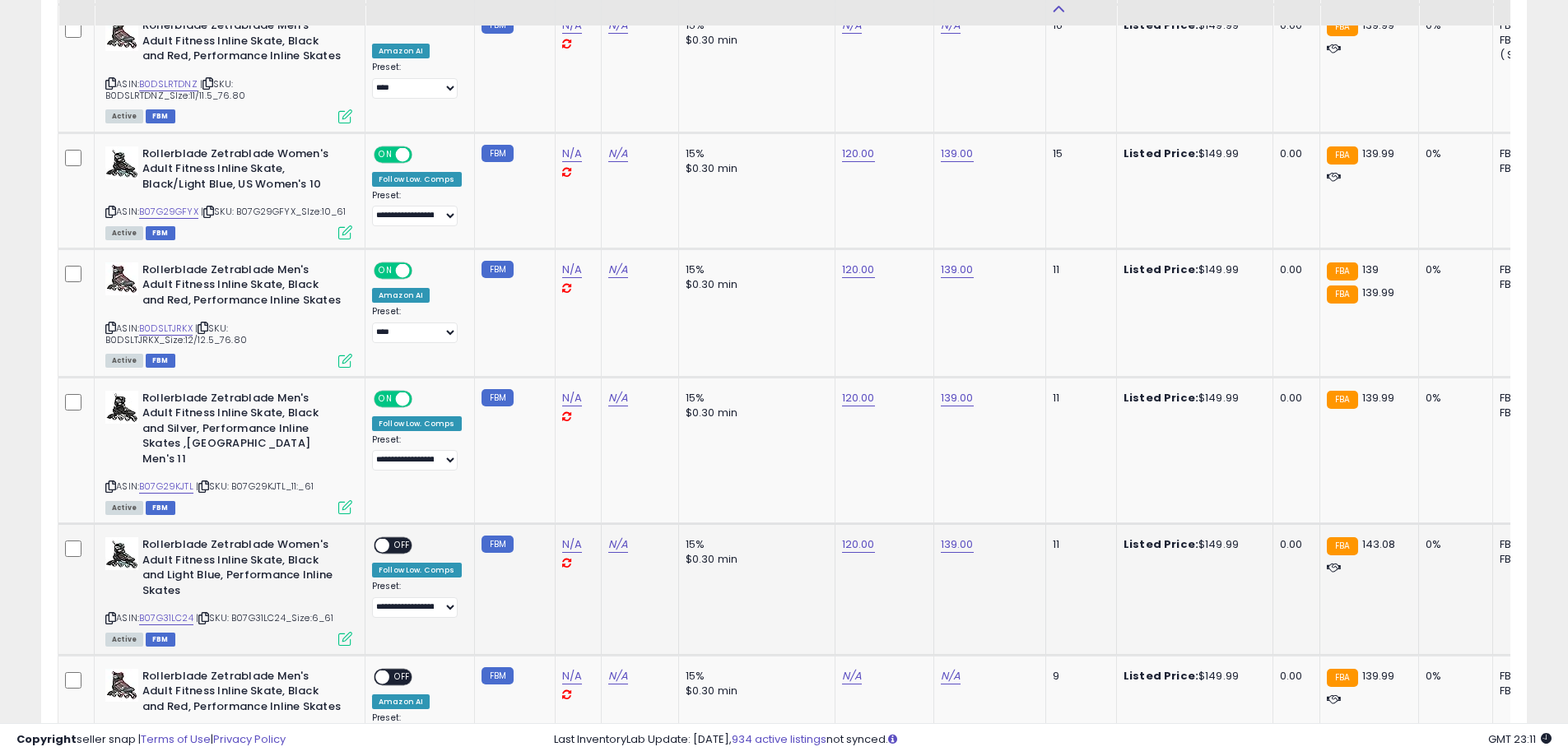 scroll, scrollTop: 1152, scrollLeft: 0, axis: vertical 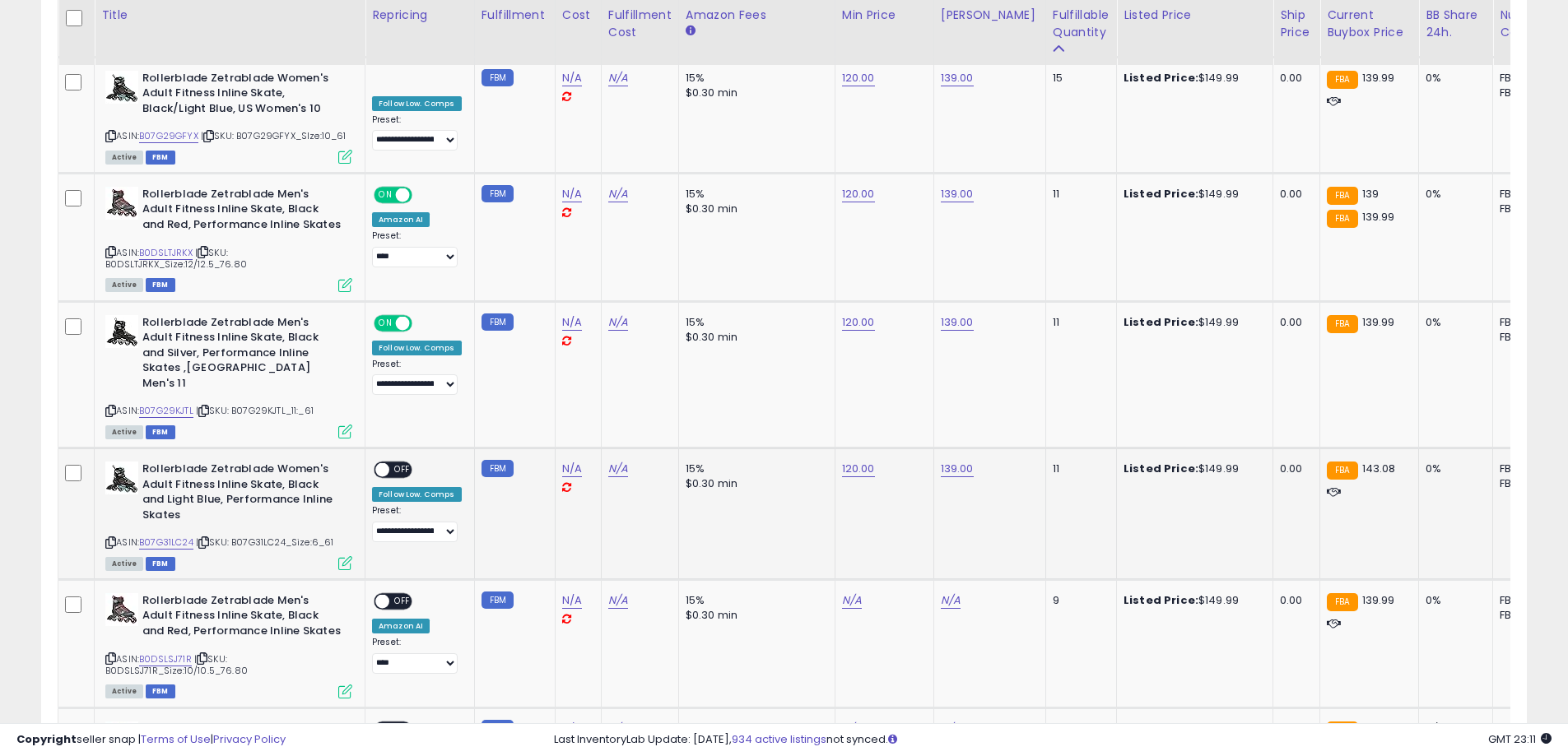 click on "OFF" at bounding box center [402, 470] 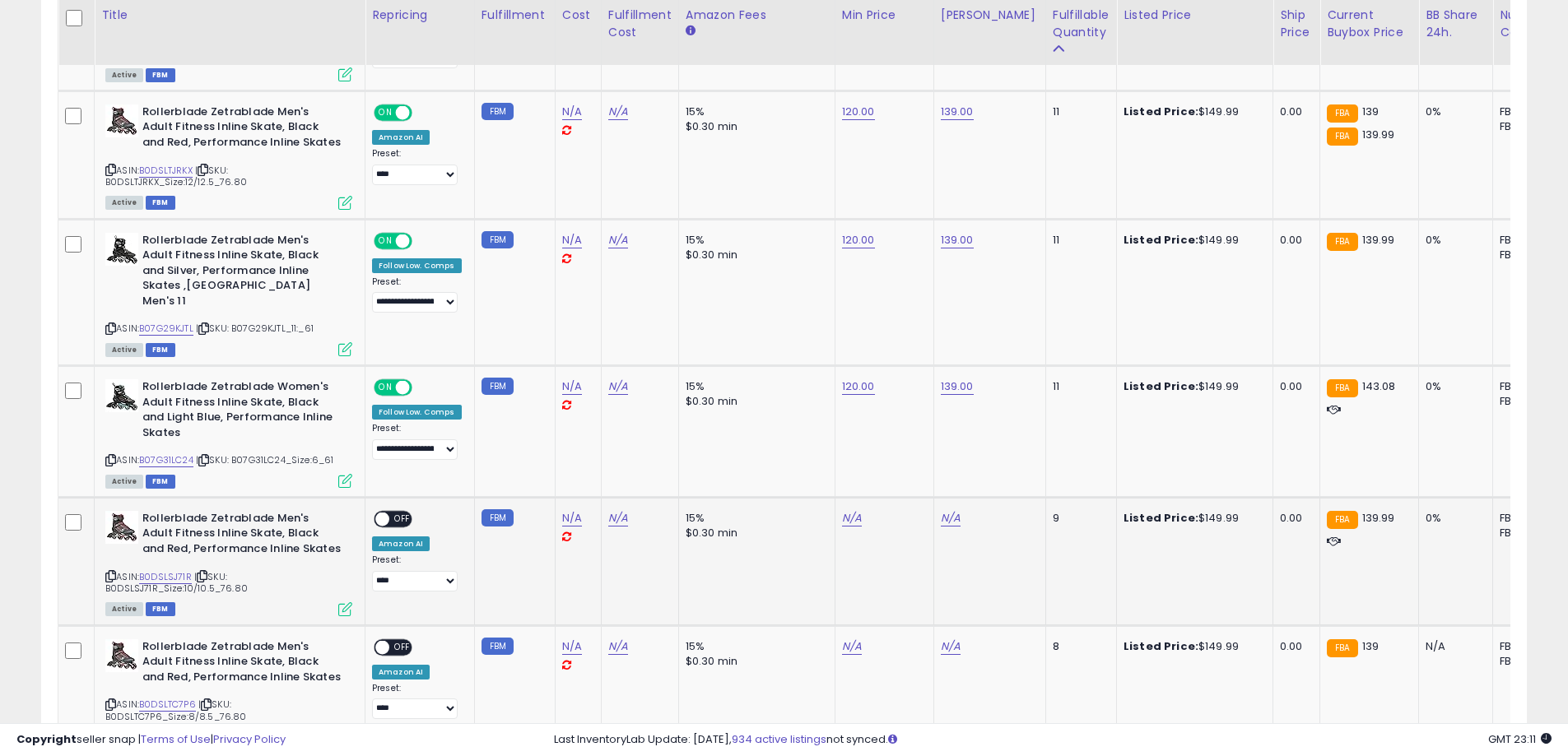 click at bounding box center (382, 518) 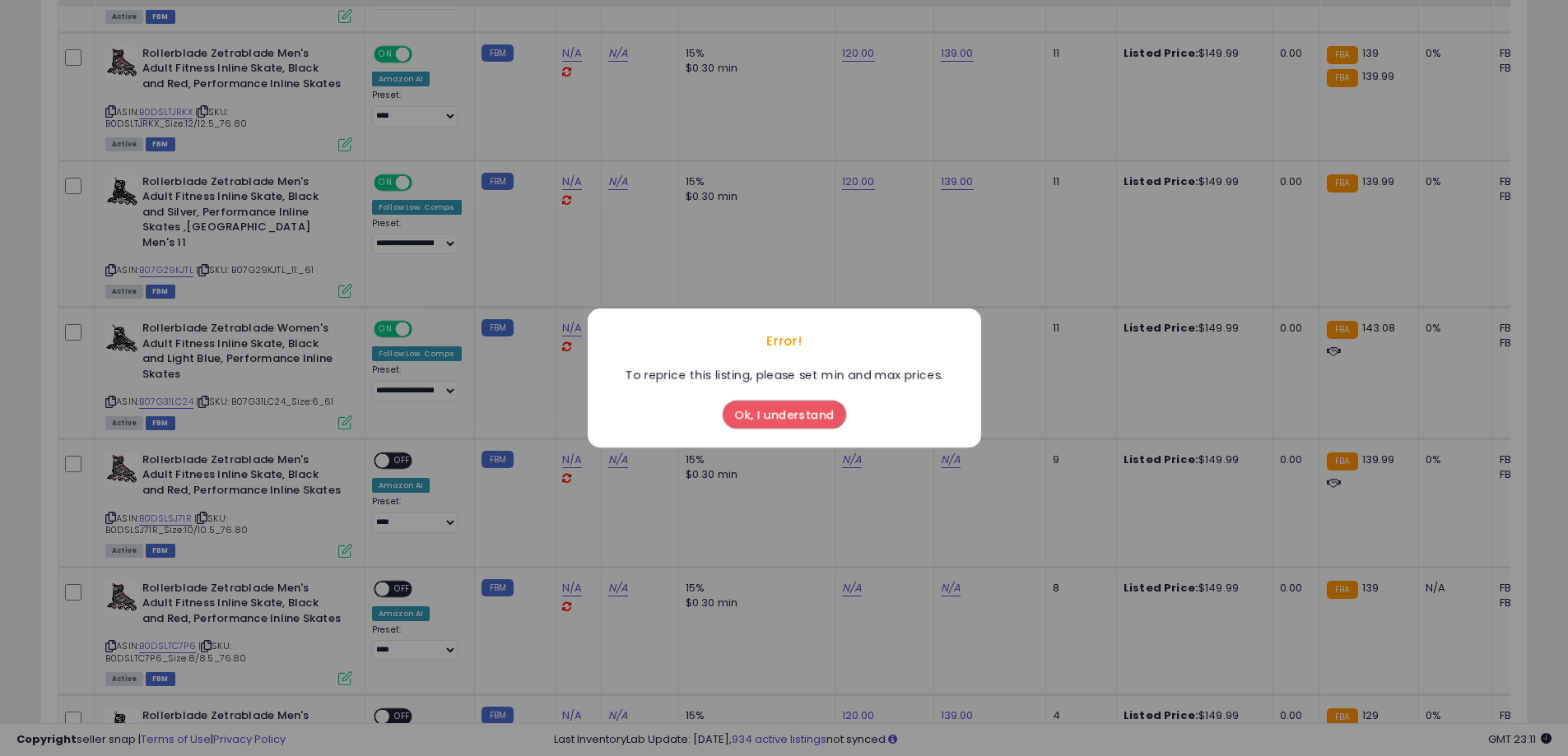 scroll, scrollTop: 1316, scrollLeft: 0, axis: vertical 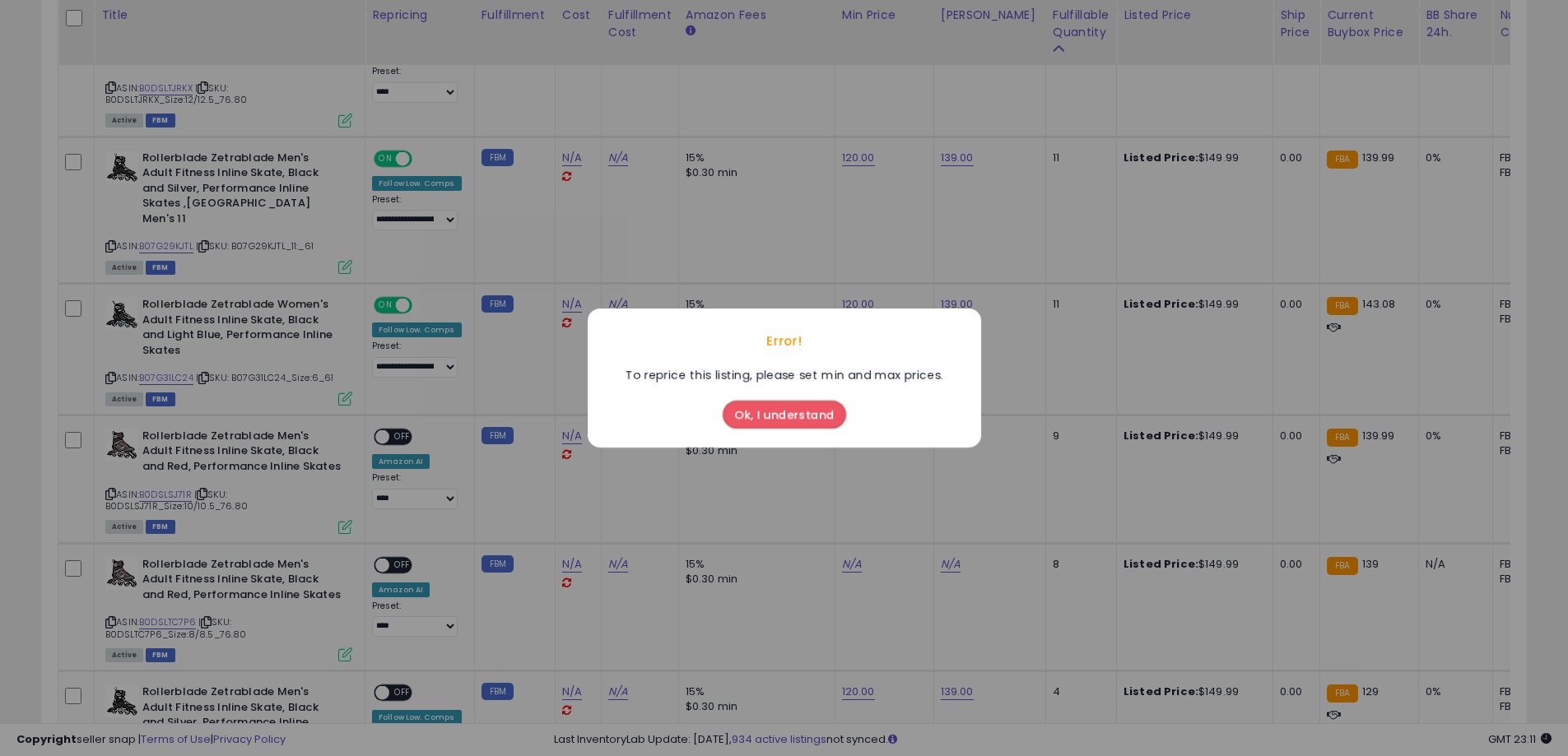 click on "Ok, I understand" at bounding box center [784, 415] 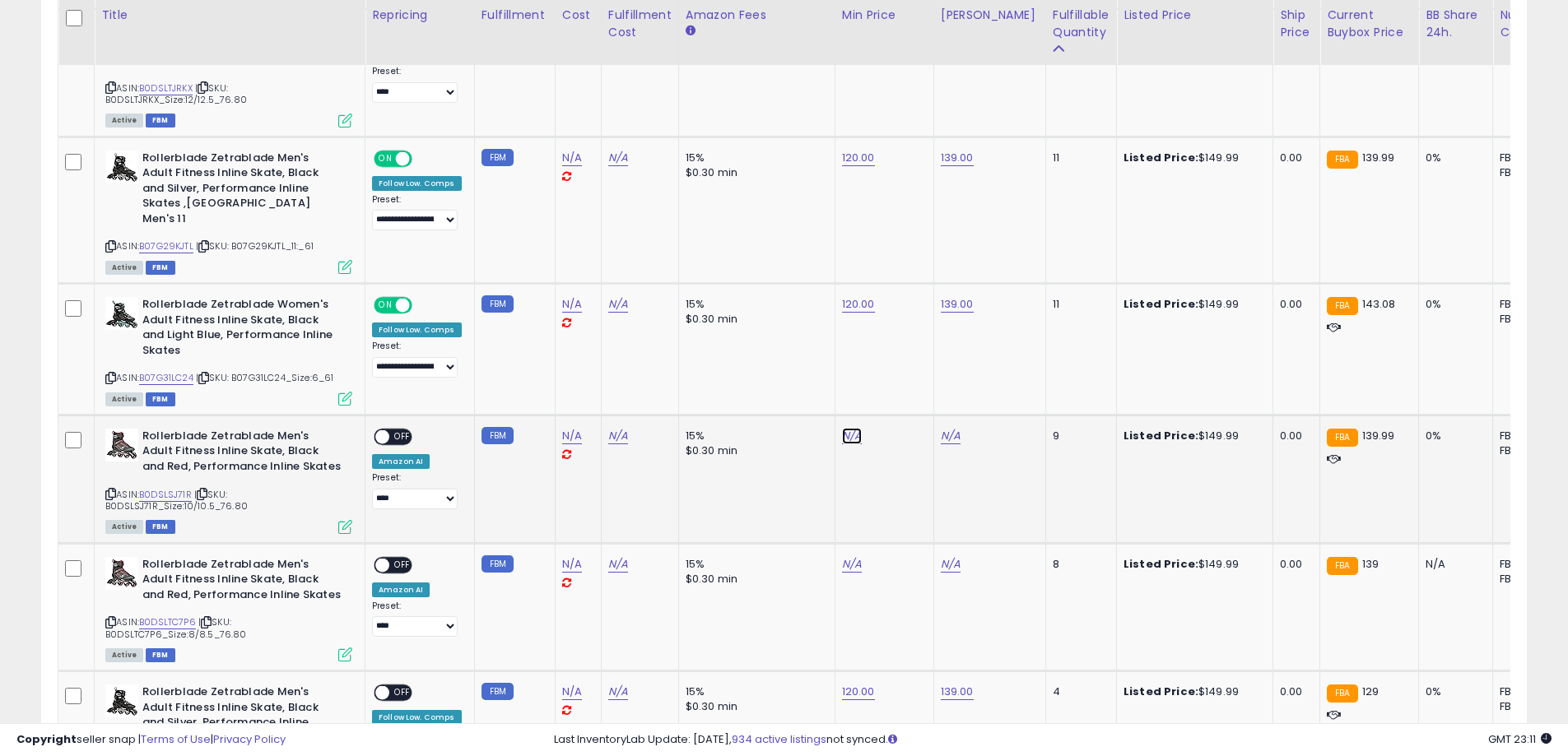 click on "N/A" at bounding box center (852, -215) 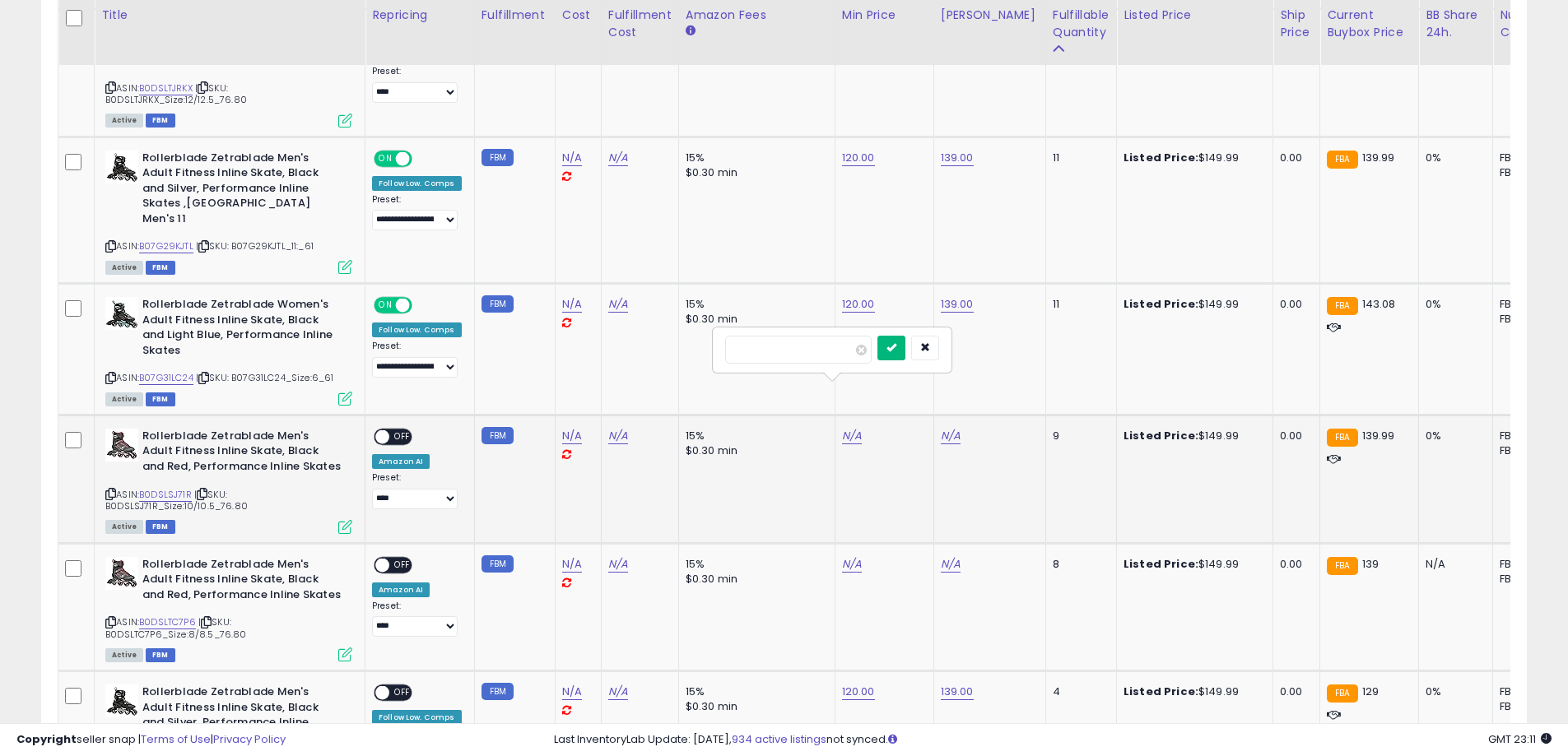type on "******" 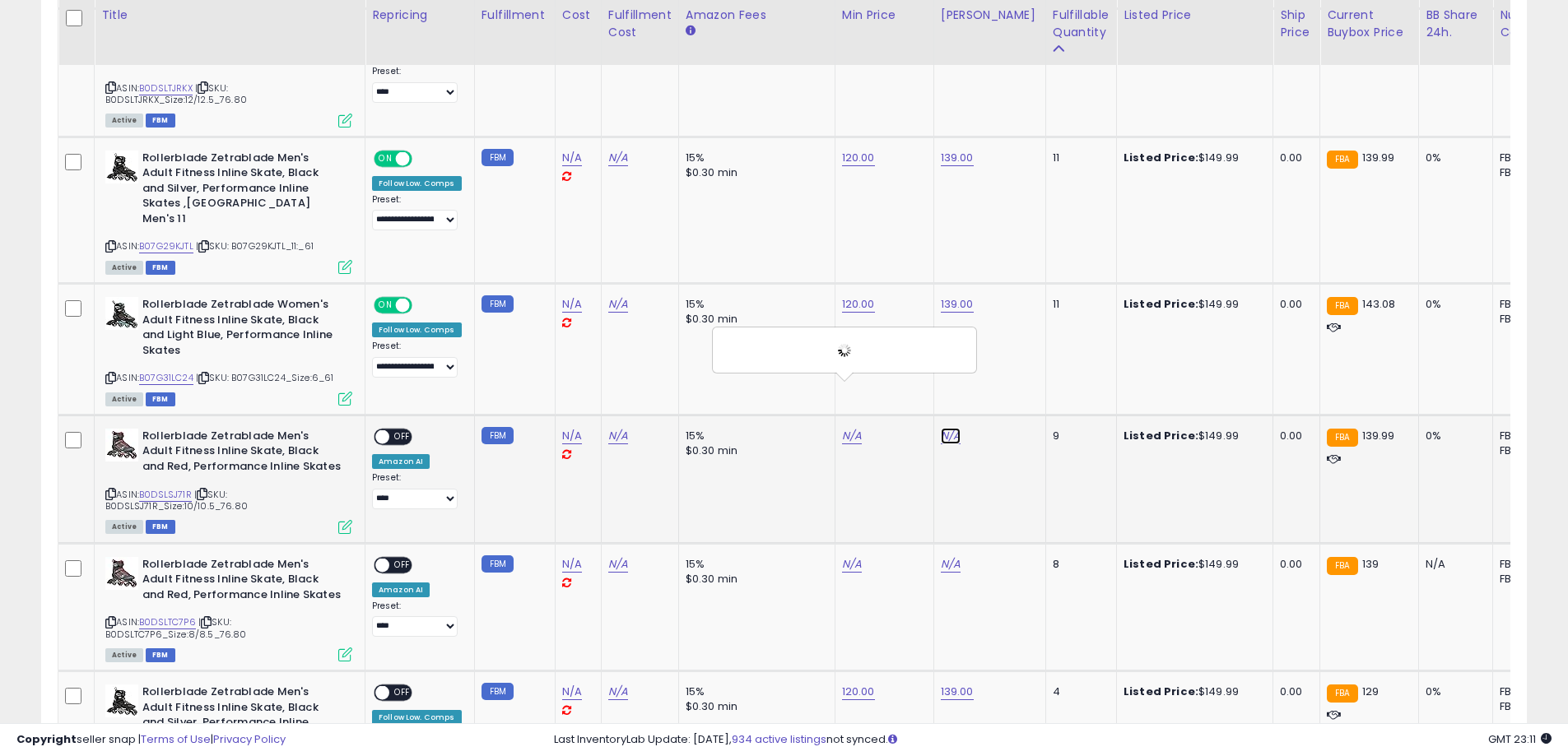 click on "N/A" at bounding box center (951, -215) 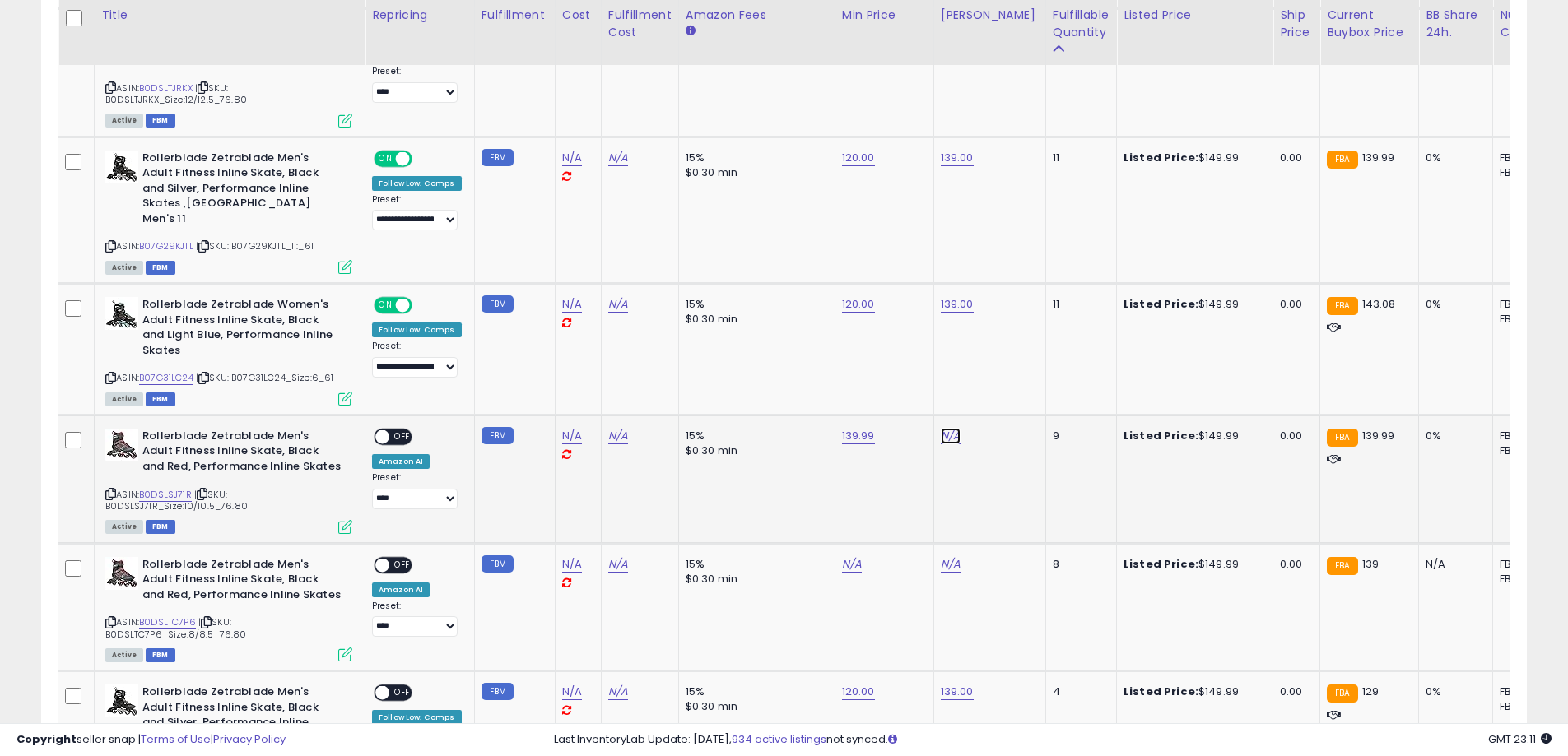 click on "N/A" at bounding box center (951, -215) 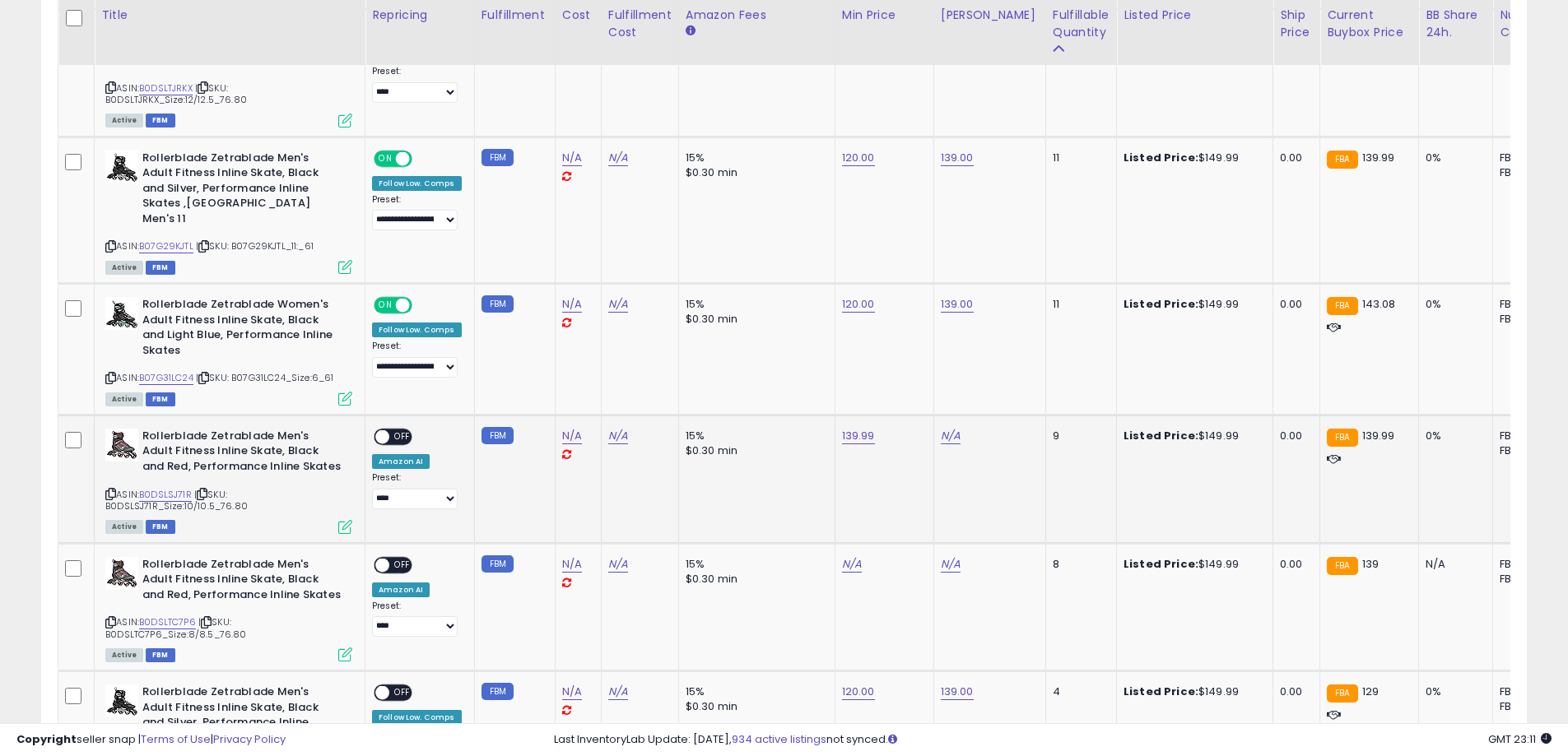 click on "N/A" at bounding box center (951, -215) 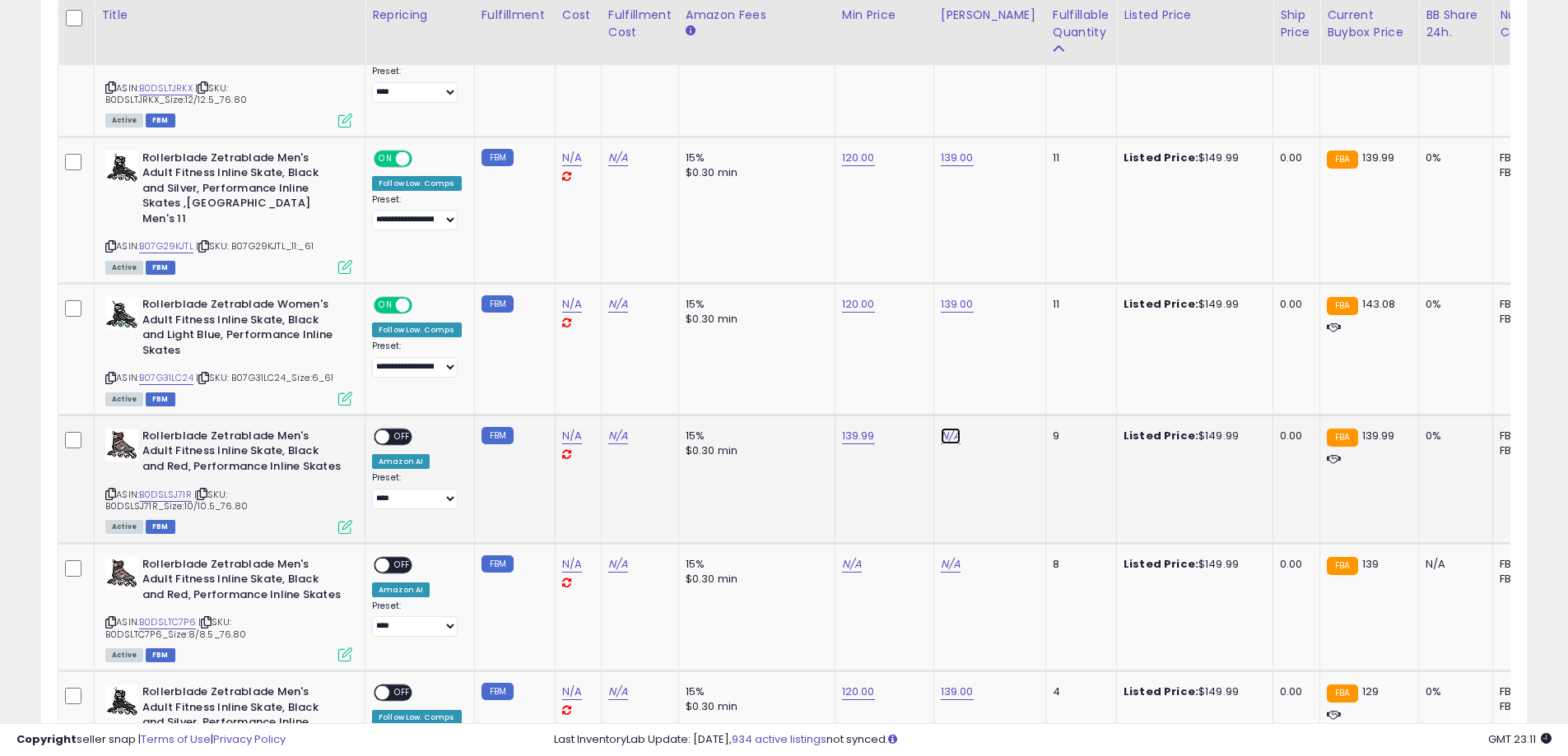 click on "N/A" at bounding box center (951, -215) 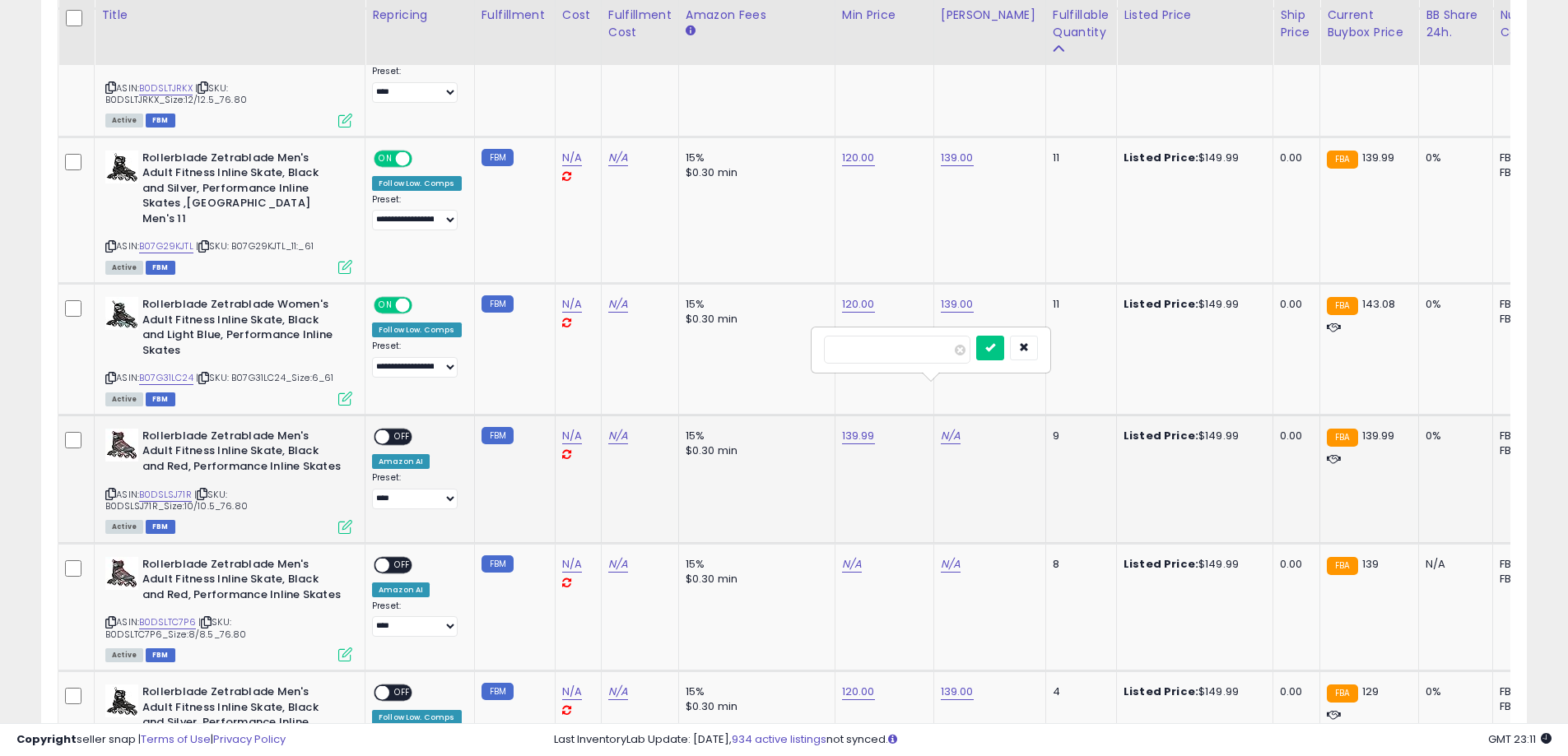 type on "******" 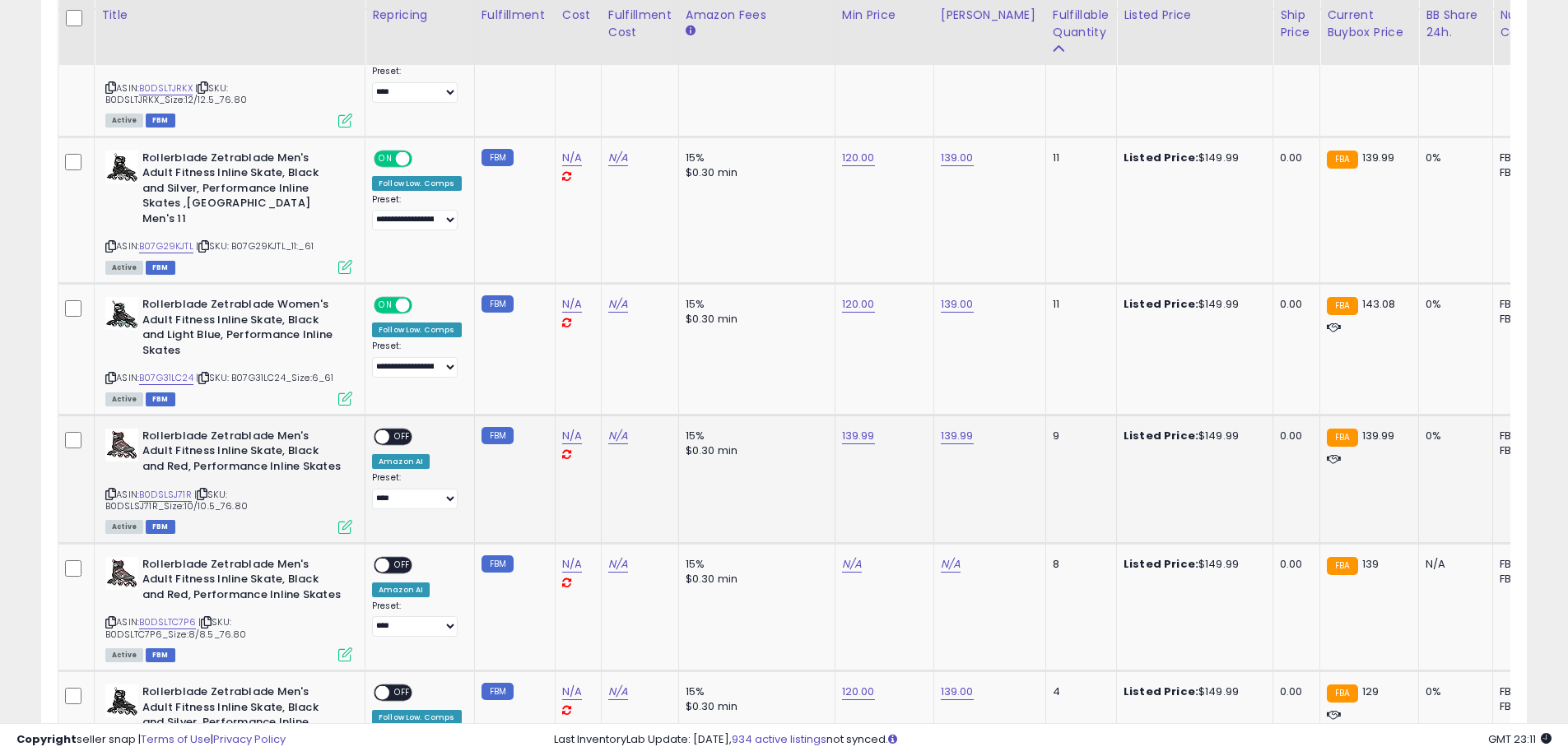 click at bounding box center [382, 436] 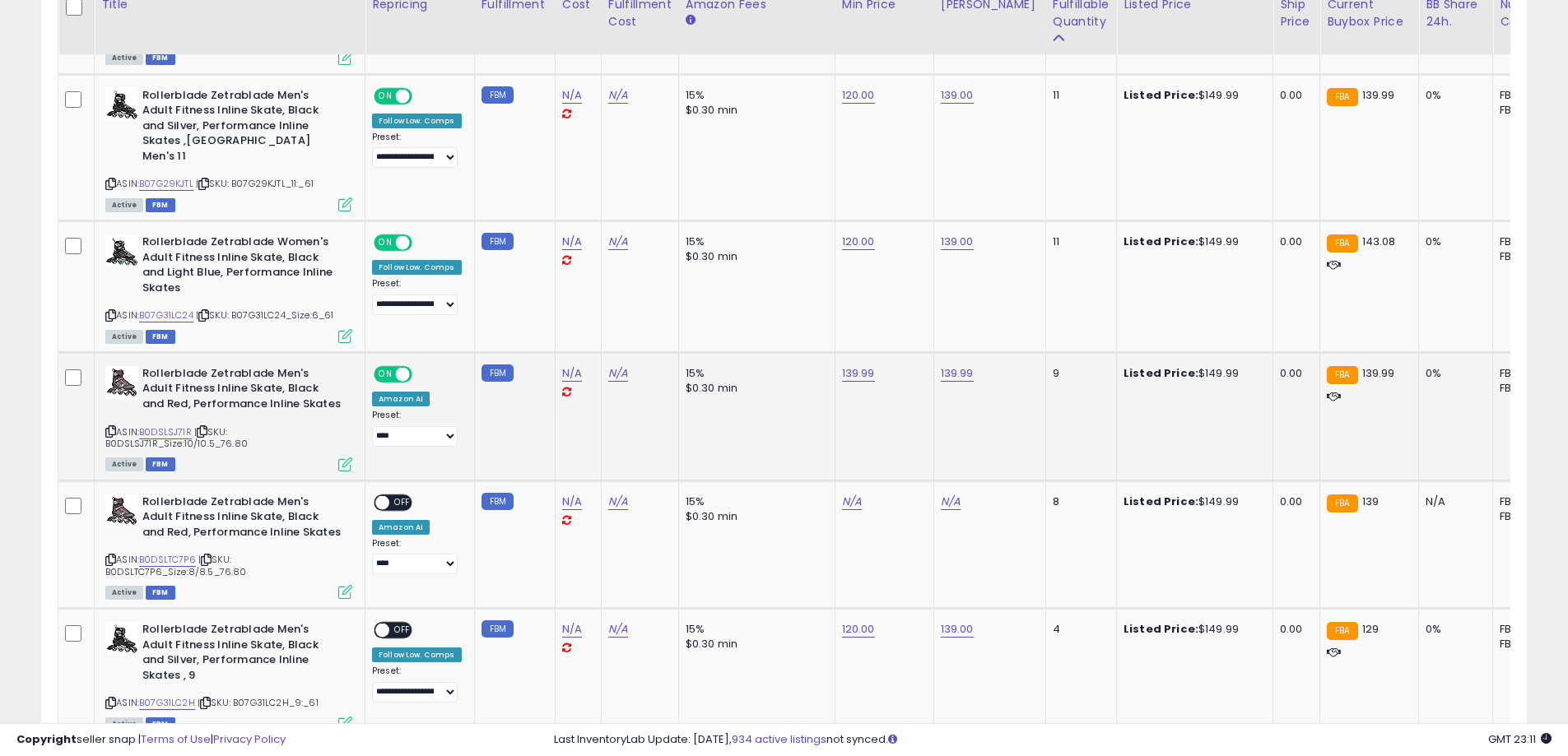 scroll, scrollTop: 1398, scrollLeft: 0, axis: vertical 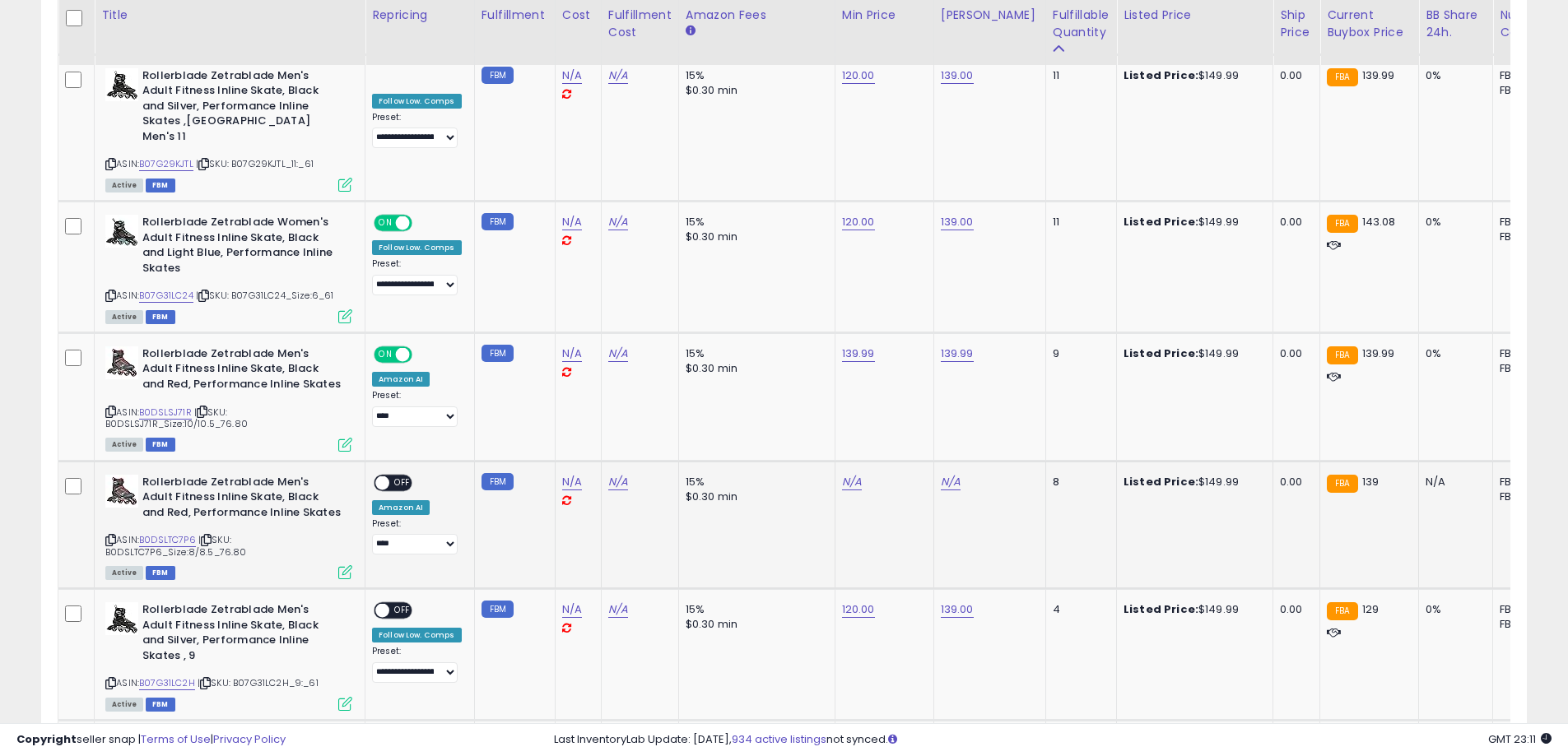 click on "N/A" at bounding box center [882, 482] 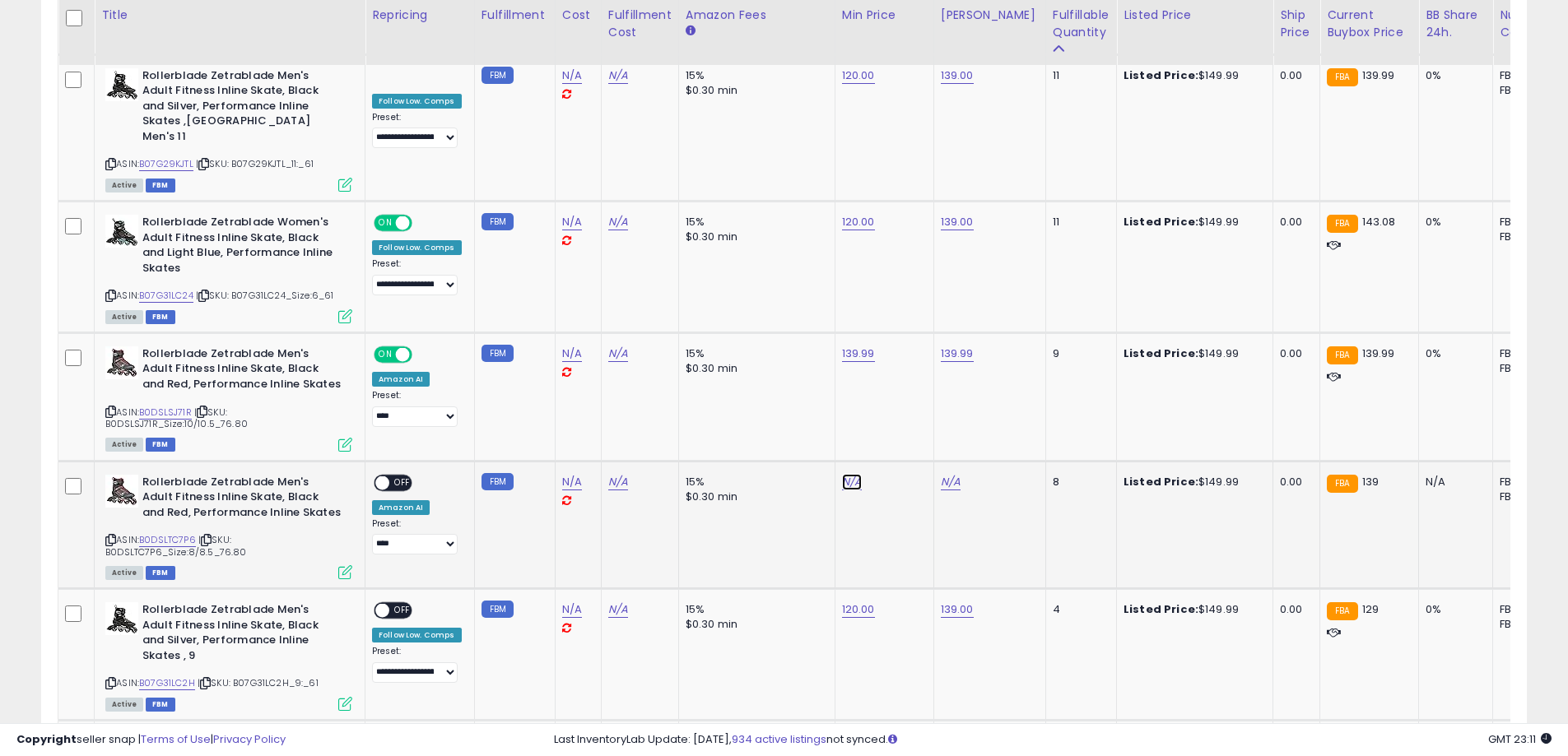 click on "N/A" at bounding box center [852, -297] 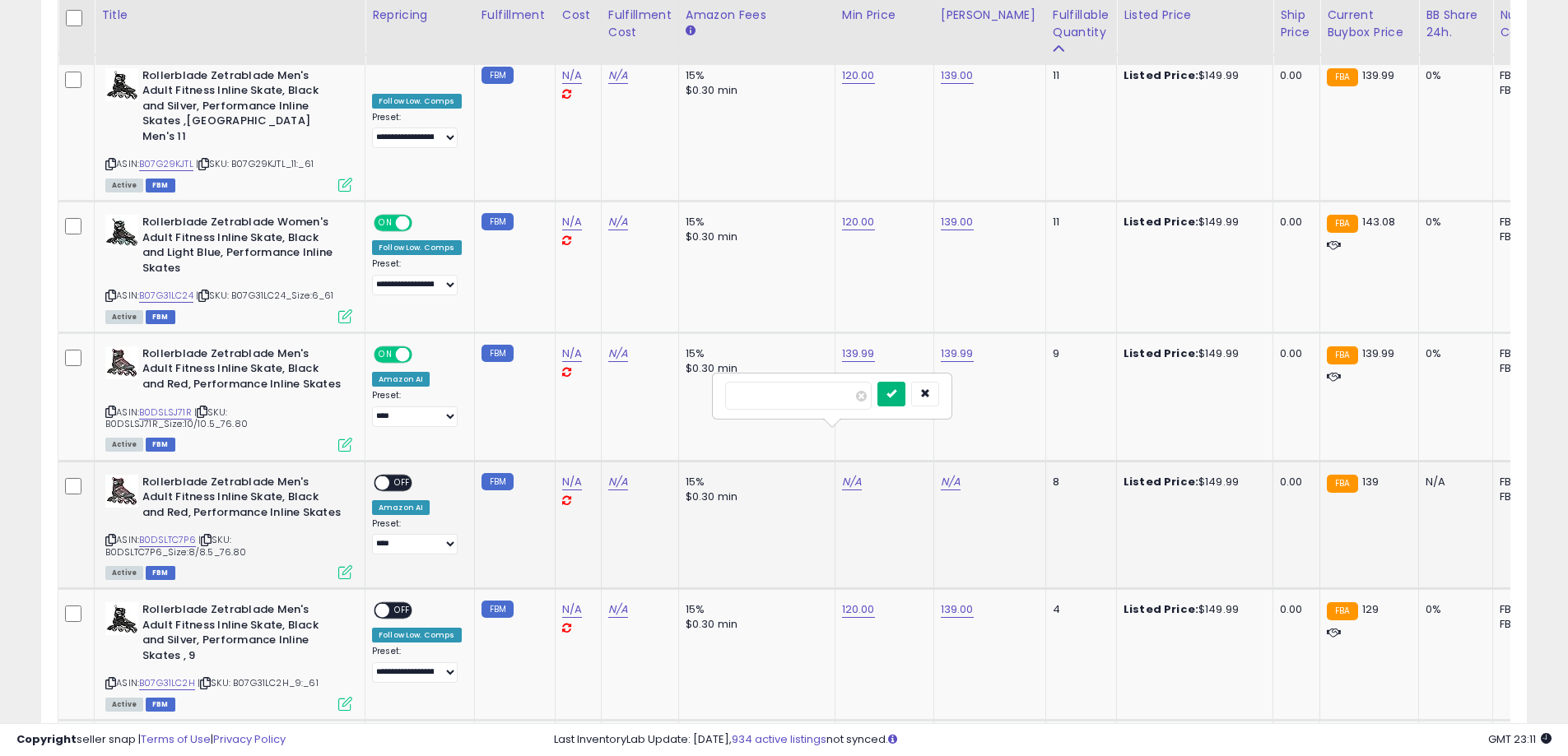 type on "******" 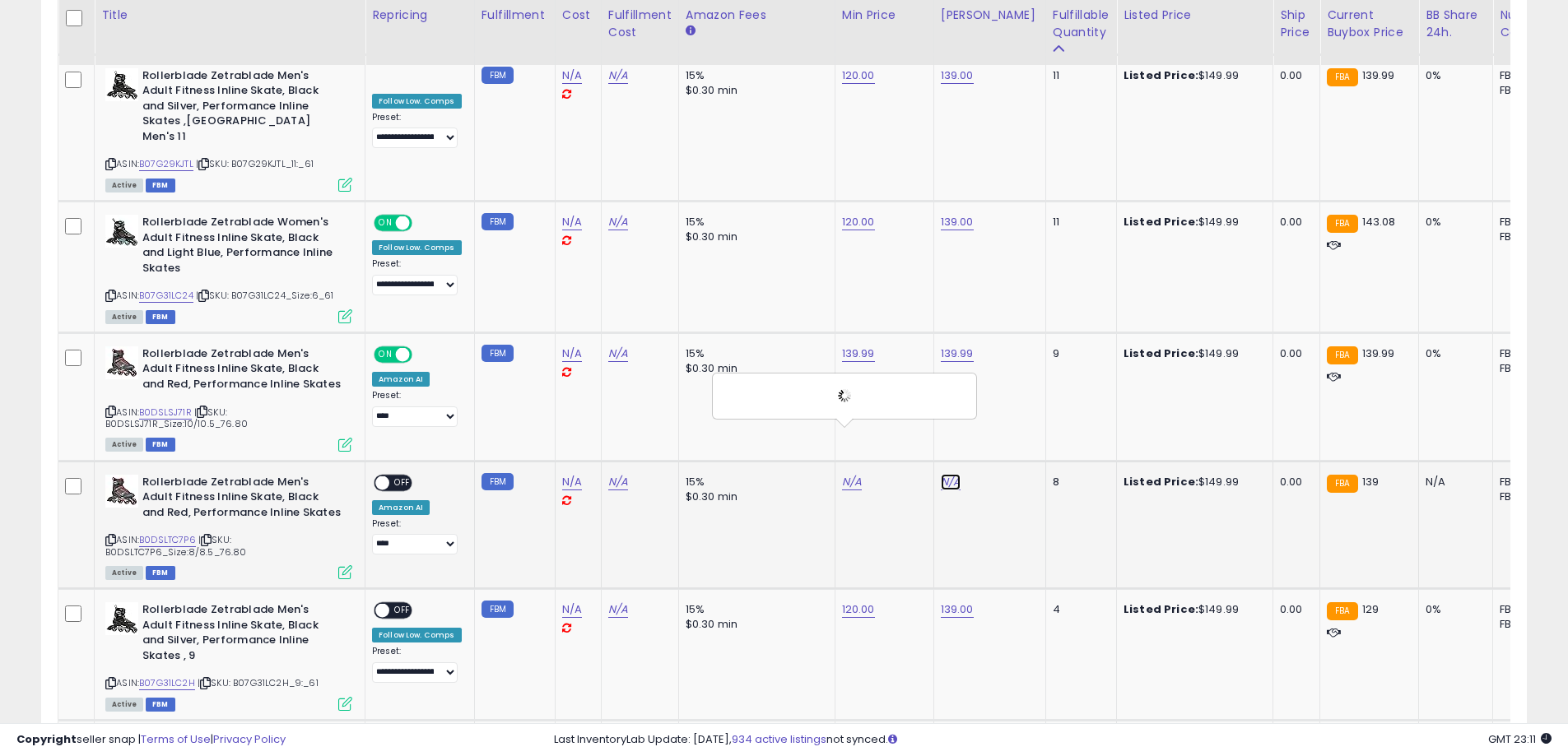 click on "N/A" at bounding box center [951, -297] 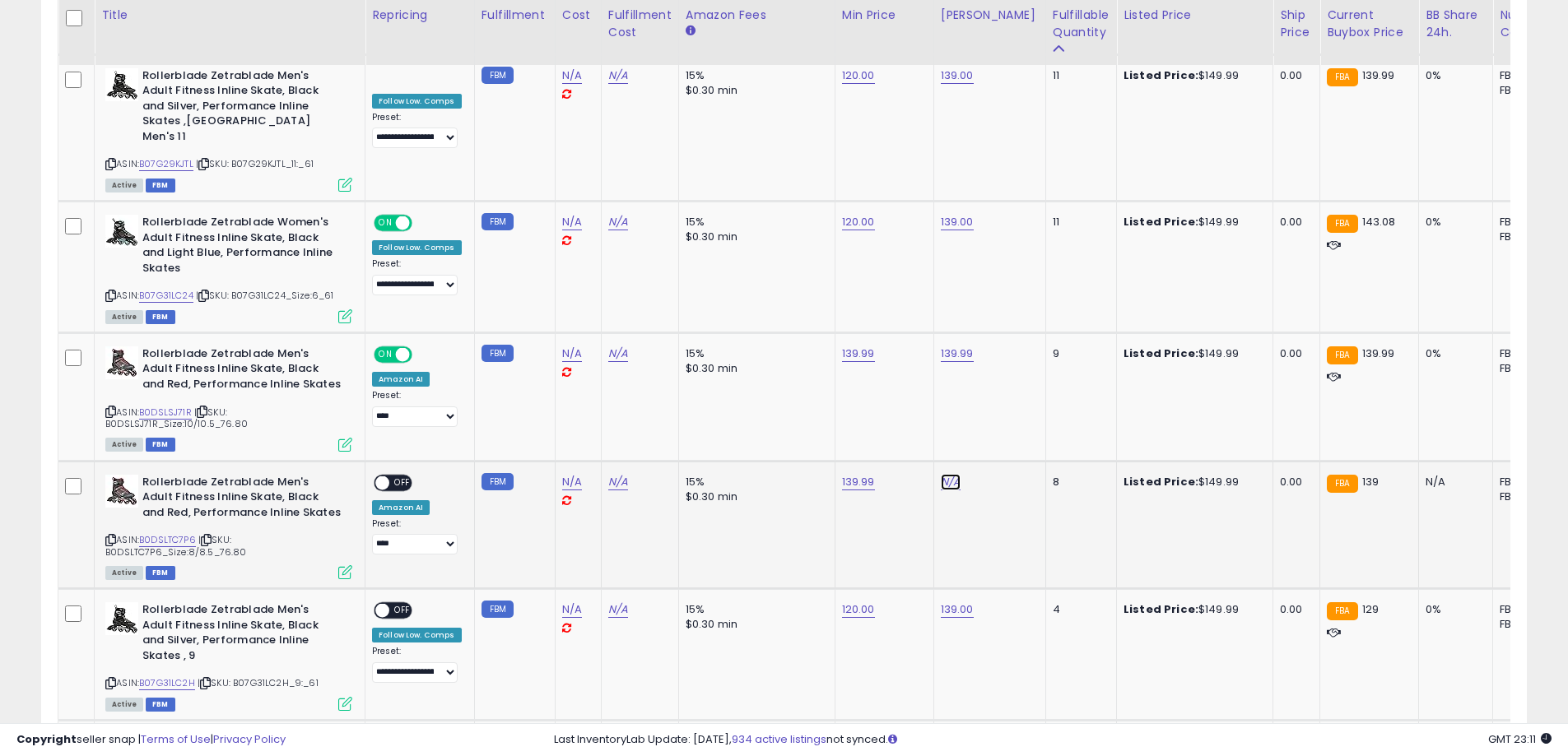 click on "N/A" at bounding box center [951, -297] 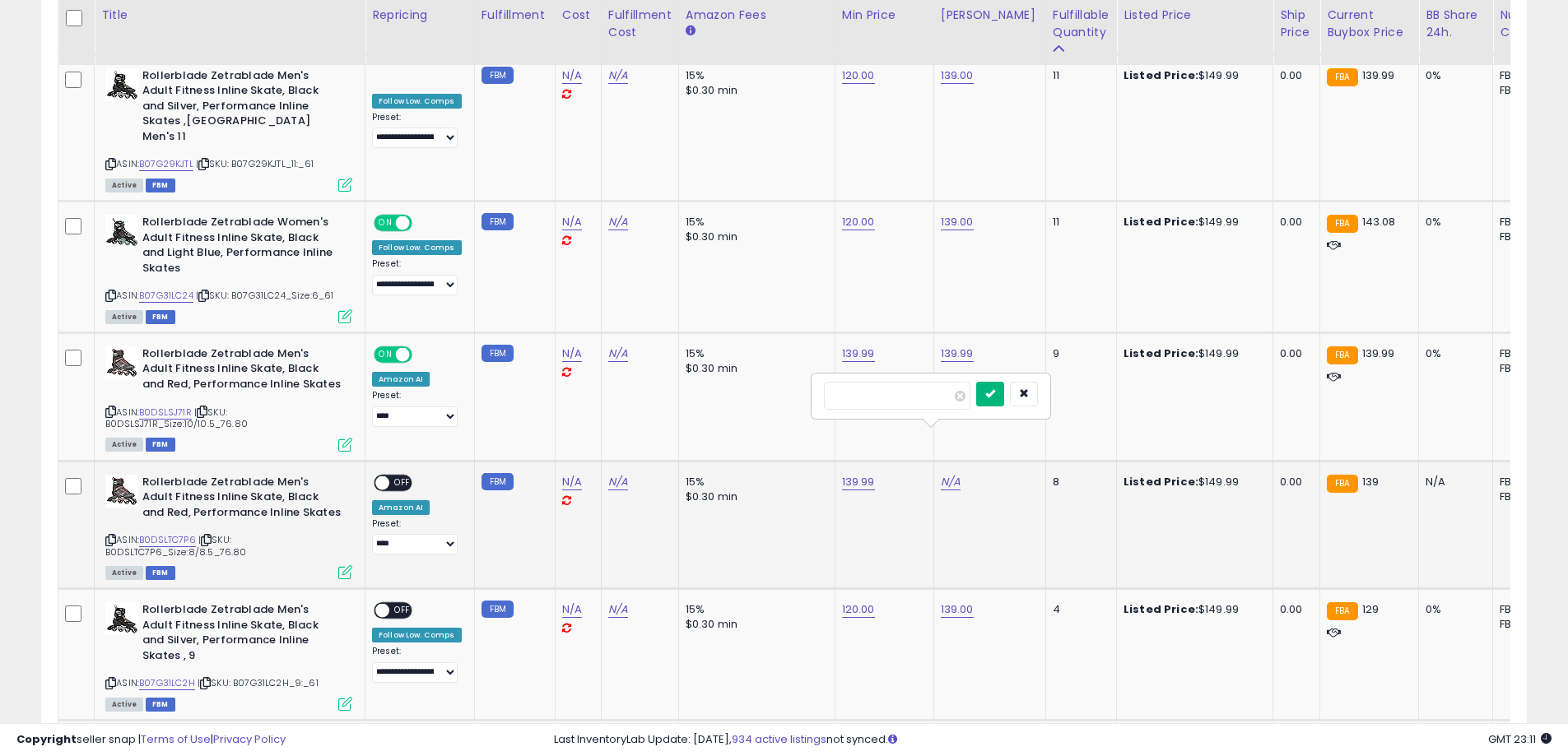 type on "******" 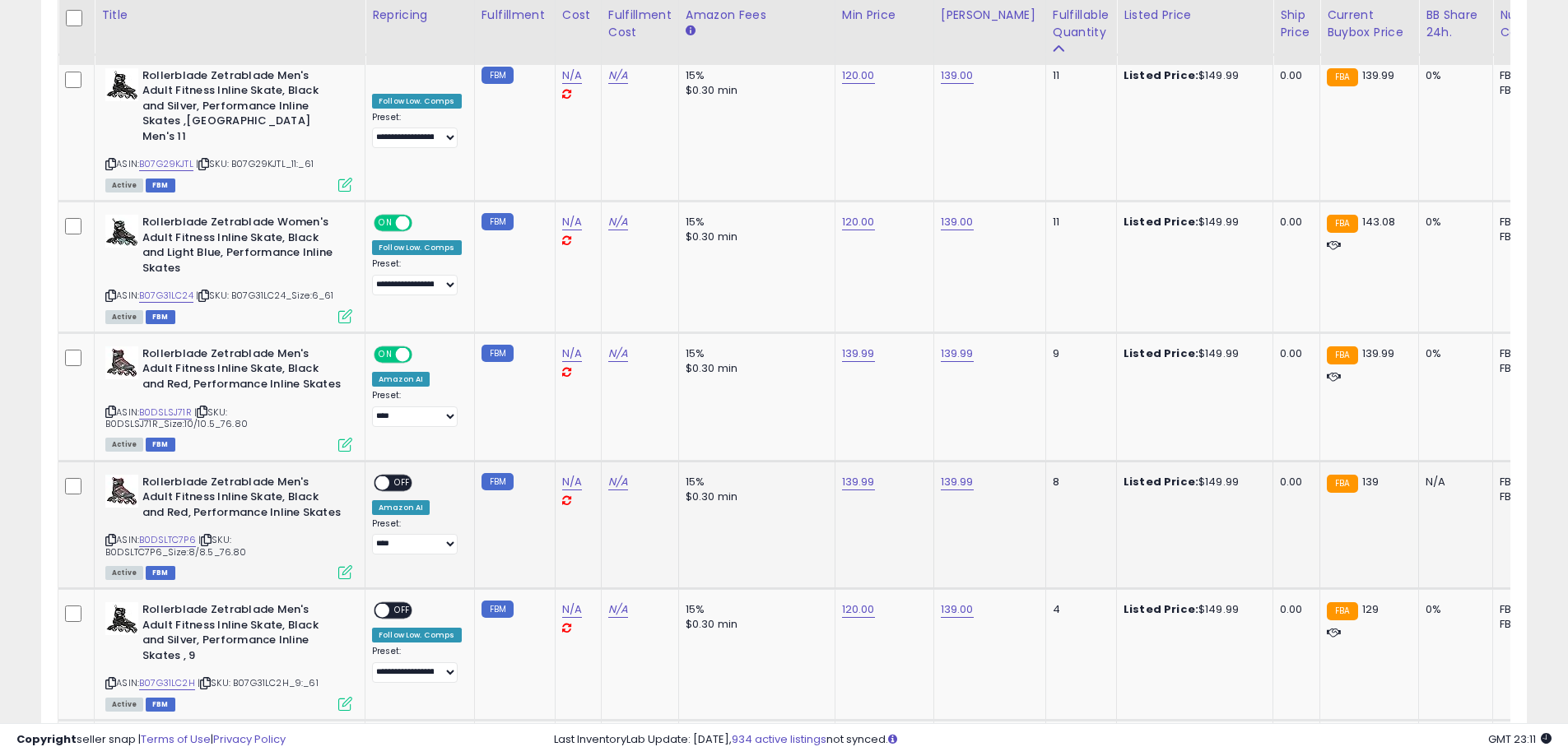 click on "OFF" at bounding box center (402, 482) 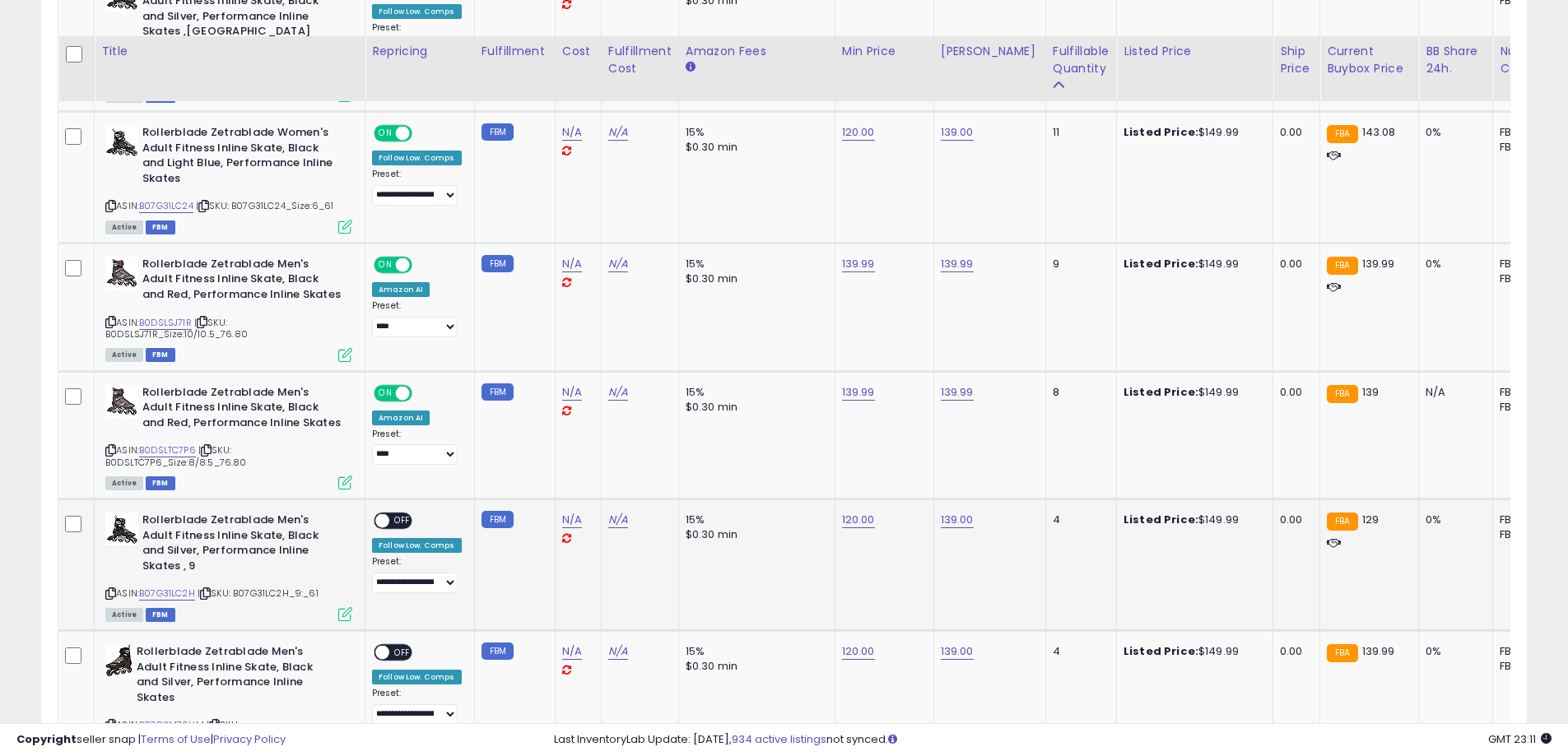scroll, scrollTop: 1645, scrollLeft: 0, axis: vertical 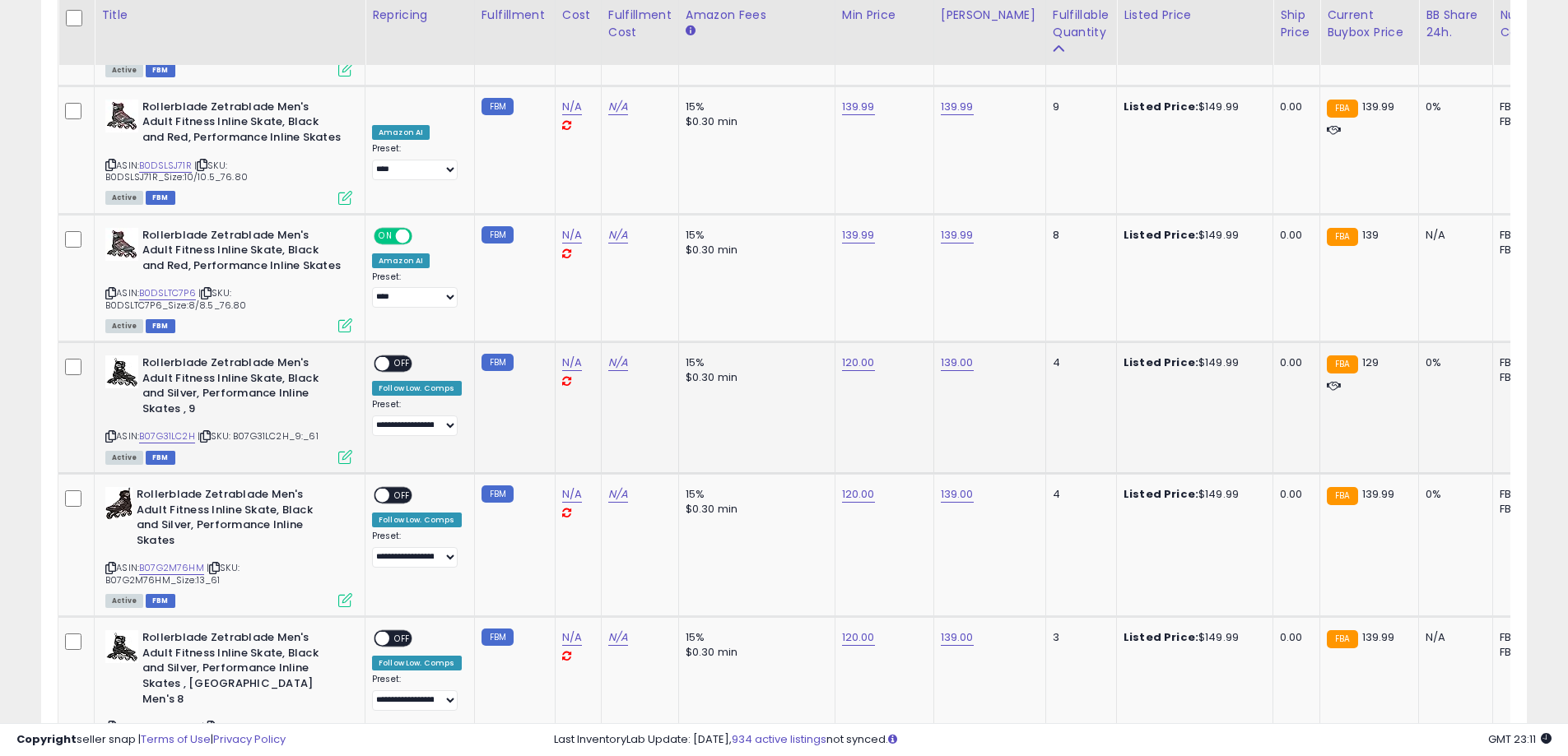 click on "OFF" at bounding box center (402, 364) 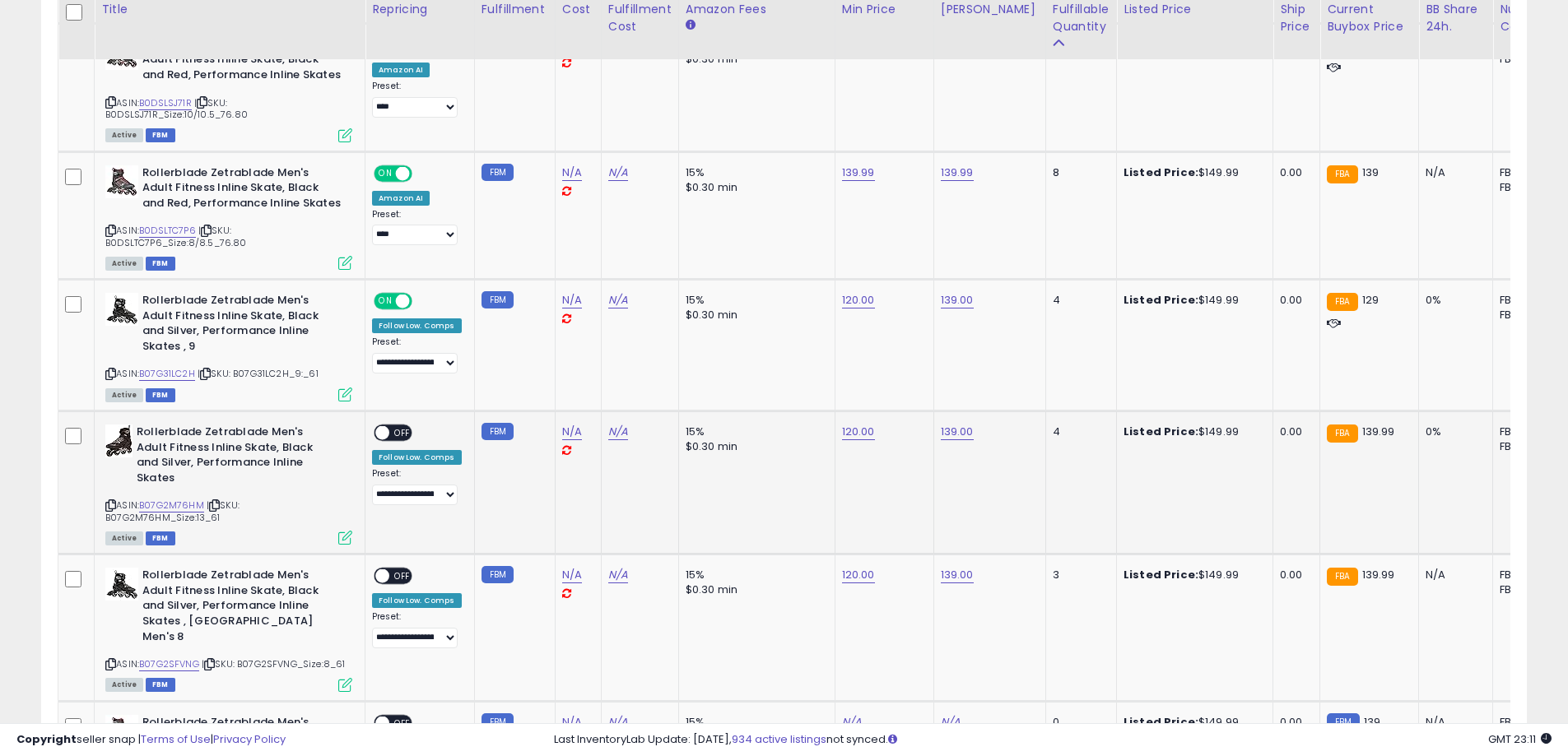 scroll, scrollTop: 1728, scrollLeft: 0, axis: vertical 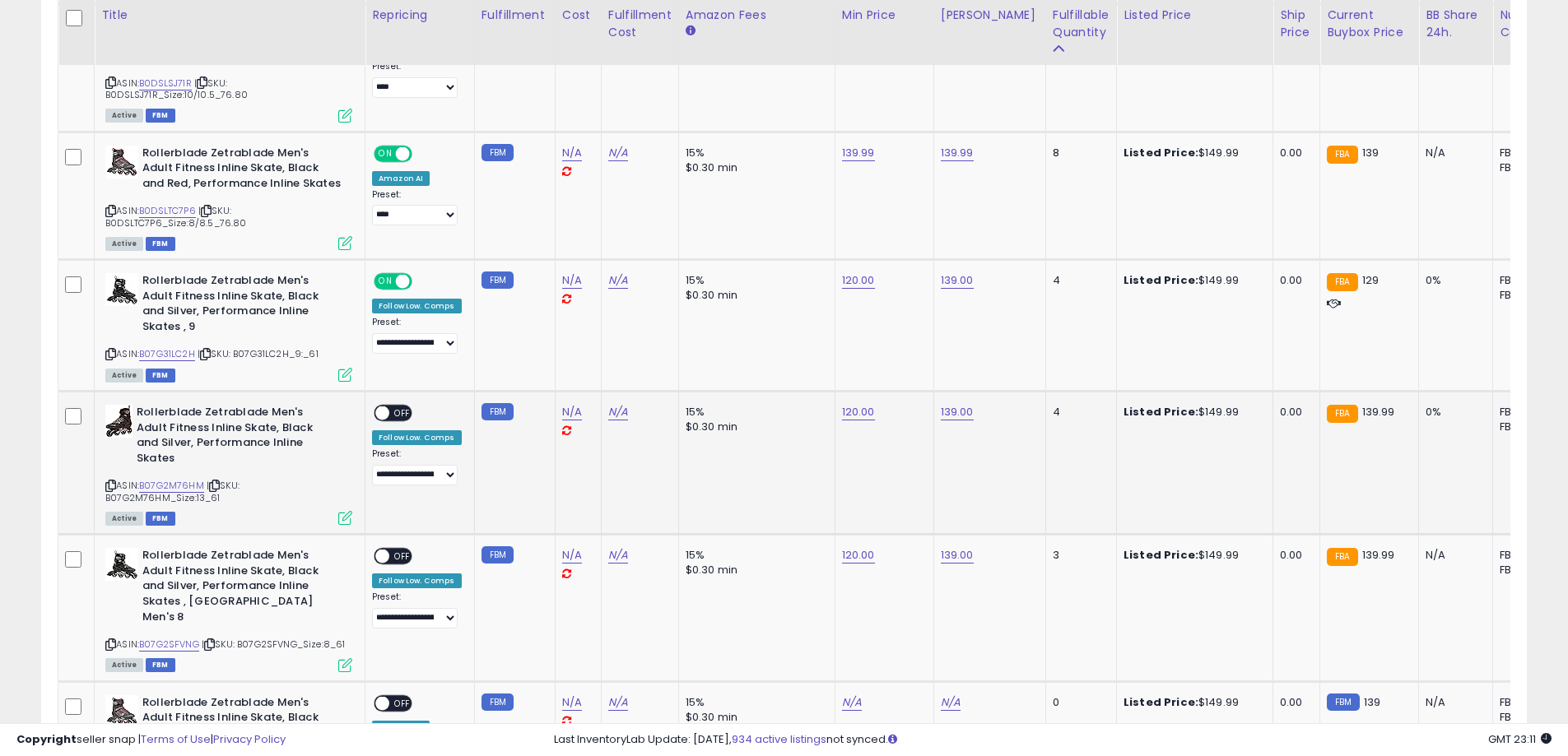 click on "OFF" at bounding box center (402, 413) 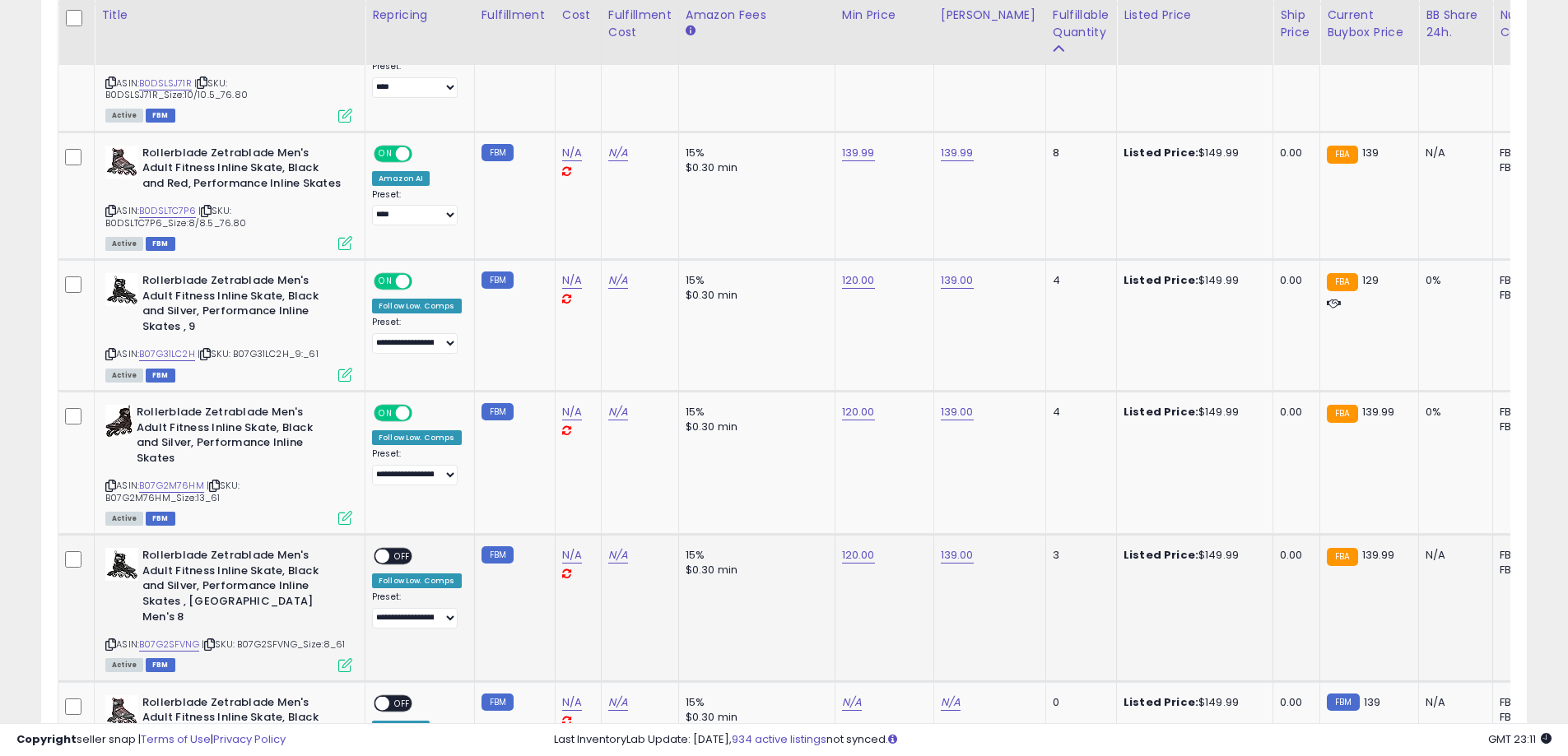 click at bounding box center [382, 556] 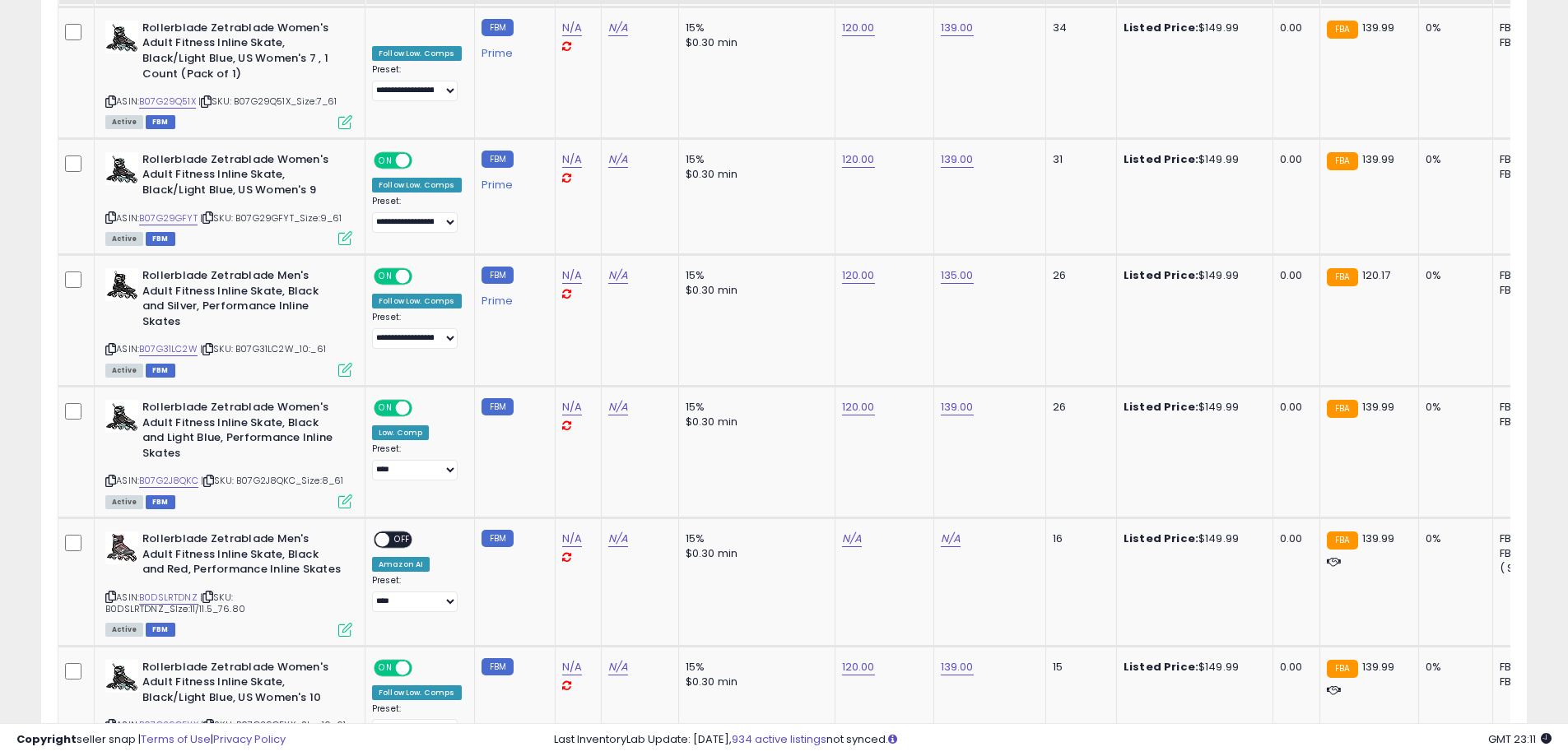 scroll, scrollTop: 82, scrollLeft: 0, axis: vertical 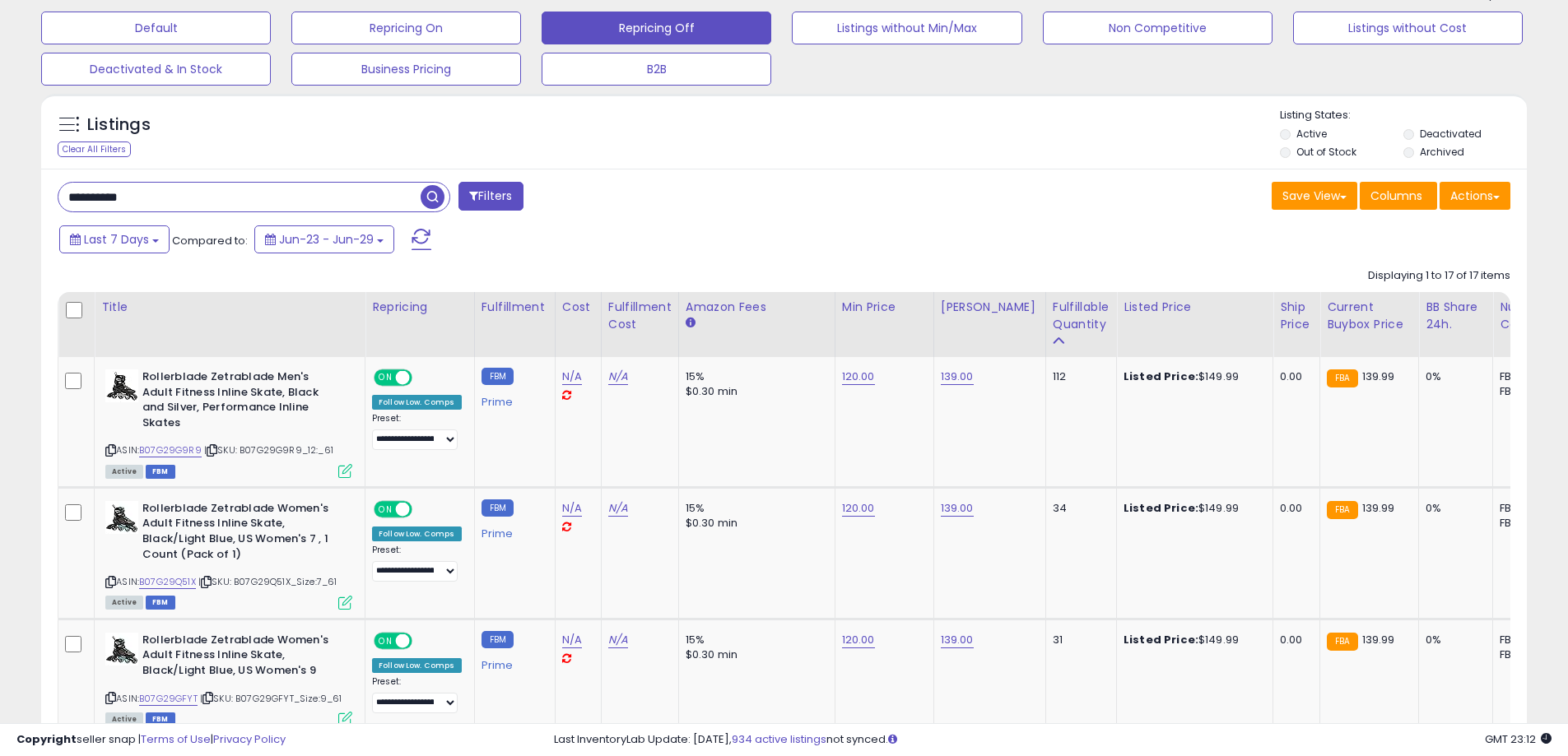 click on "**********" at bounding box center [240, 197] 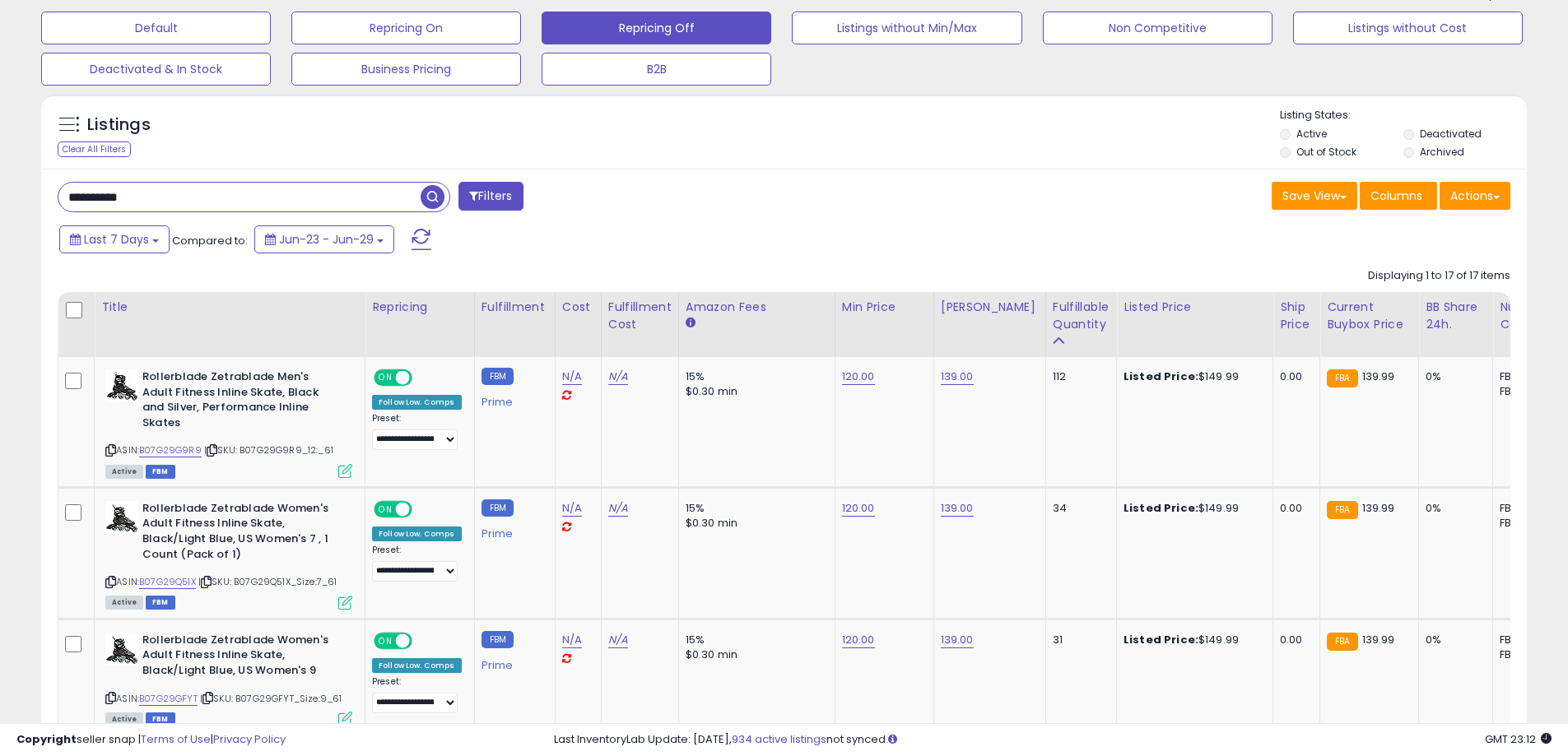 click on "**********" at bounding box center [240, 197] 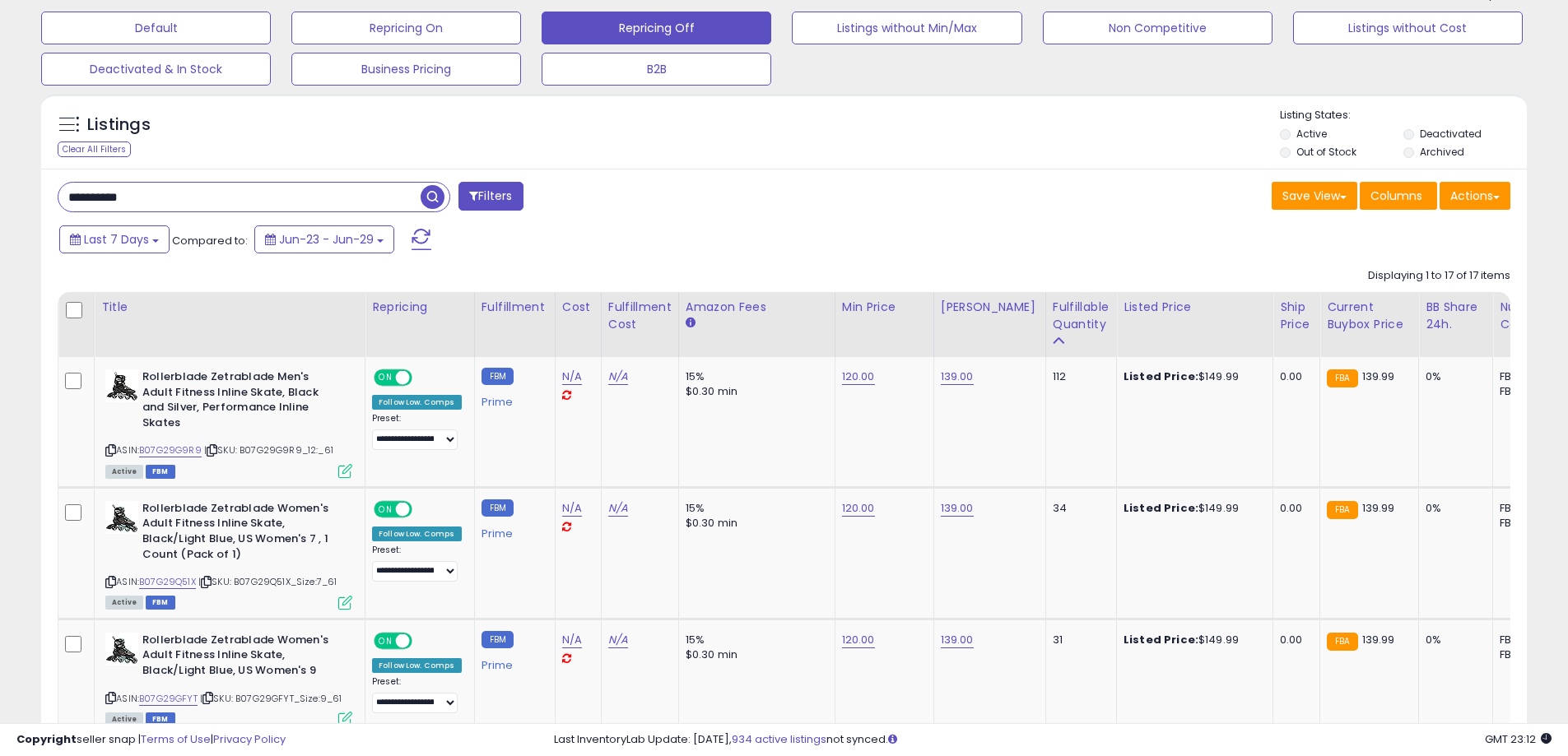 paste 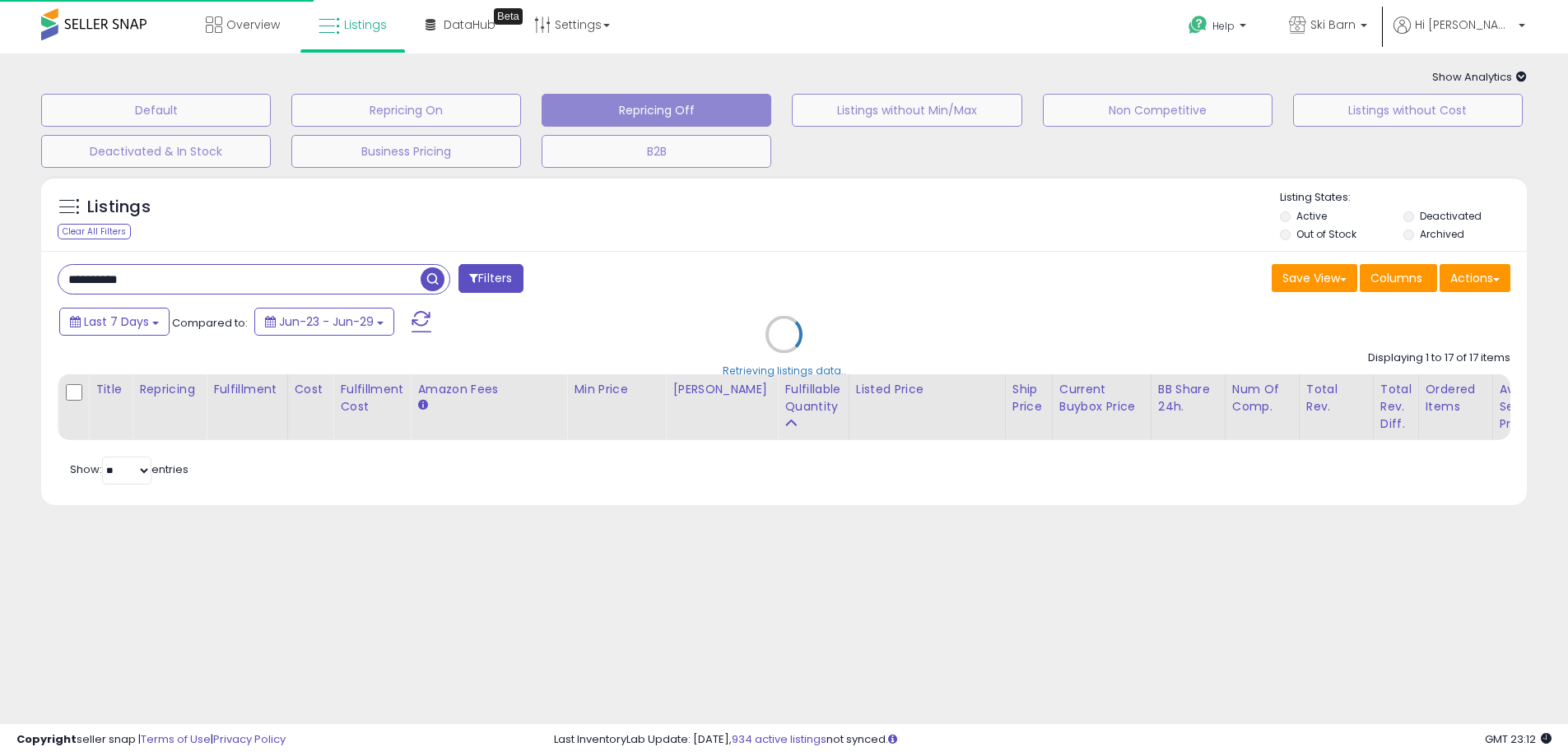 scroll, scrollTop: 0, scrollLeft: 0, axis: both 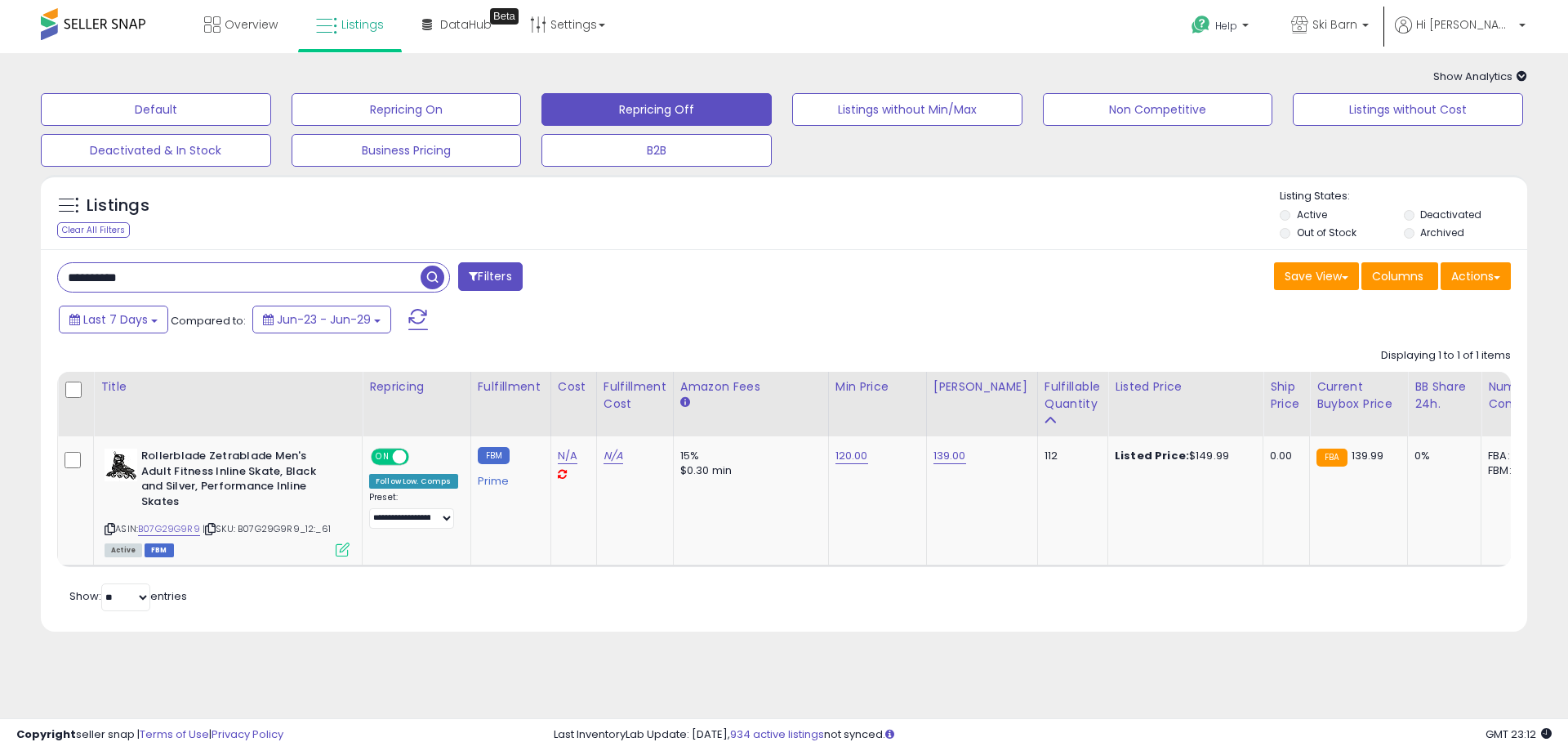click on "**********" at bounding box center [239, 277] 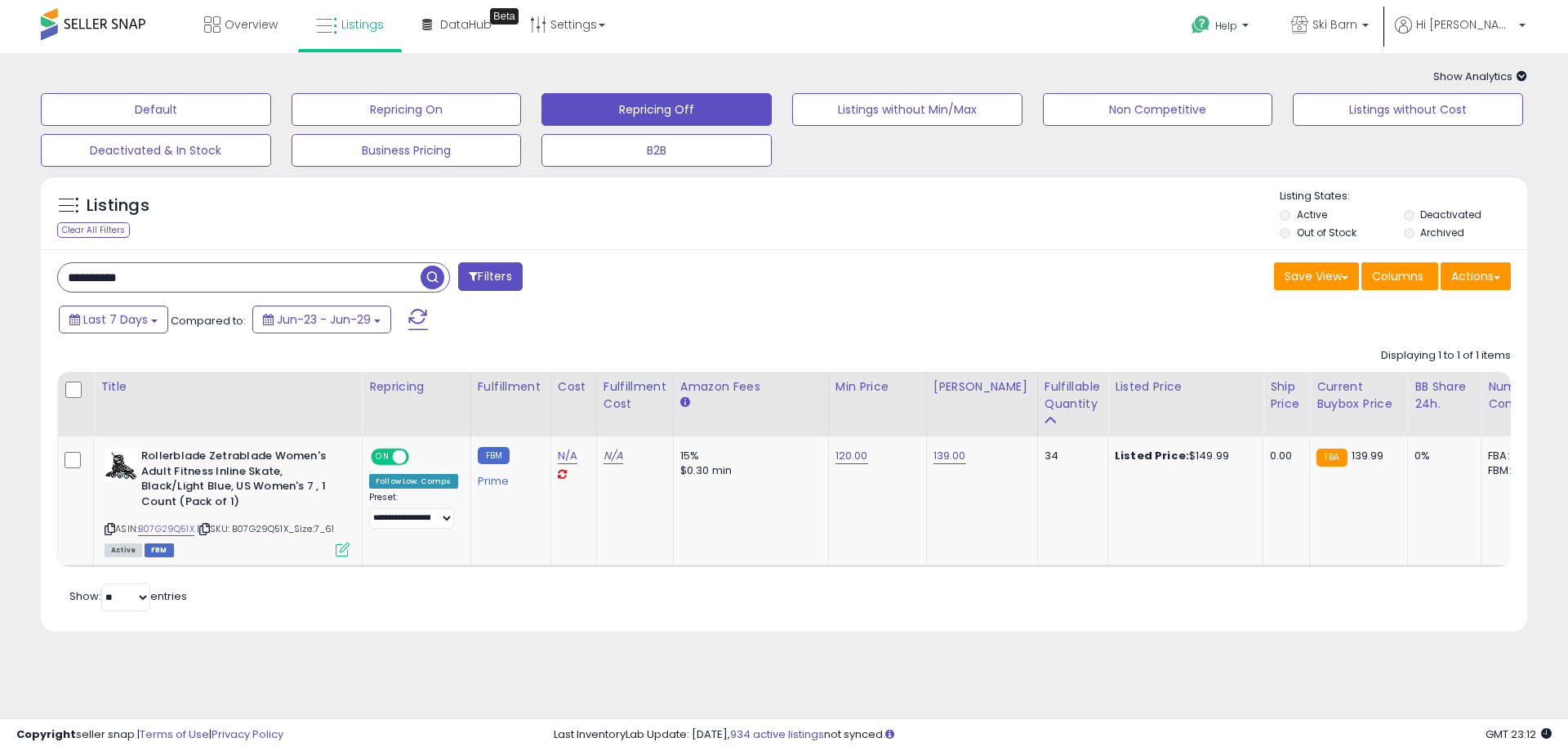 click on "**********" at bounding box center (239, 277) 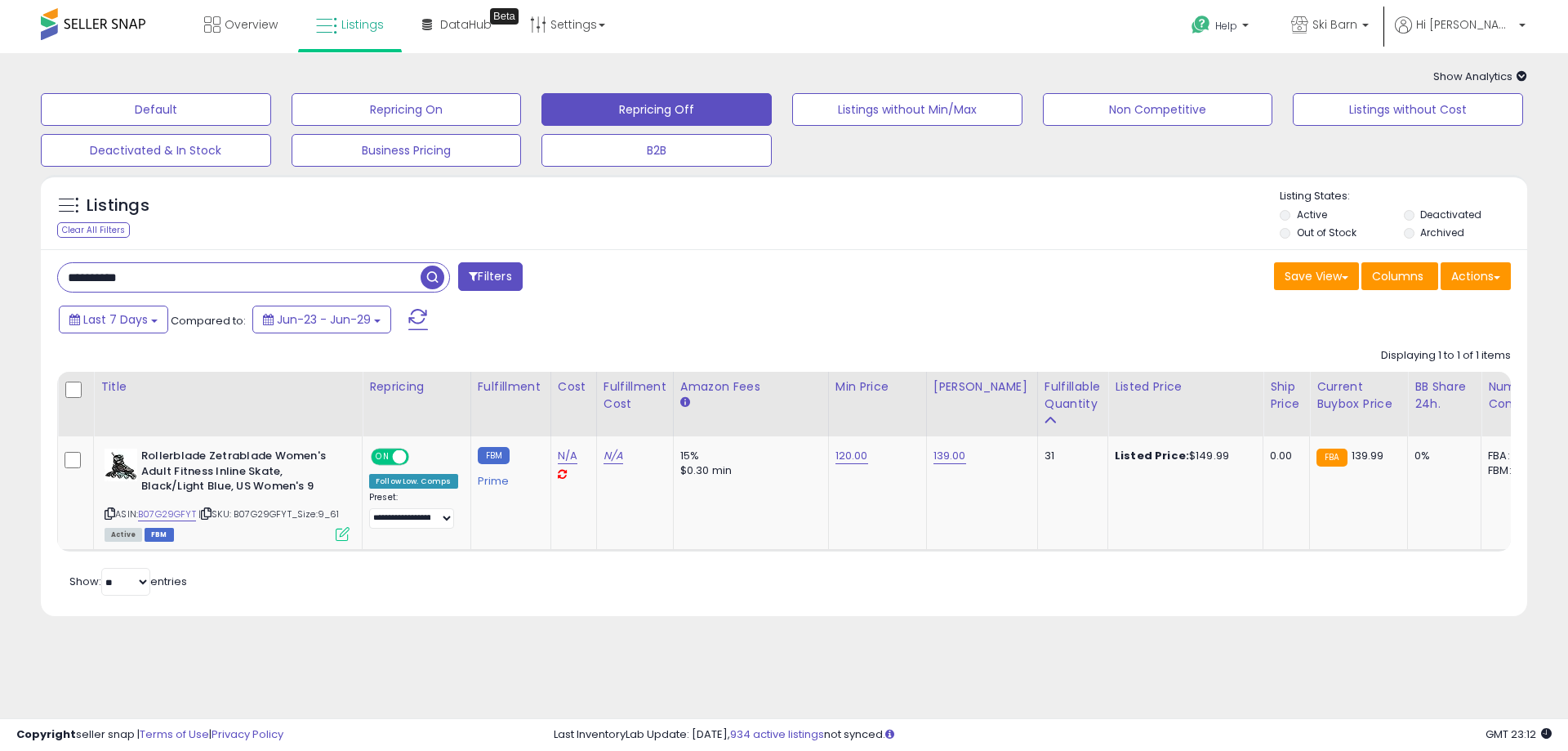 click on "**********" at bounding box center (239, 277) 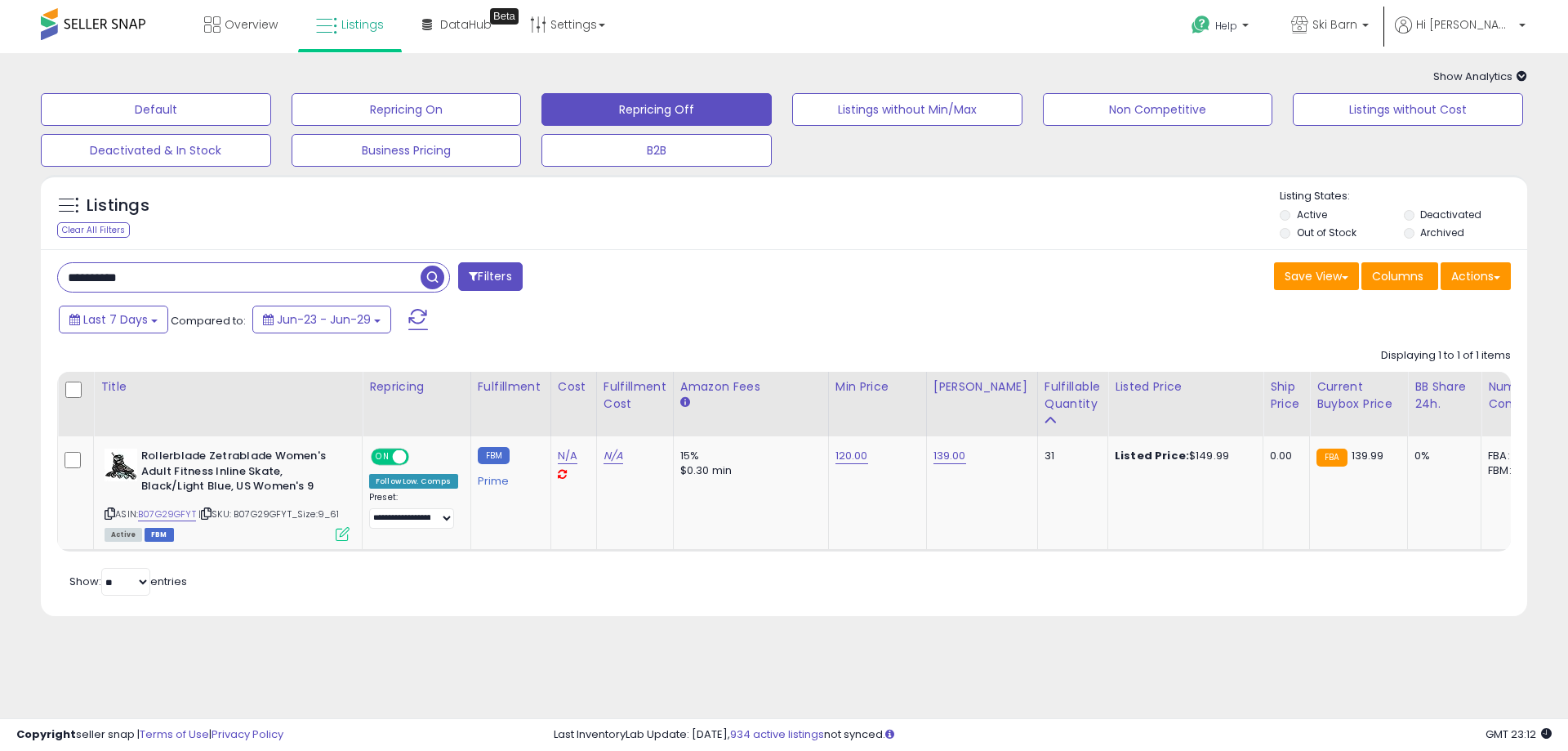 paste 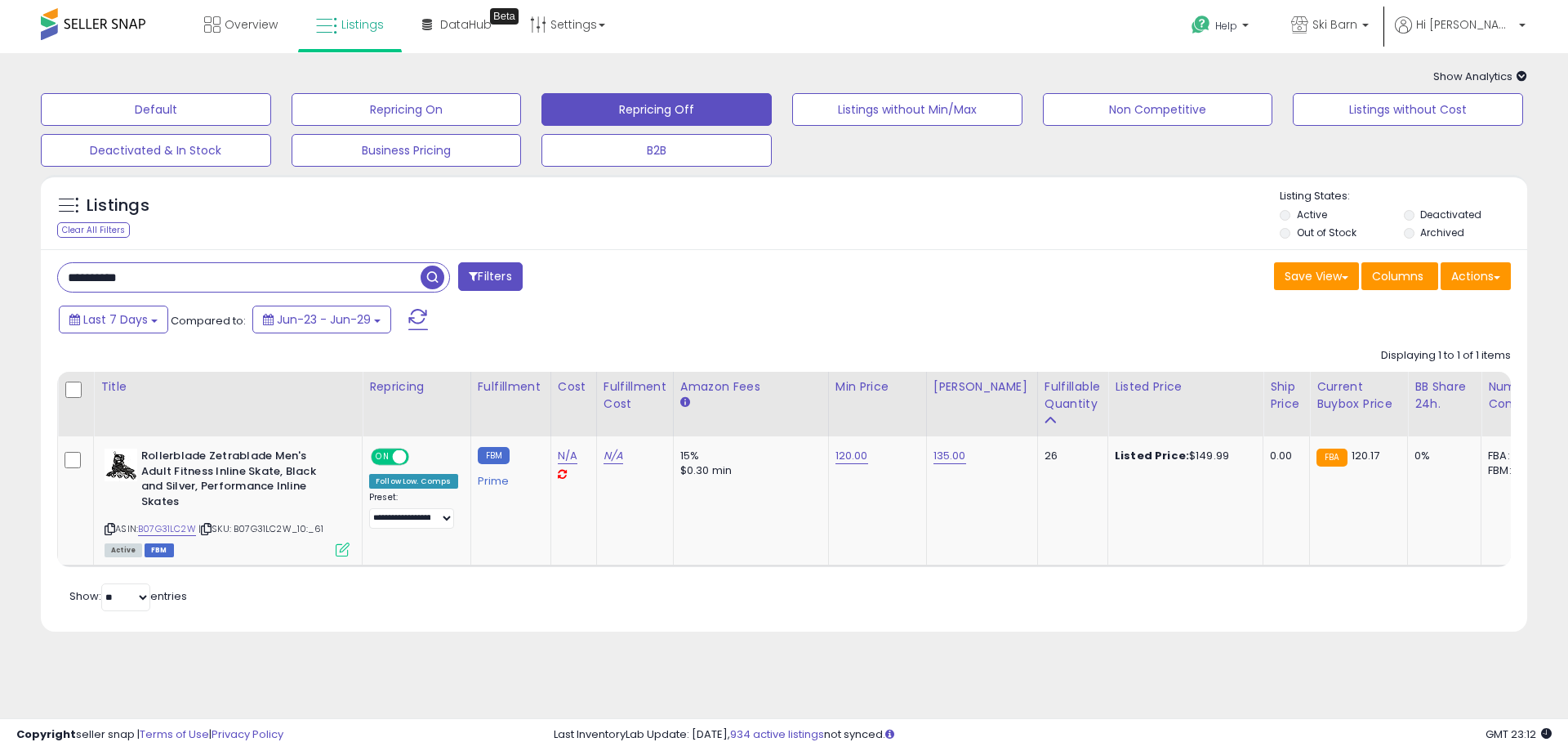 click on "**********" at bounding box center [239, 277] 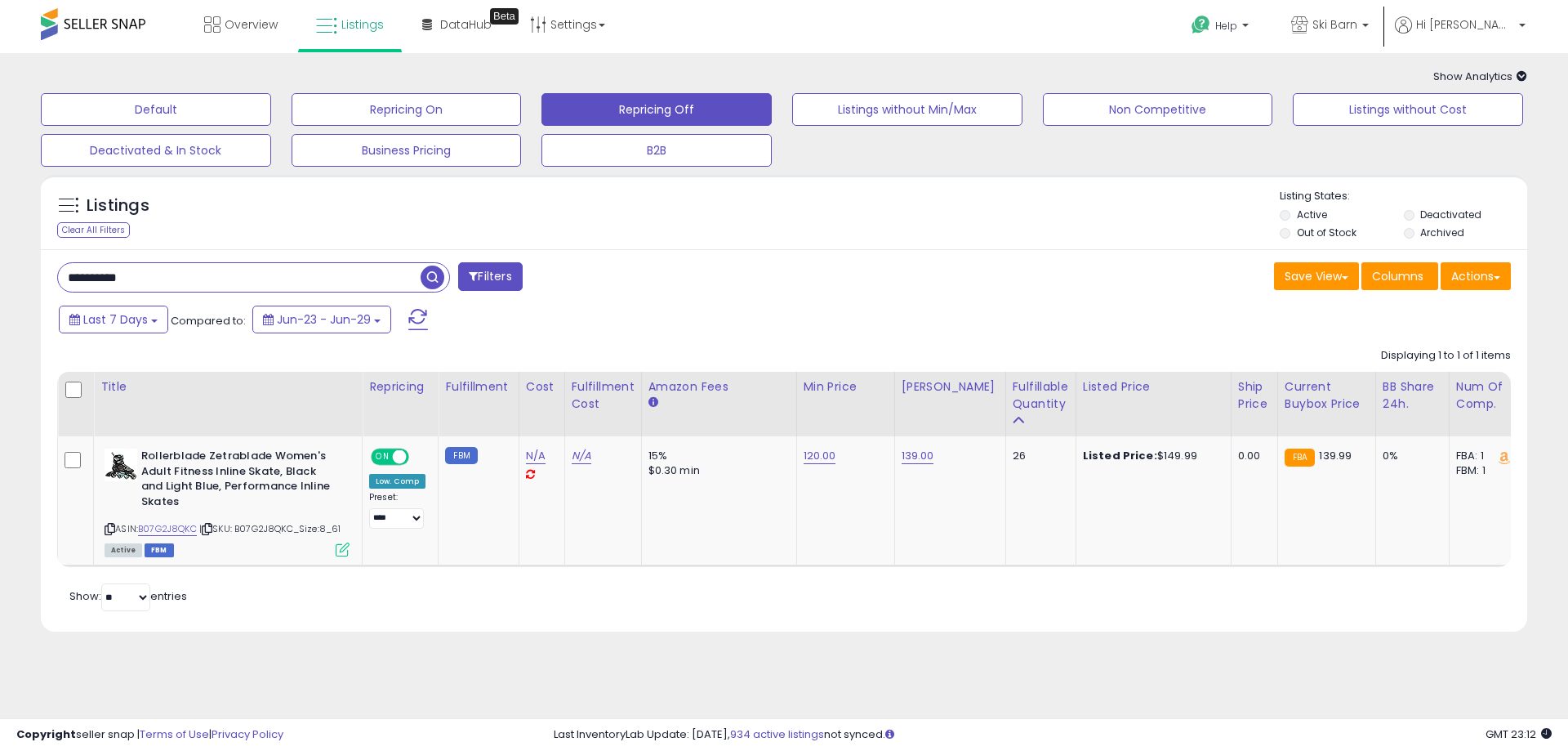 click on "**********" at bounding box center [239, 277] 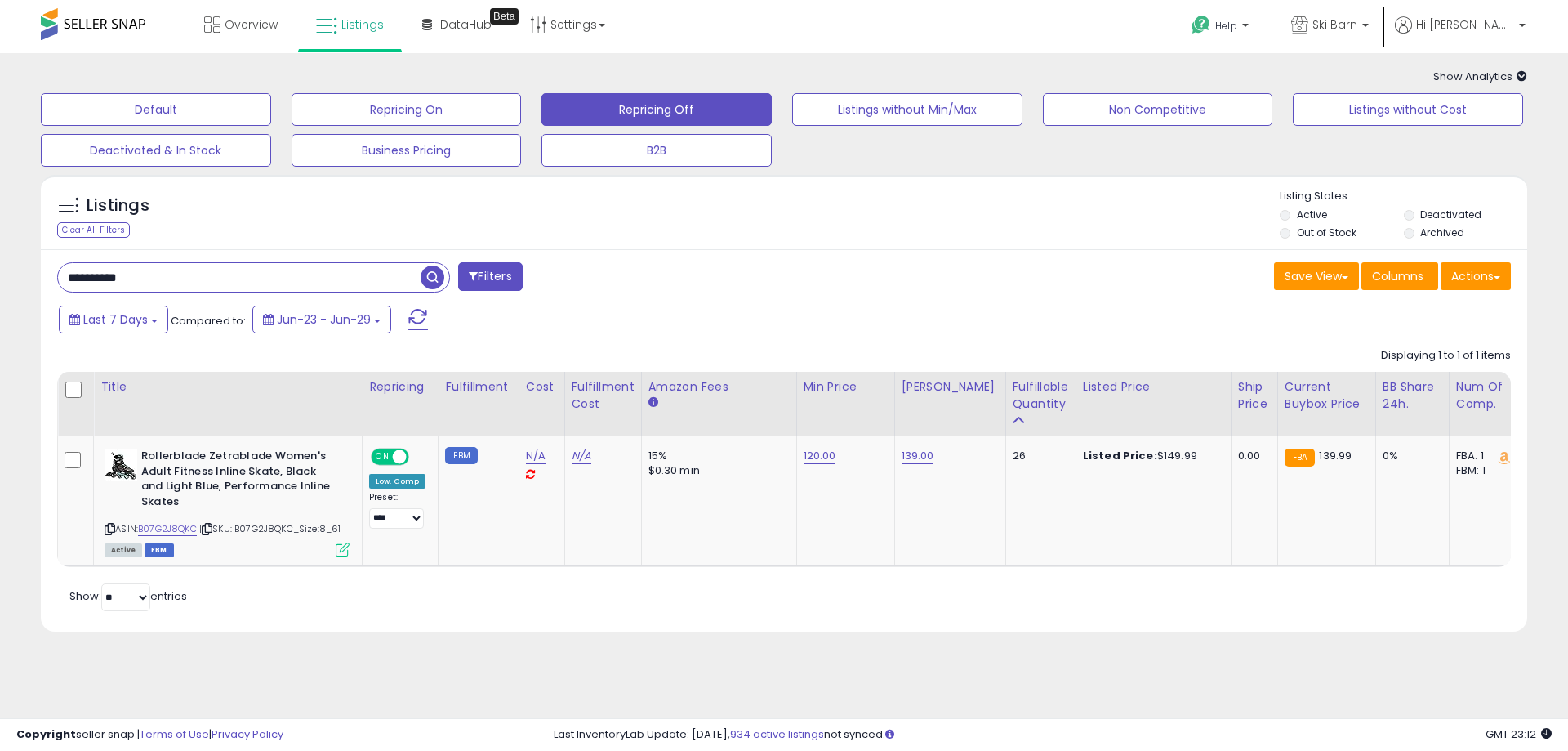 paste 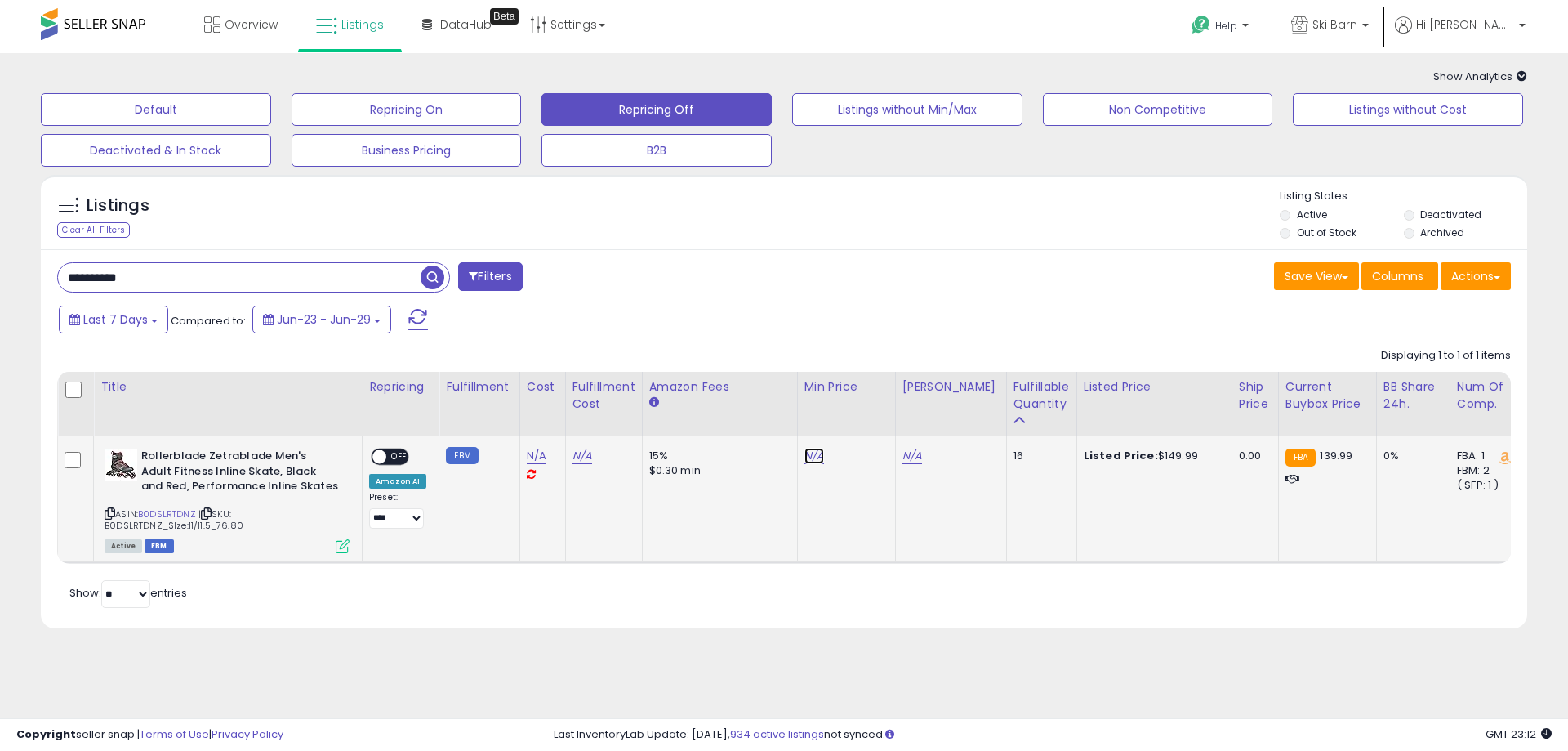 click on "N/A" at bounding box center [814, 456] 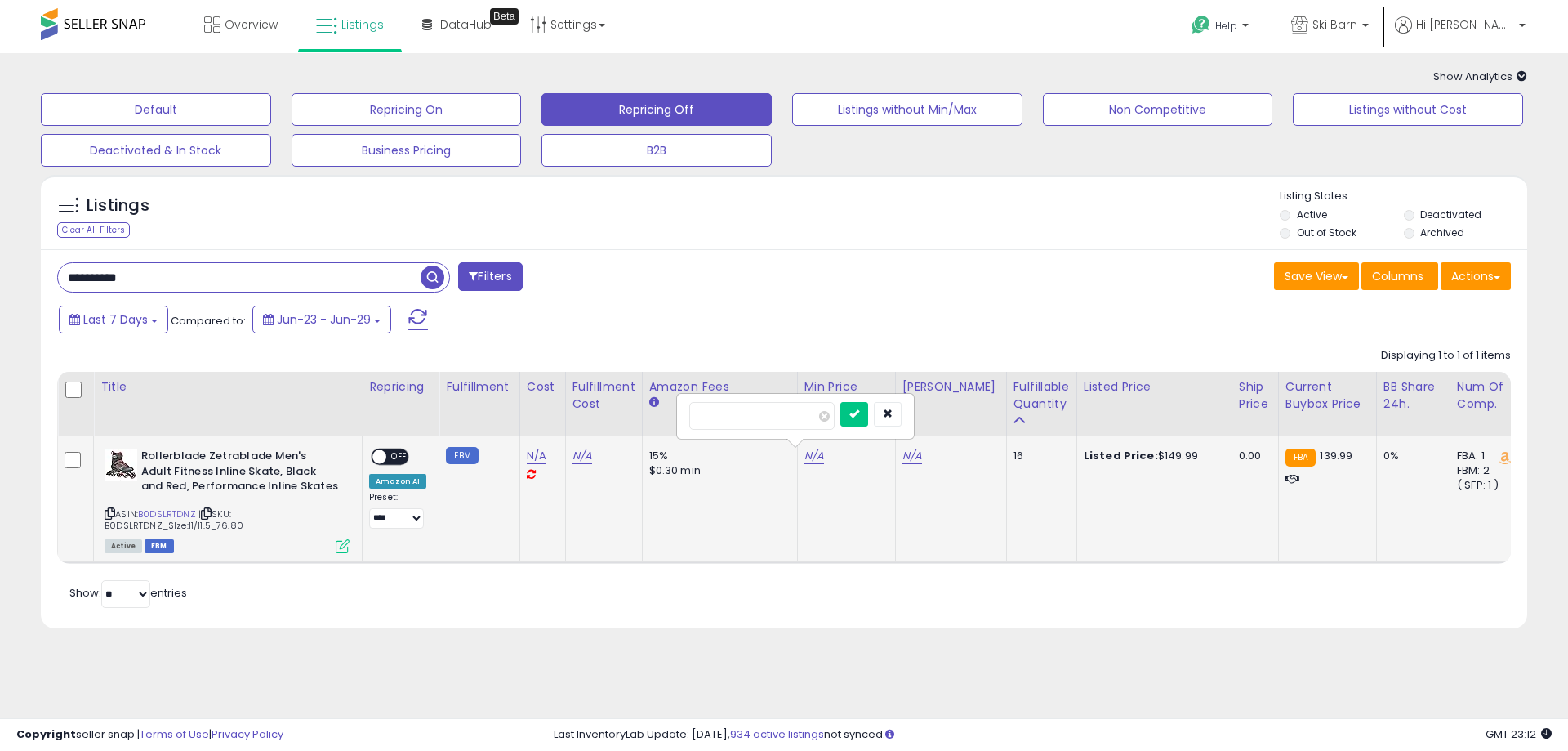 type on "***" 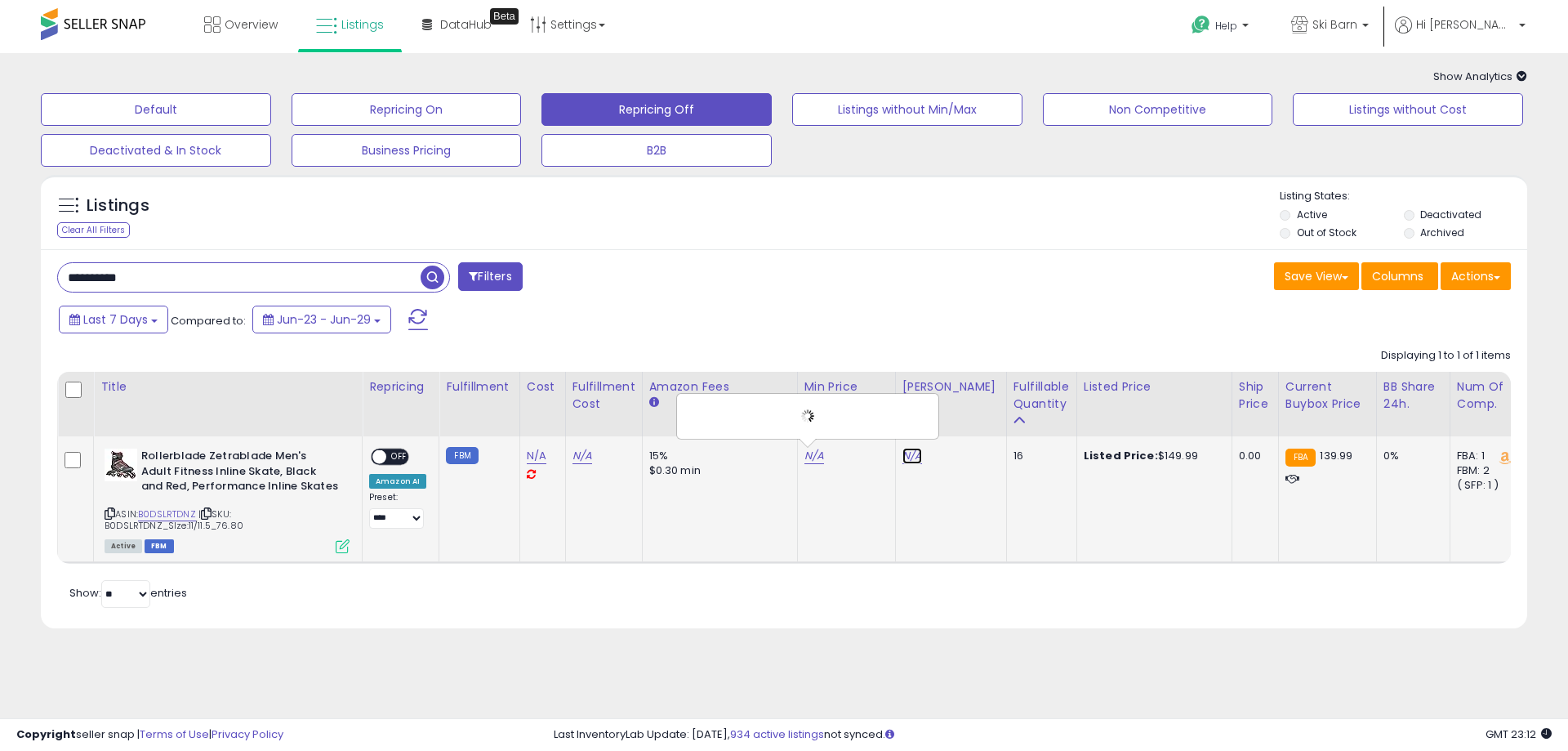 click on "N/A" at bounding box center [912, 456] 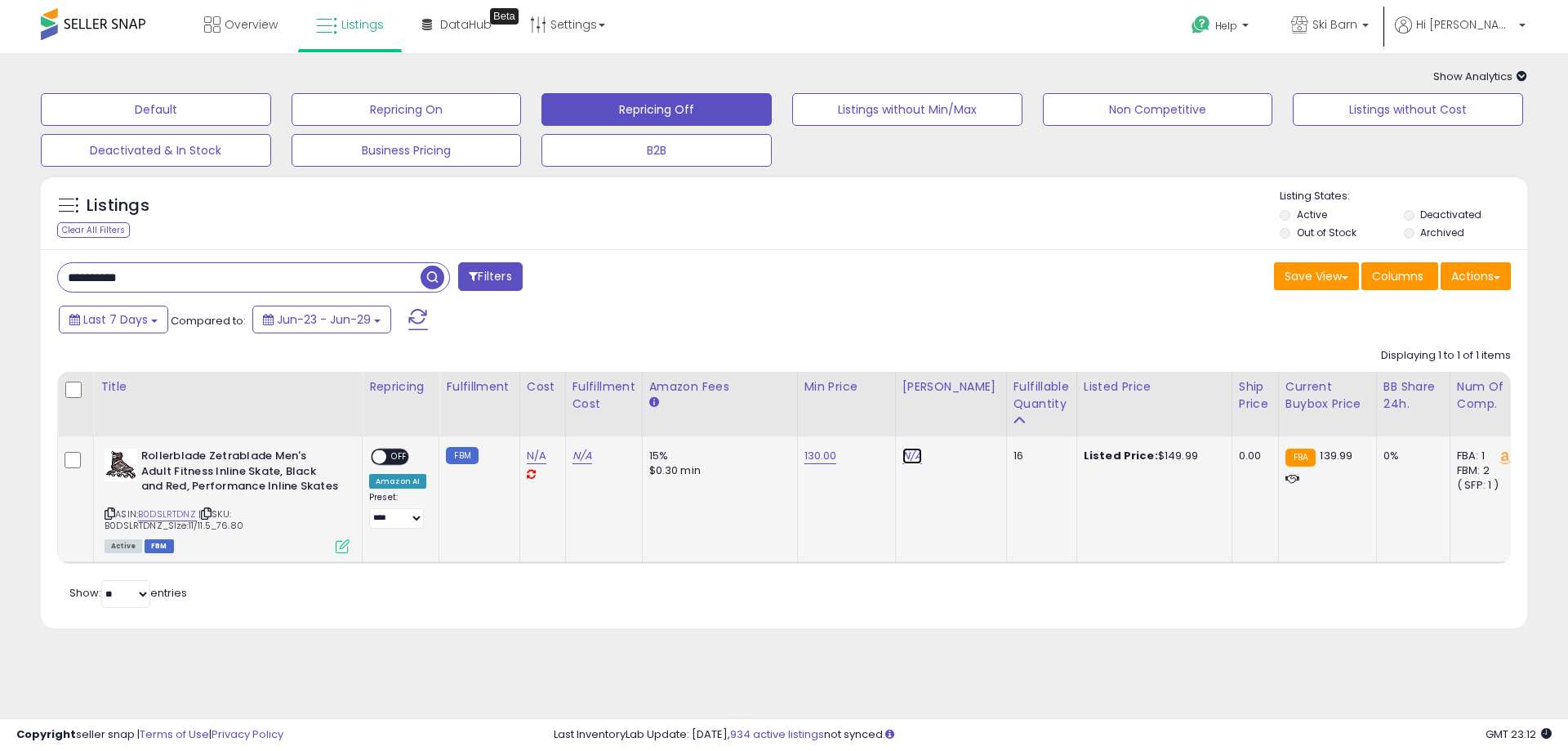 click on "N/A" at bounding box center (912, 456) 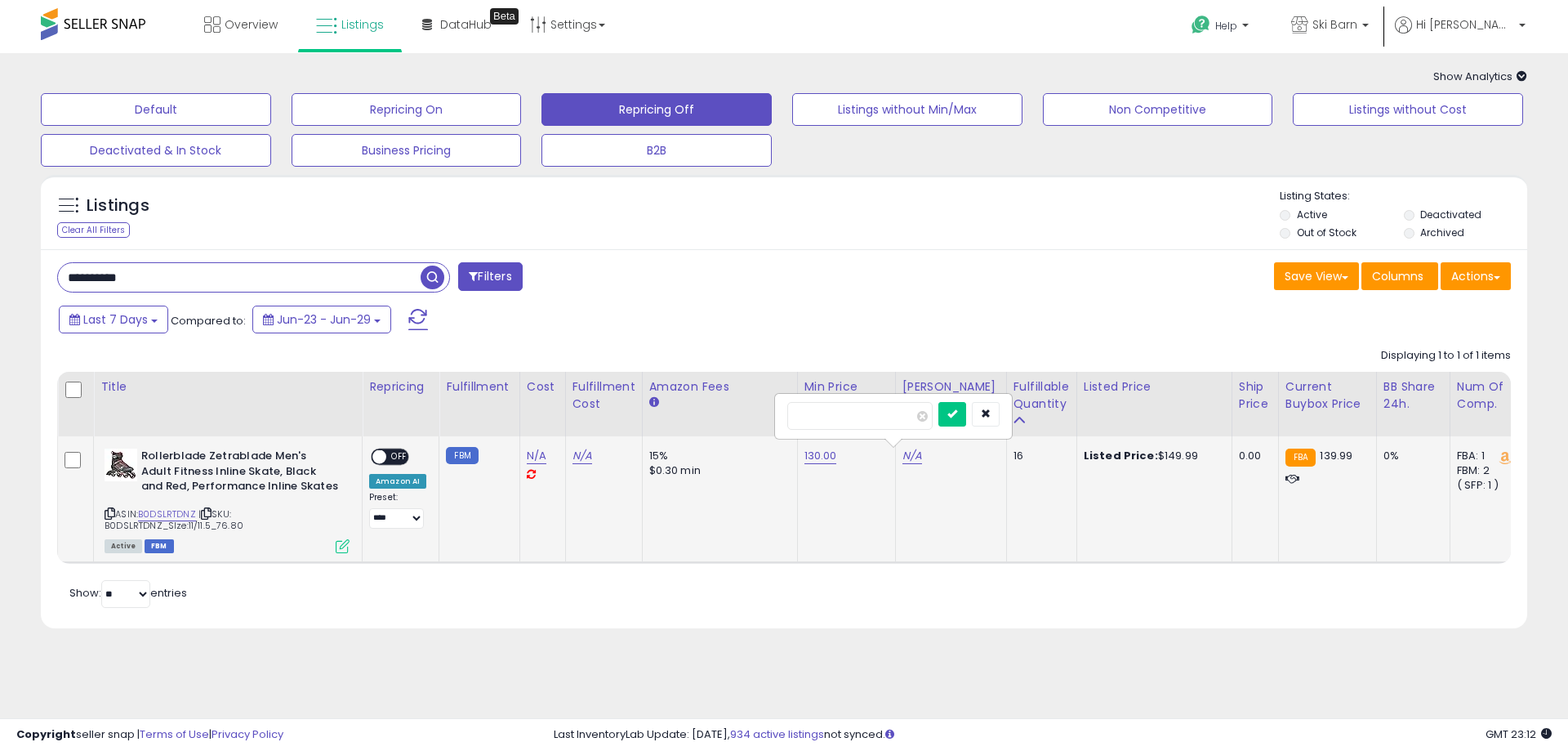 type on "******" 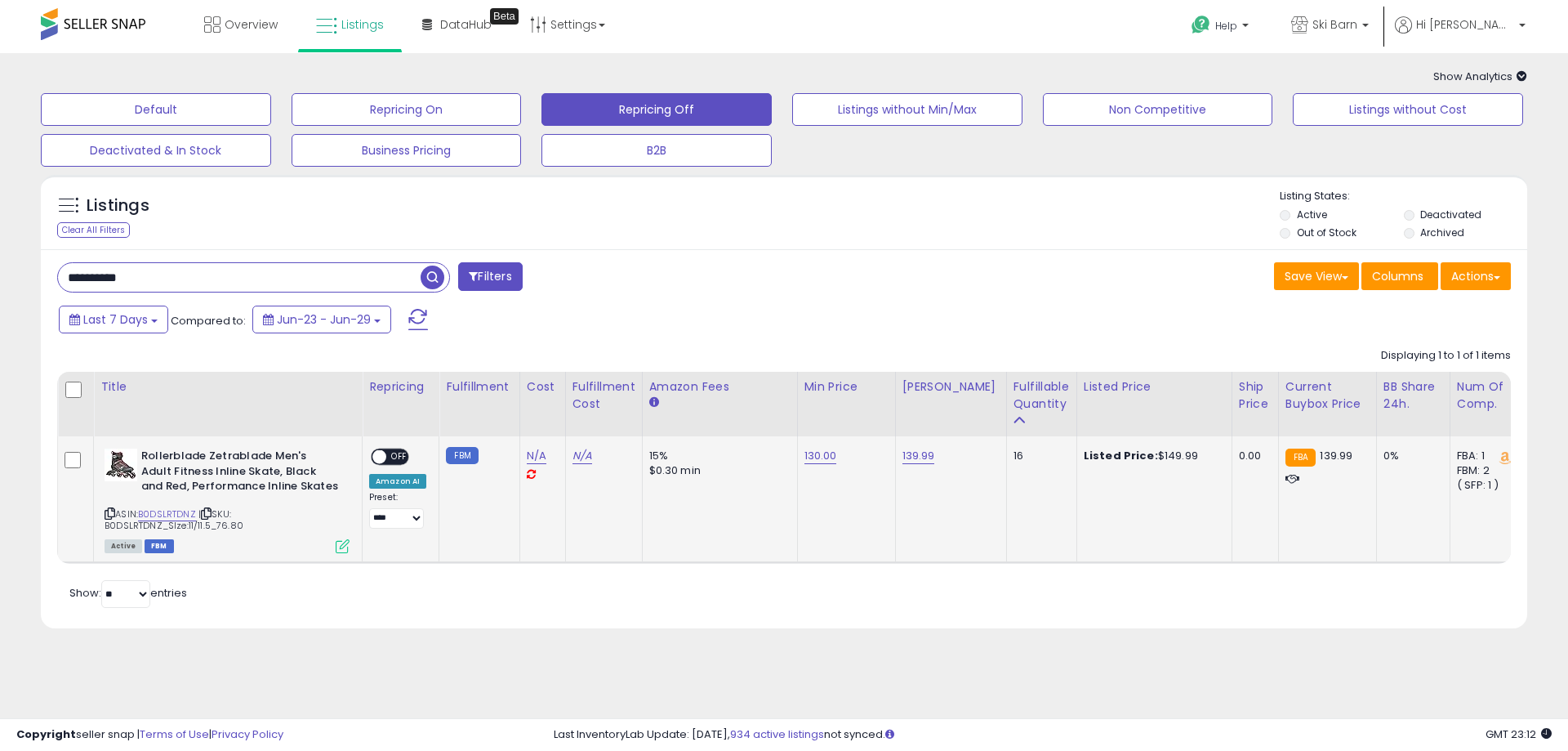 click on "ON   OFF" at bounding box center [372, 457] 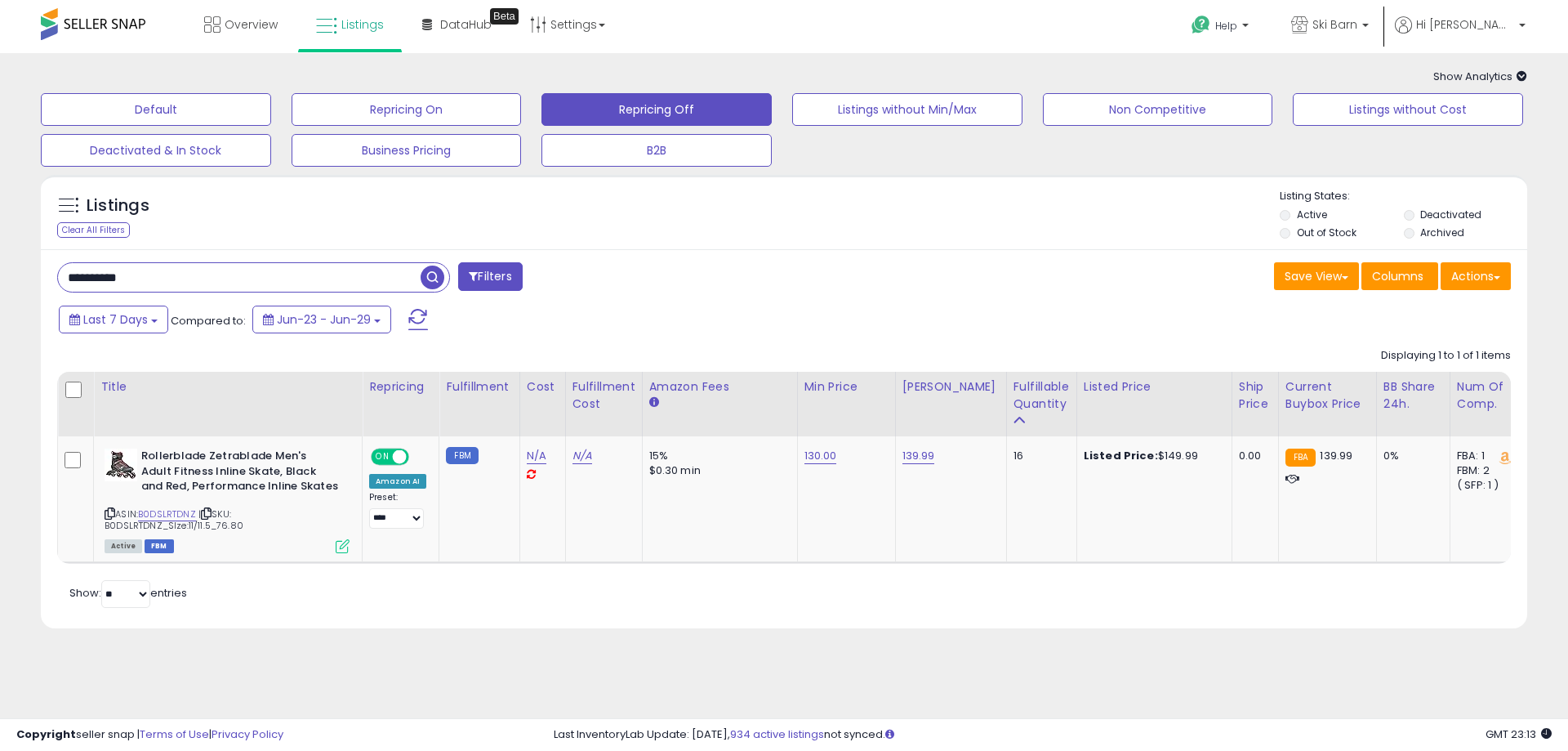 click on "**********" at bounding box center (239, 277) 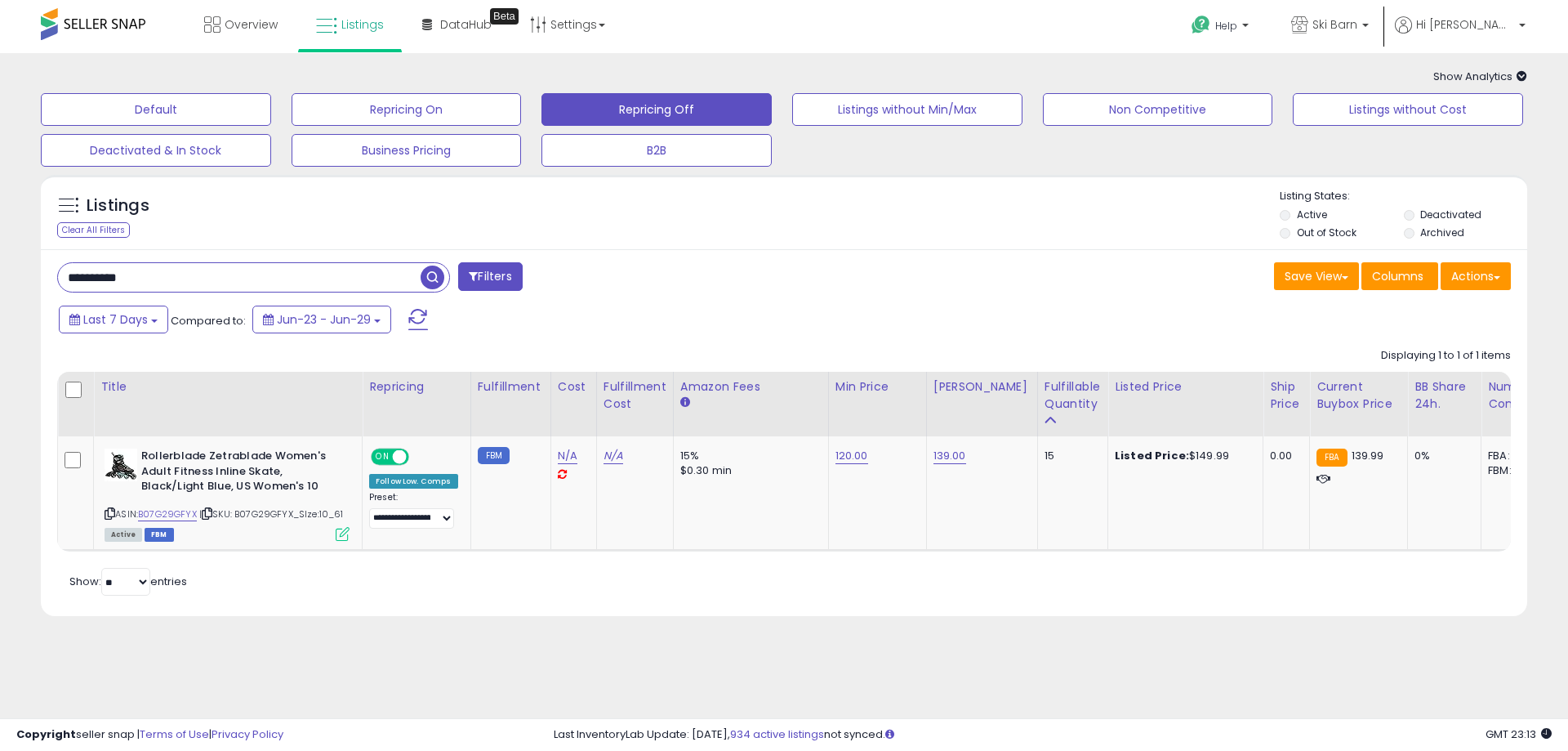 click on "**********" at bounding box center (239, 277) 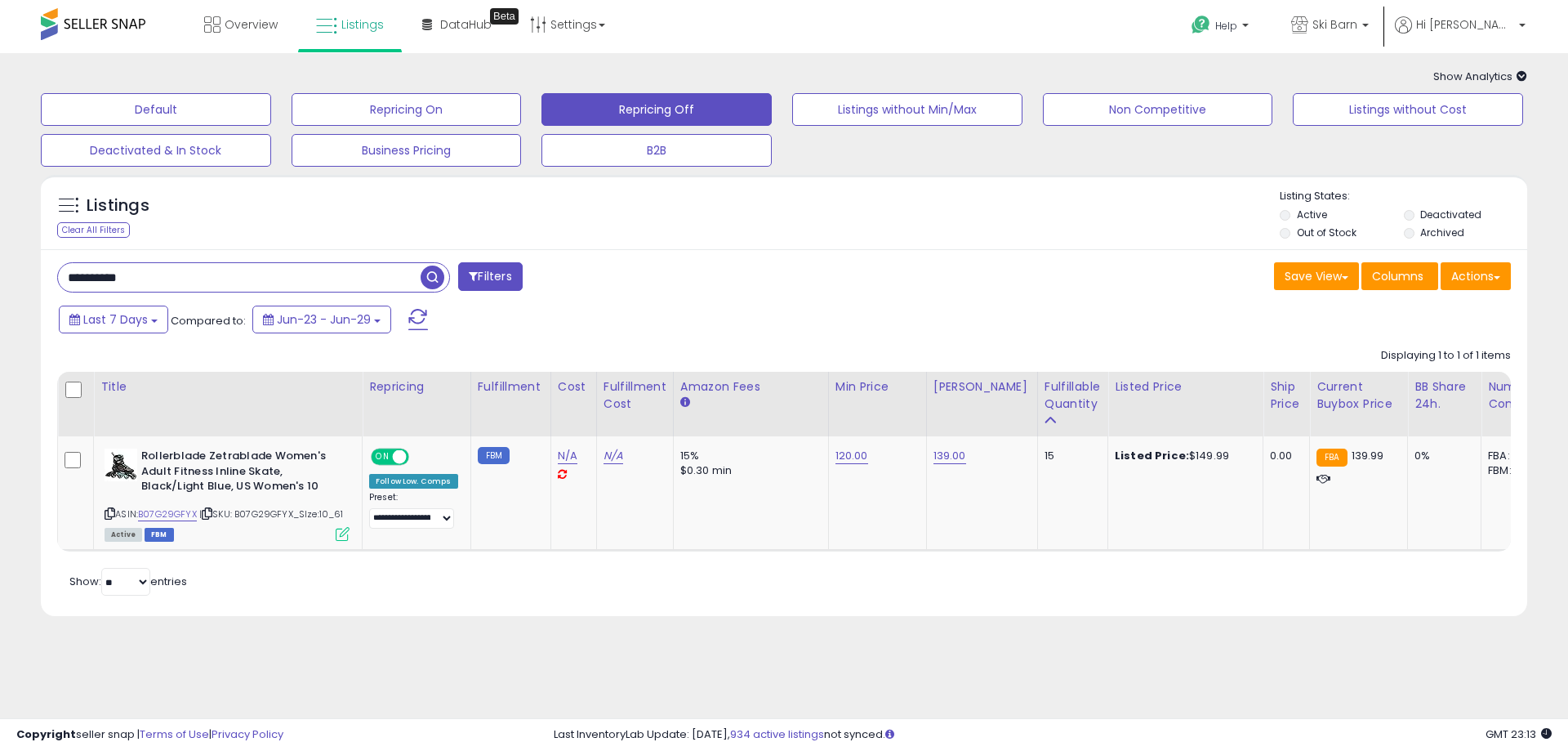 paste 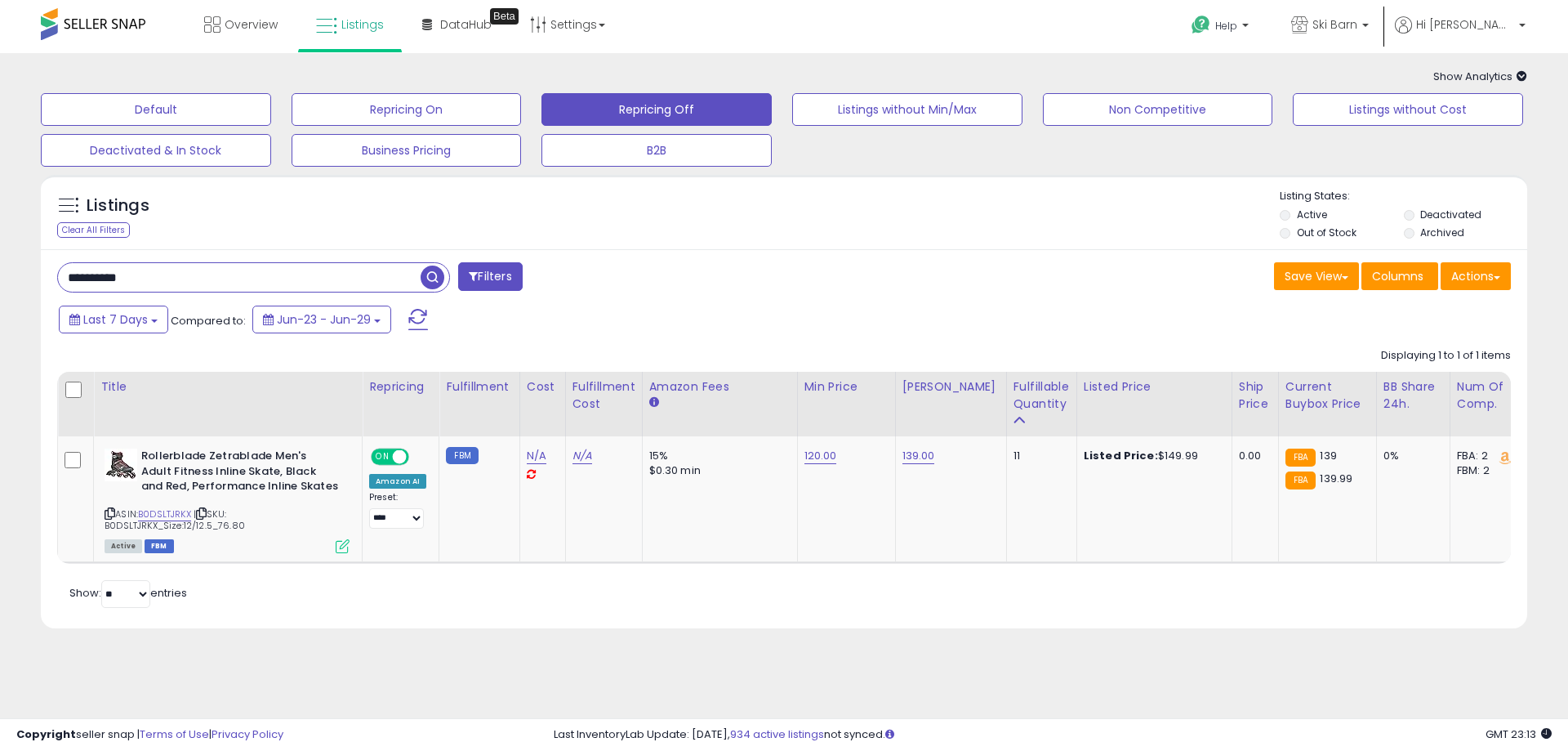 click on "**********" at bounding box center (239, 277) 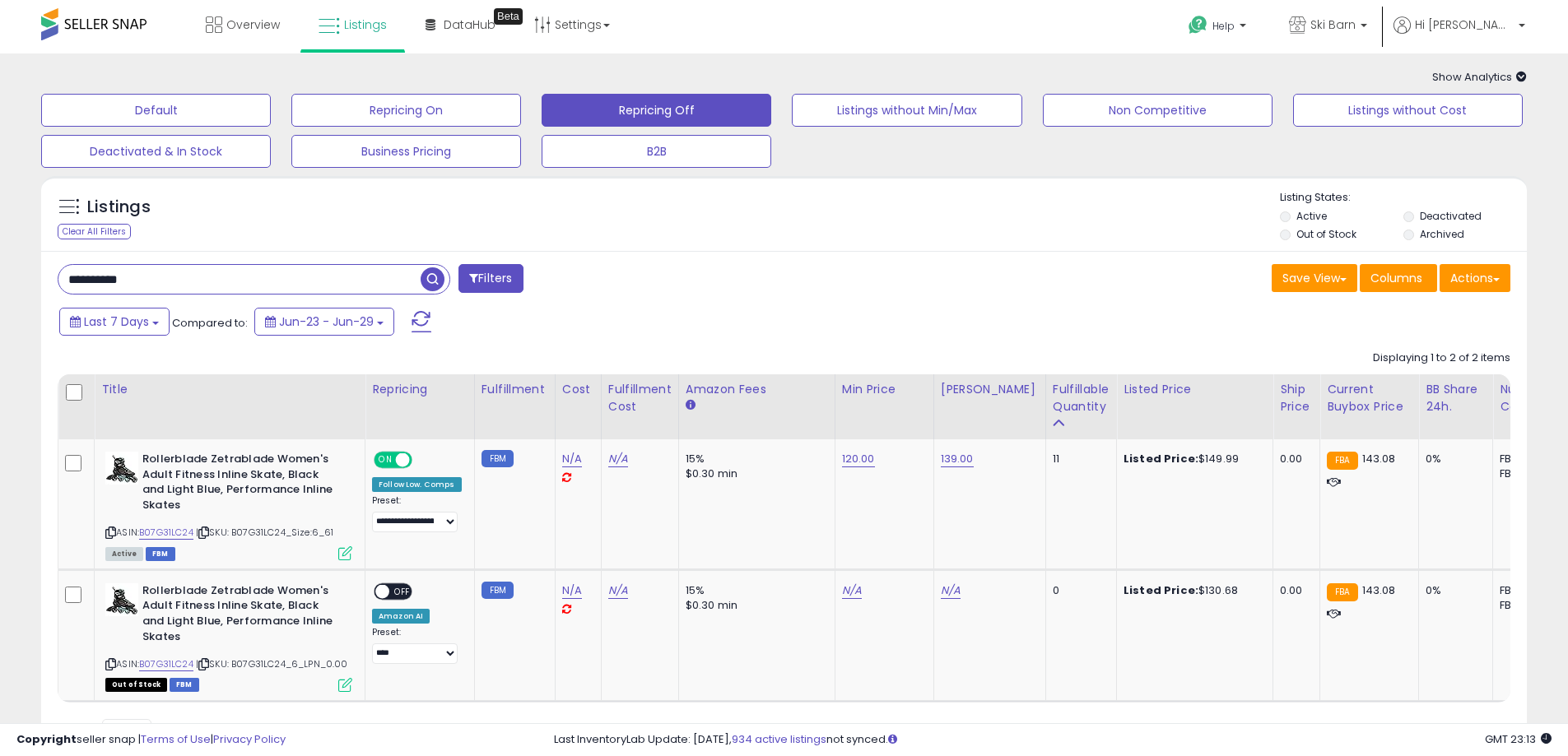 click on "**********" at bounding box center (240, 279) 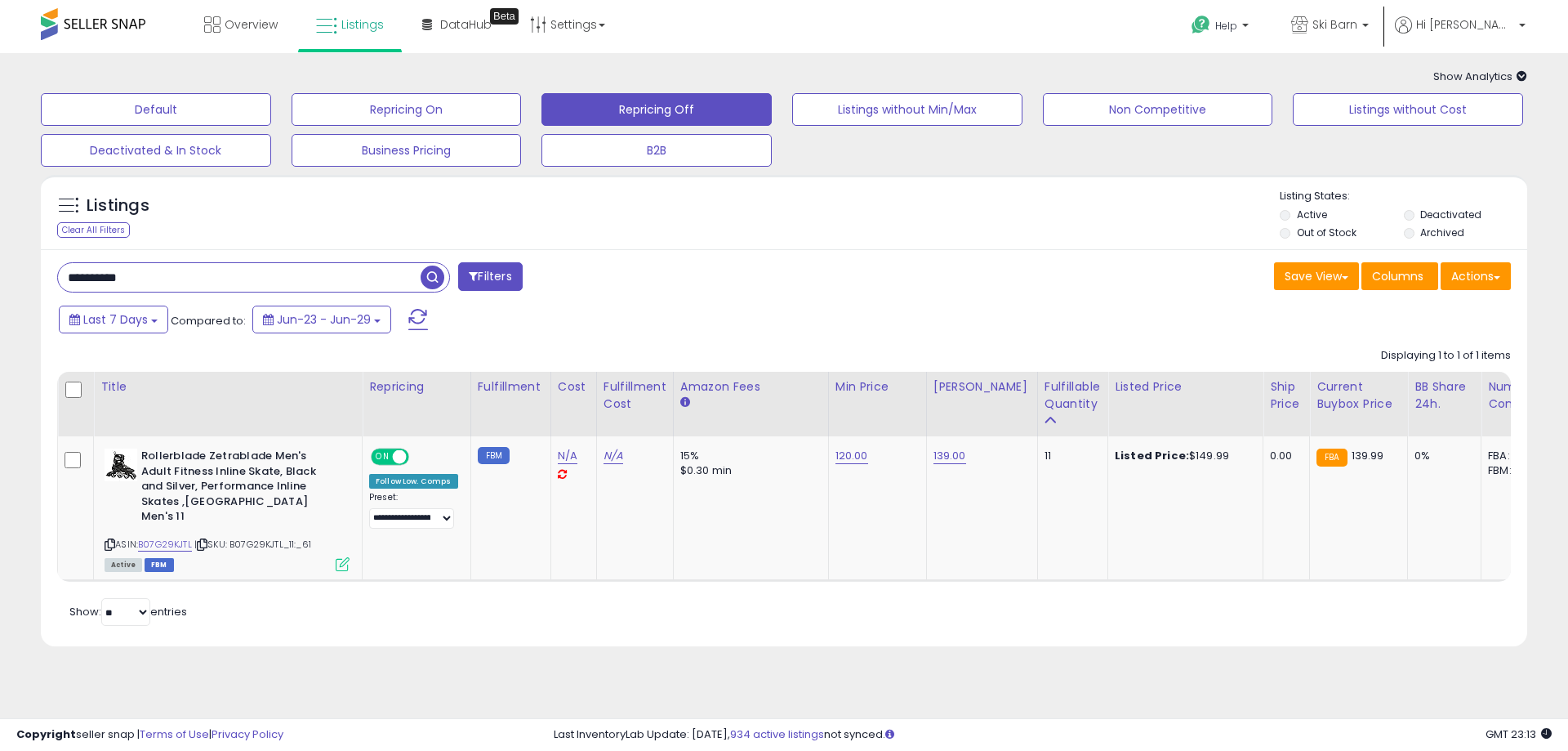 click on "**********" at bounding box center [239, 277] 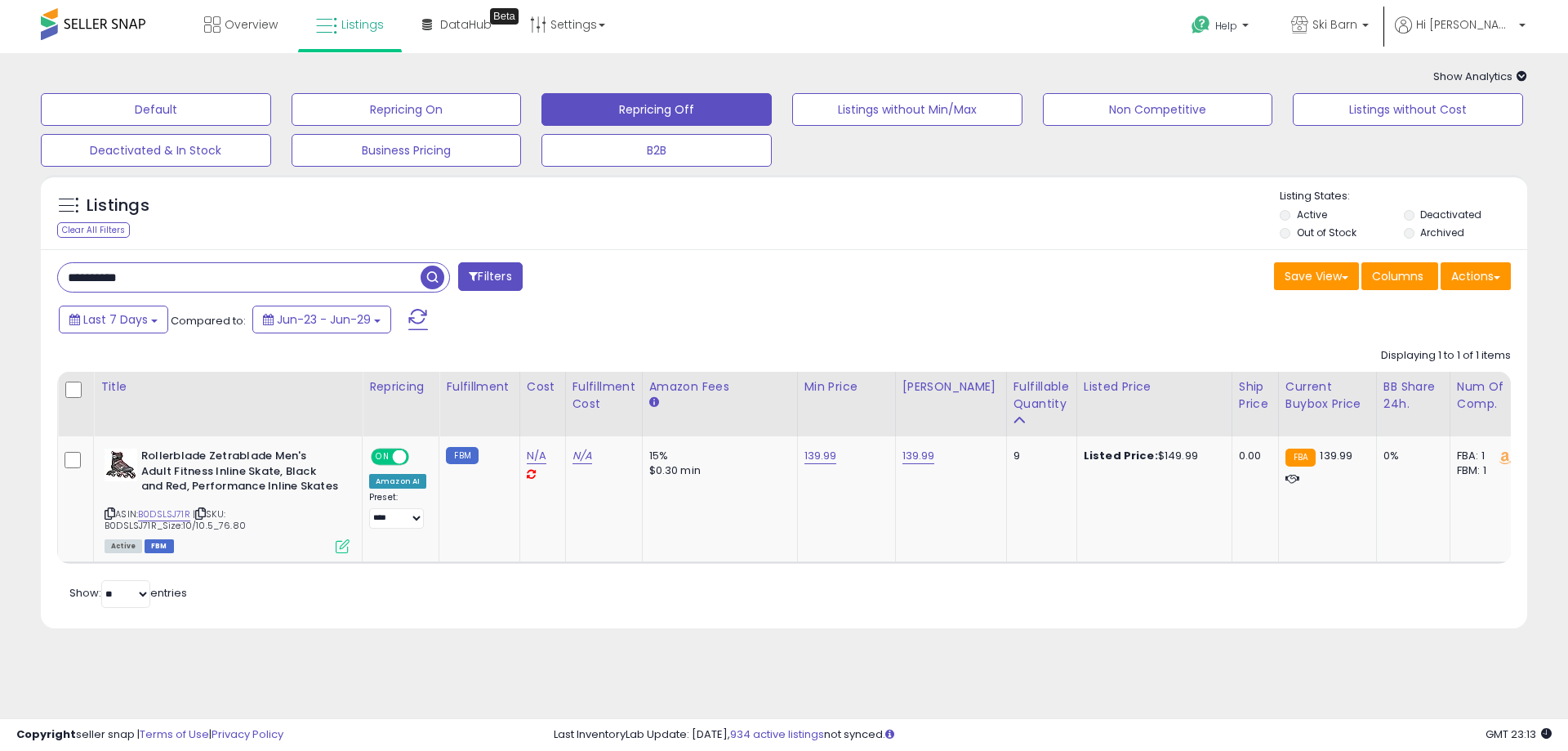 click on "**********" at bounding box center (239, 277) 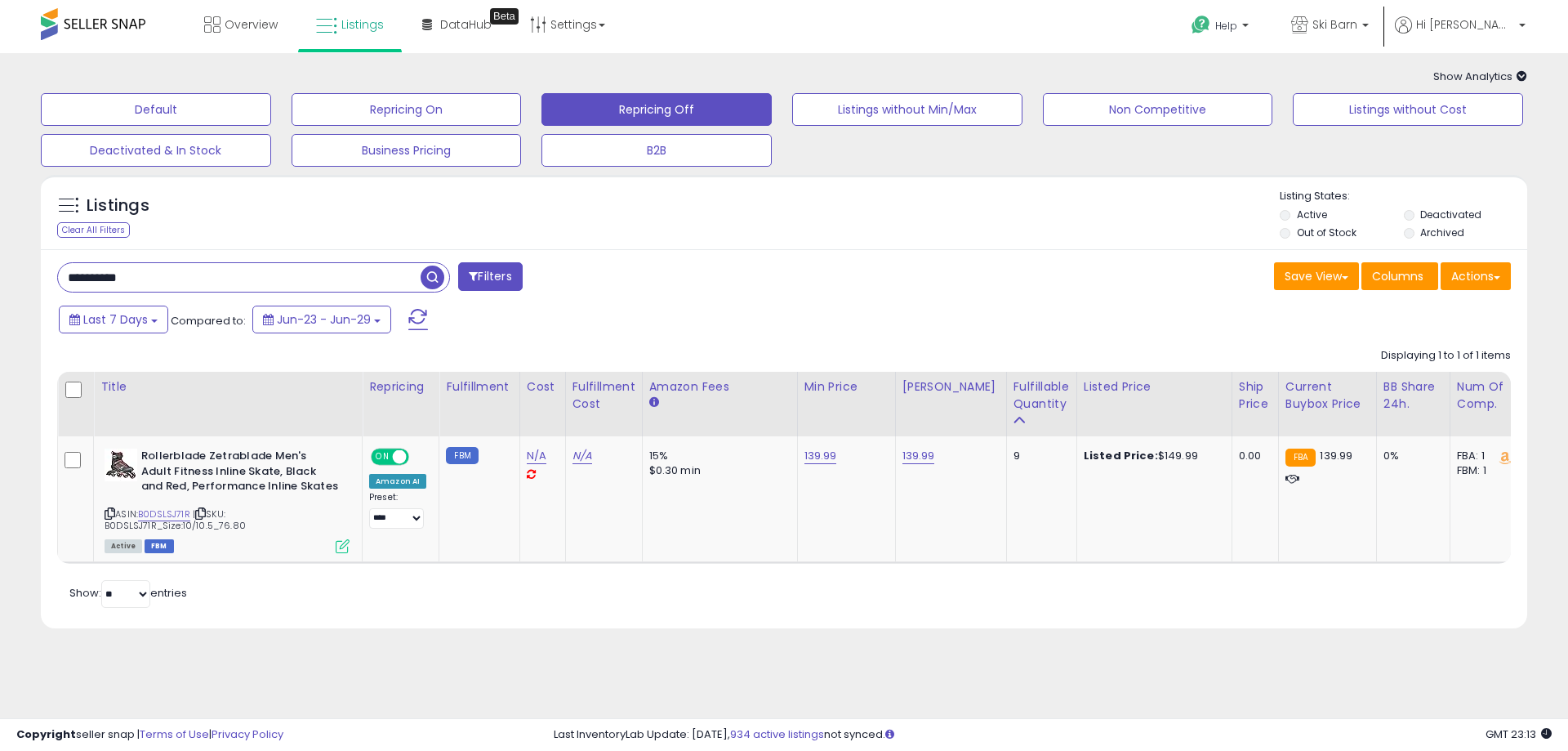 click on "**********" at bounding box center (239, 277) 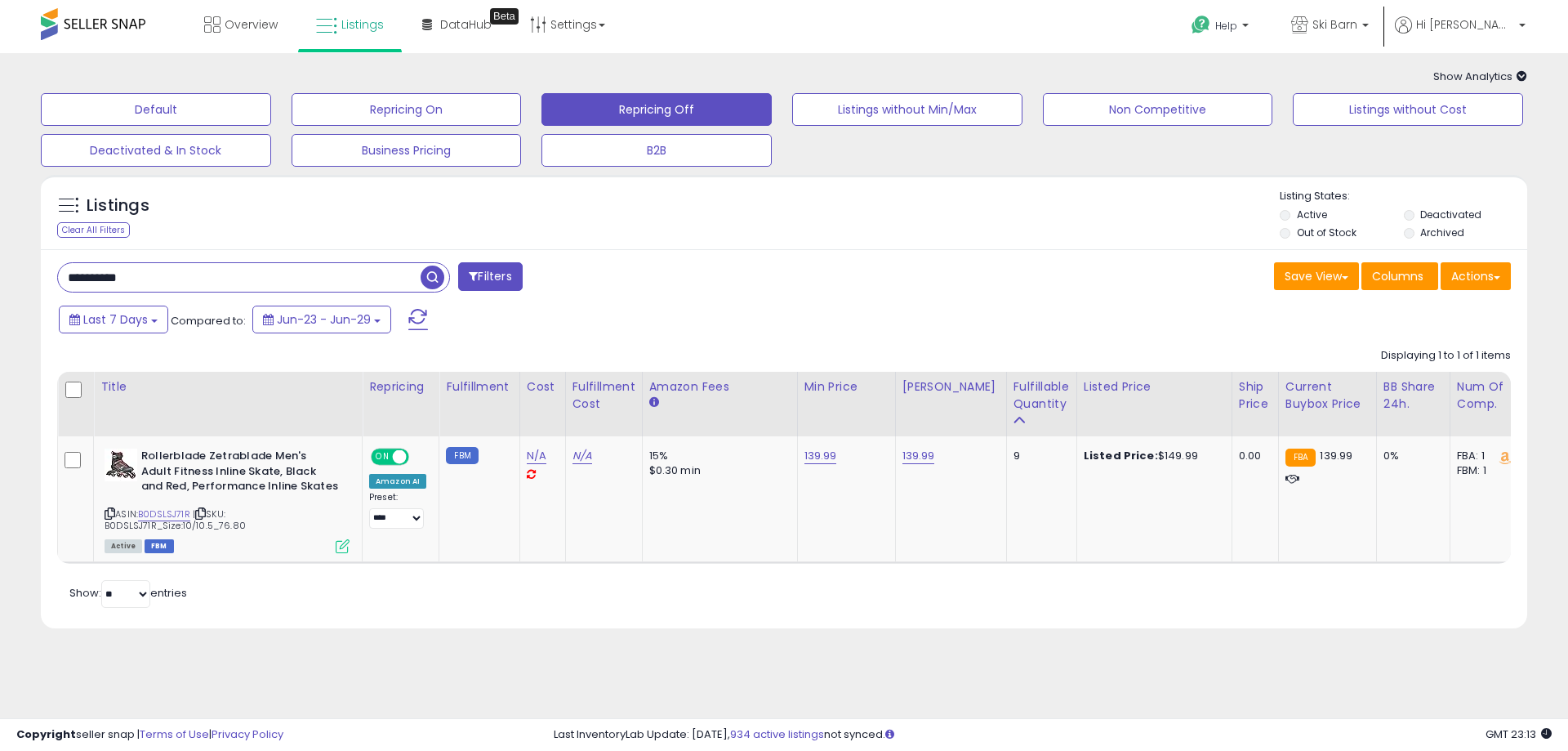 paste 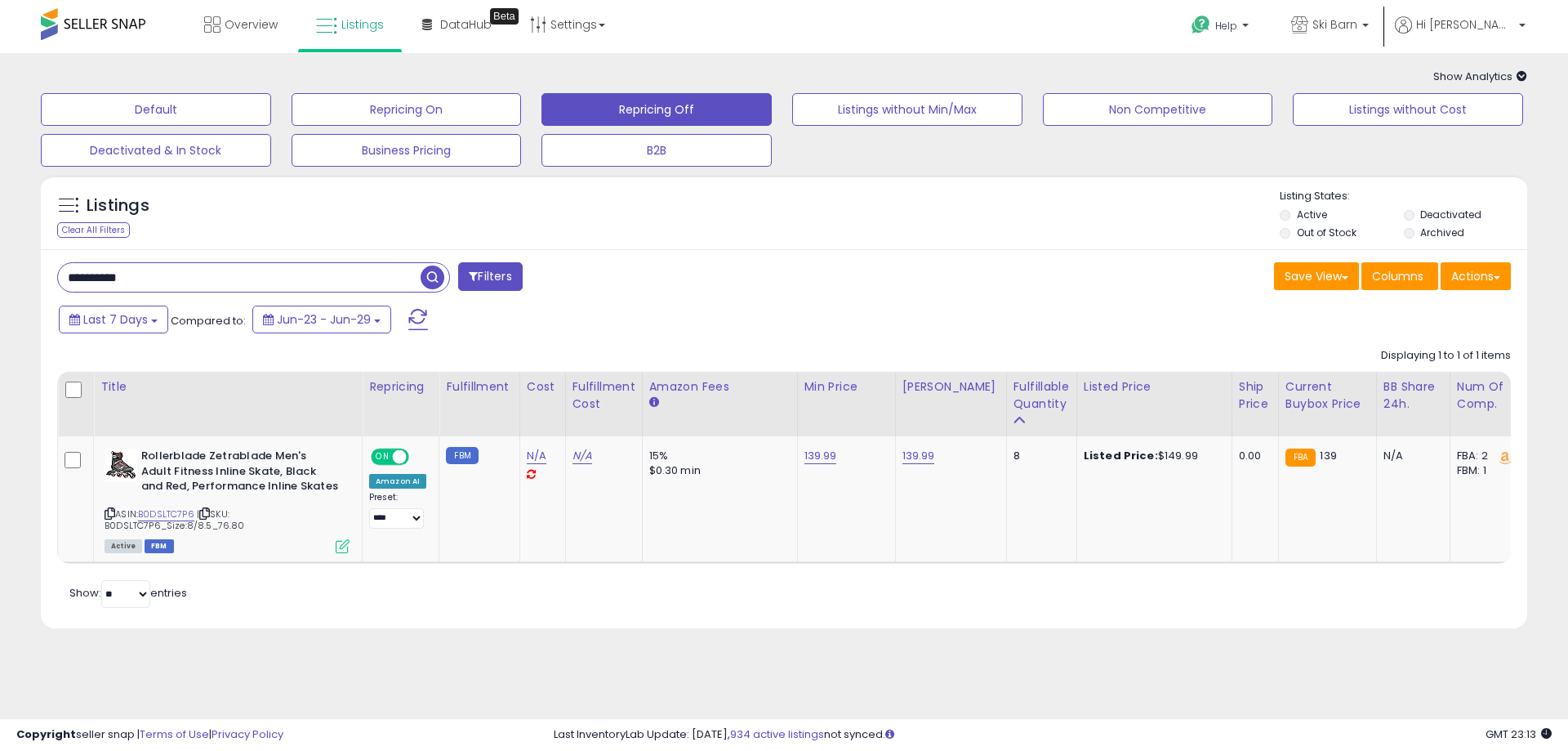 click on "**********" at bounding box center (239, 277) 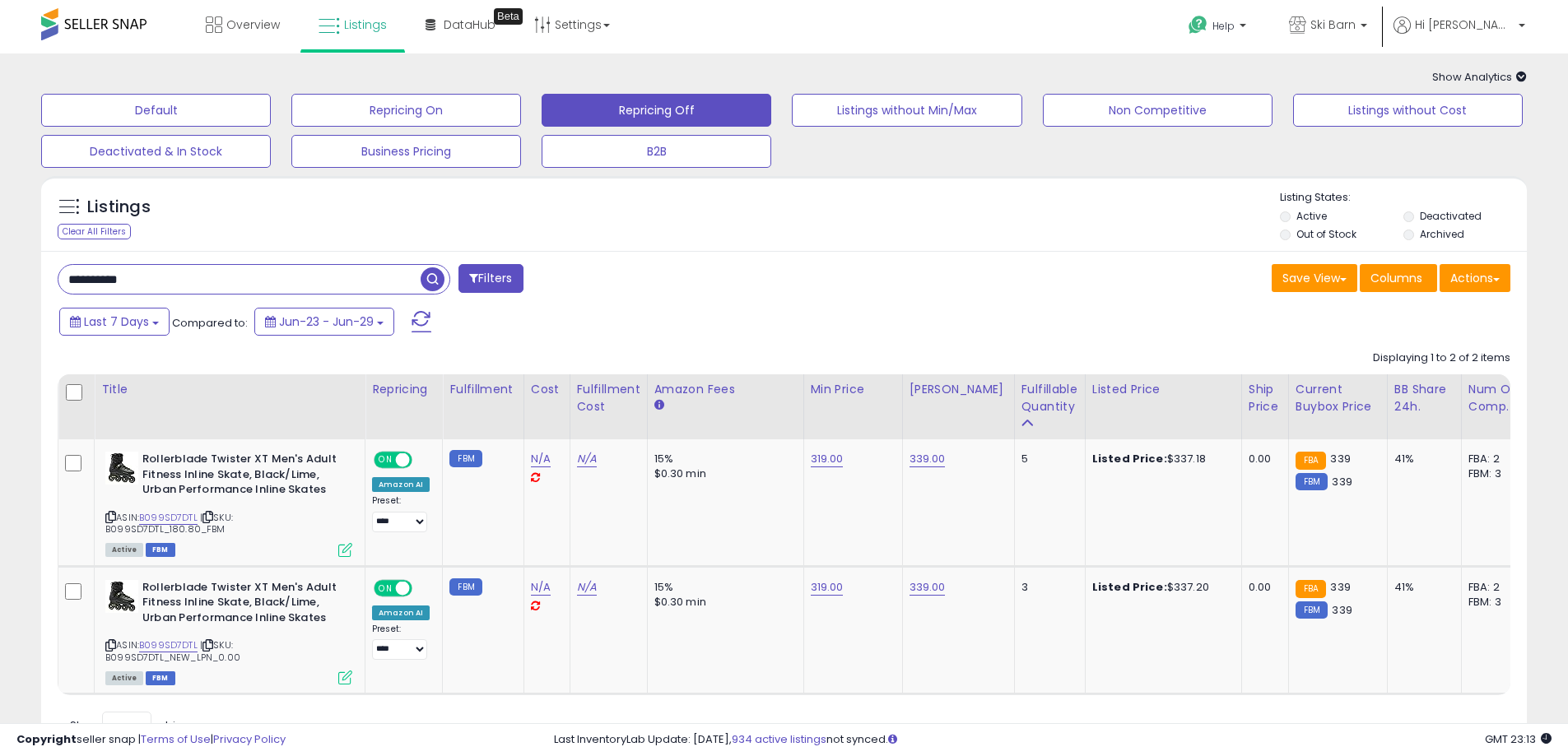 click on "**********" at bounding box center [240, 279] 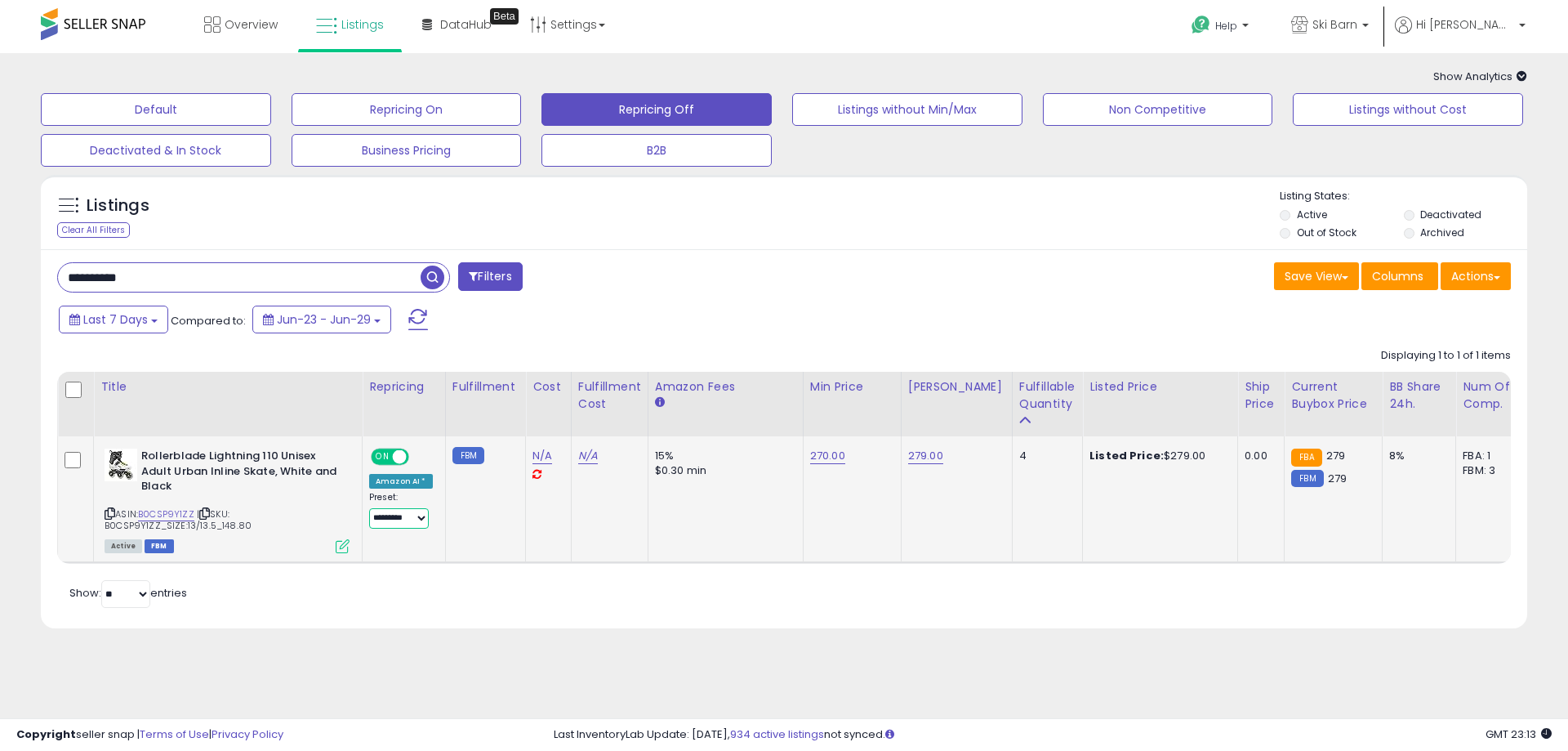 click on "**********" at bounding box center [399, 518] 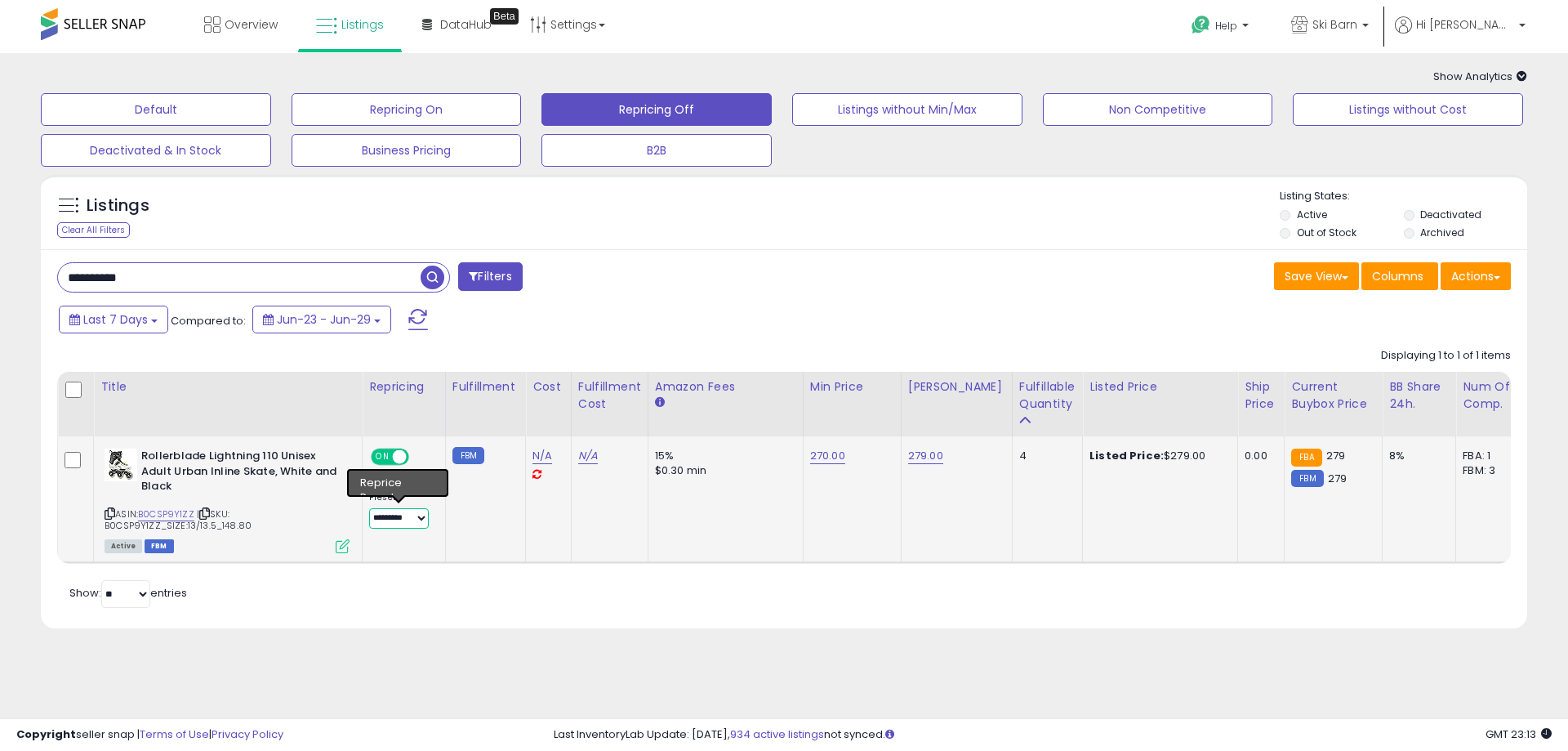 click on "**********" at bounding box center [399, 518] 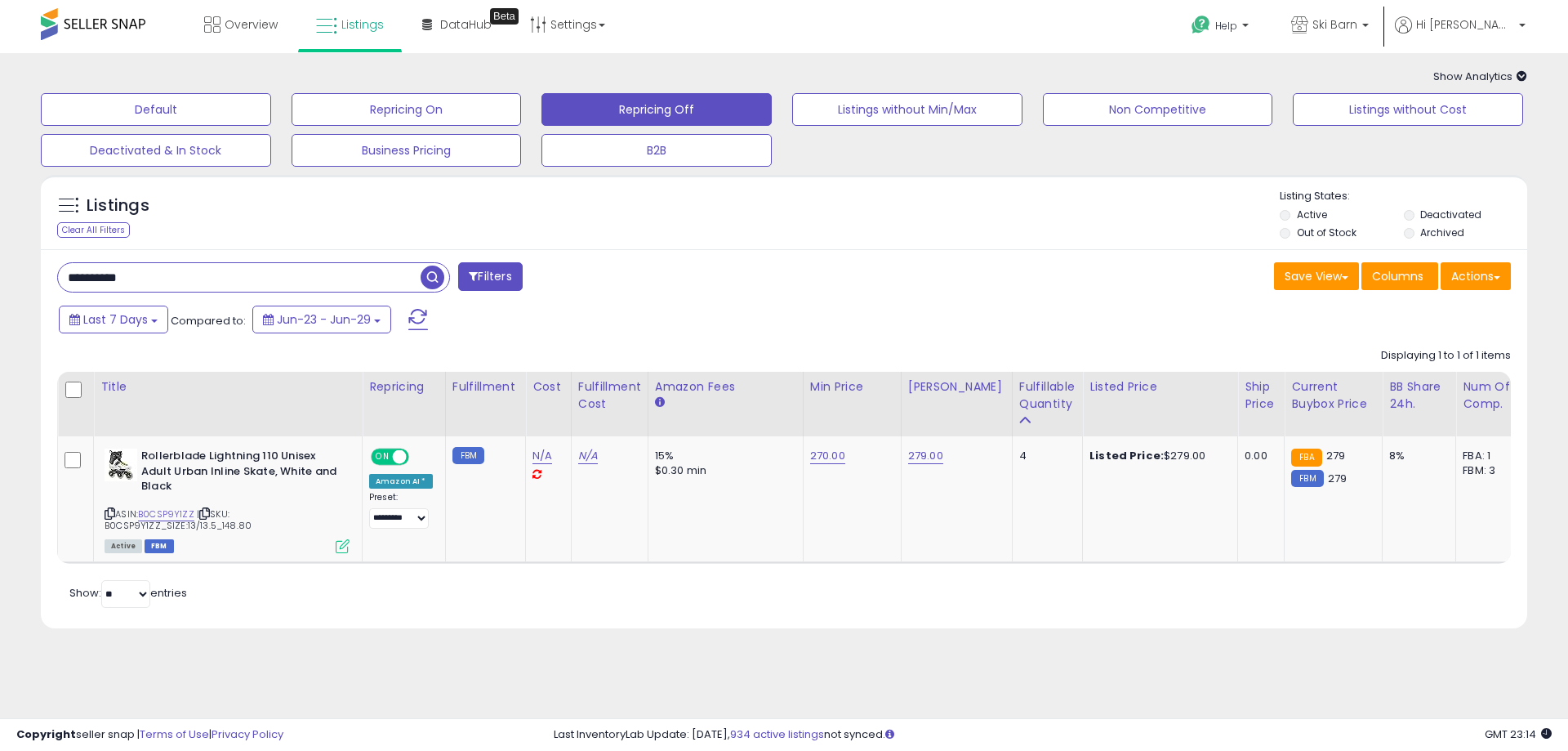 click on "**********" at bounding box center (253, 277) 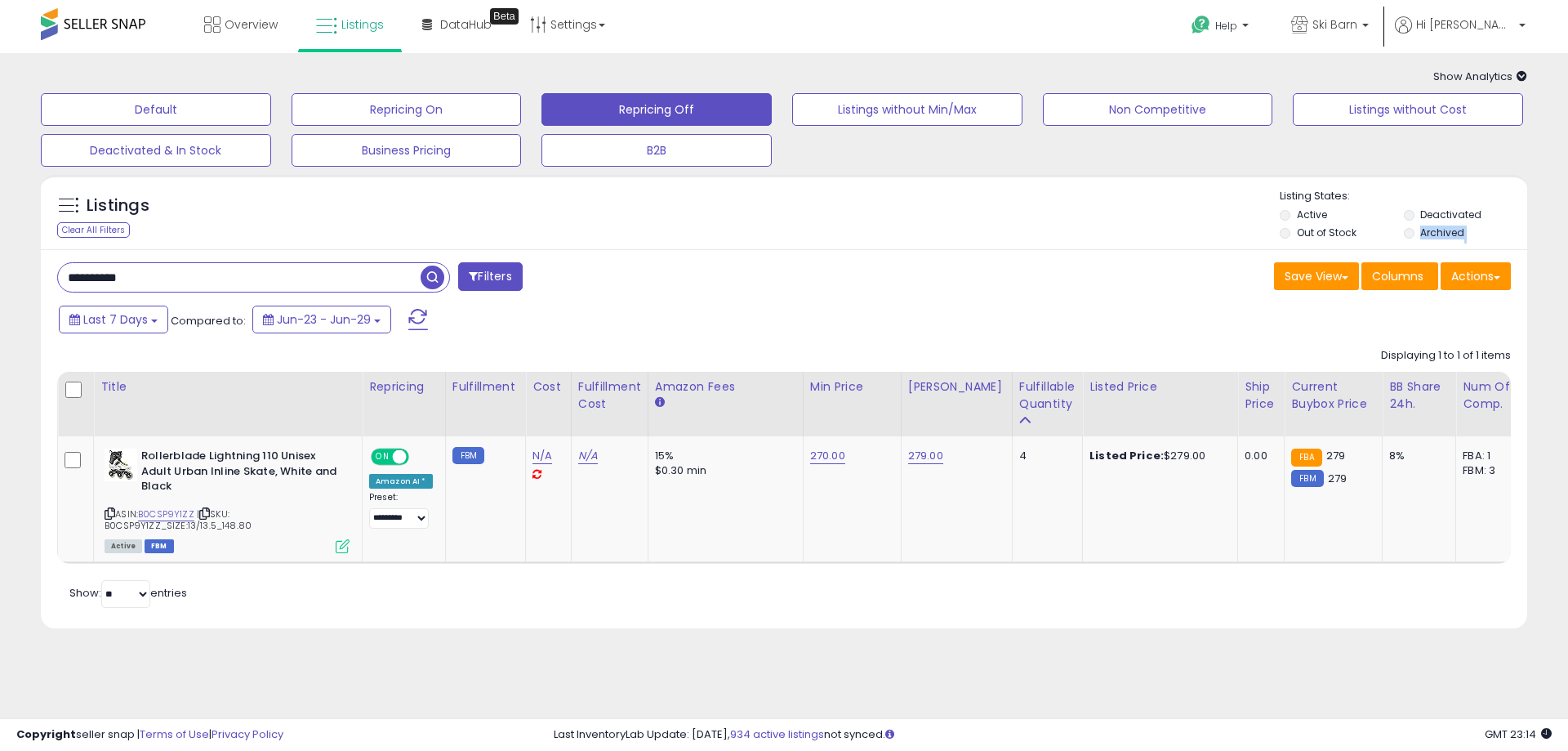 click on "**********" at bounding box center (253, 277) 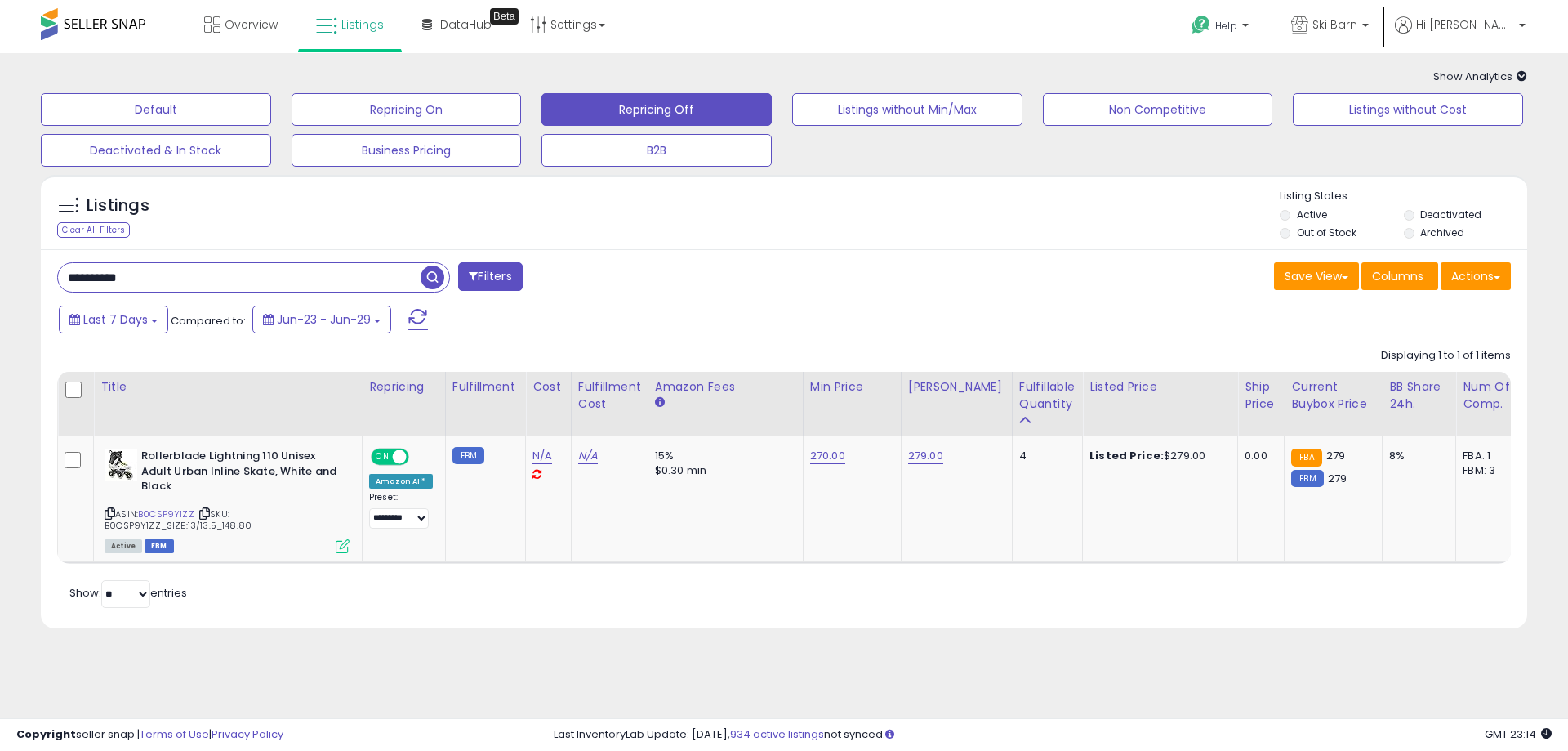 click on "**********" at bounding box center (239, 277) 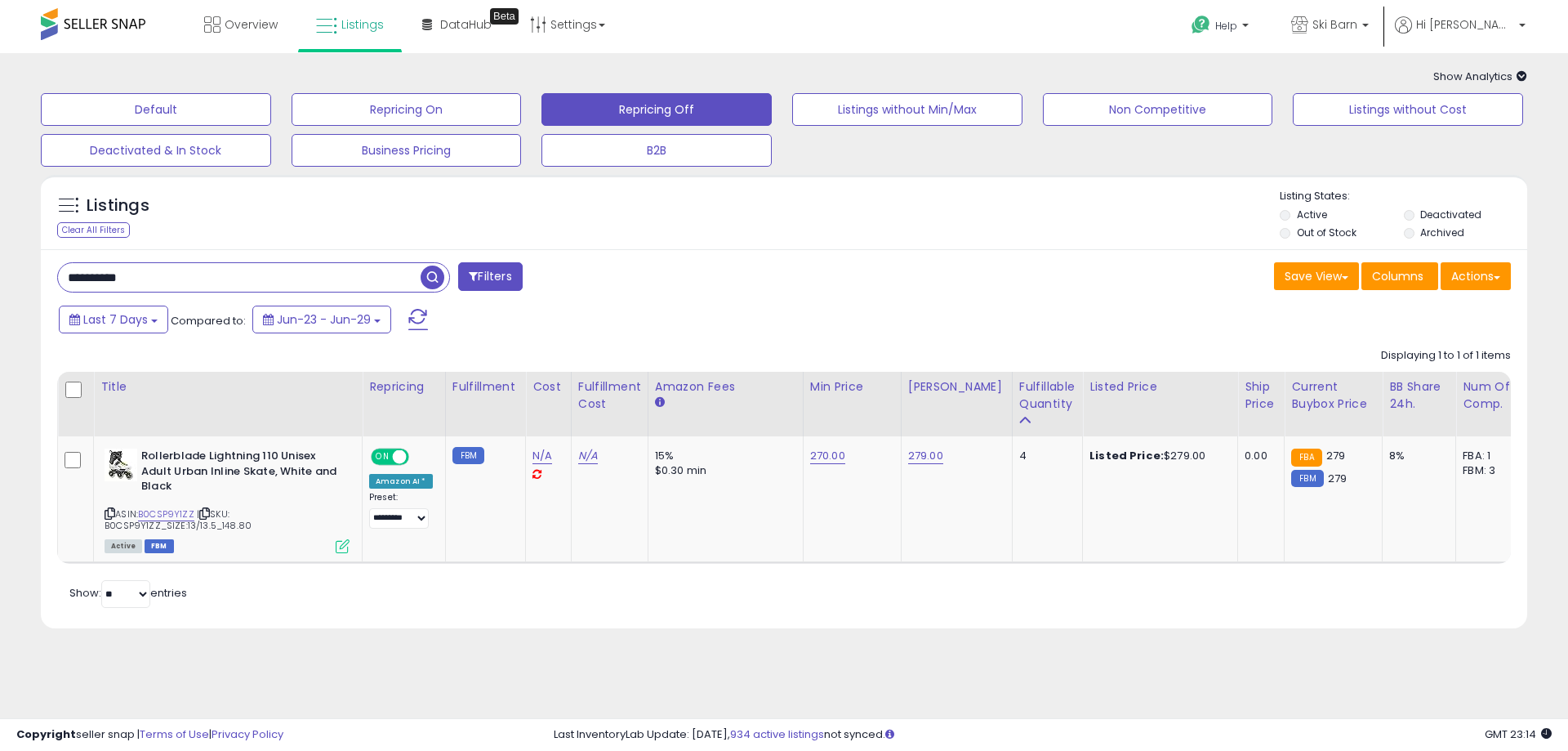 click on "**********" at bounding box center (239, 277) 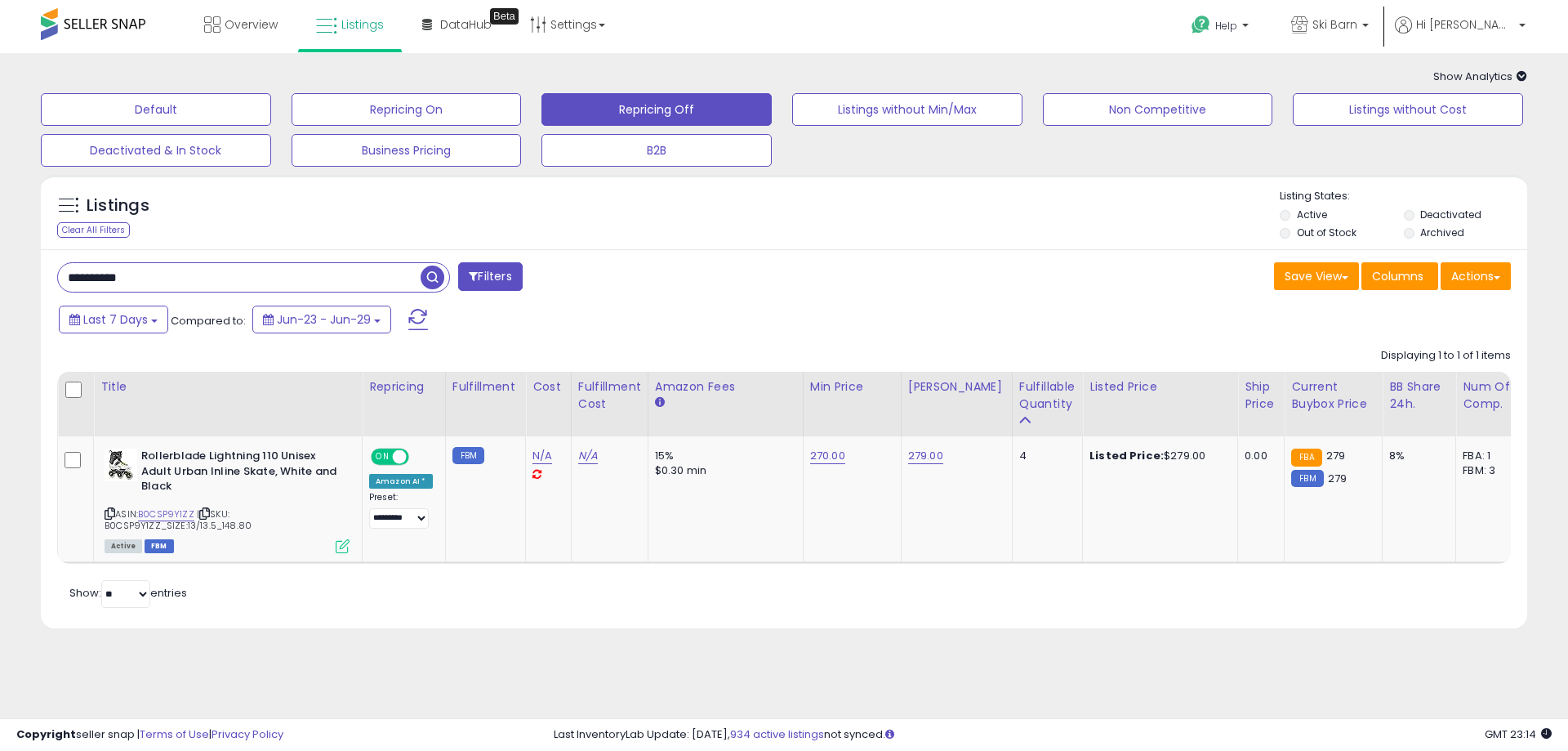 click at bounding box center [432, 277] 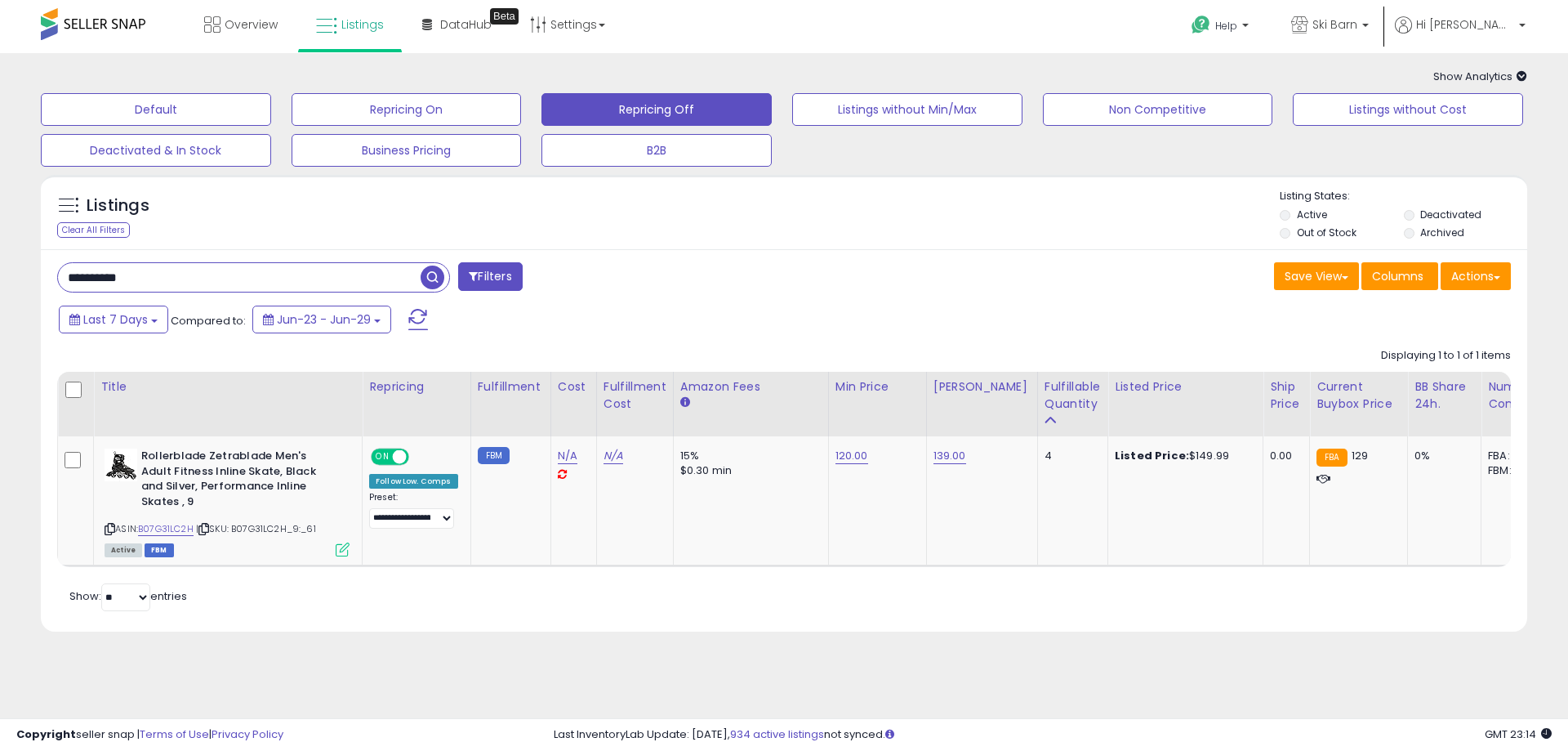 click on "**********" at bounding box center [239, 277] 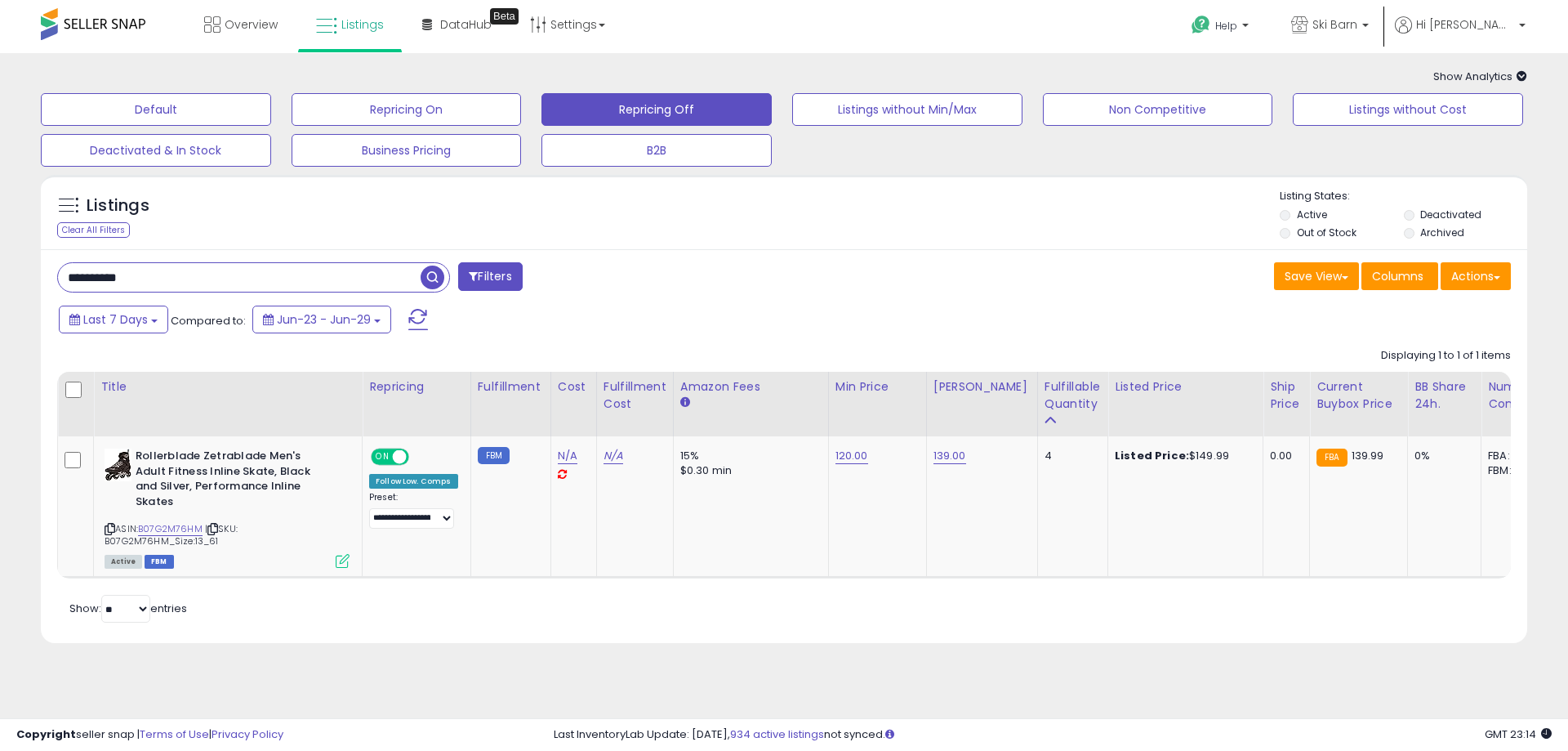 click on "**********" at bounding box center (239, 277) 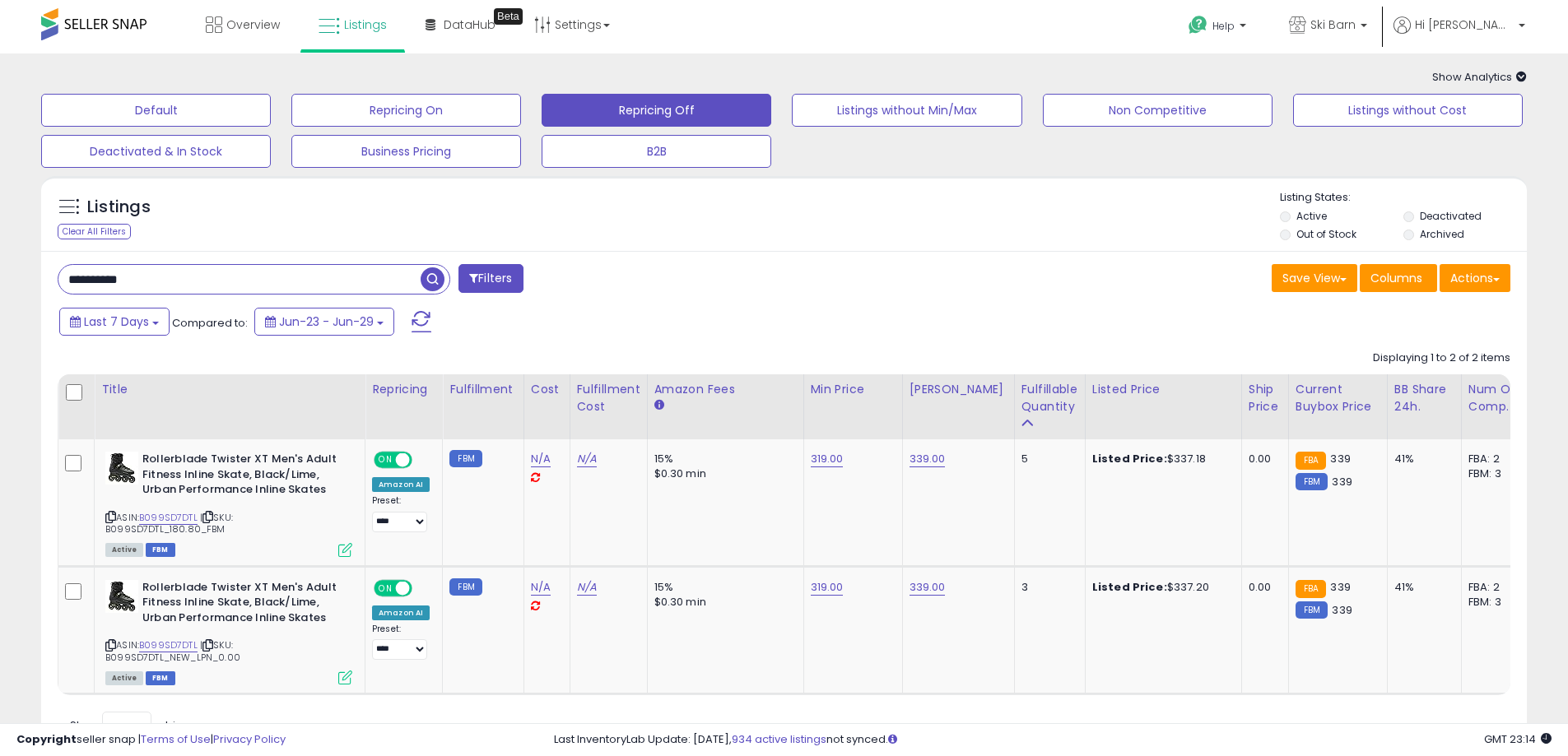 click on "**********" at bounding box center [240, 279] 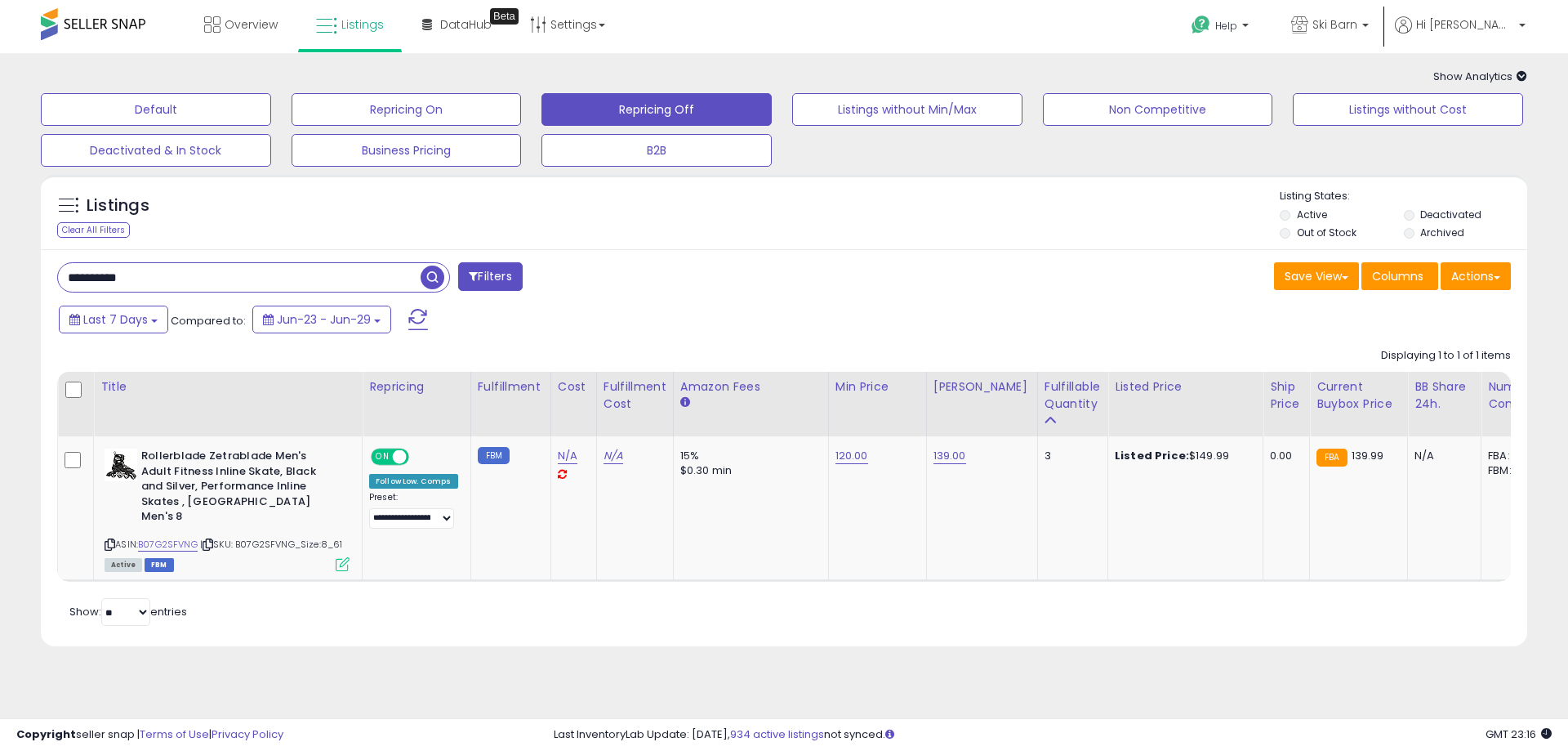 click on "**********" at bounding box center (253, 277) 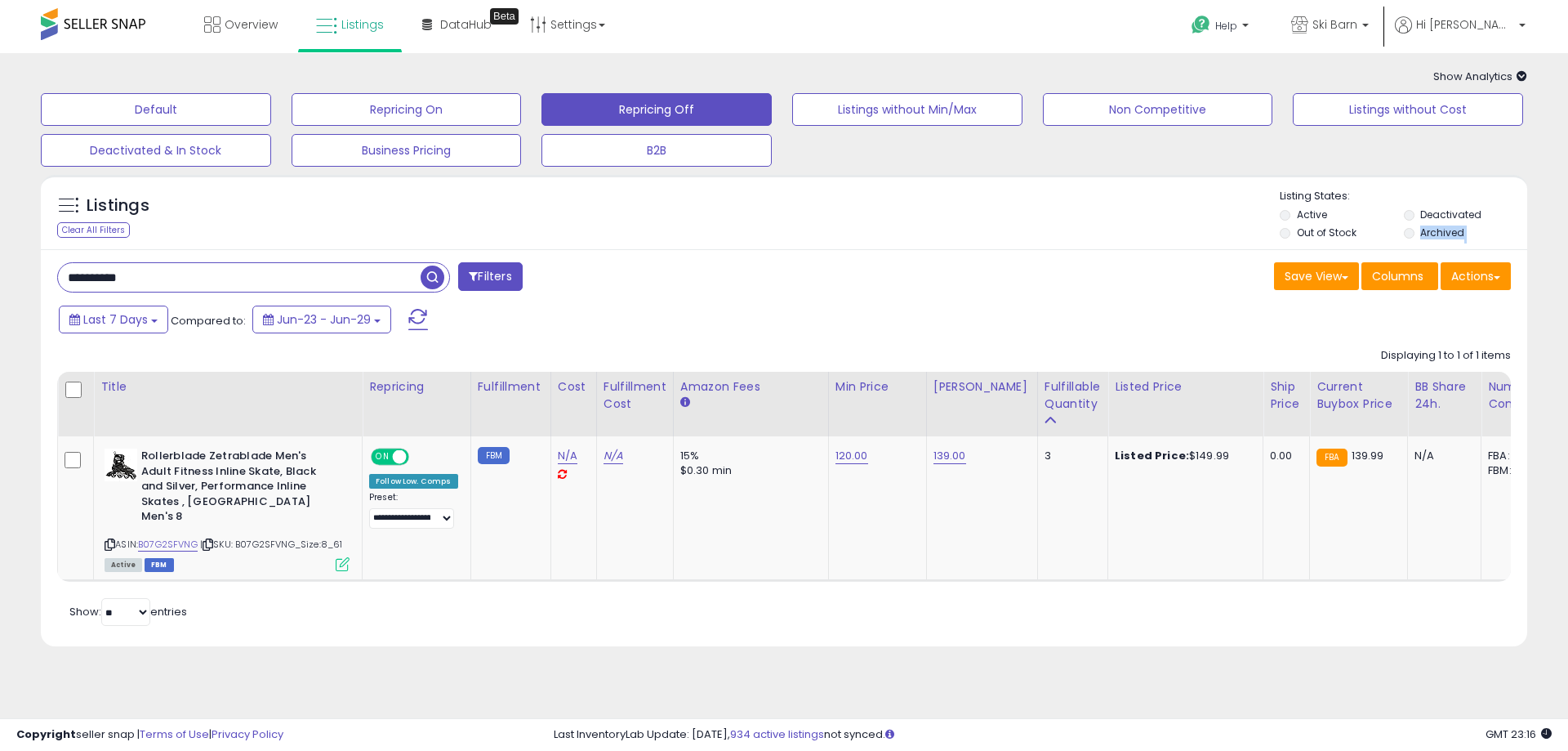 click on "**********" at bounding box center [253, 277] 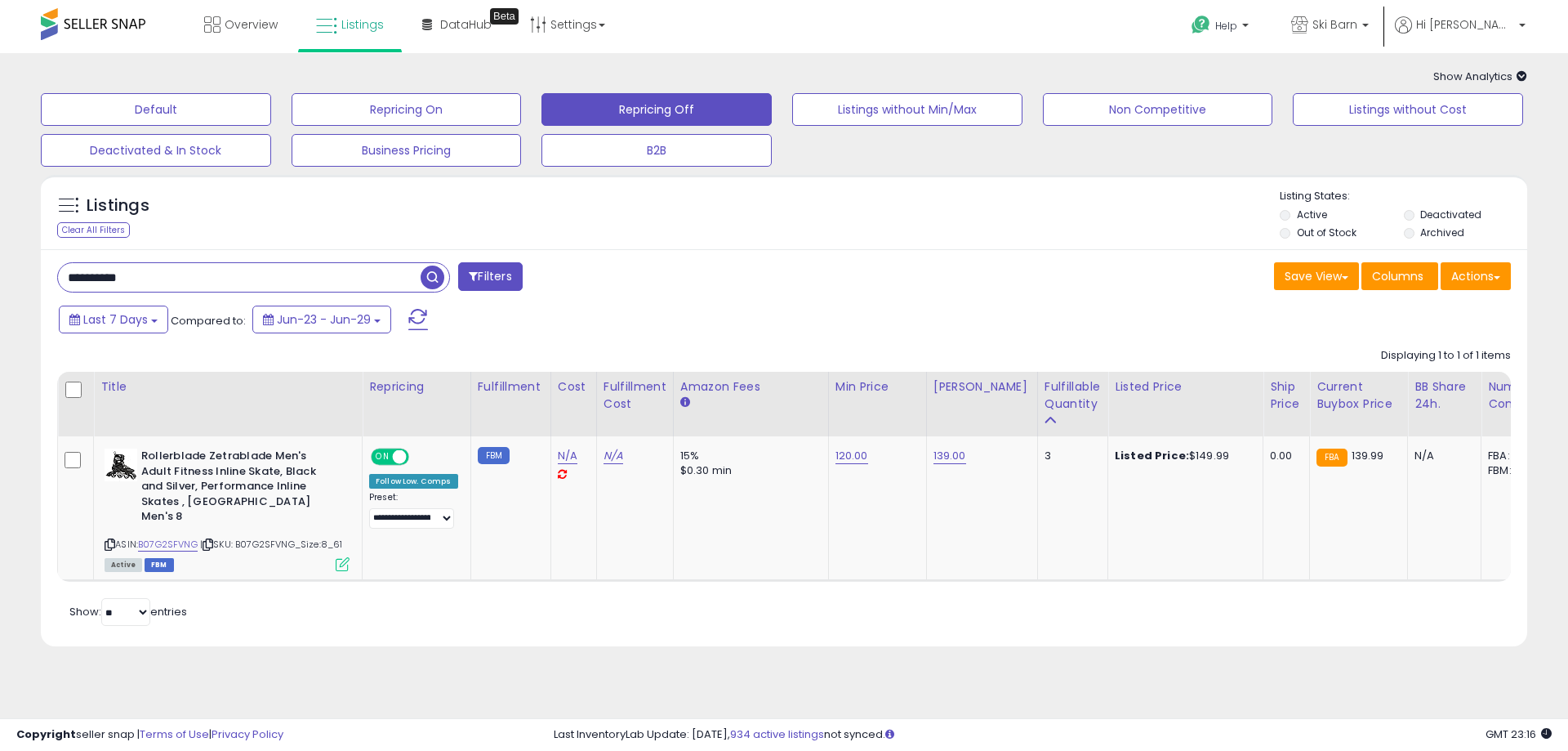 click on "**********" at bounding box center (239, 277) 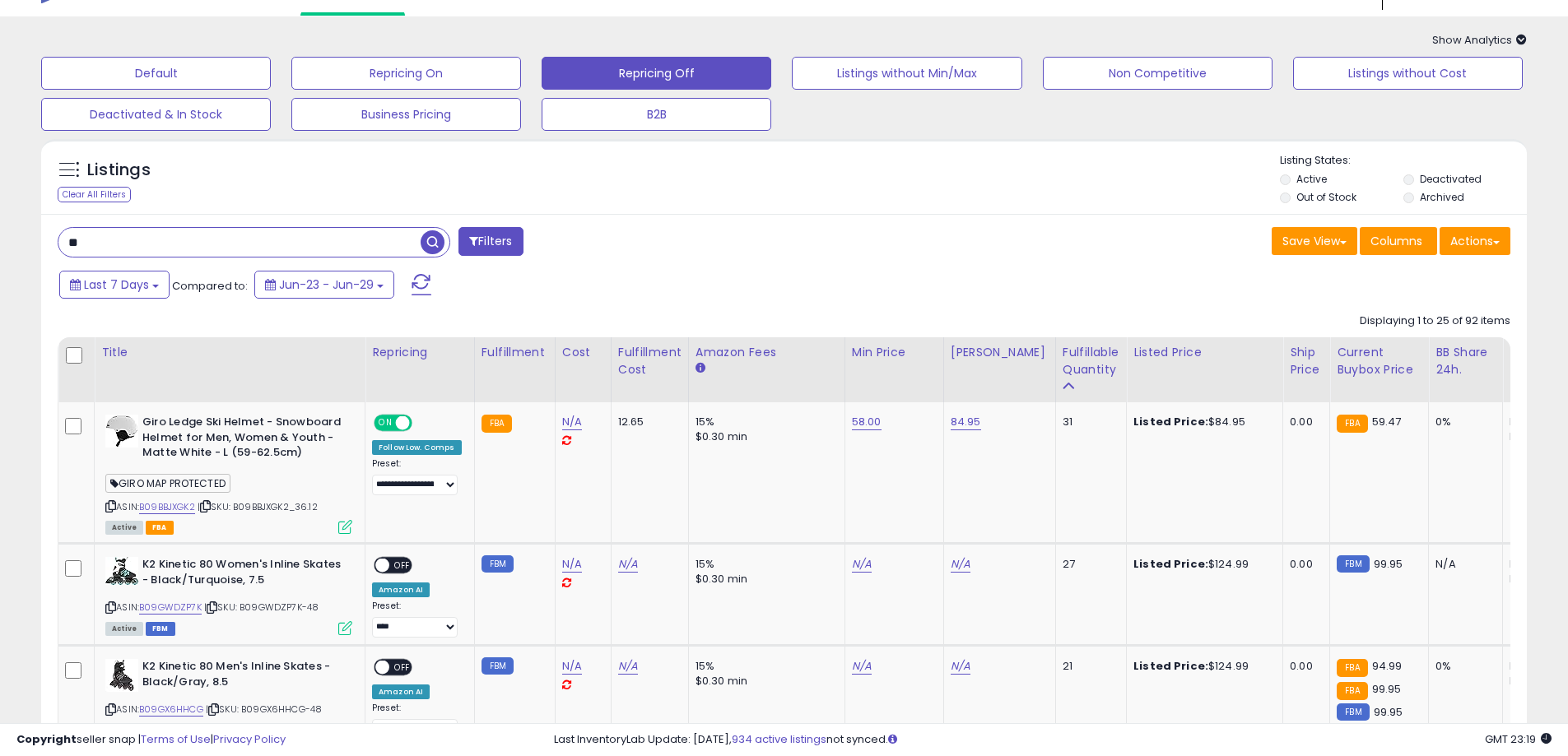 scroll, scrollTop: 0, scrollLeft: 0, axis: both 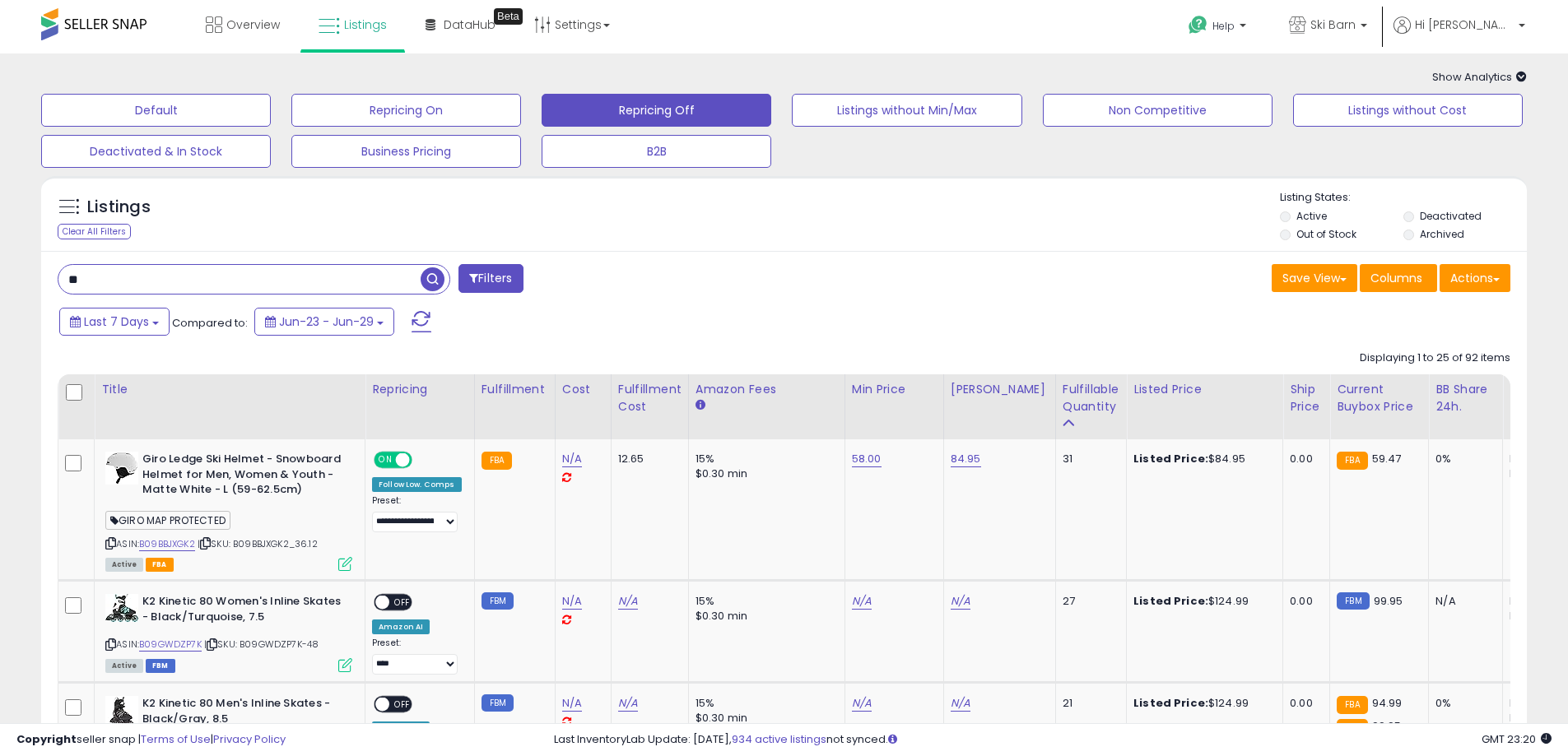 click on "**" at bounding box center [240, 279] 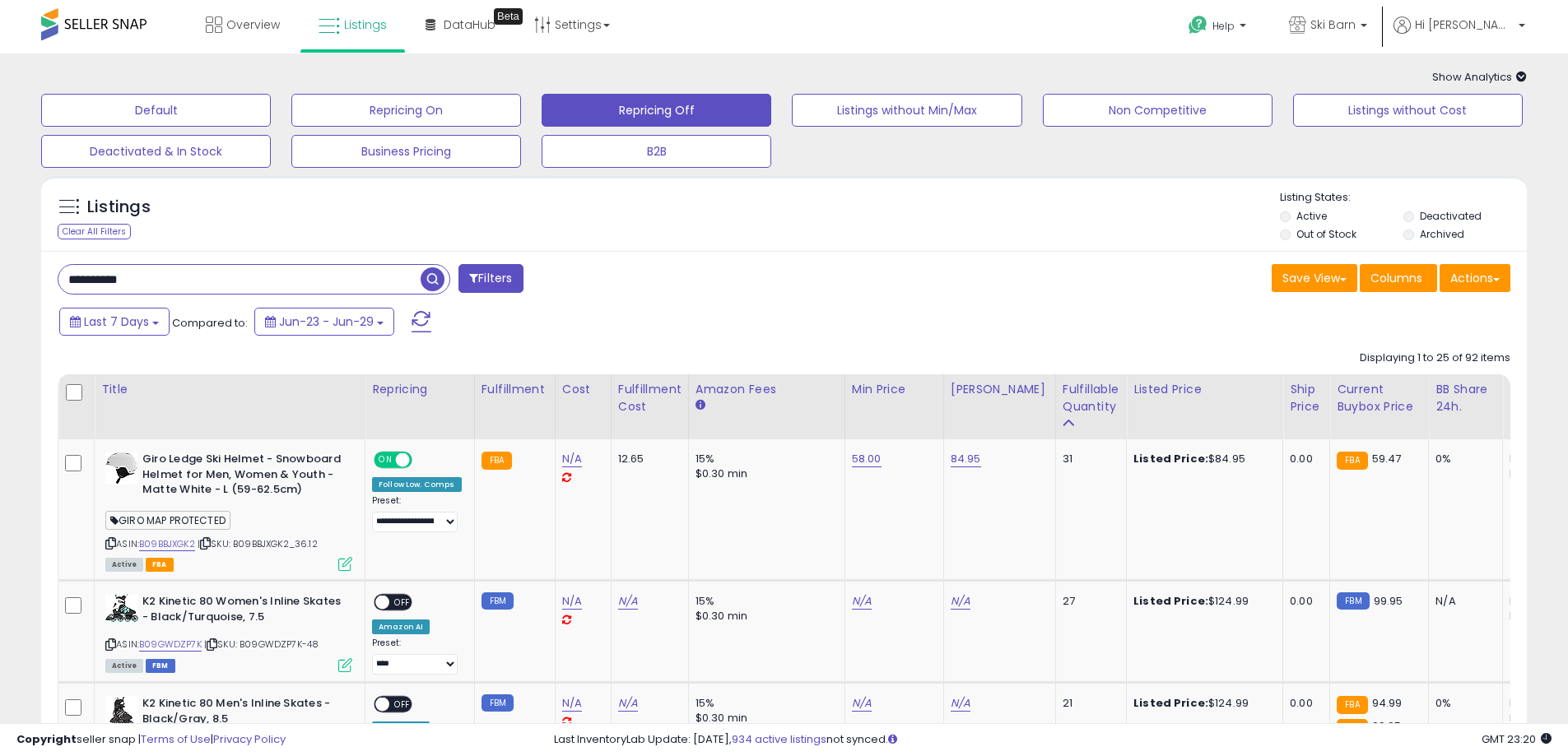 type on "**********" 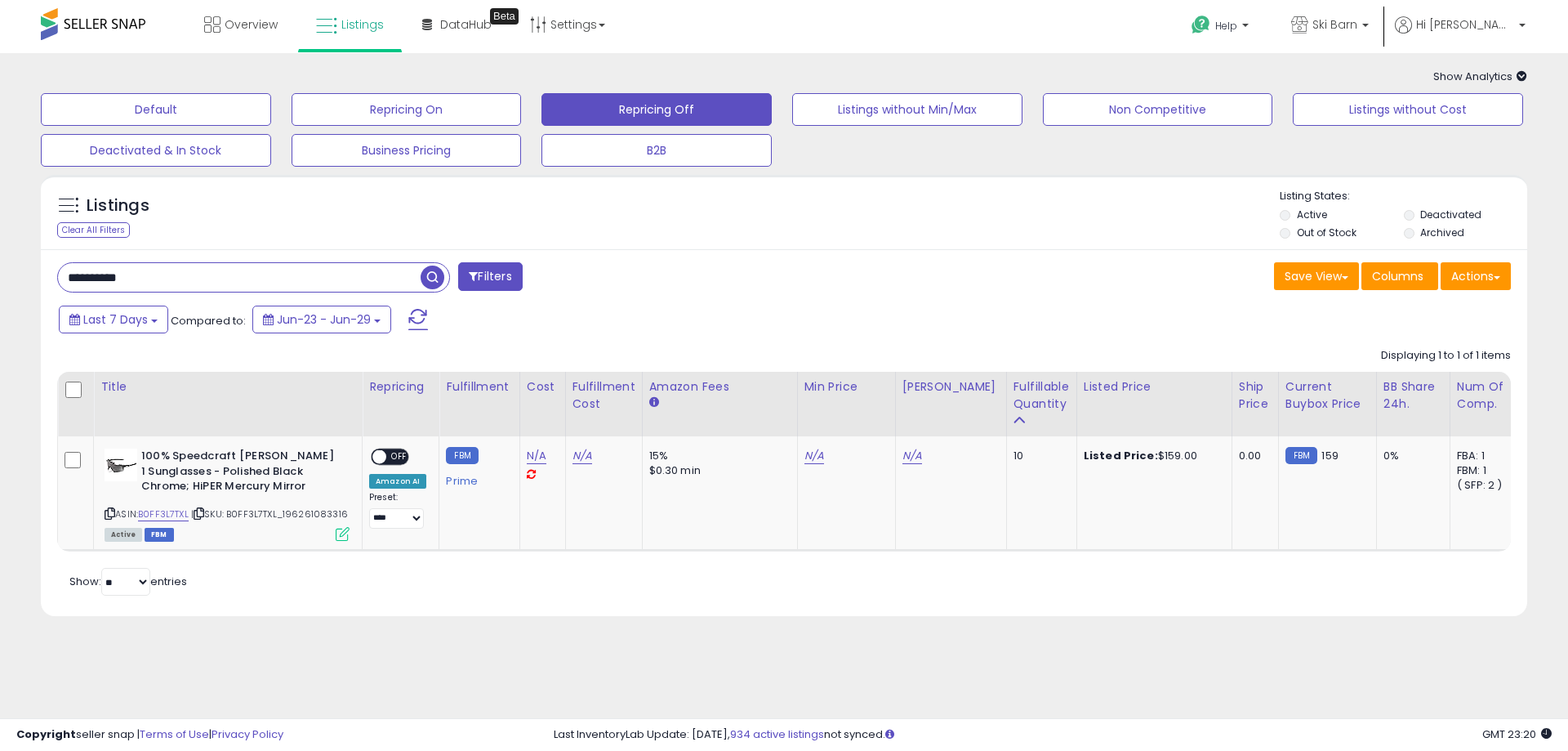 click on "**********" at bounding box center (239, 277) 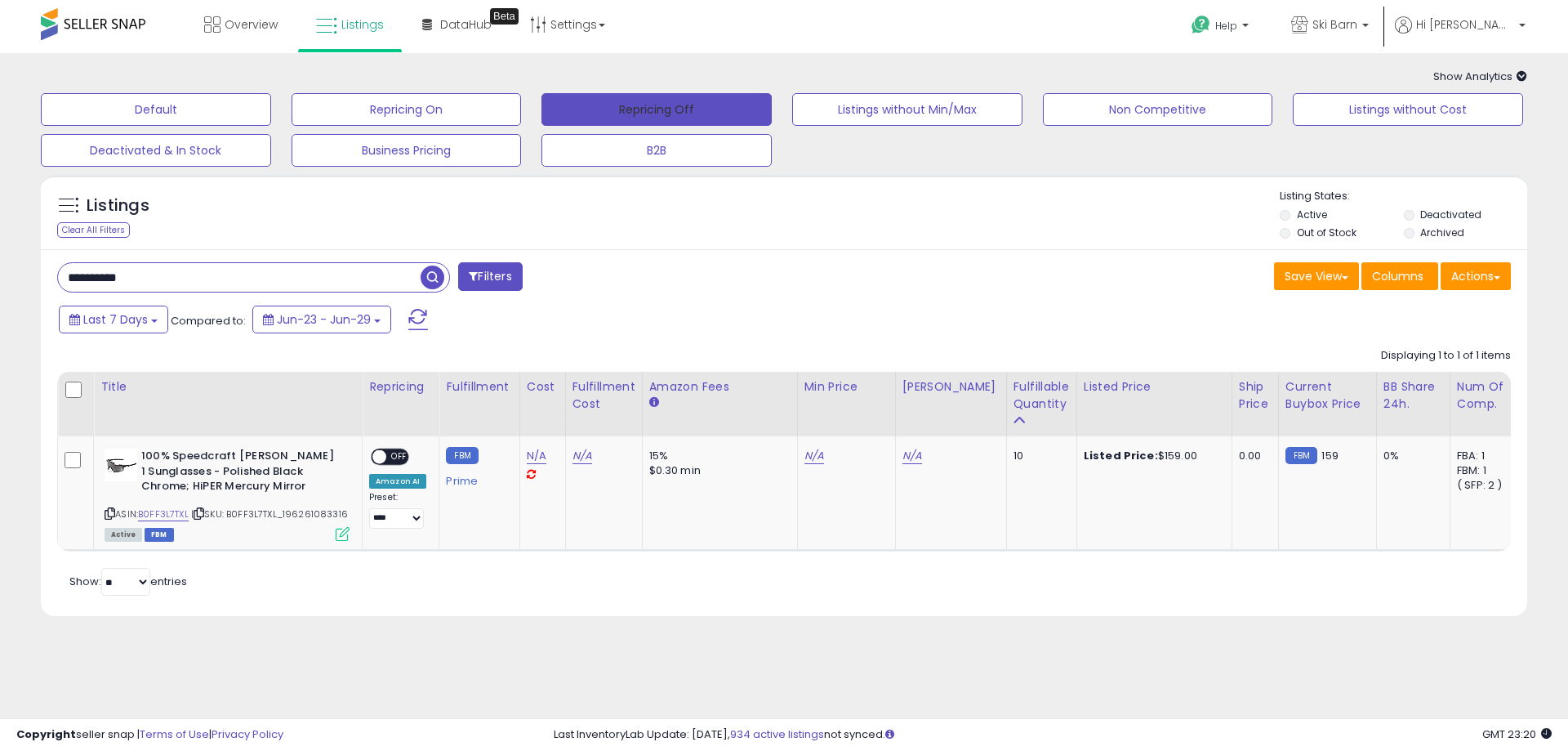 click on "Repricing Off" at bounding box center [657, 110] 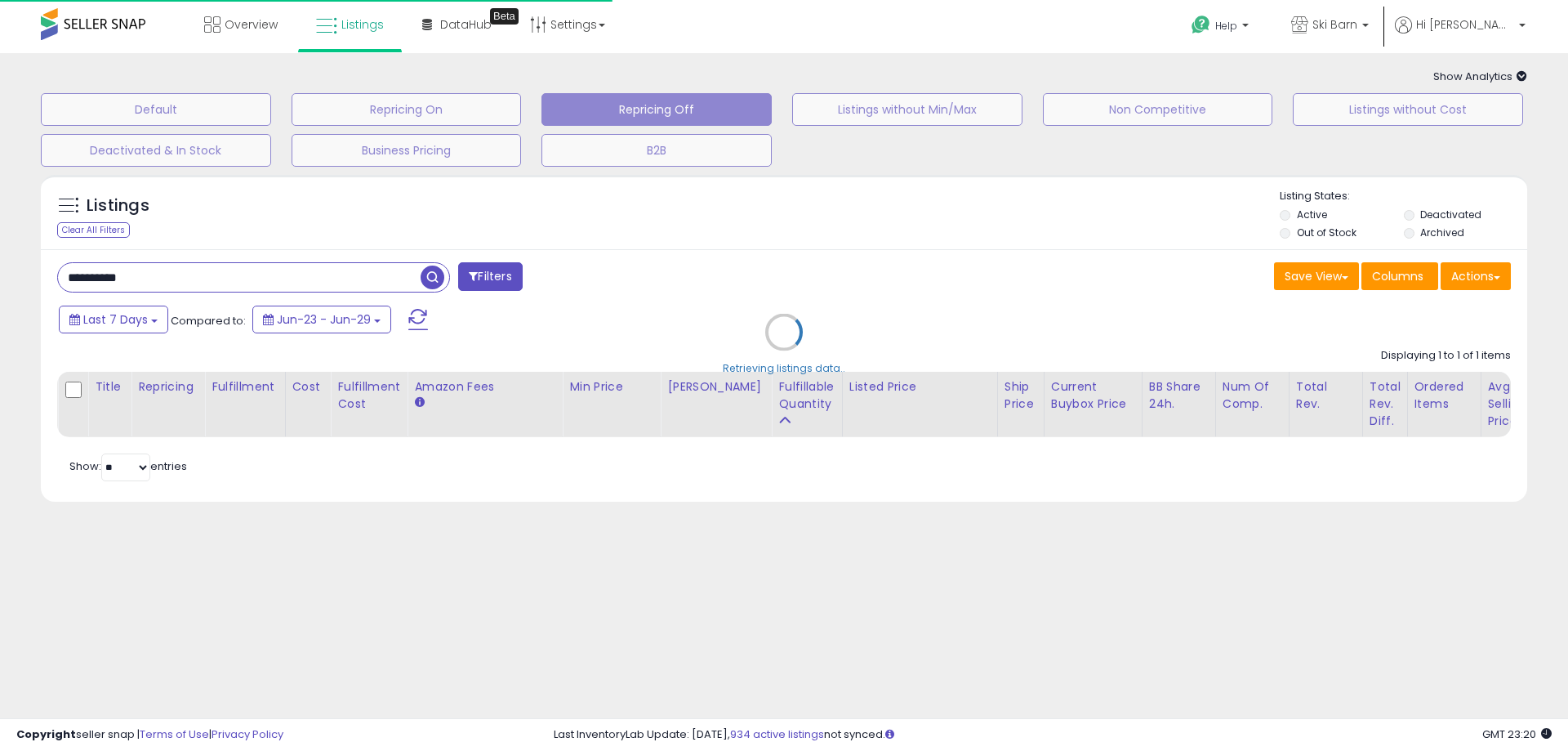 click on "Retrieving listings data.." at bounding box center (784, 344) 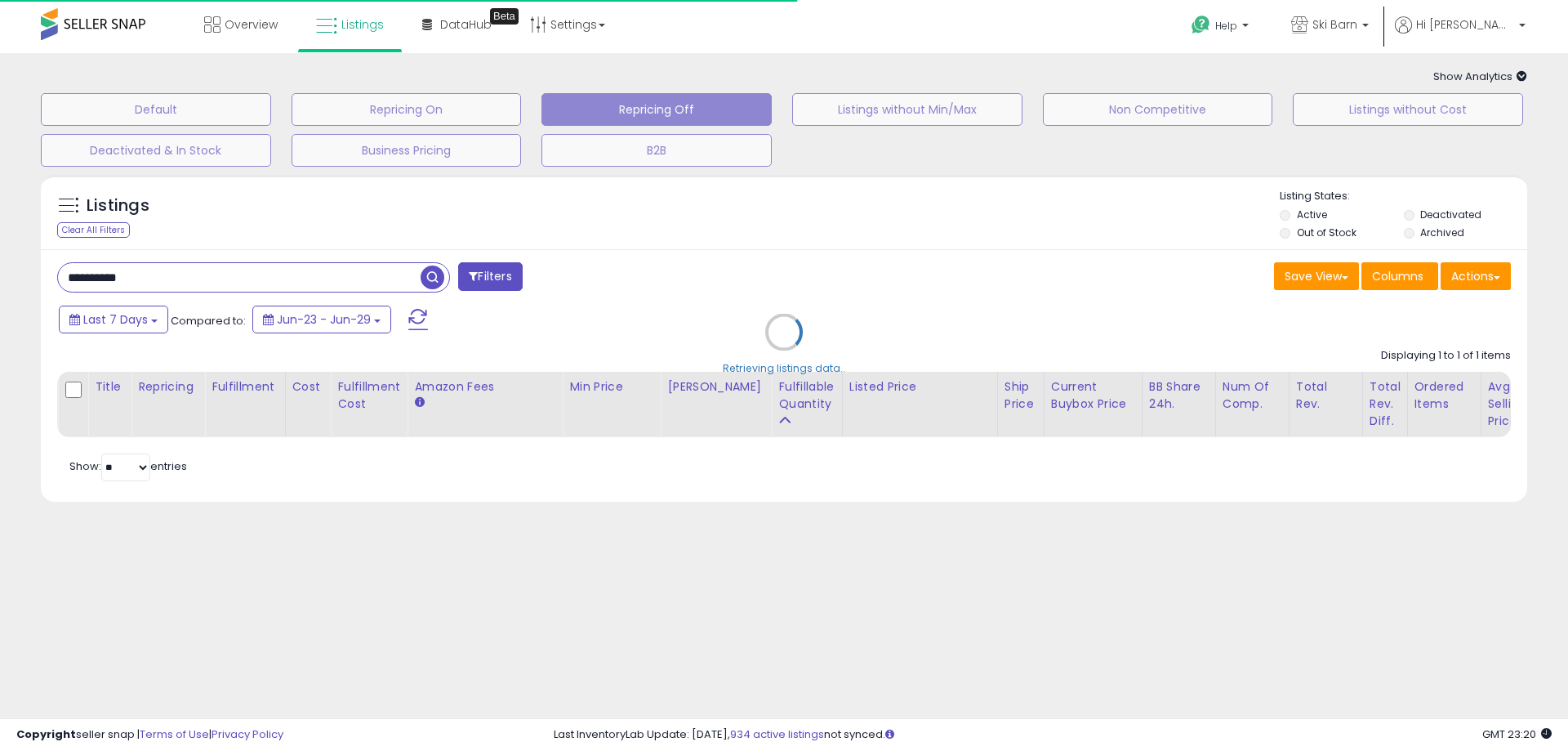click on "Retrieving listings data.." at bounding box center [784, 344] 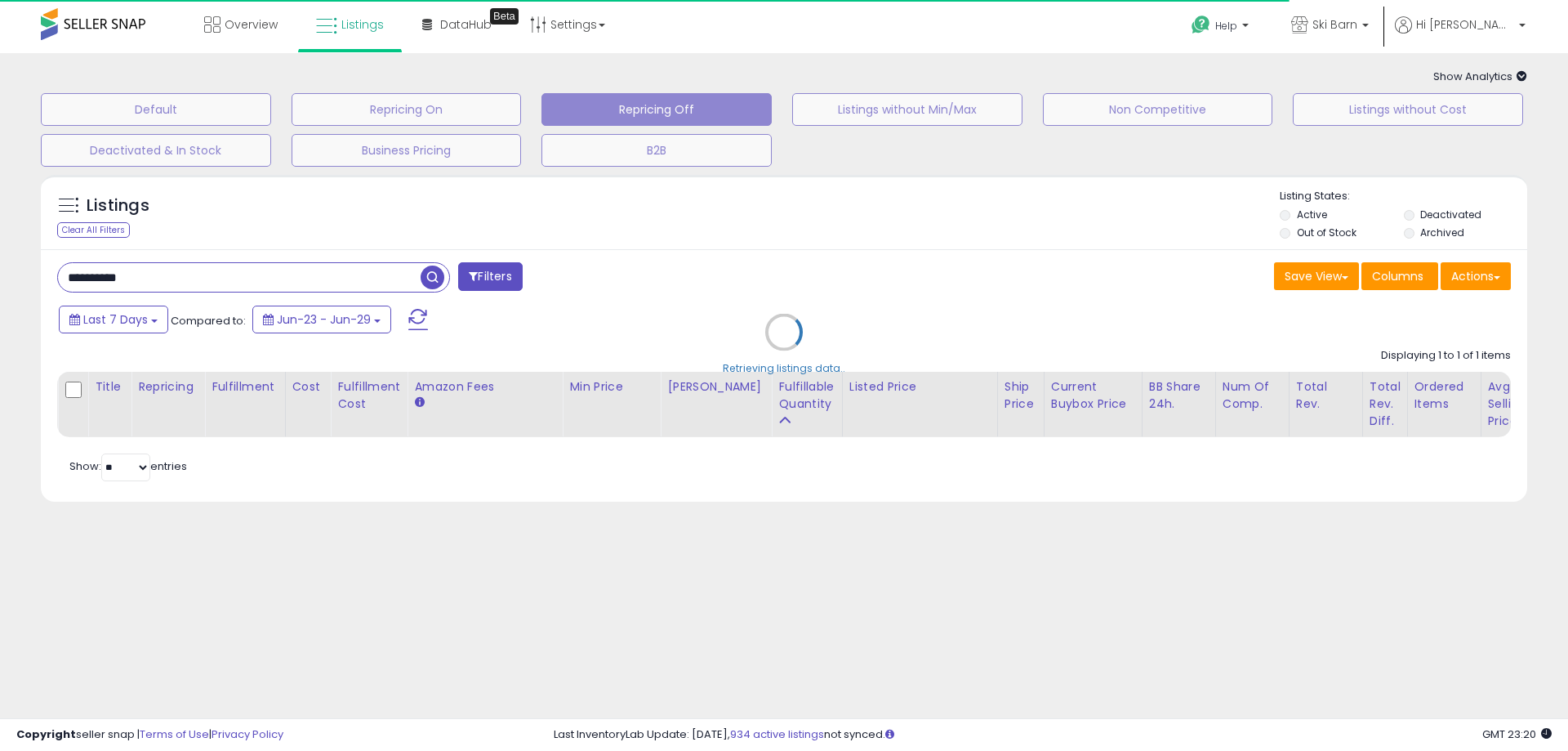 type 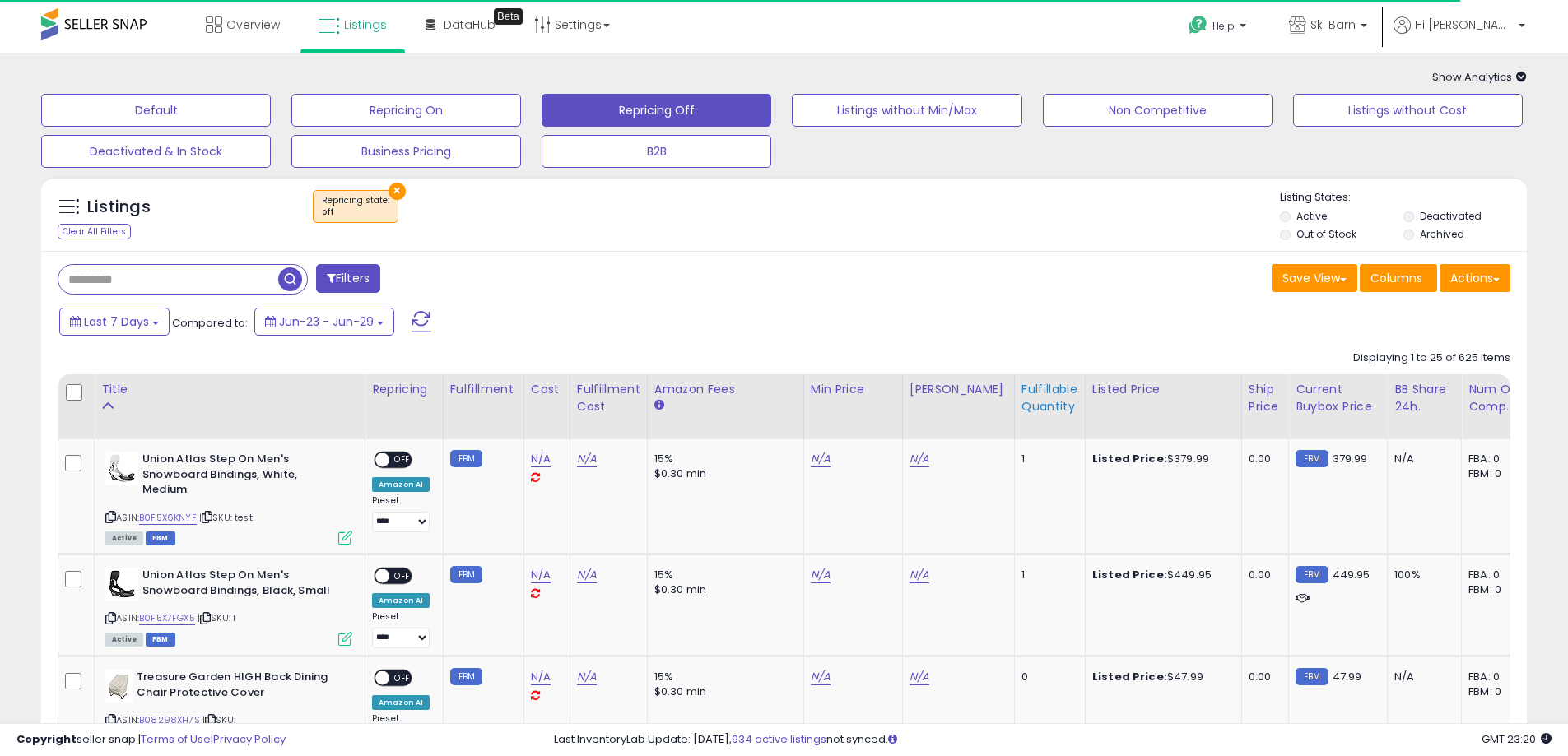 click on "Fulfillable Quantity" at bounding box center [1049, 398] 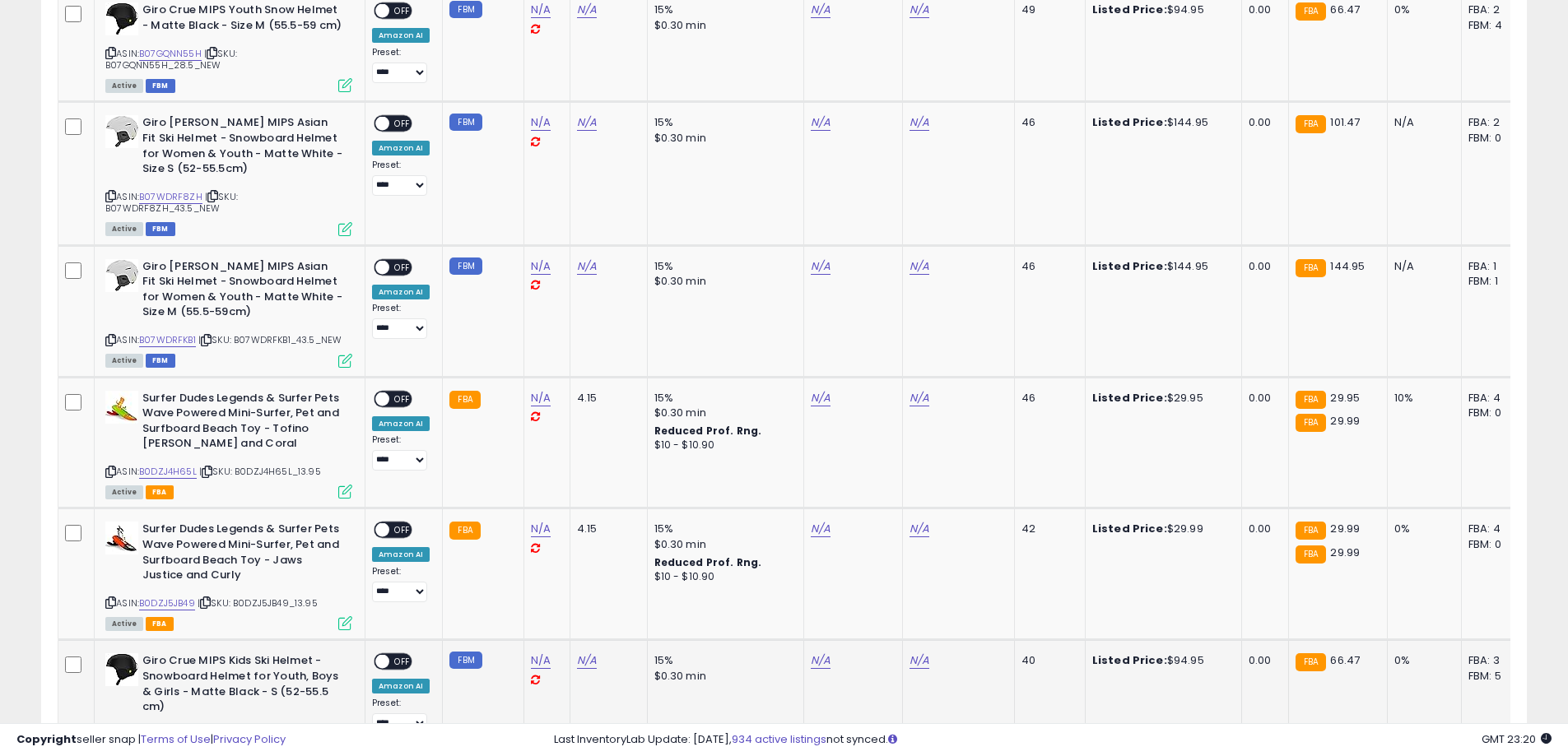 scroll, scrollTop: 3051, scrollLeft: 0, axis: vertical 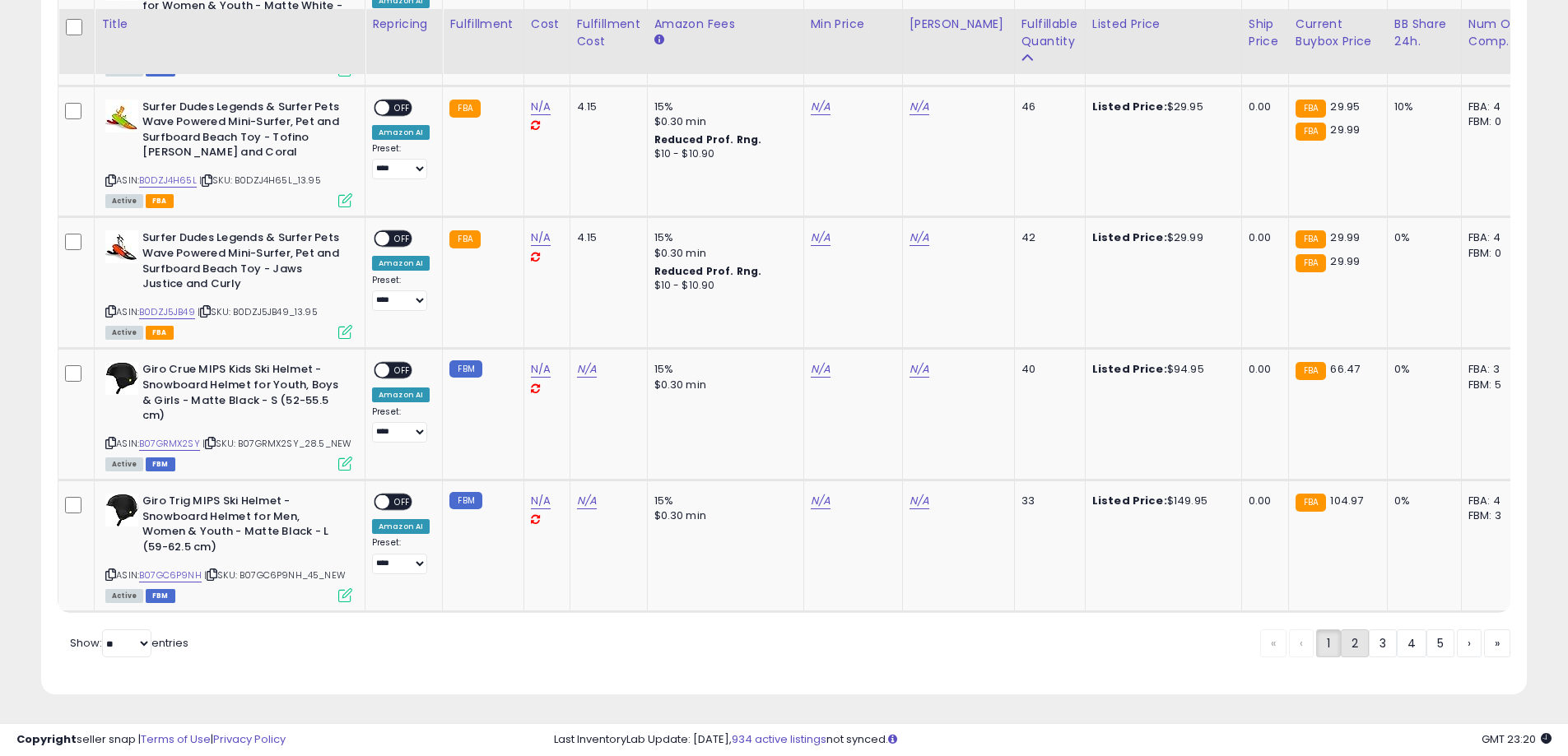 click on "2" 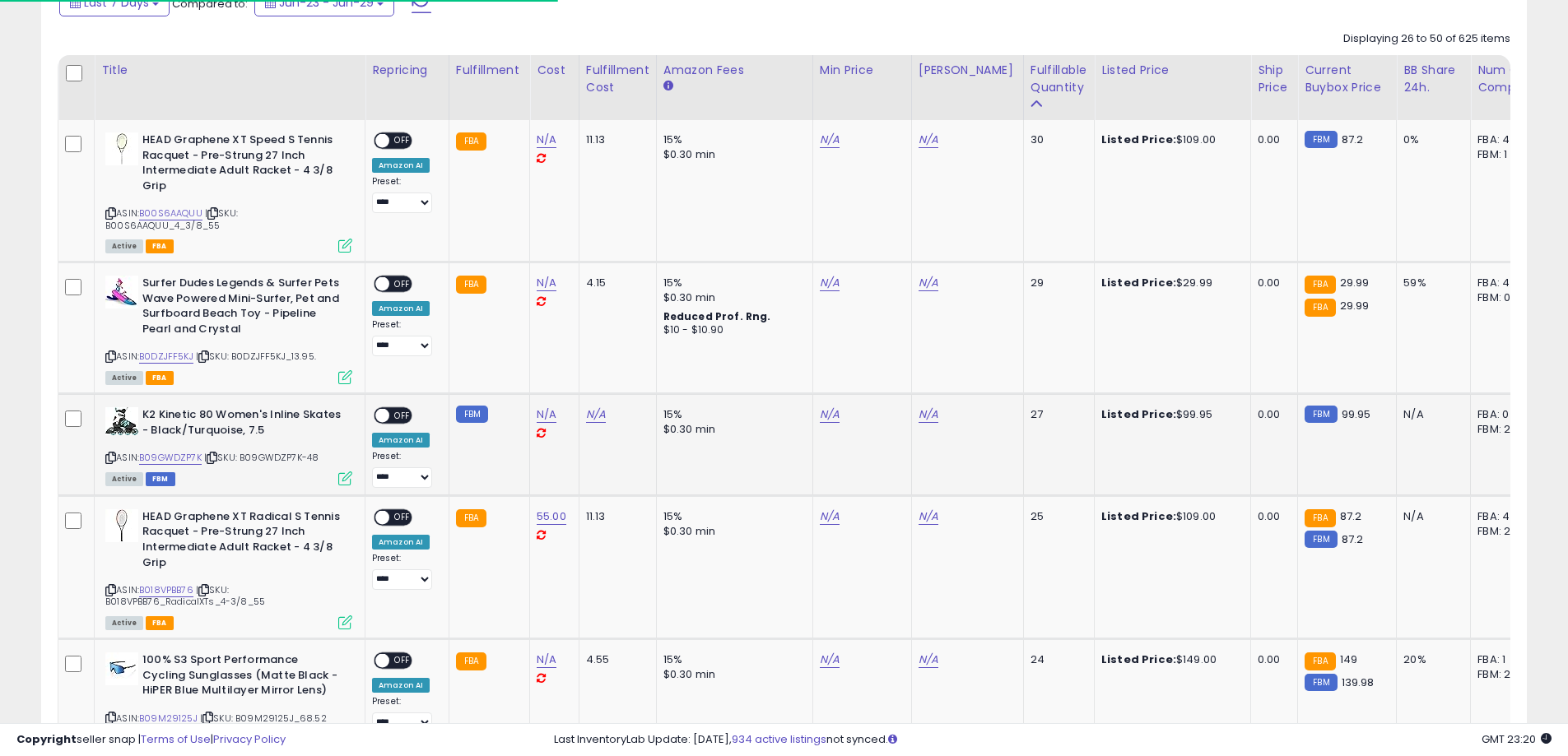 scroll, scrollTop: 329, scrollLeft: 0, axis: vertical 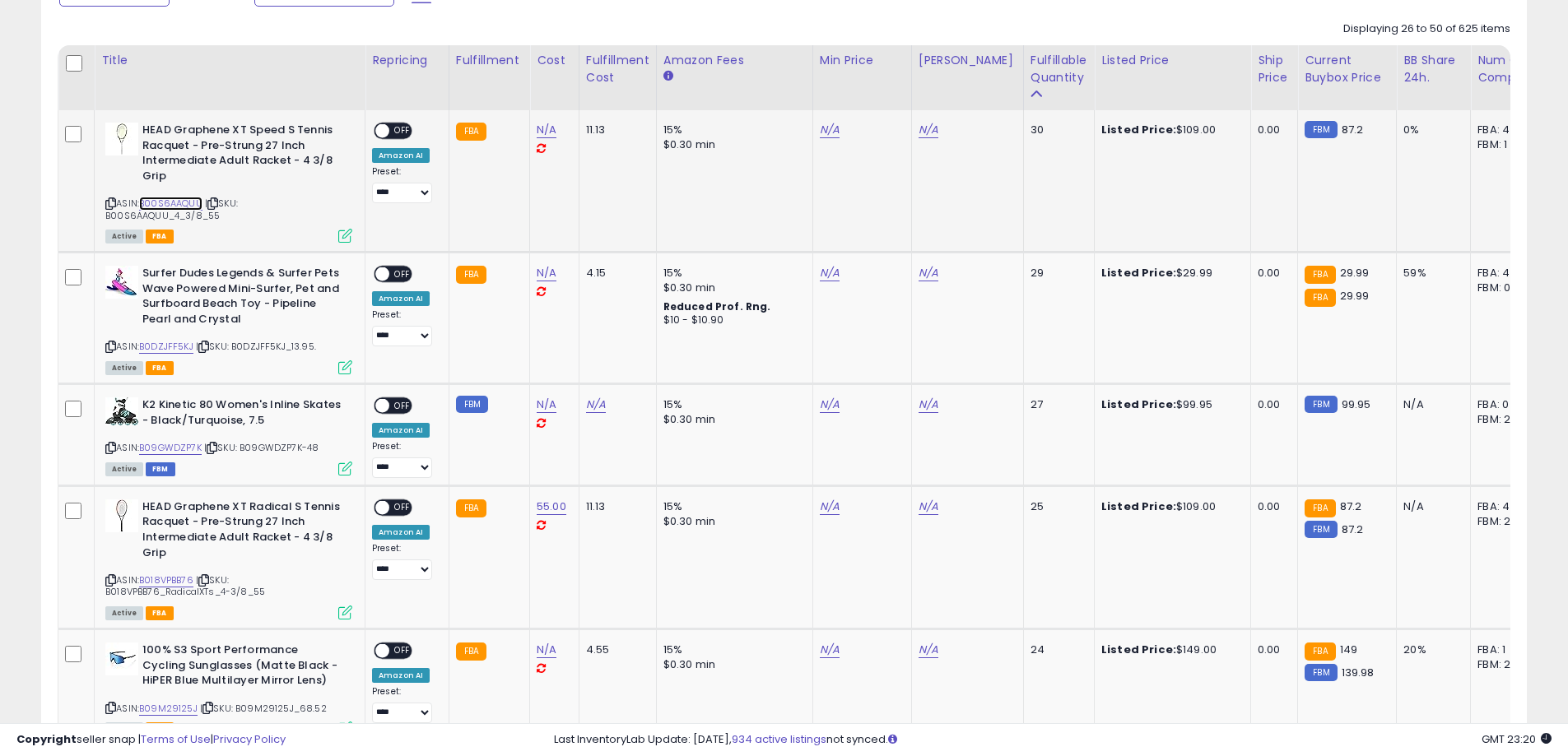 click on "B00S6AAQUU" at bounding box center [170, 203] 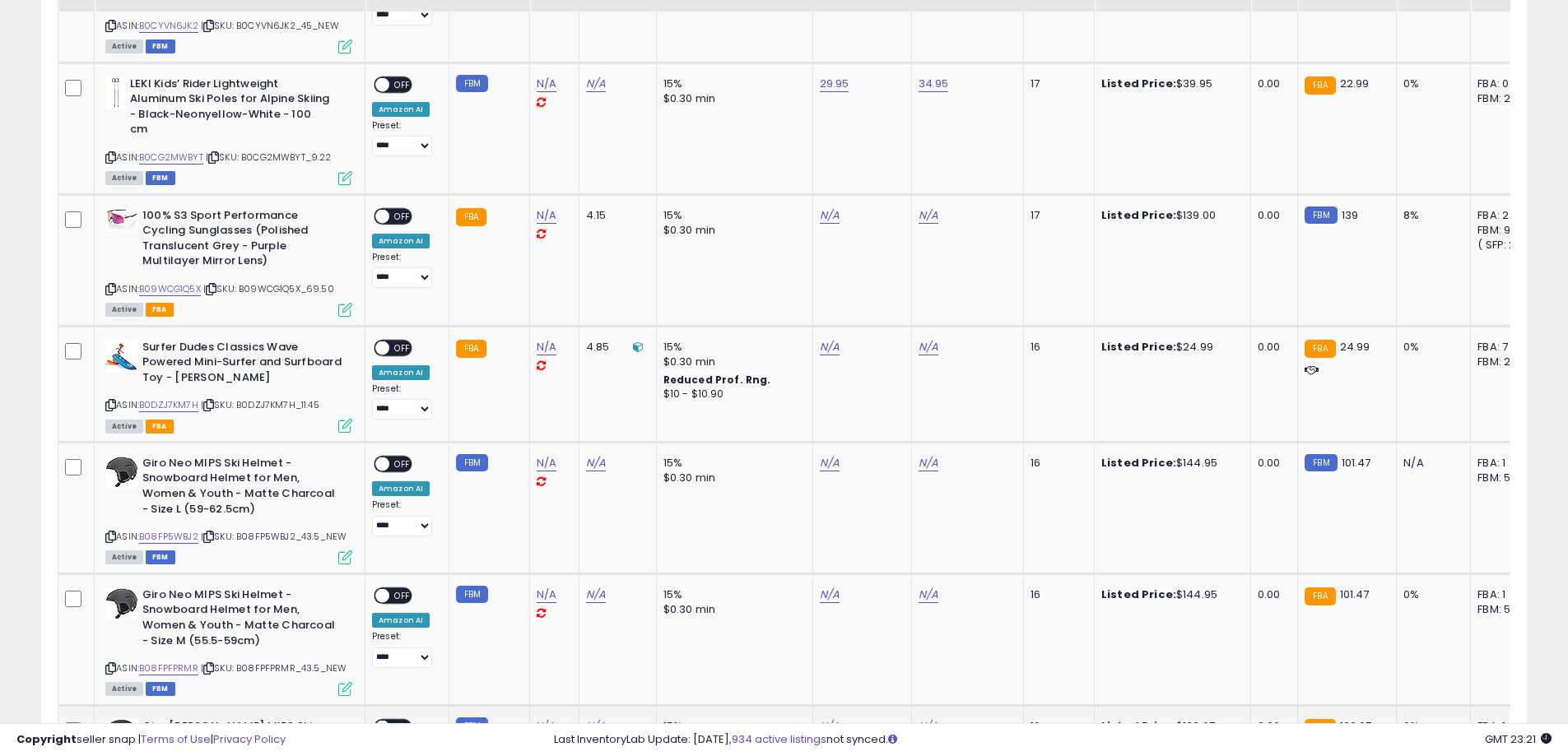 scroll, scrollTop: 3004, scrollLeft: 0, axis: vertical 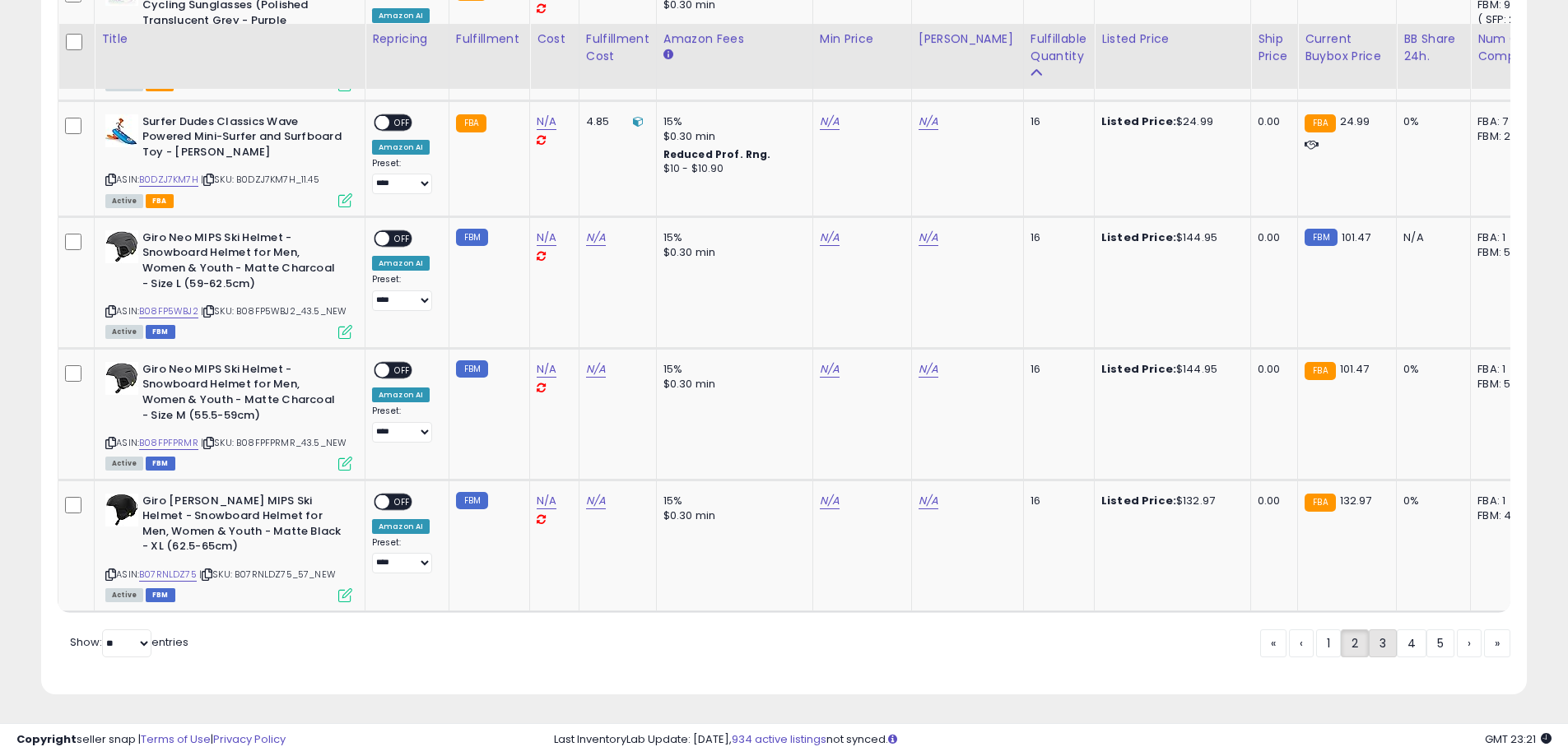 click on "3" 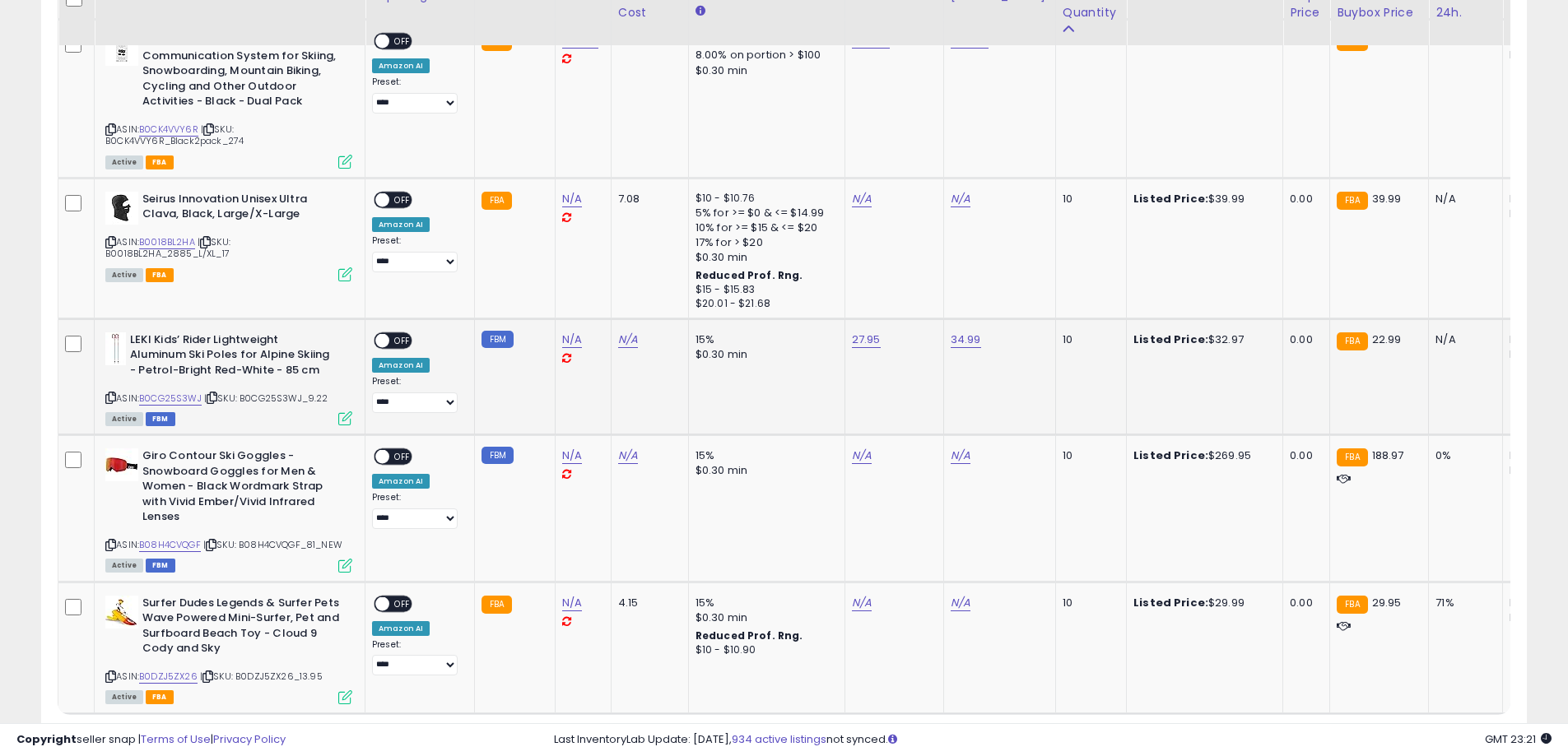 scroll, scrollTop: 3184, scrollLeft: 0, axis: vertical 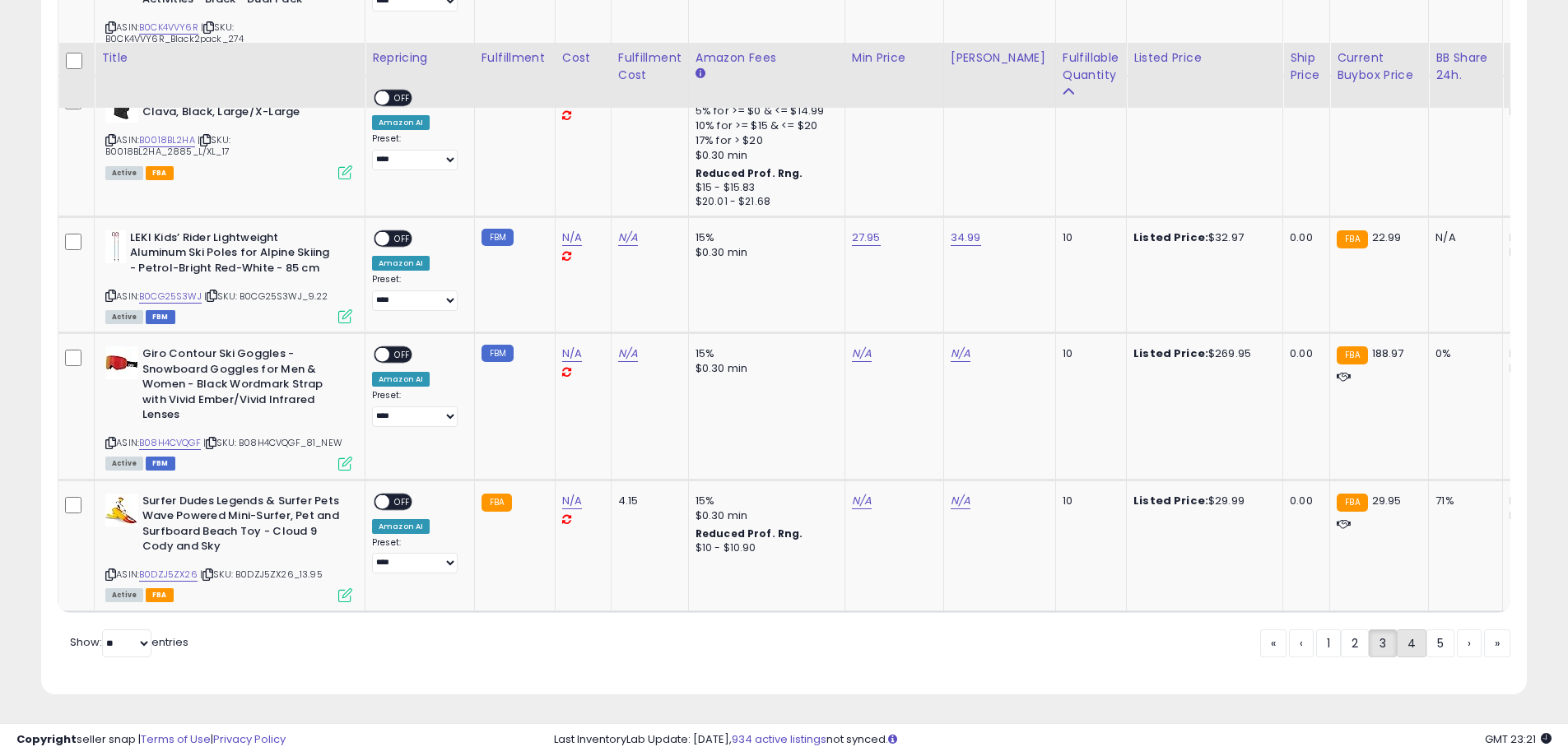 click on "4" 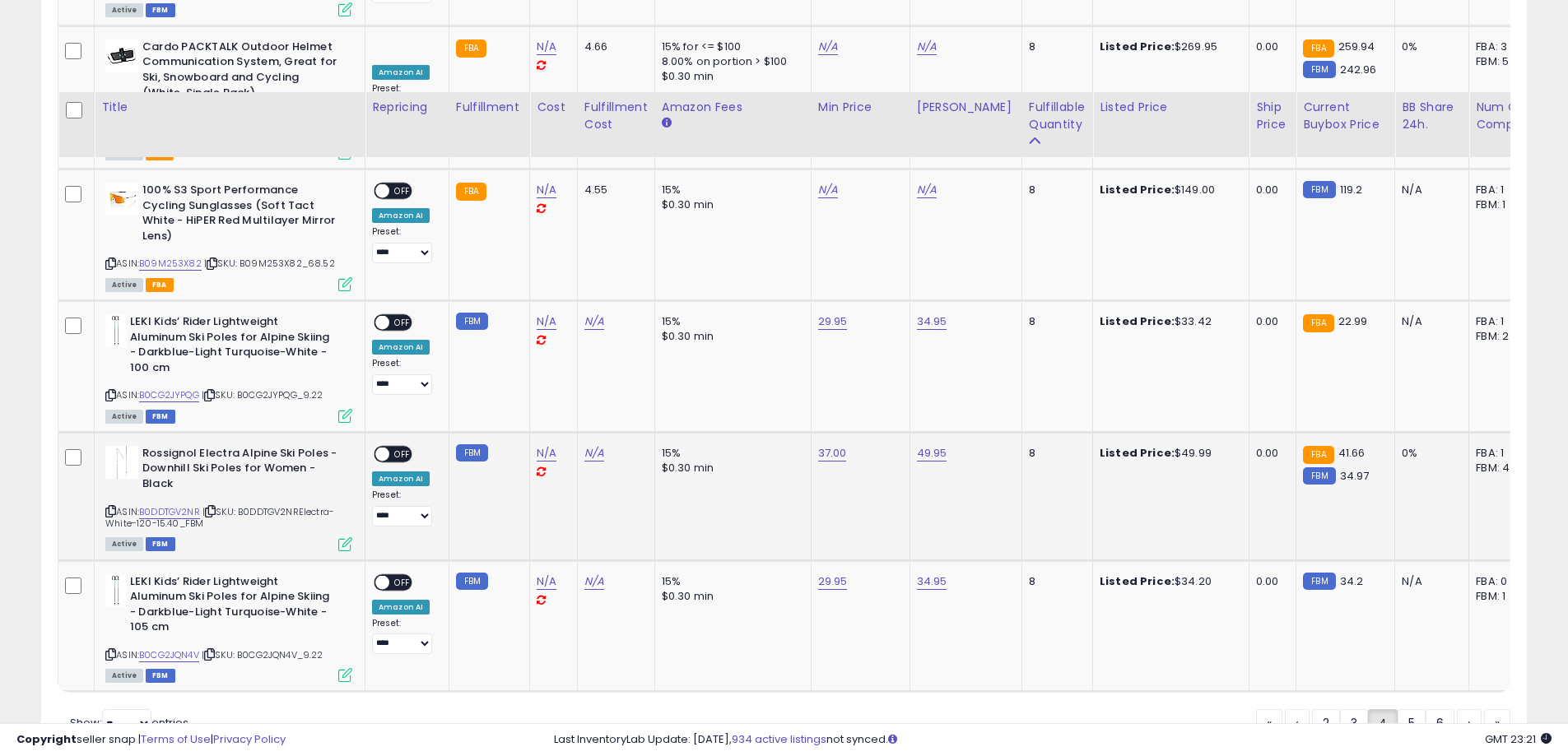 scroll, scrollTop: 3157, scrollLeft: 0, axis: vertical 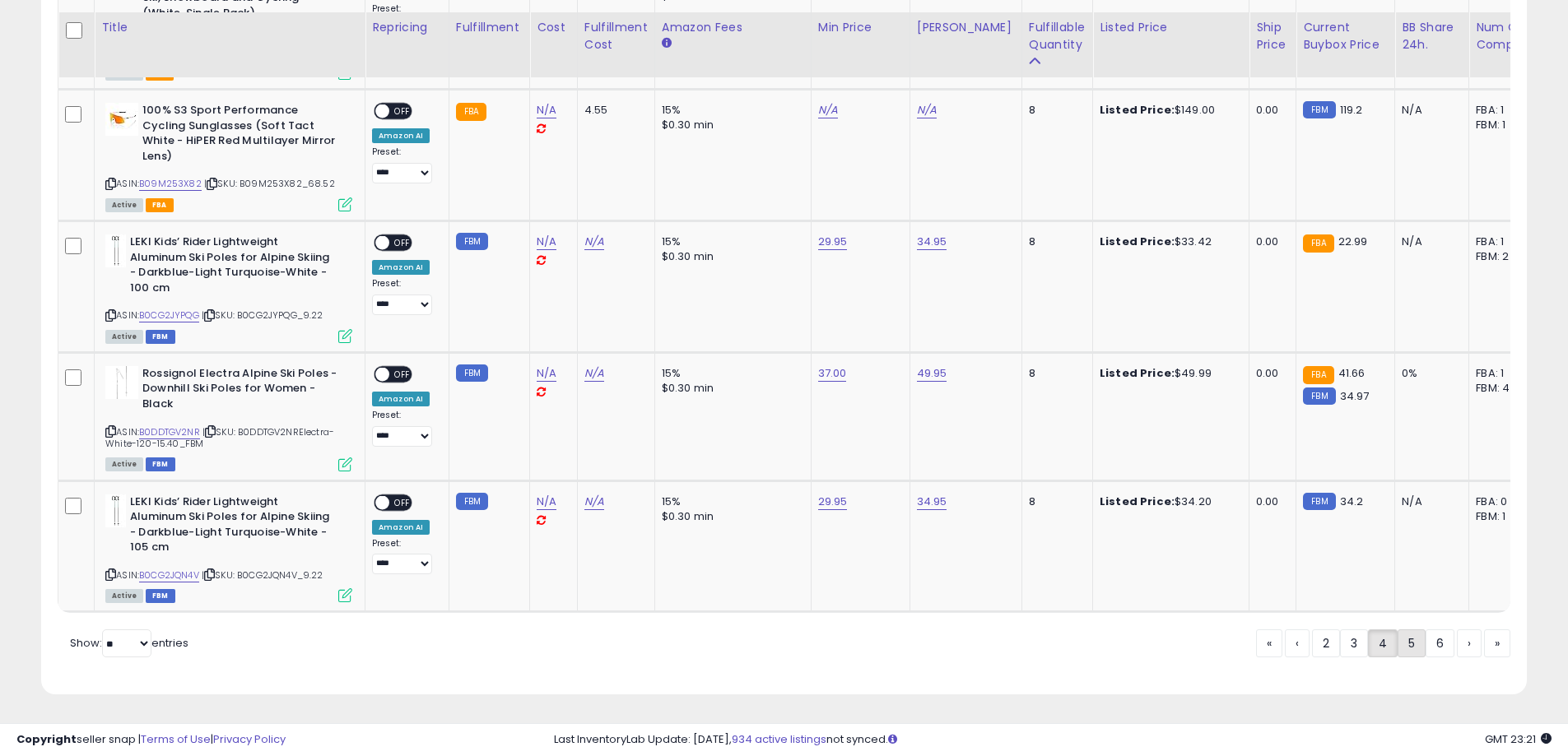 click on "5" 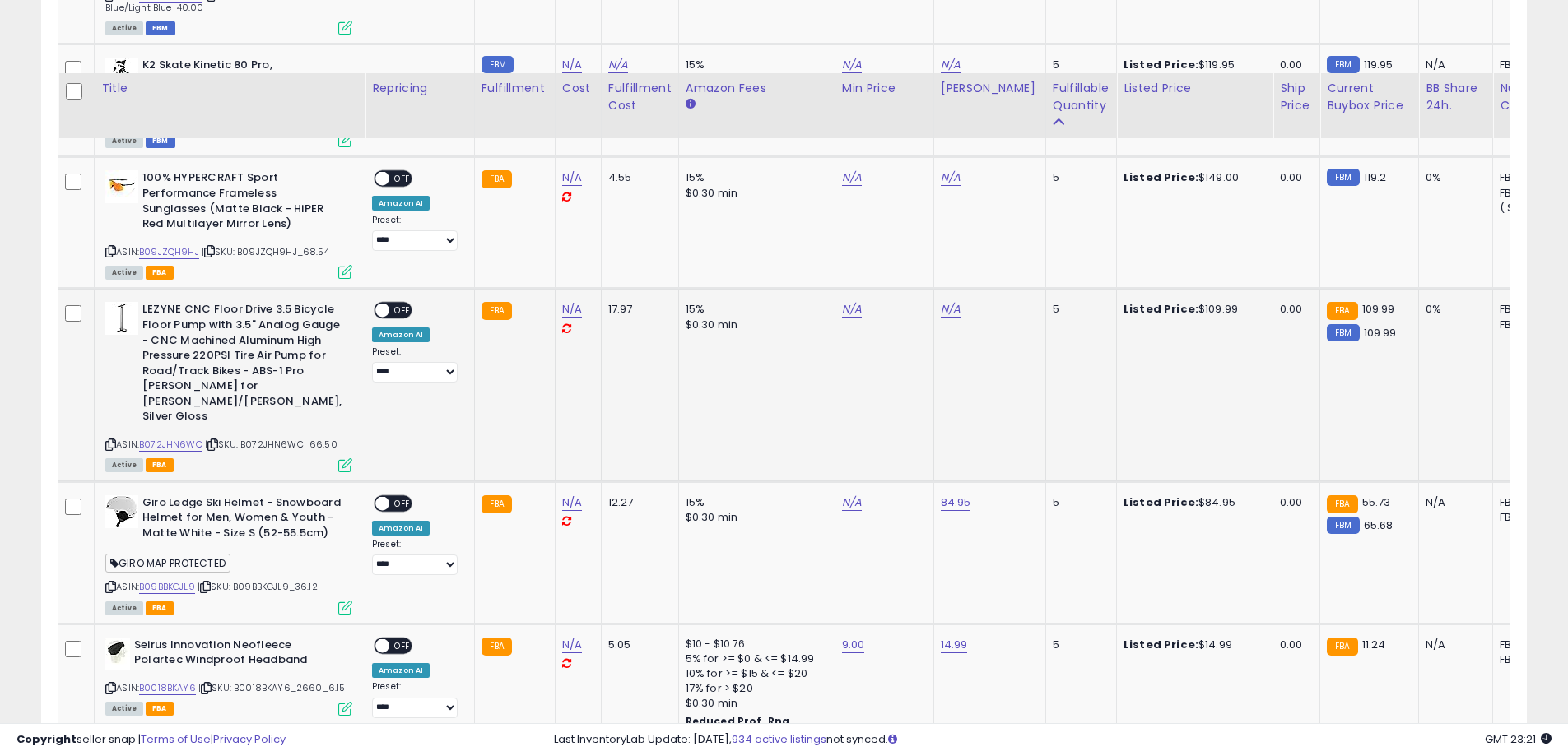 scroll, scrollTop: 3460, scrollLeft: 0, axis: vertical 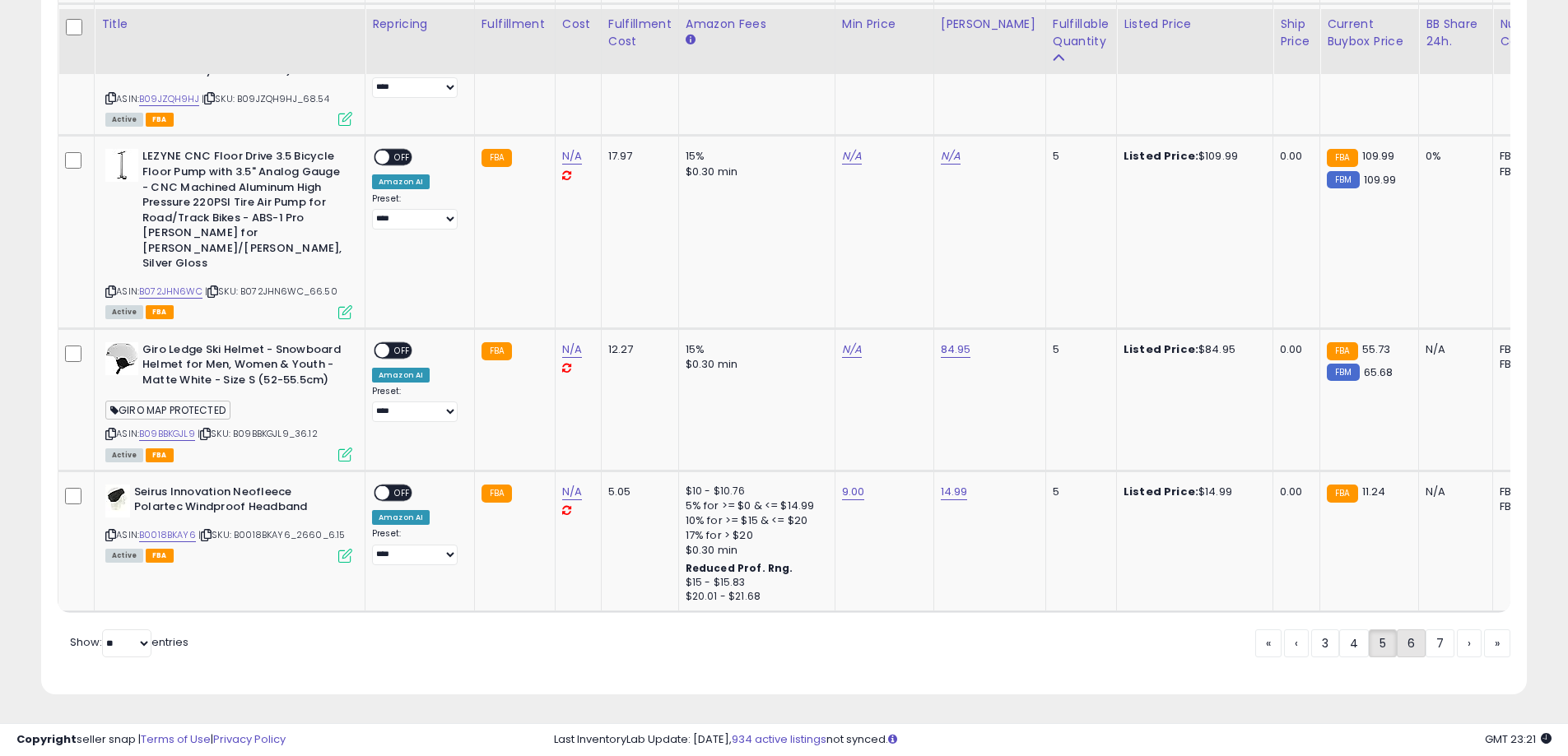 click on "6" 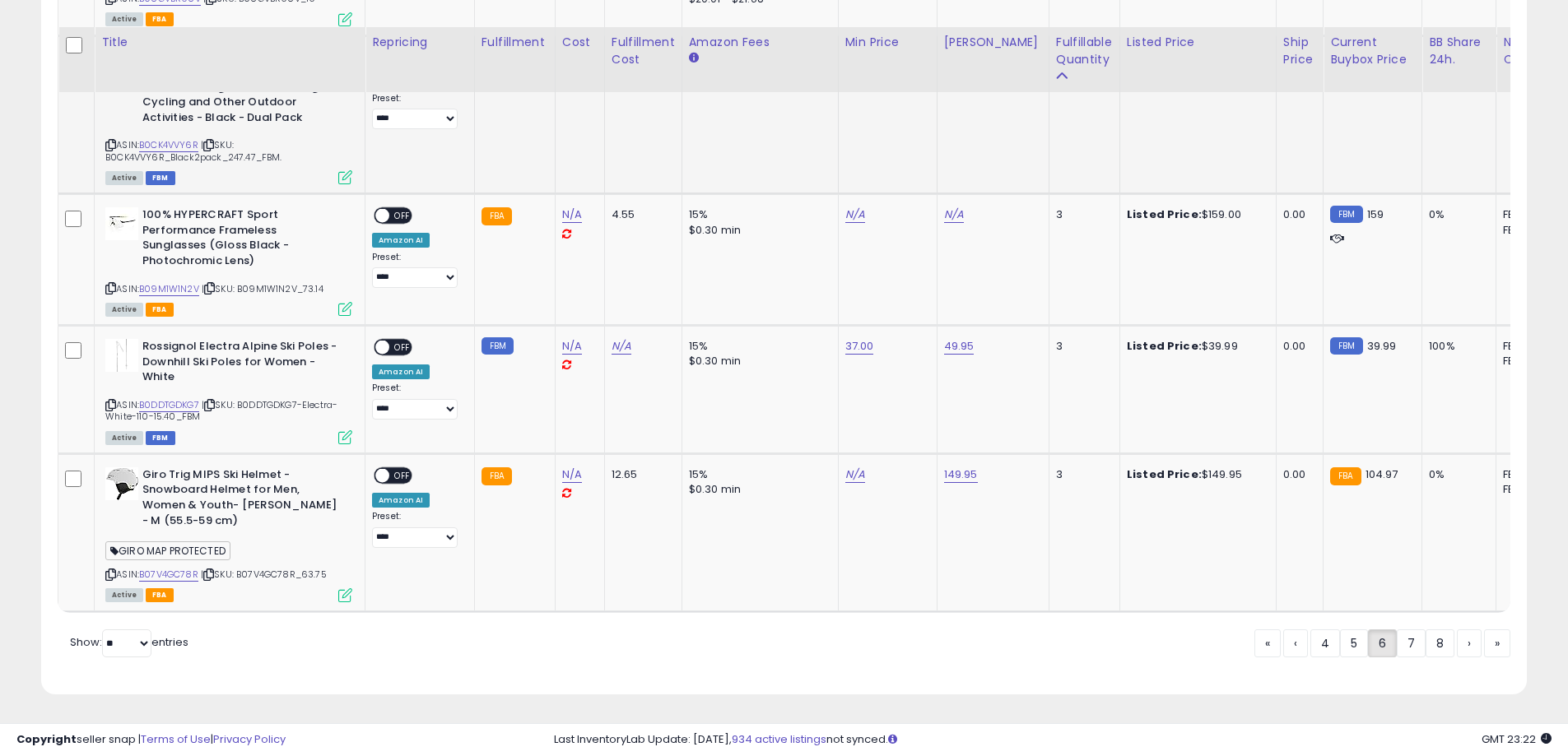 scroll, scrollTop: 3524, scrollLeft: 0, axis: vertical 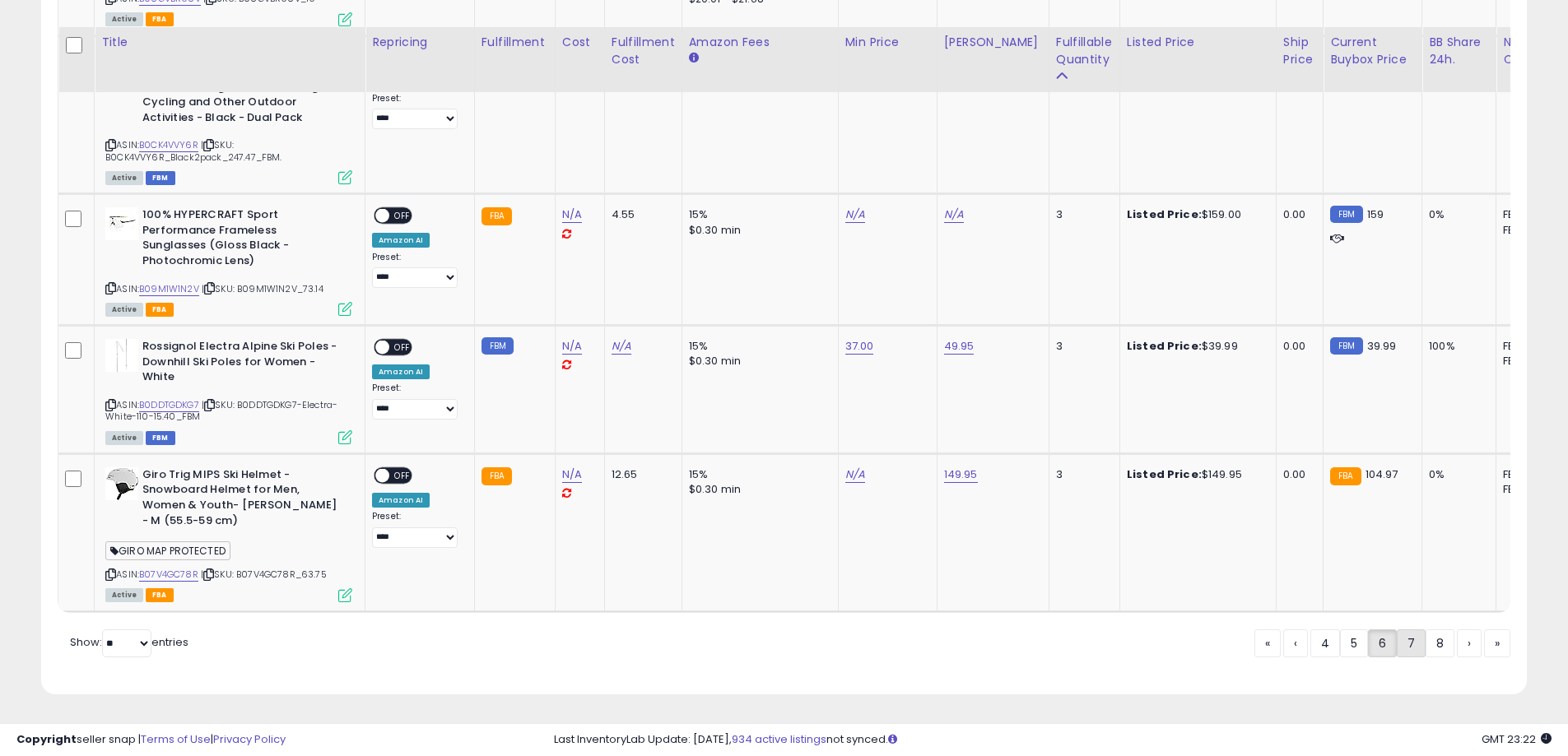click on "7" 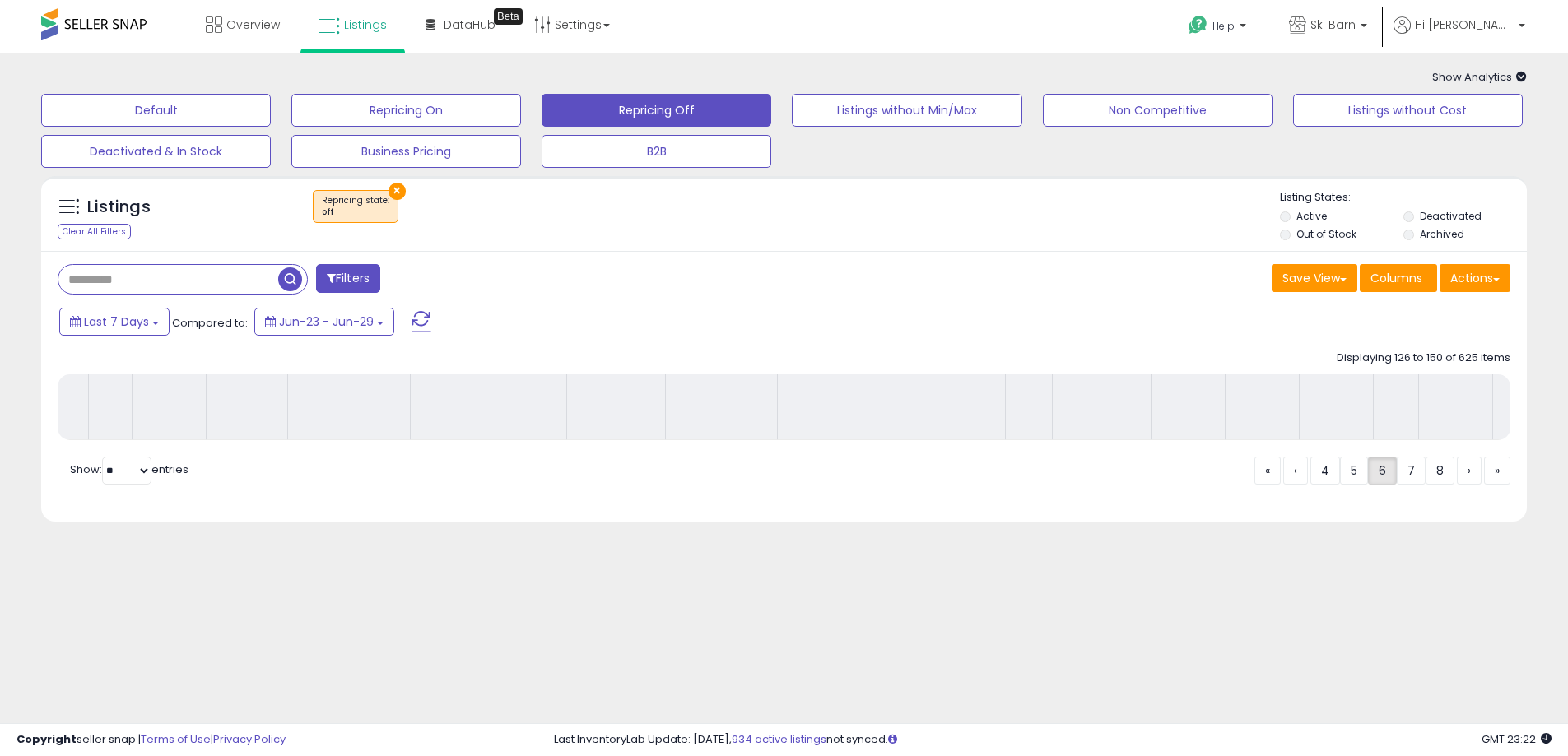 scroll, scrollTop: 0, scrollLeft: 0, axis: both 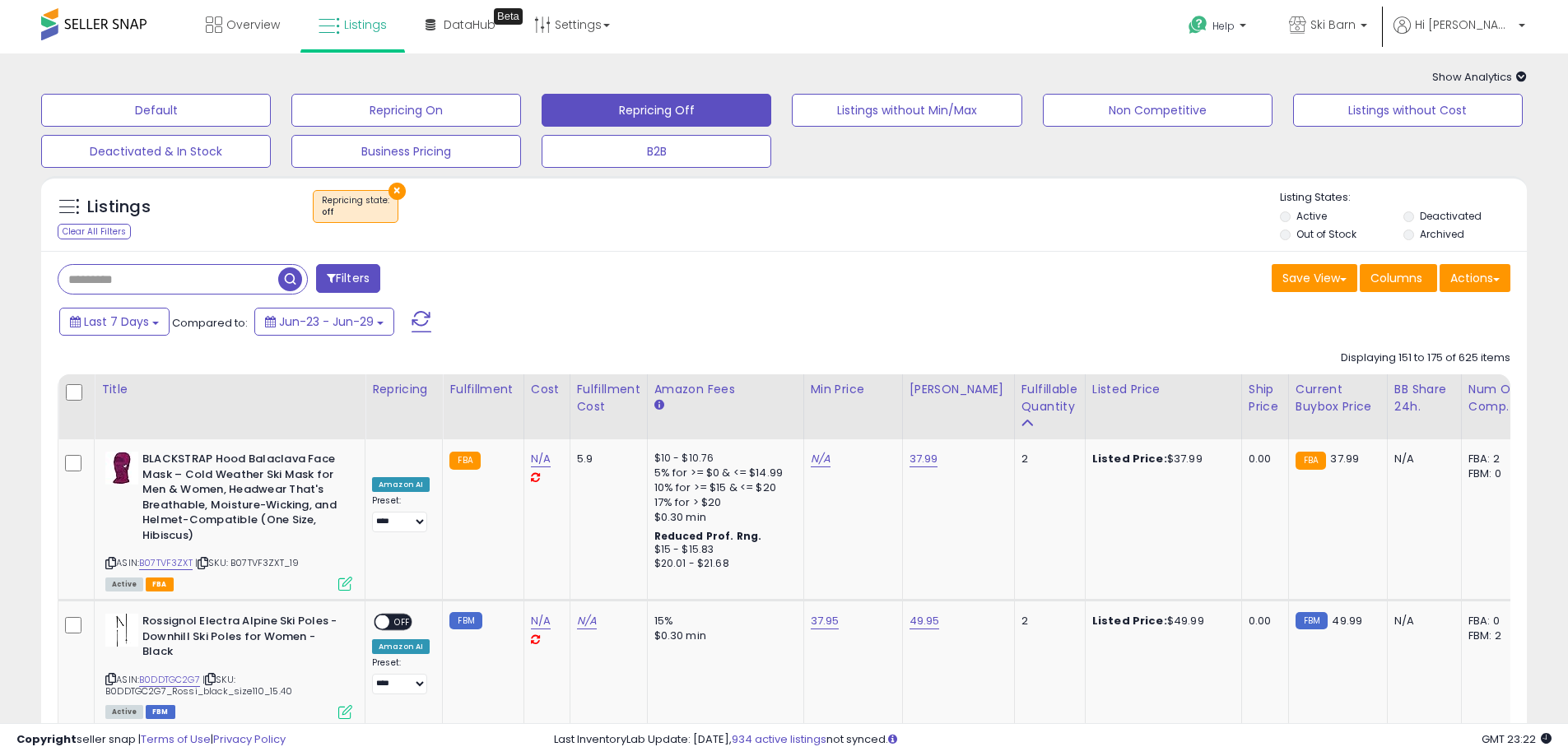 drag, startPoint x: 901, startPoint y: 500, endPoint x: 901, endPoint y: 235, distance: 265 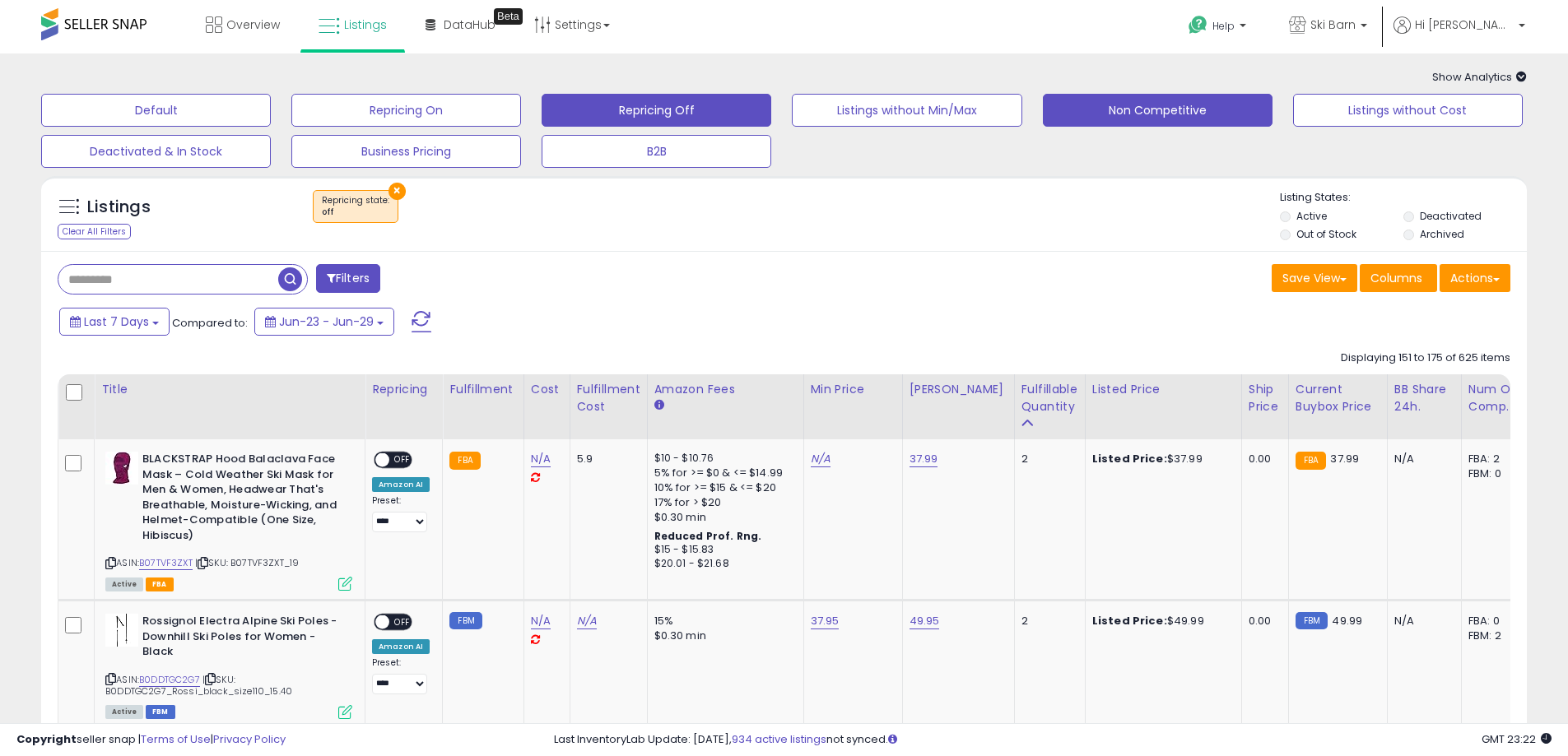 click on "Non Competitive" at bounding box center [156, 110] 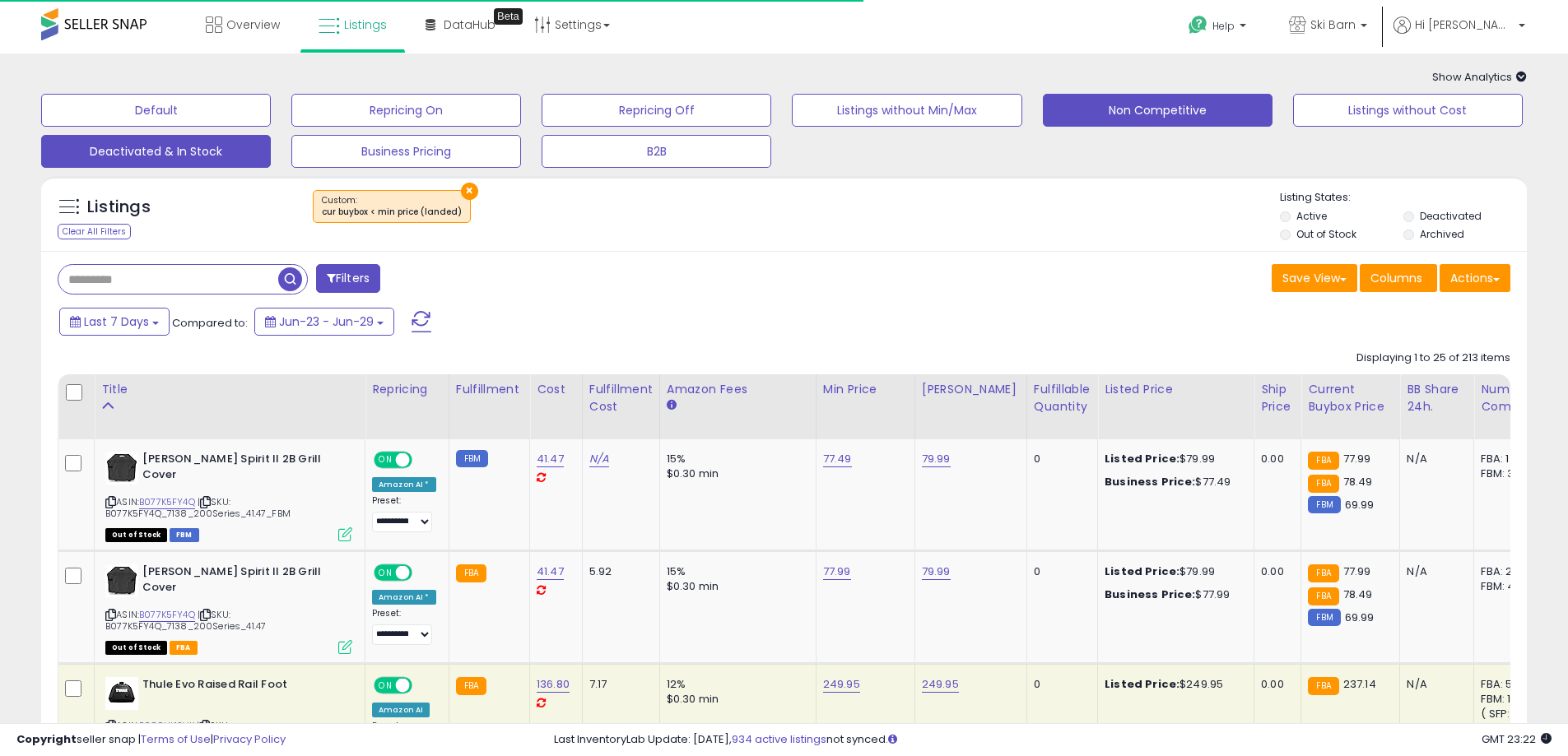click on "Deactivated & In Stock" at bounding box center (156, 110) 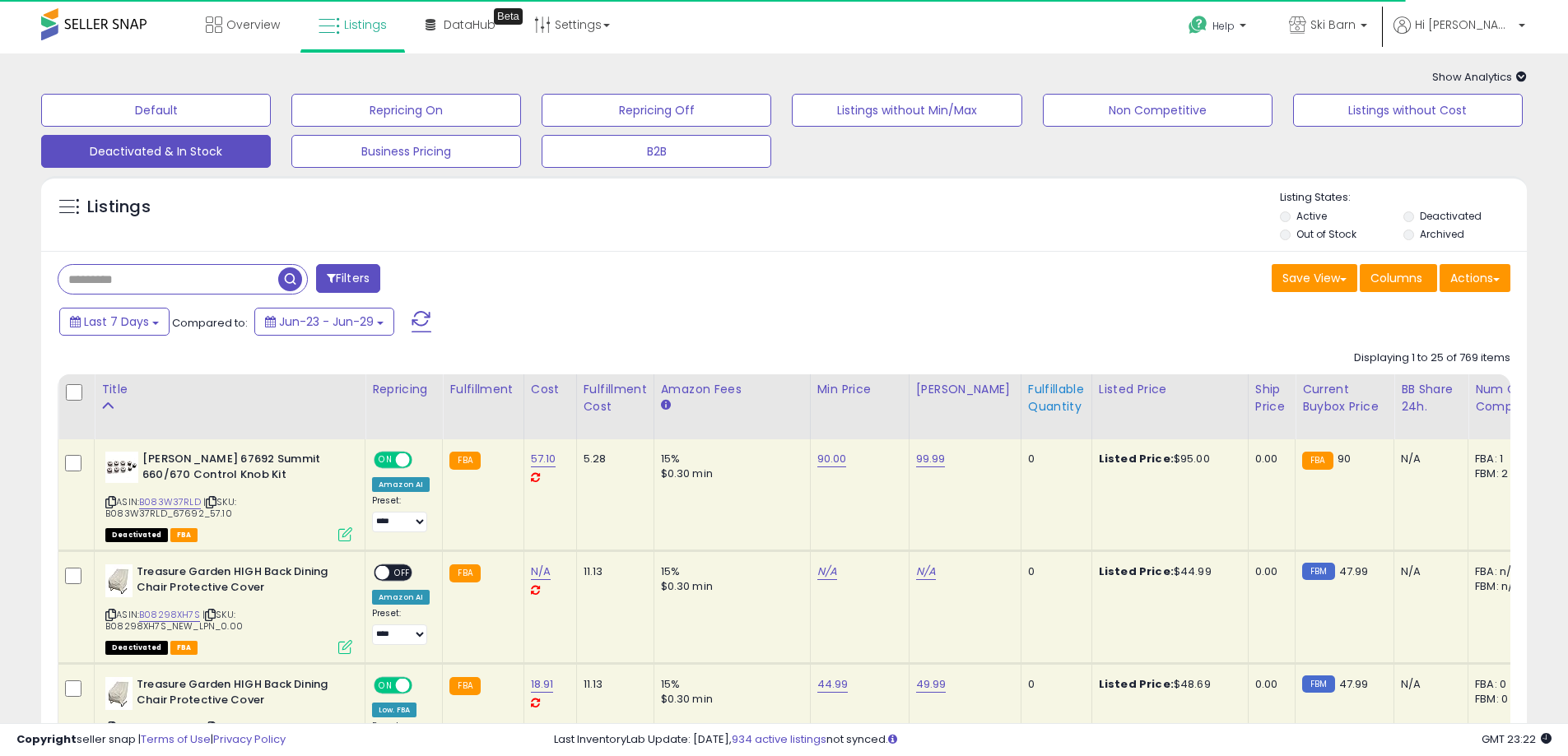 click on "Fulfillable Quantity" at bounding box center [1056, 398] 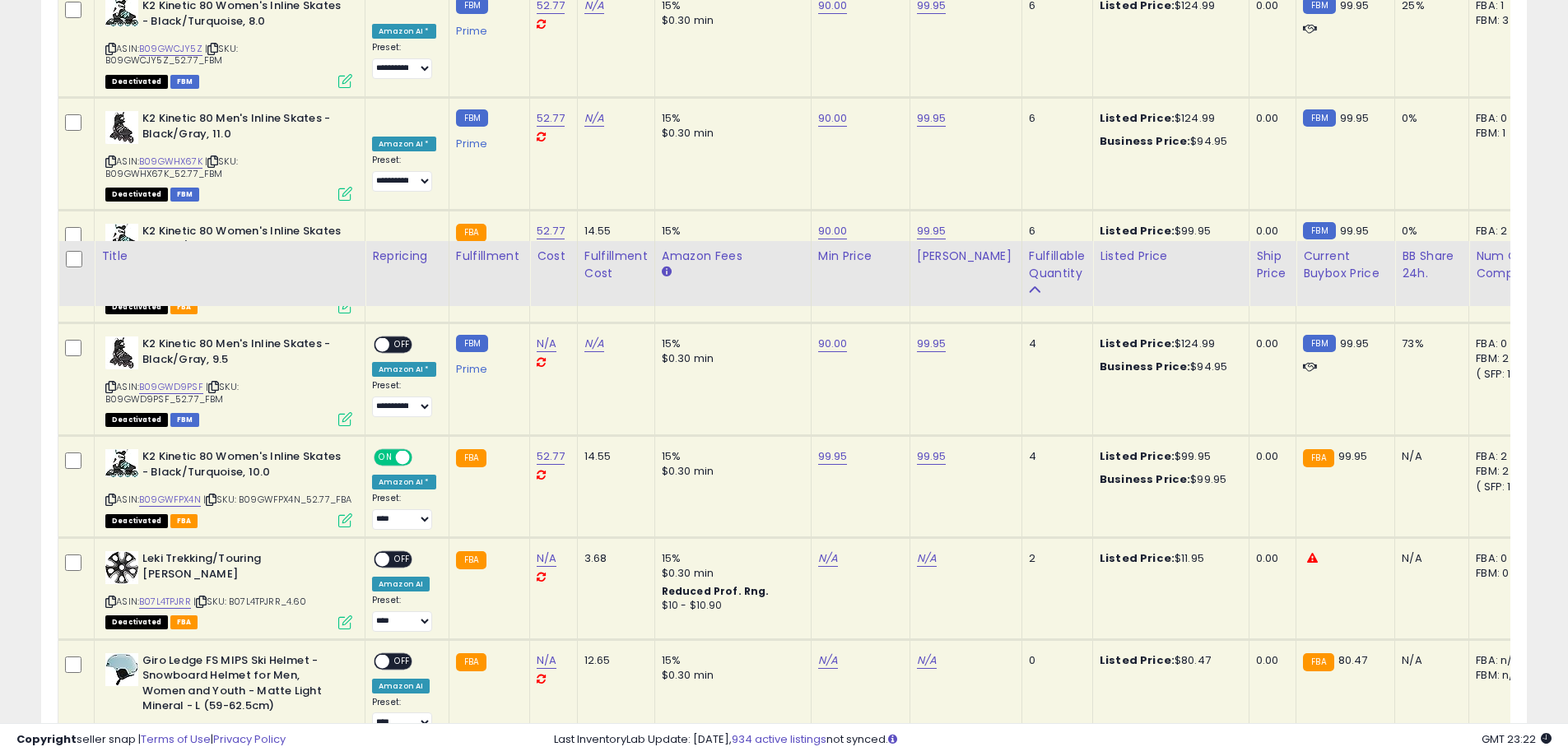 scroll, scrollTop: 1481, scrollLeft: 0, axis: vertical 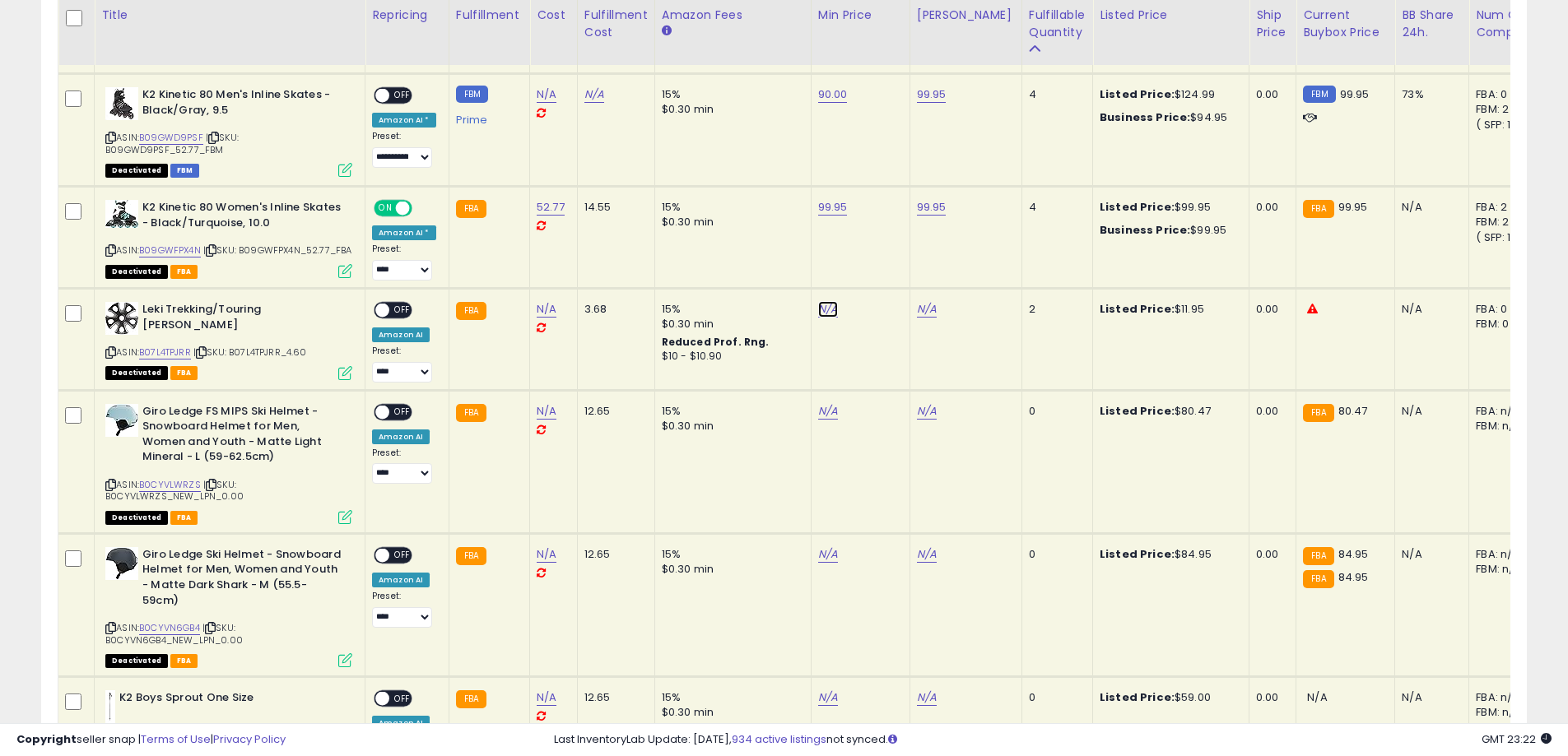 click on "N/A" at bounding box center [828, 309] 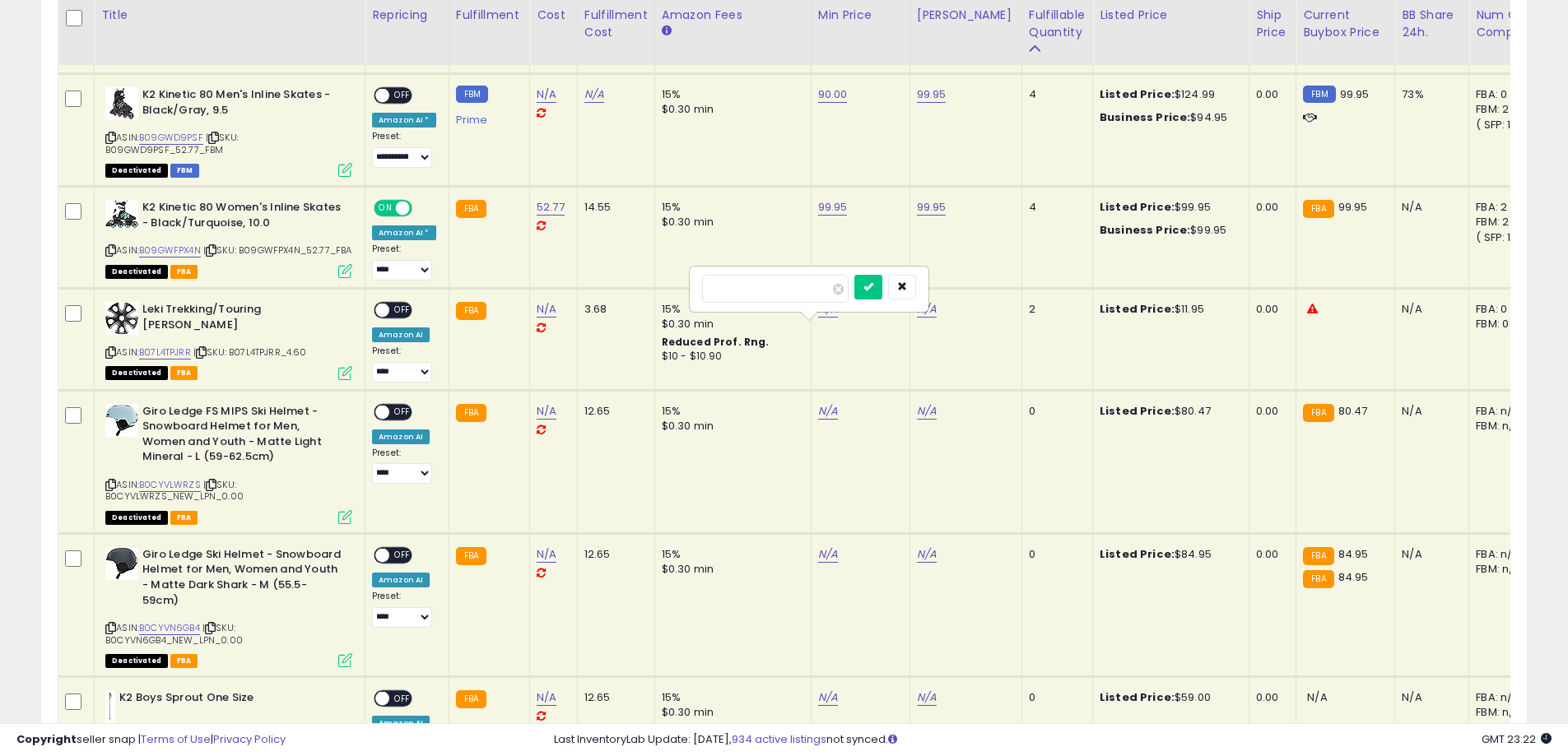 type on "*" 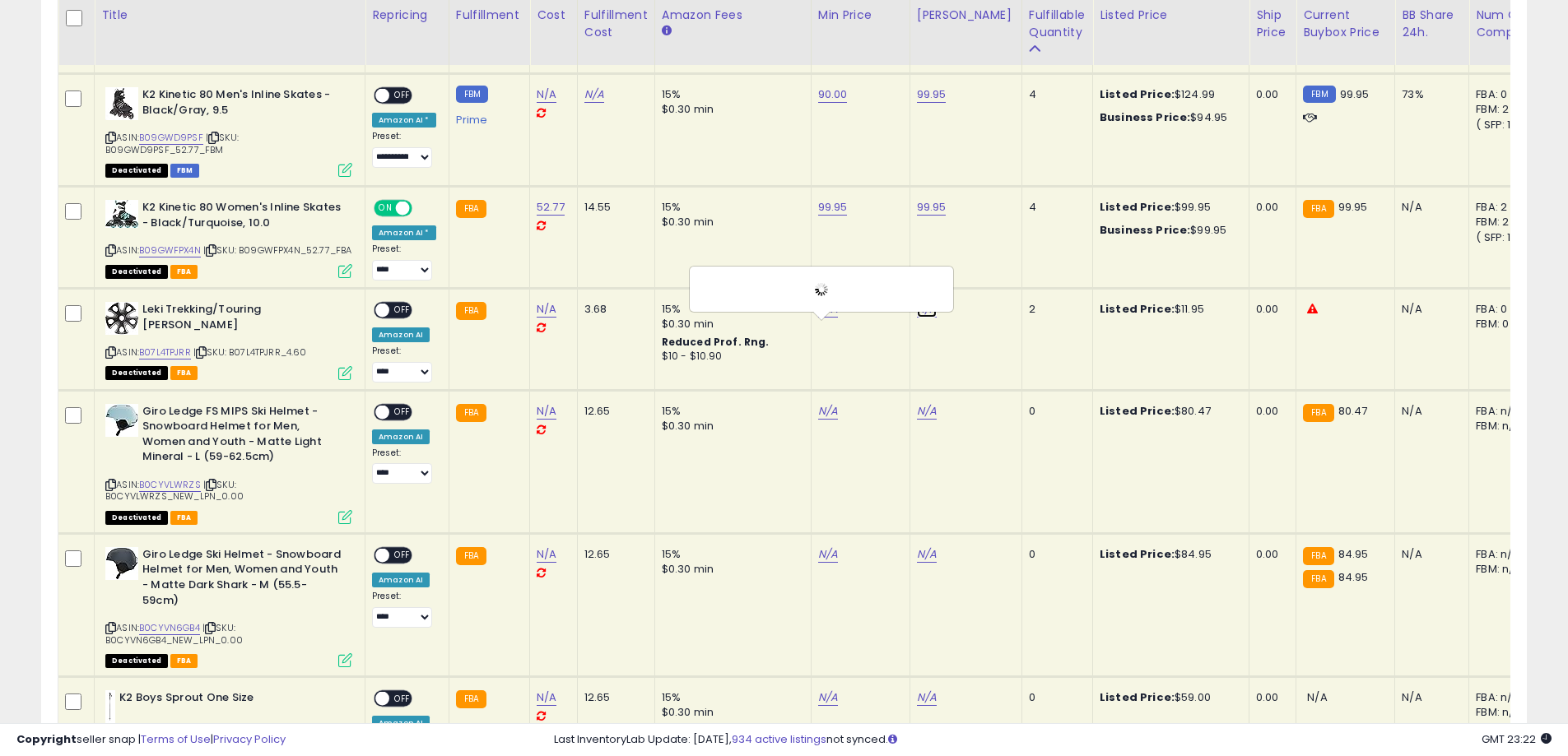 click on "N/A" at bounding box center [927, 309] 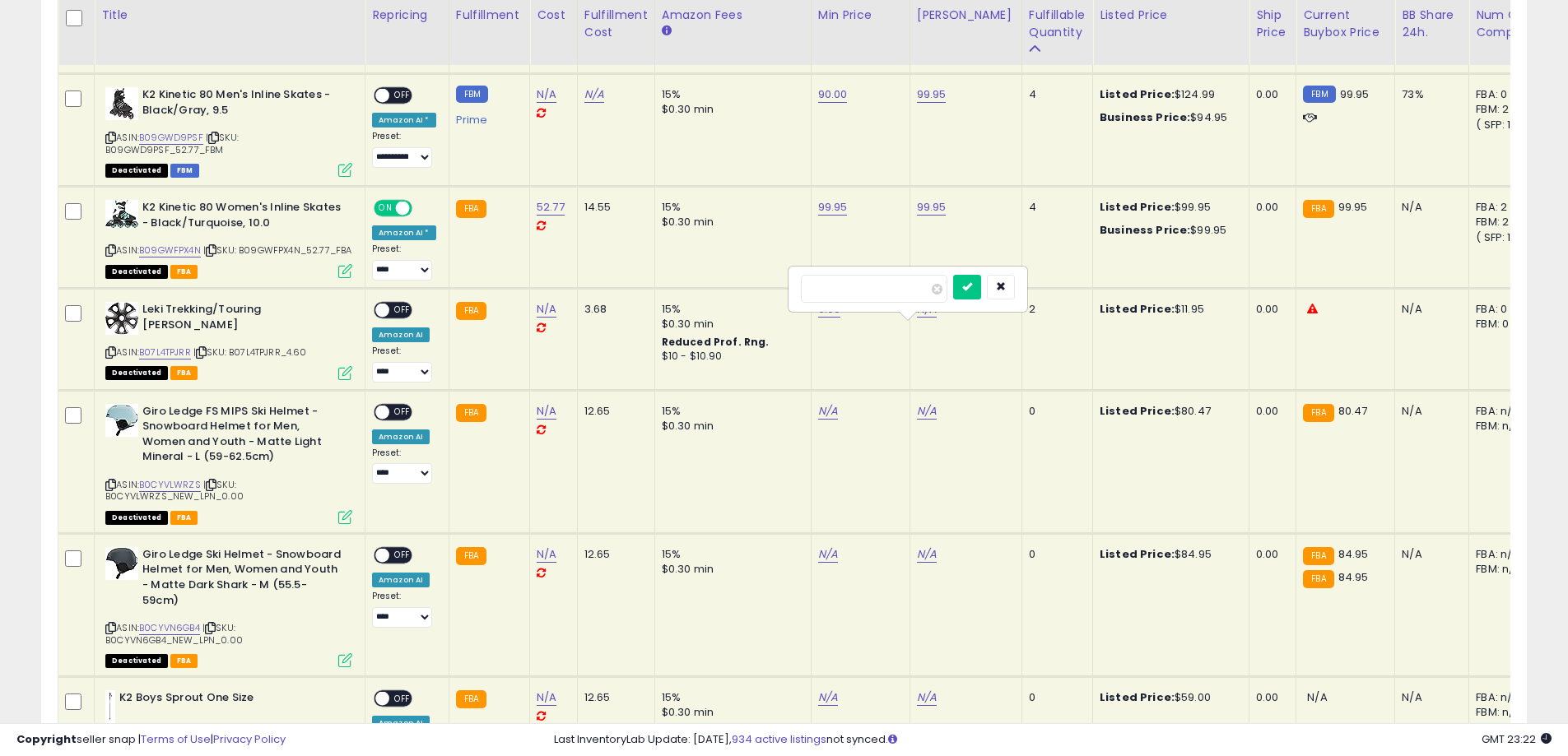 type on "**" 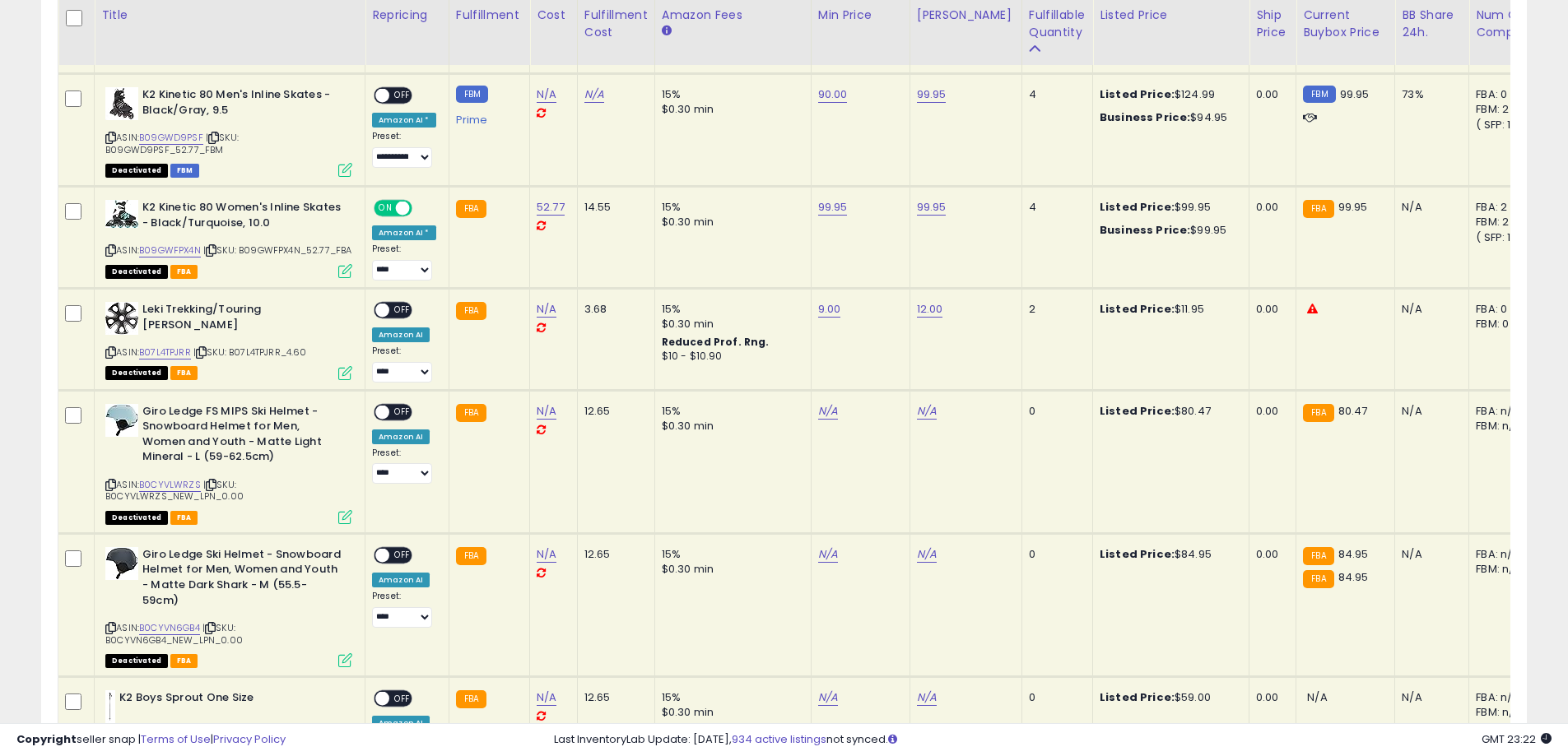 click on "**********" at bounding box center [404, 342] 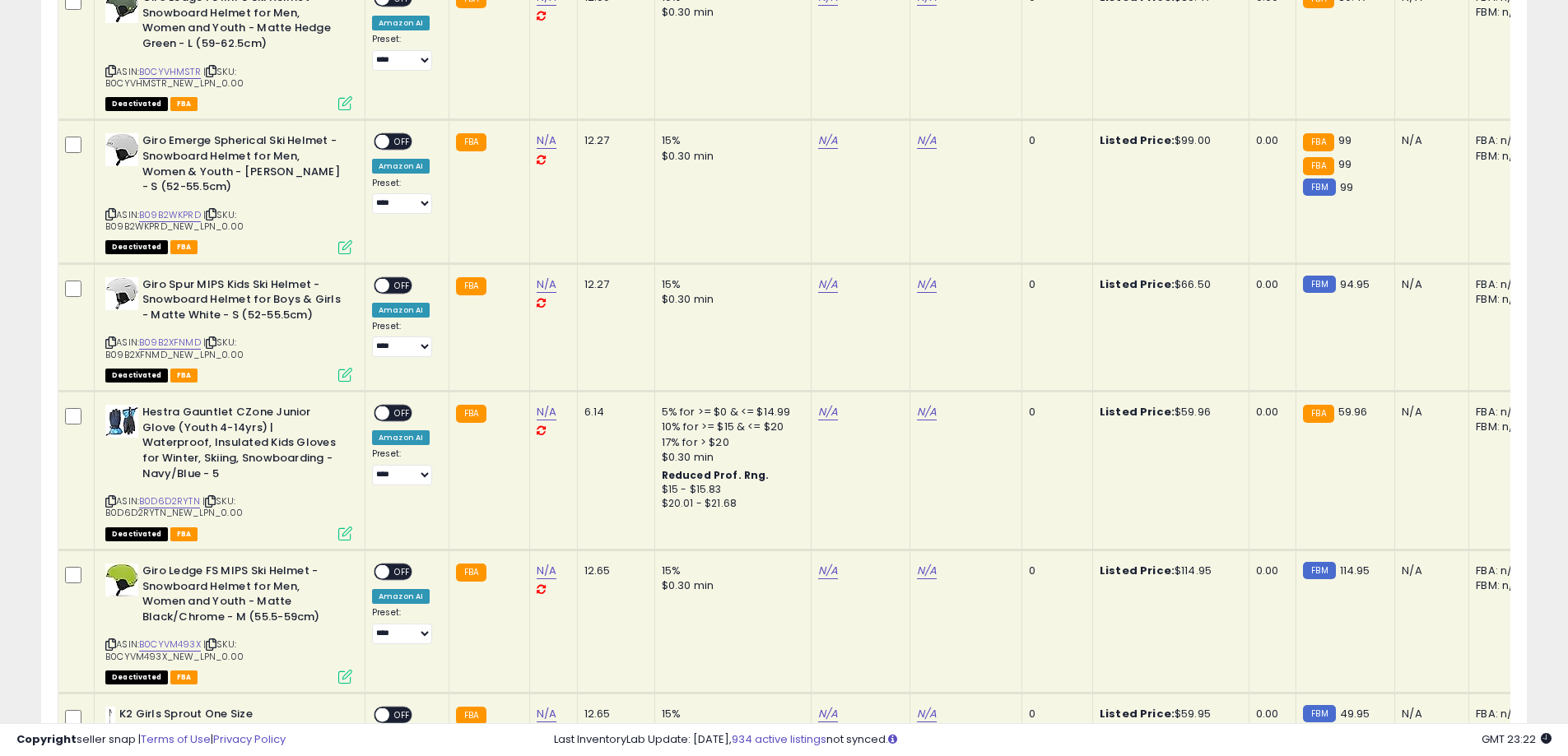 scroll, scrollTop: 0, scrollLeft: 0, axis: both 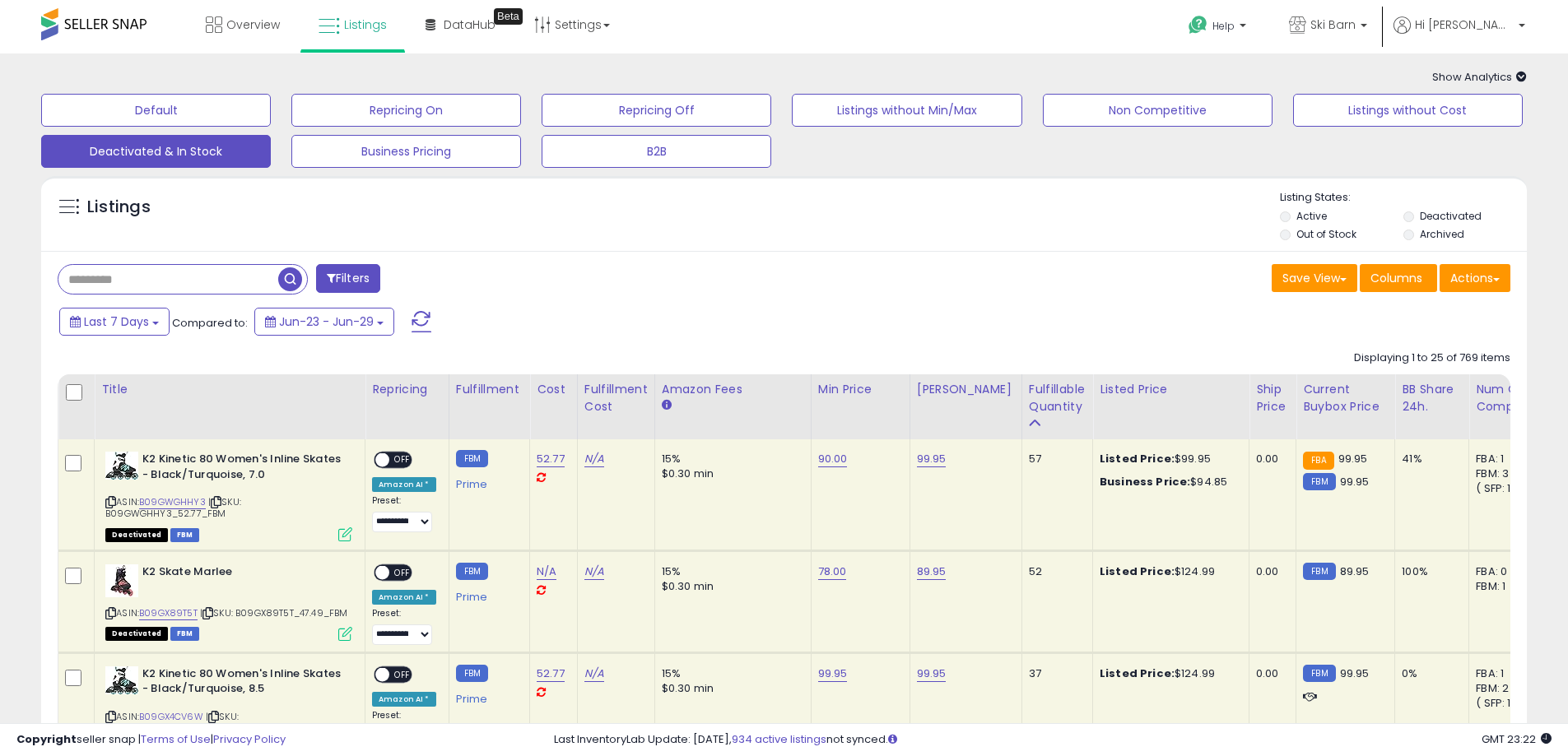 drag, startPoint x: 704, startPoint y: 489, endPoint x: 708, endPoint y: 231, distance: 258.031 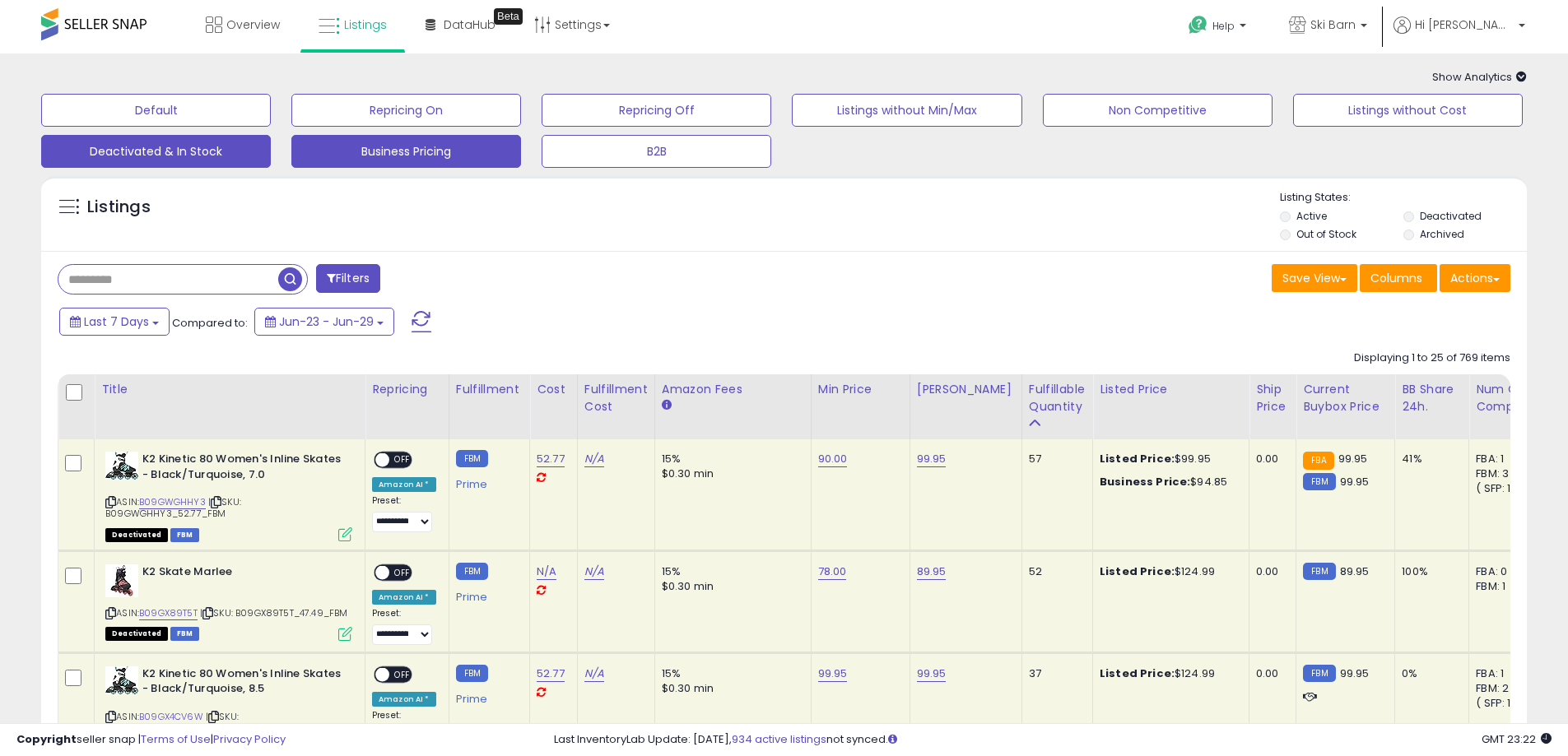 click on "Business Pricing" at bounding box center [156, 110] 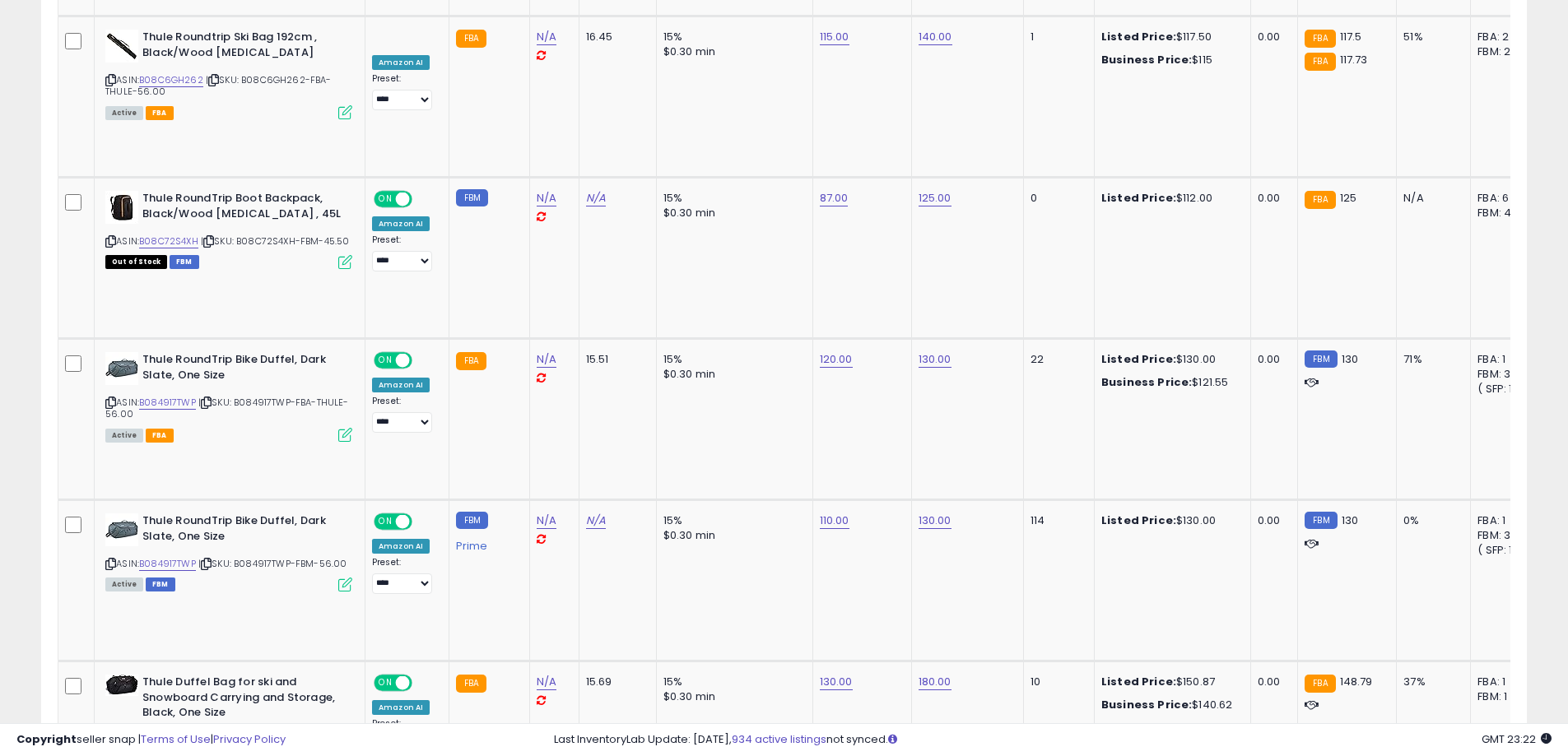 scroll, scrollTop: 0, scrollLeft: 0, axis: both 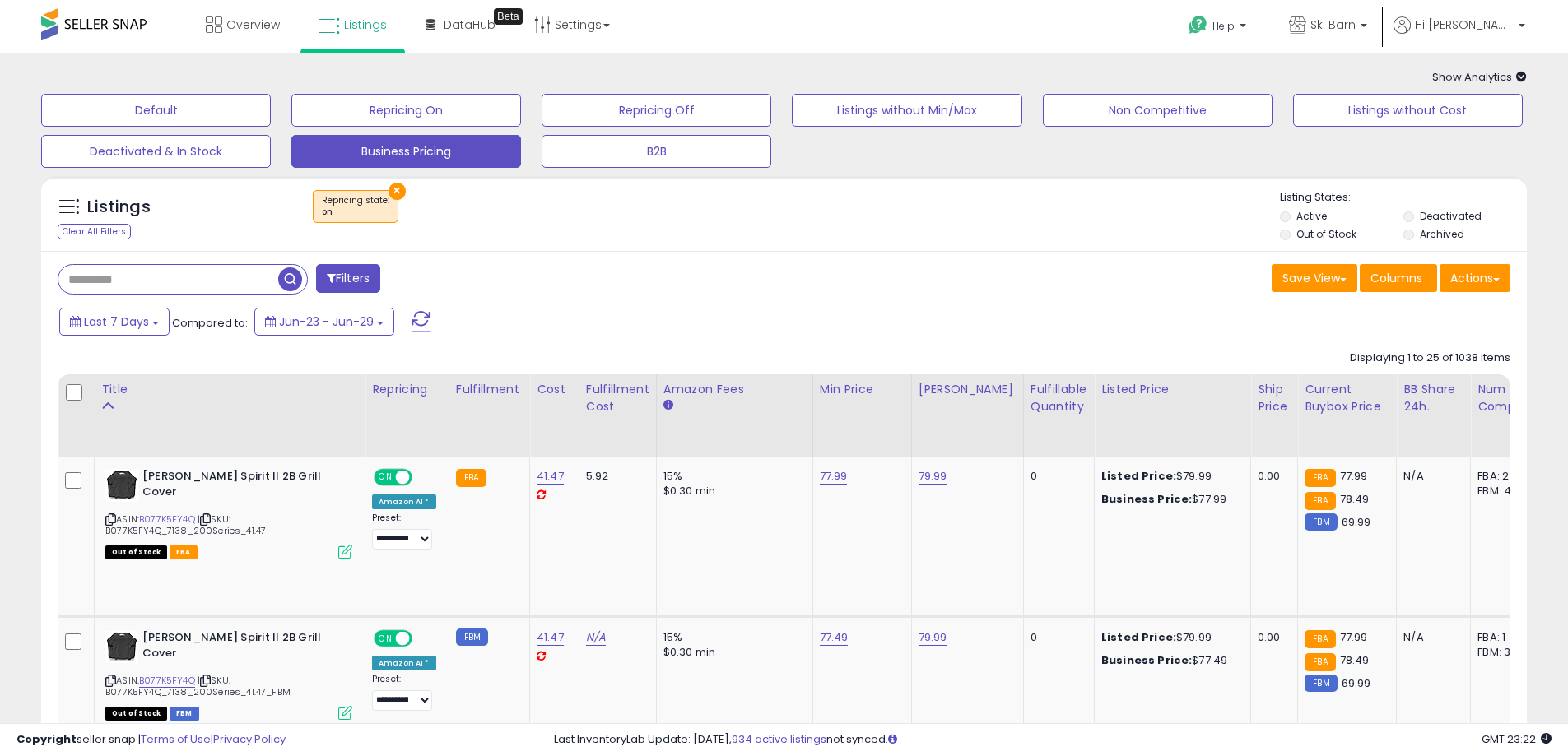 drag, startPoint x: 635, startPoint y: 526, endPoint x: 534, endPoint y: 262, distance: 282.66057 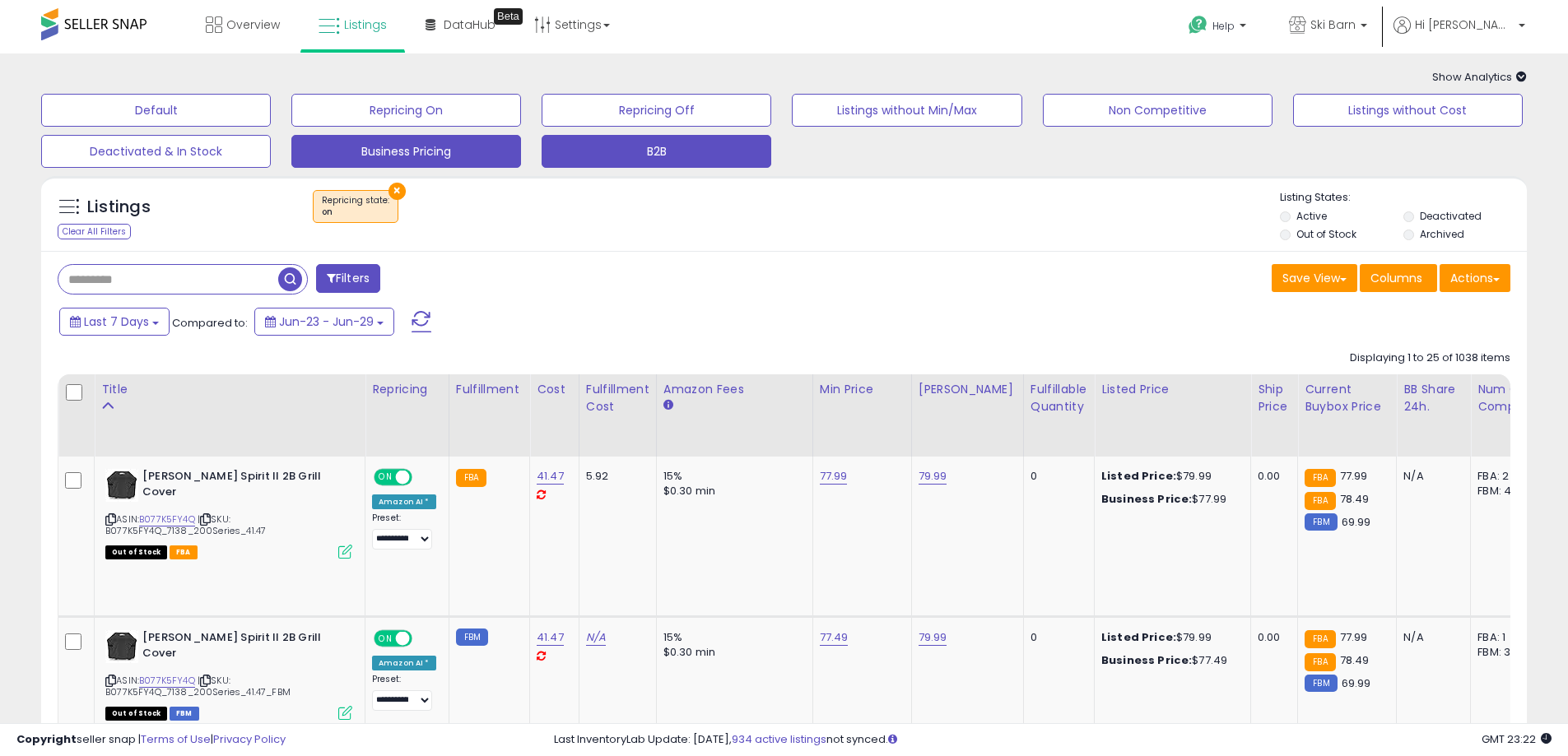 click on "B2B" at bounding box center (156, 110) 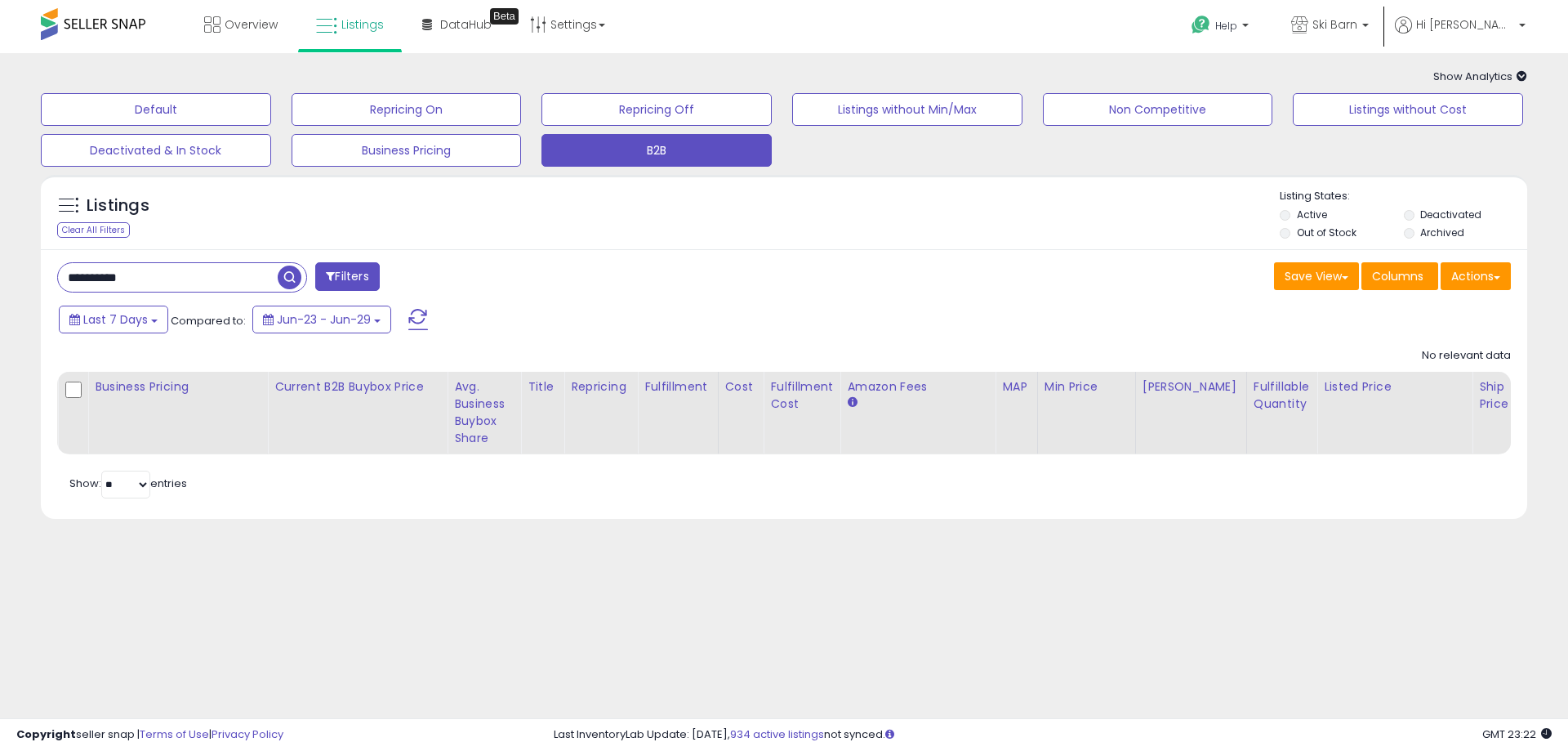 click on "**********" at bounding box center (784, 384) 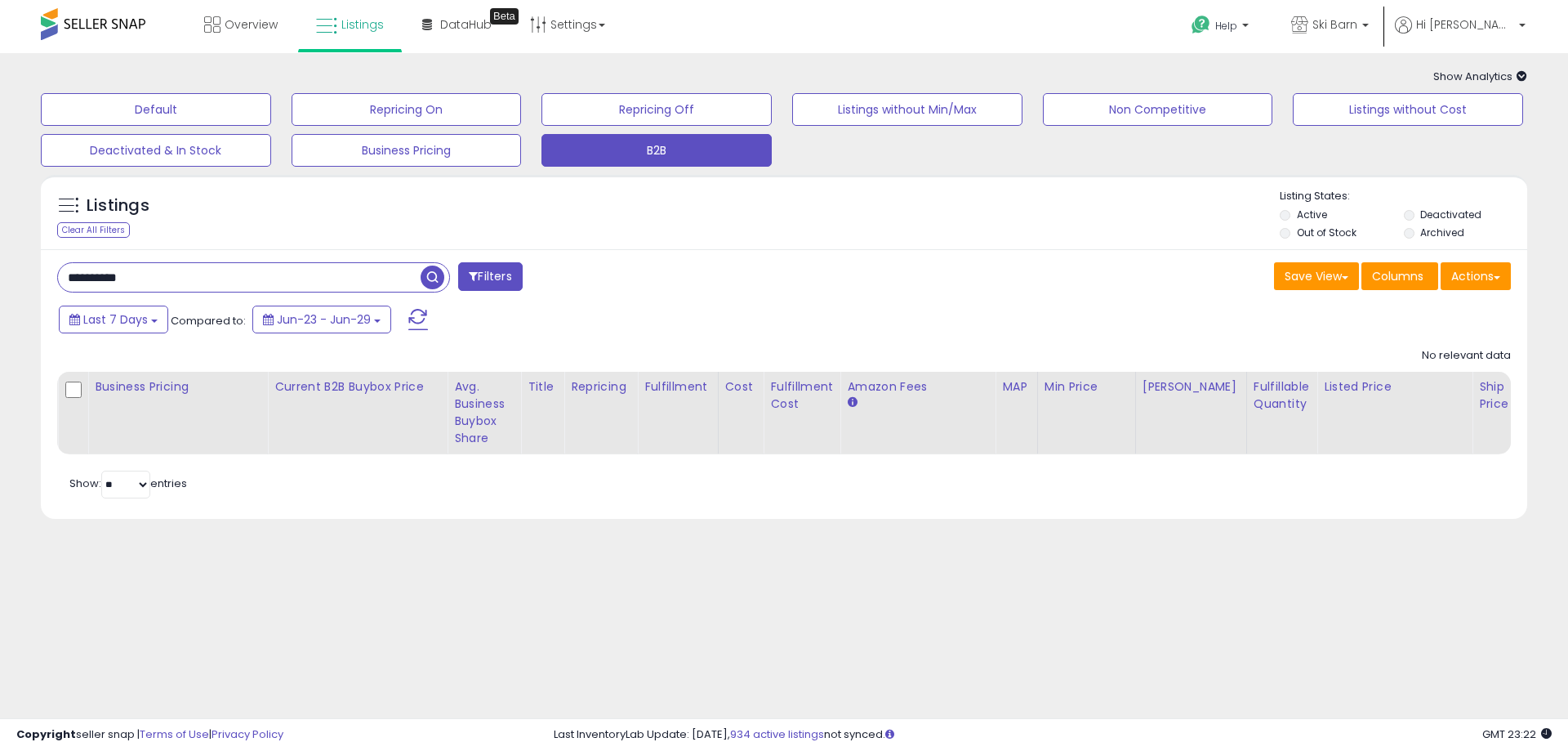 click on "**********" at bounding box center [239, 277] 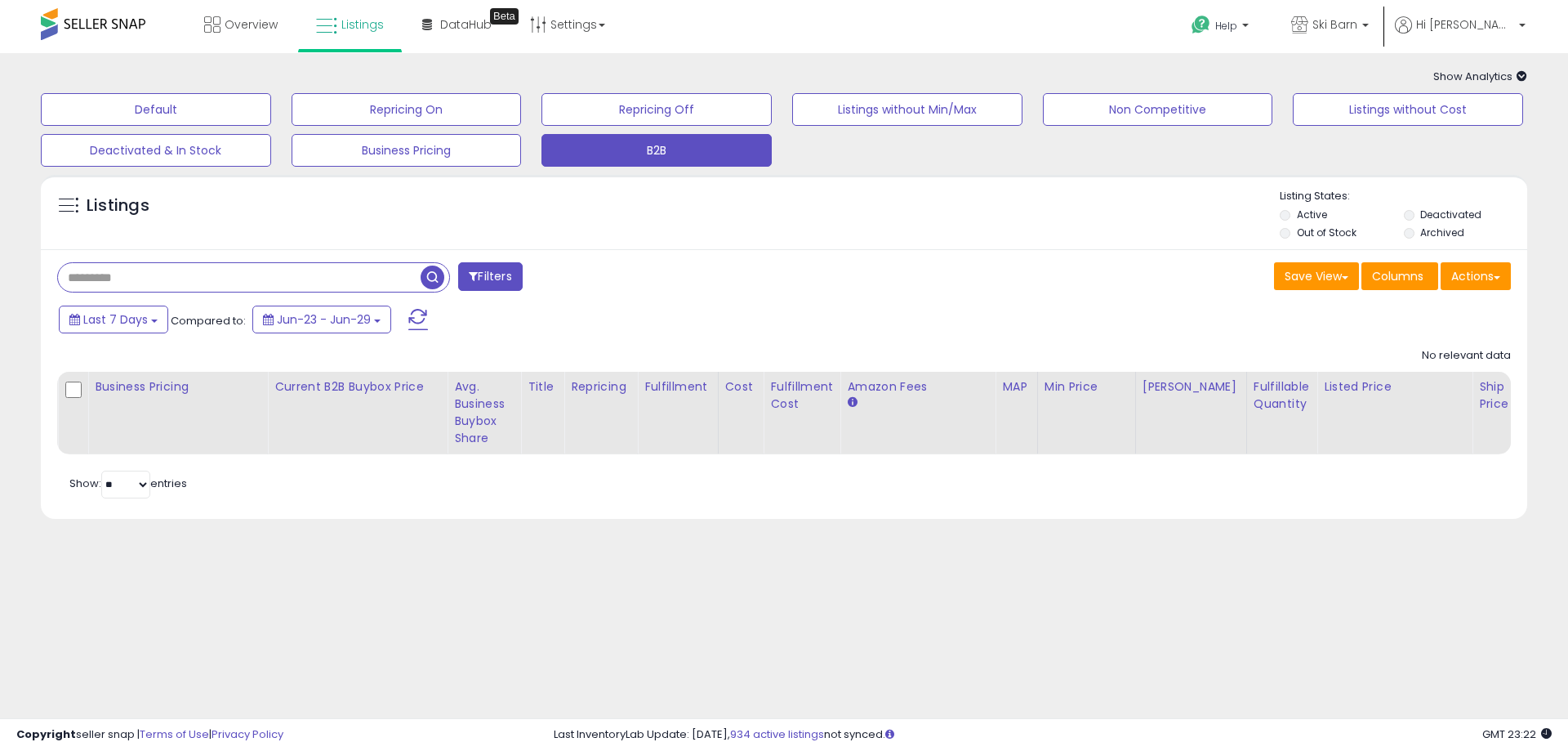 type 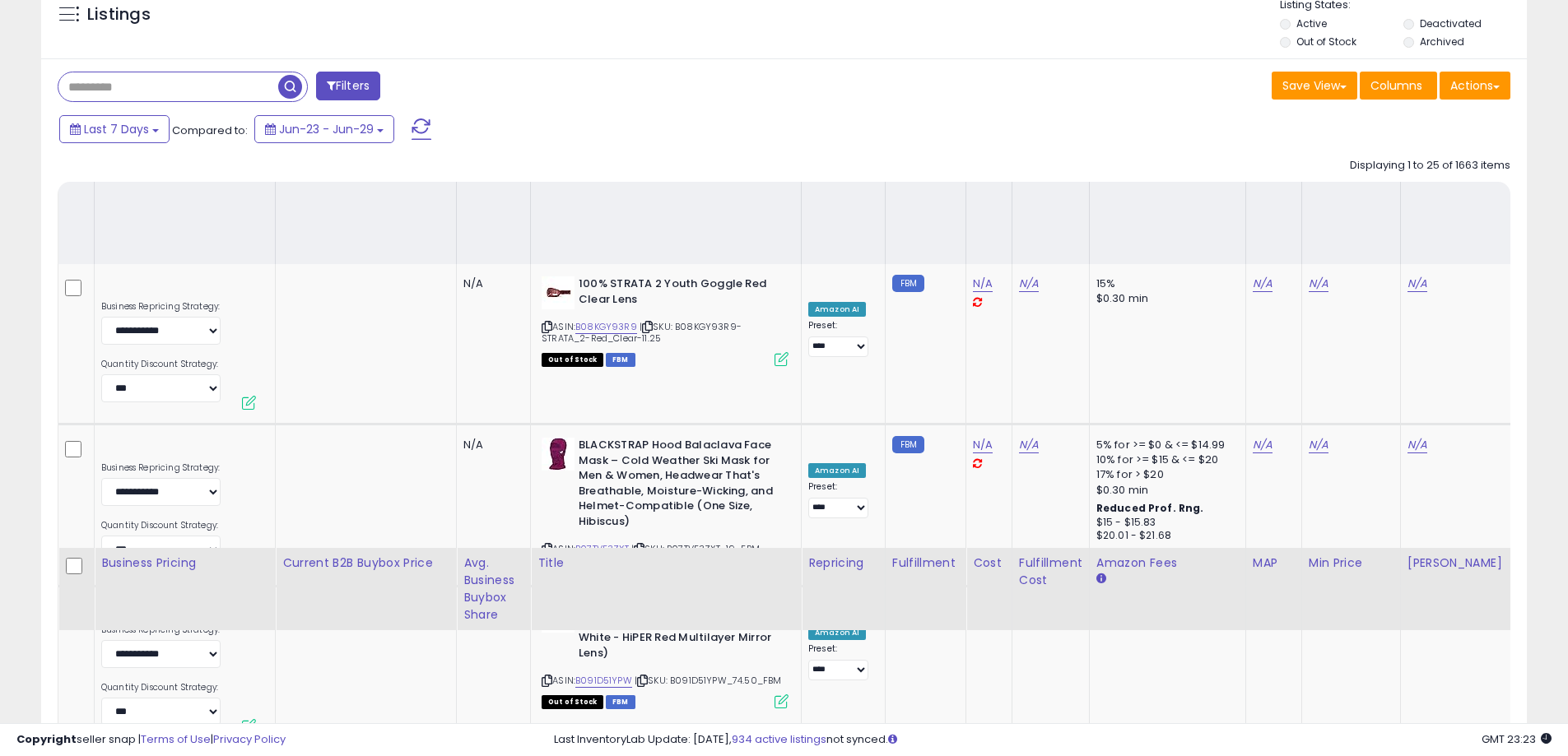 scroll, scrollTop: 0, scrollLeft: 0, axis: both 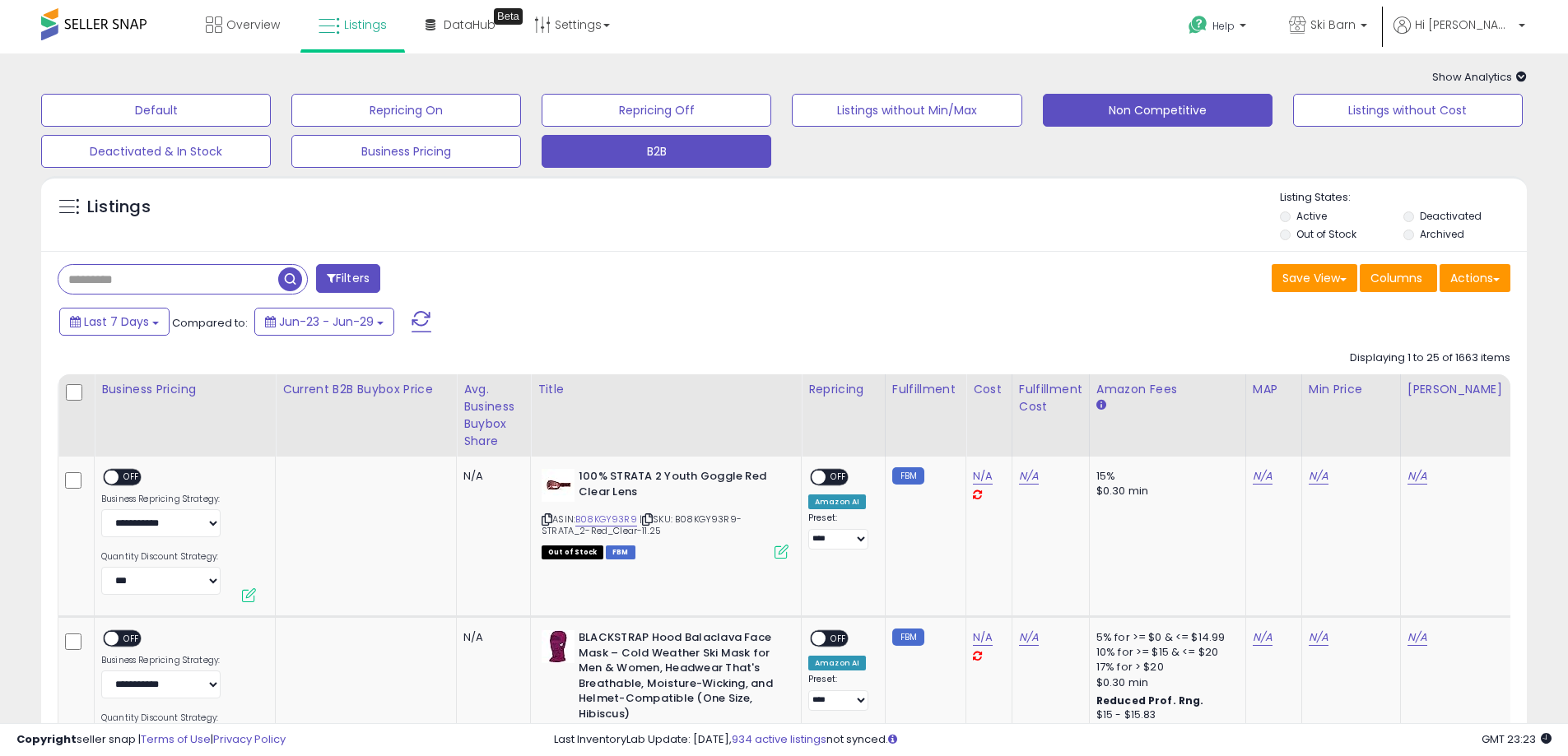 click on "Non Competitive" at bounding box center [156, 110] 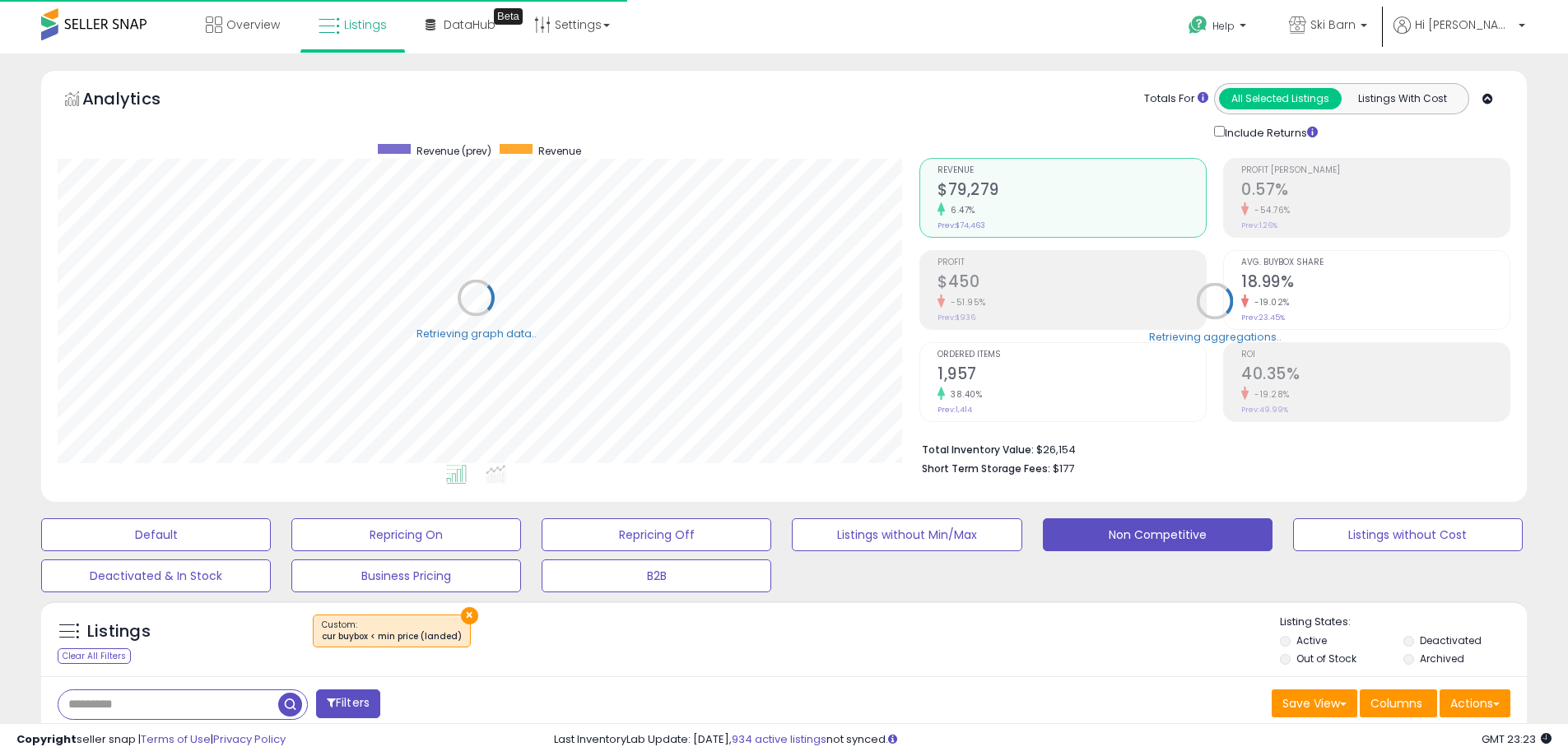 scroll, scrollTop: 77, scrollLeft: 0, axis: vertical 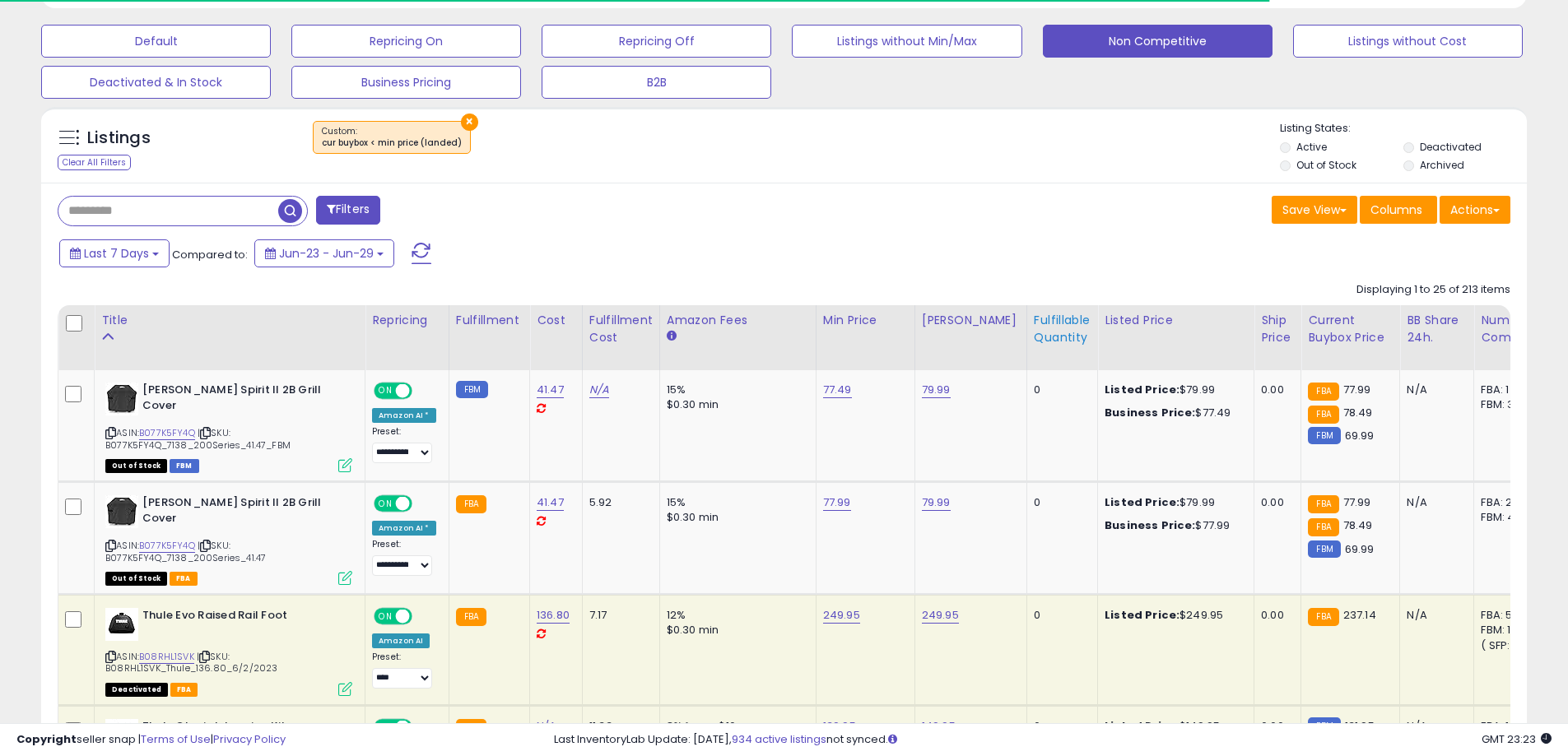 click on "Fulfillable Quantity" at bounding box center (1062, 329) 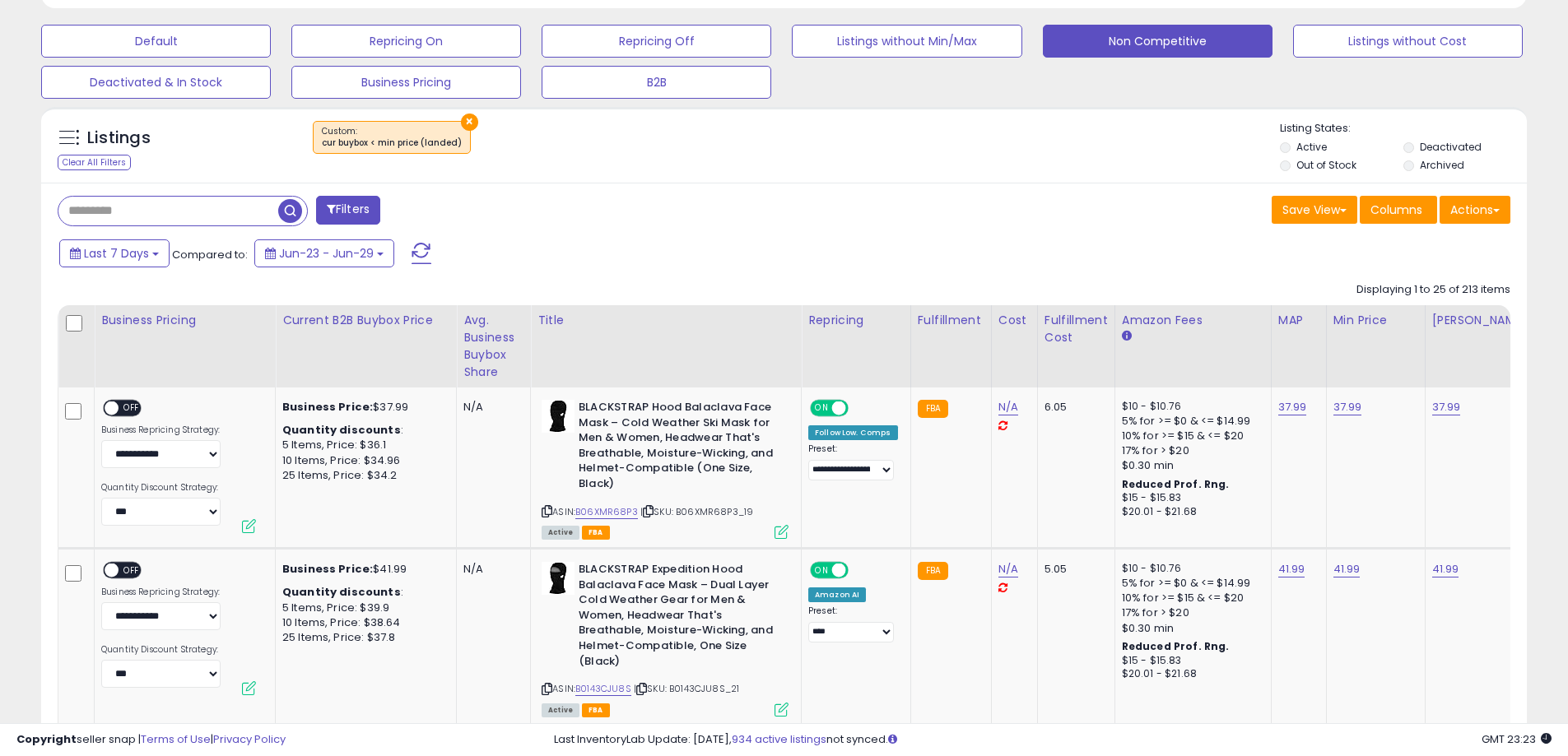 scroll, scrollTop: 0, scrollLeft: 103, axis: horizontal 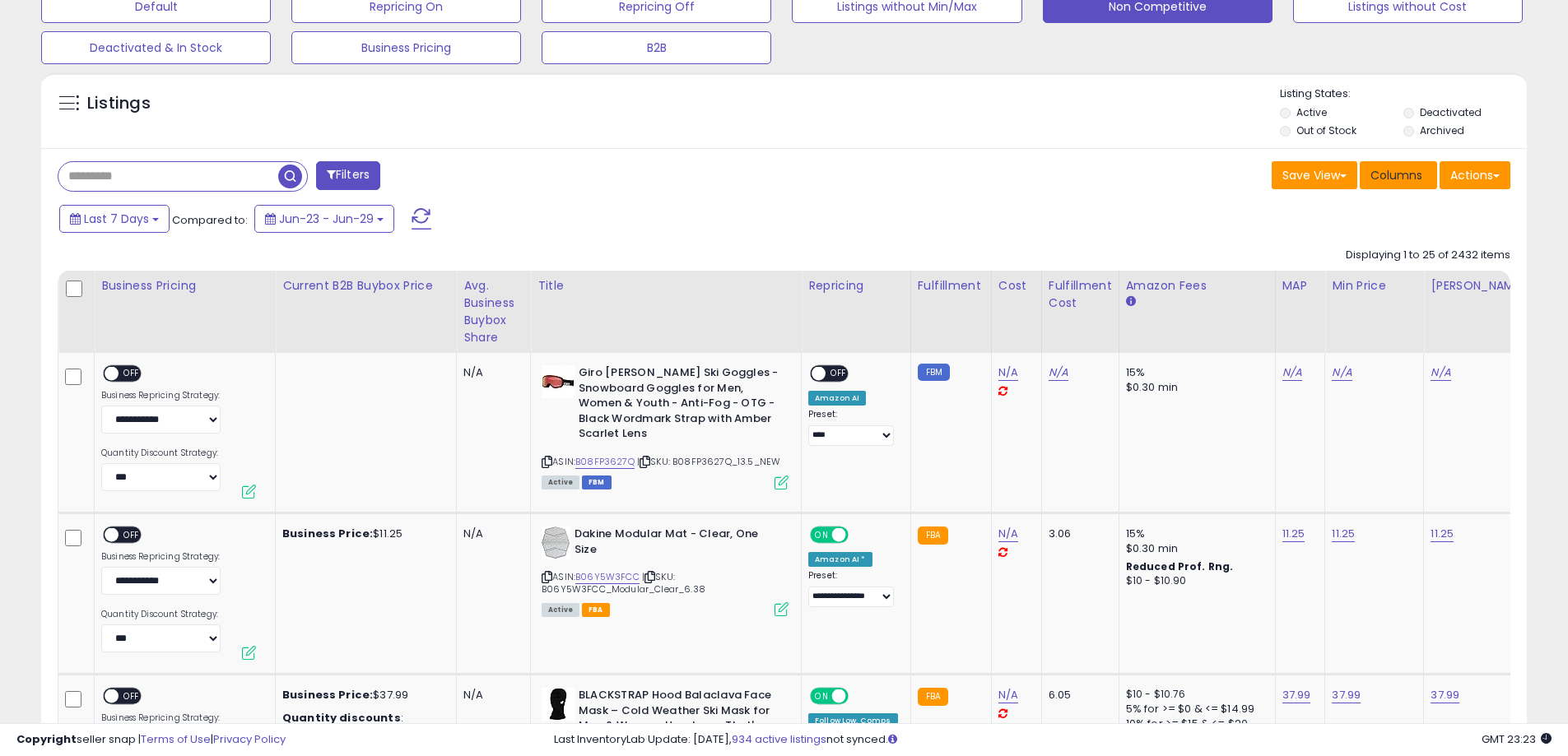 click on "Columns" at bounding box center [1396, 175] 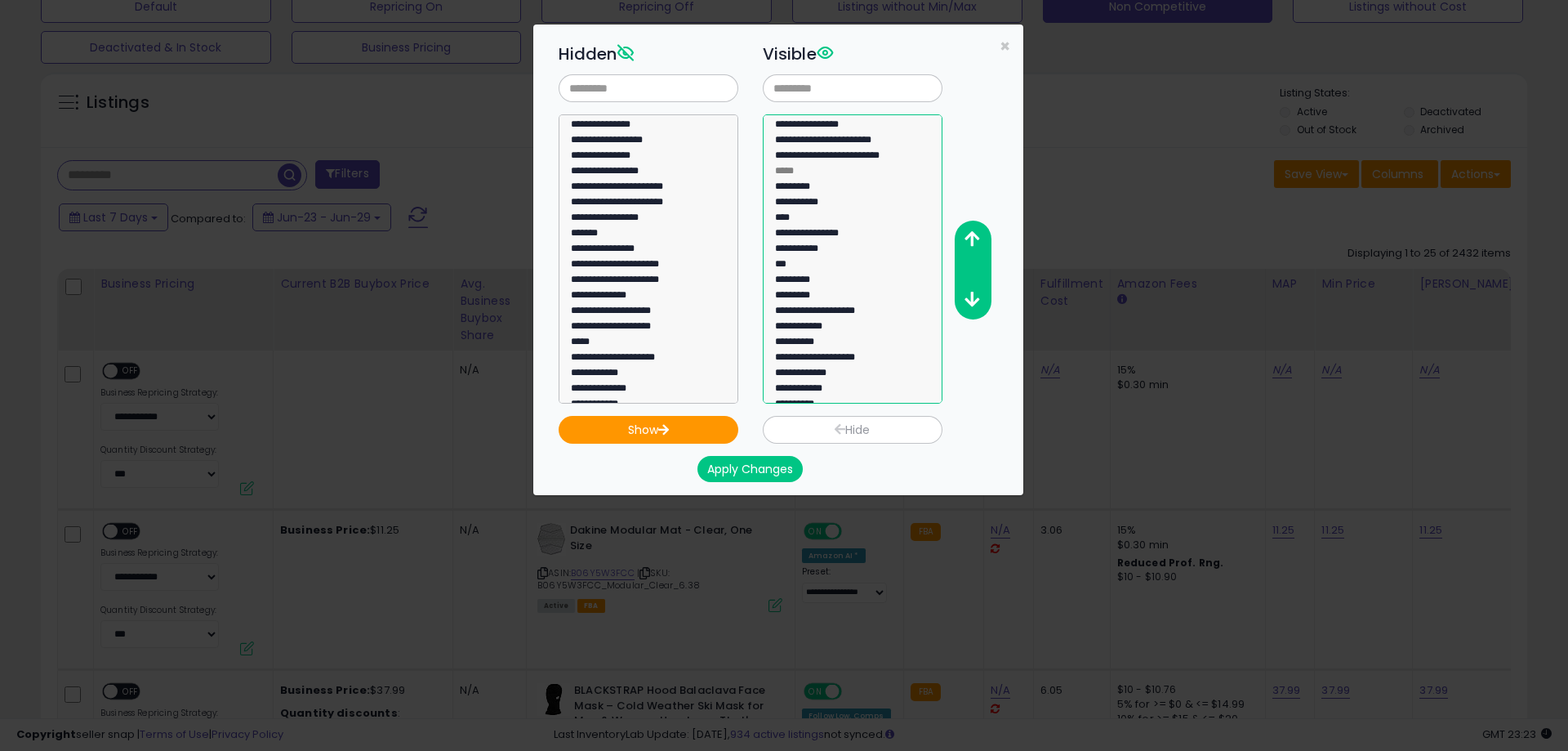 click on "**********" 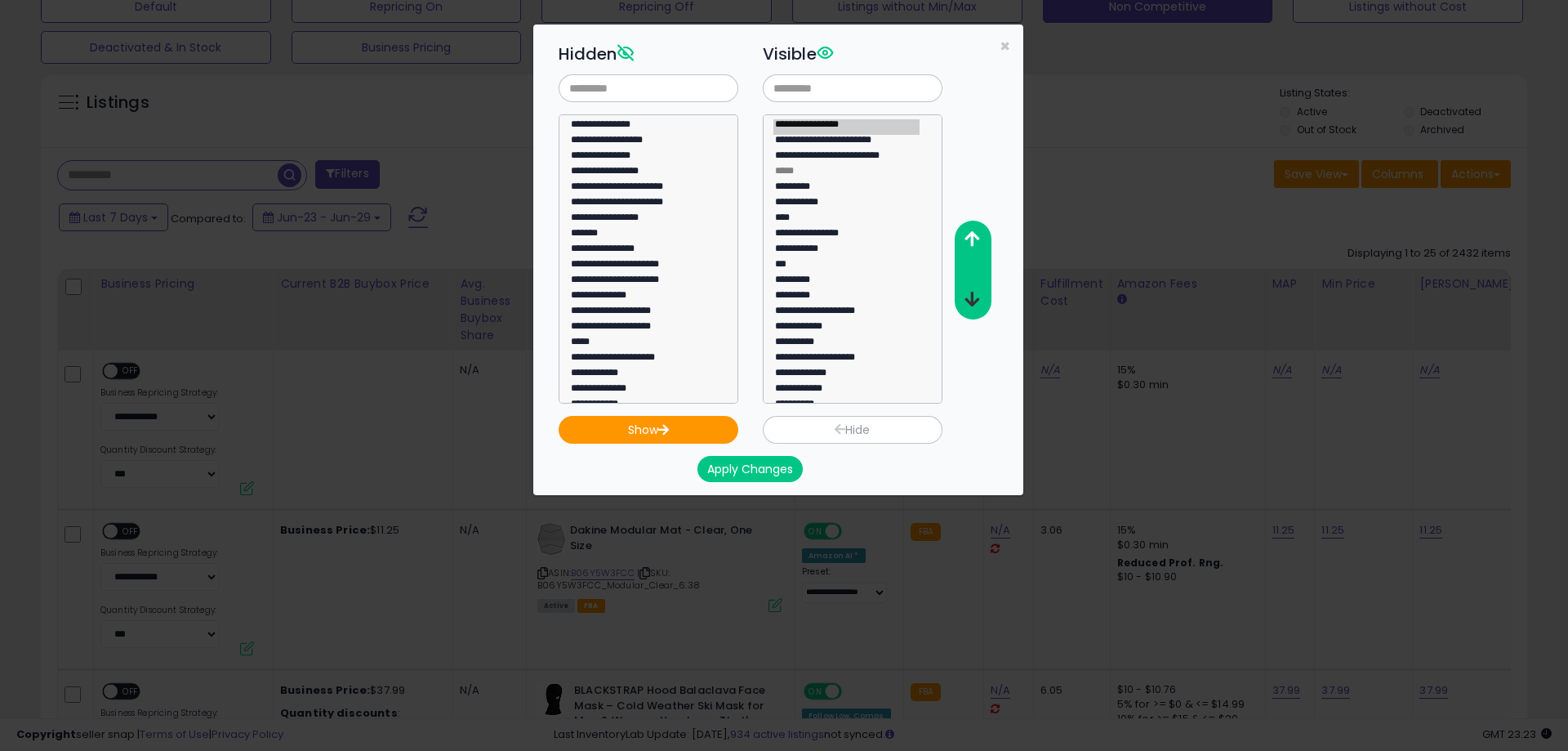click at bounding box center (972, 299) 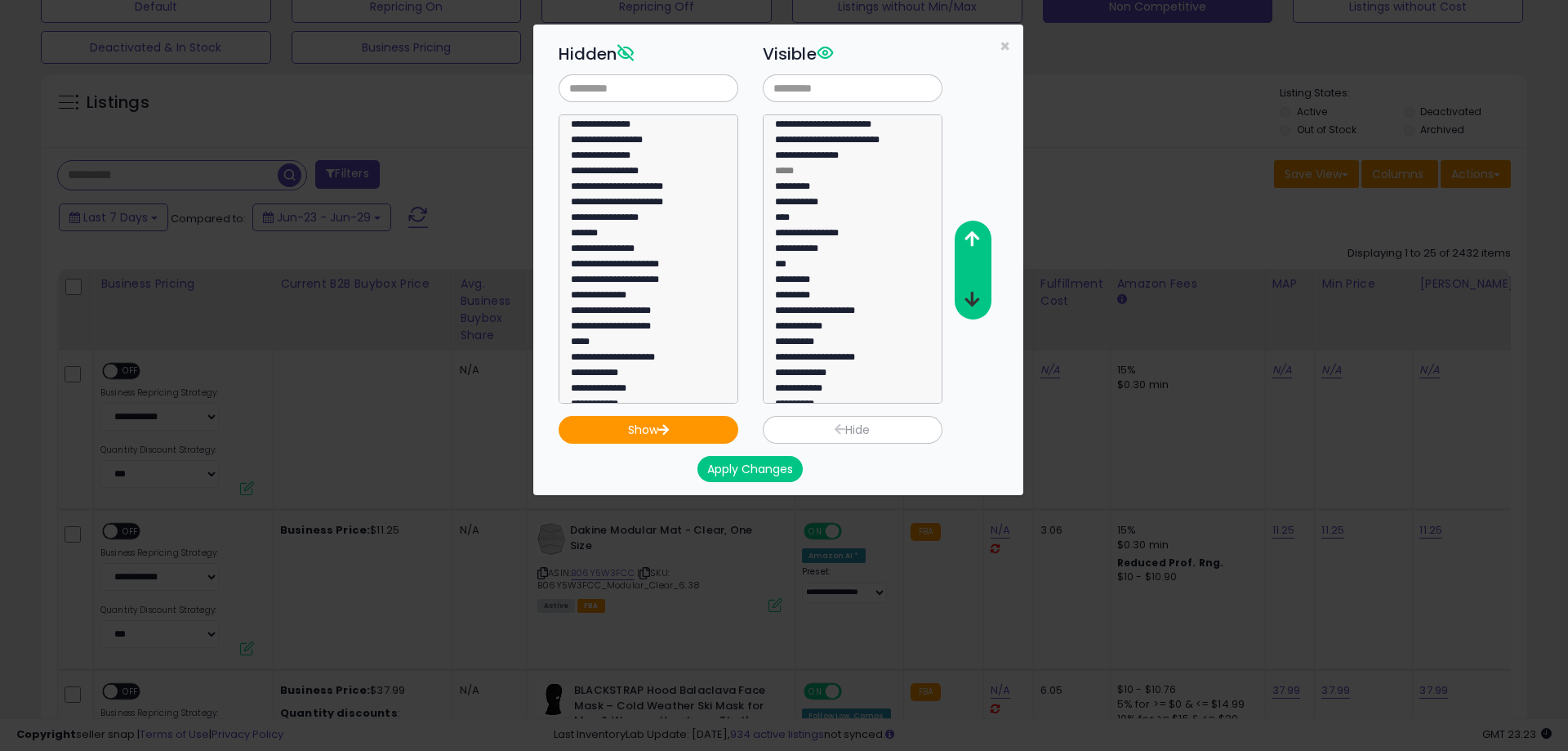 click at bounding box center (972, 299) 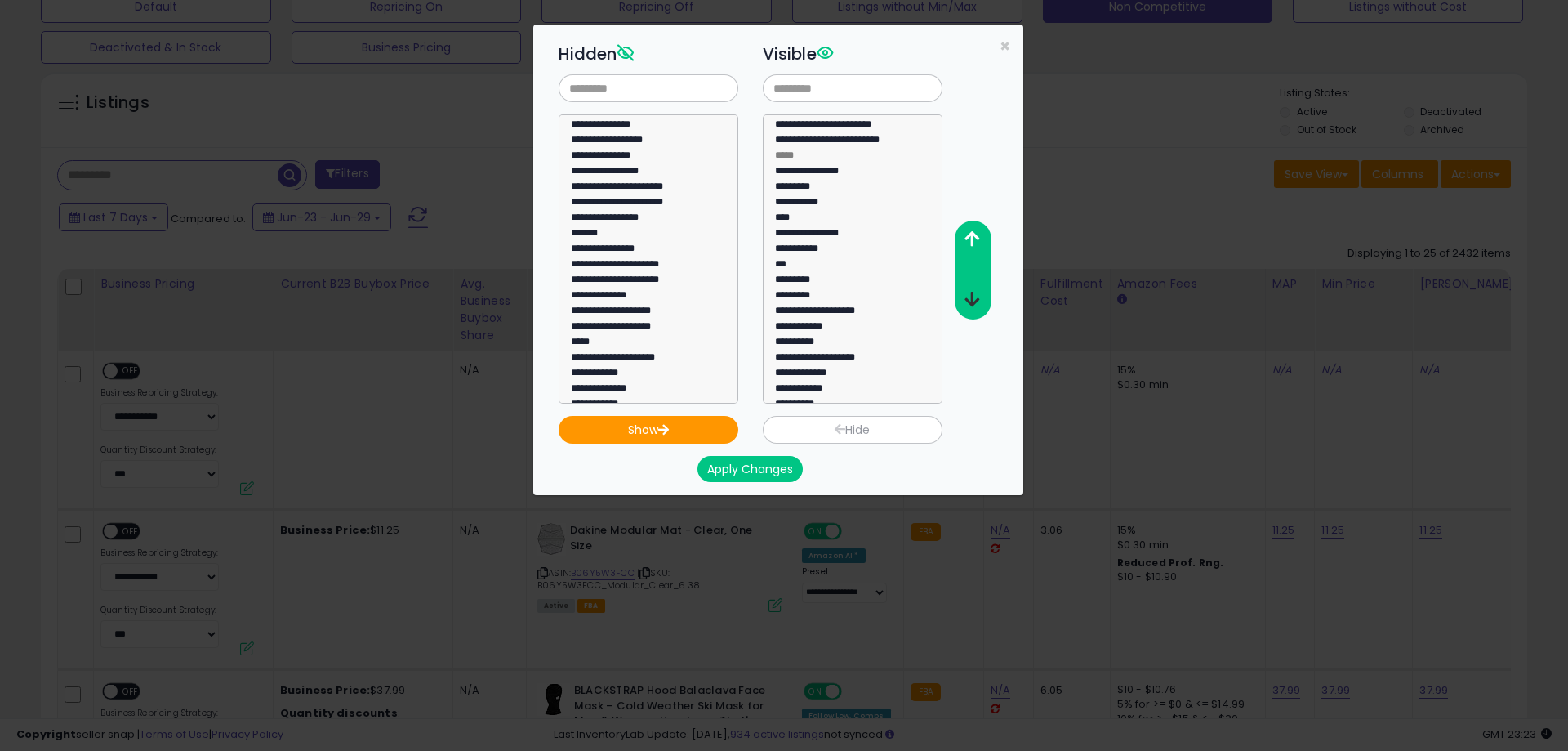 click at bounding box center [972, 299] 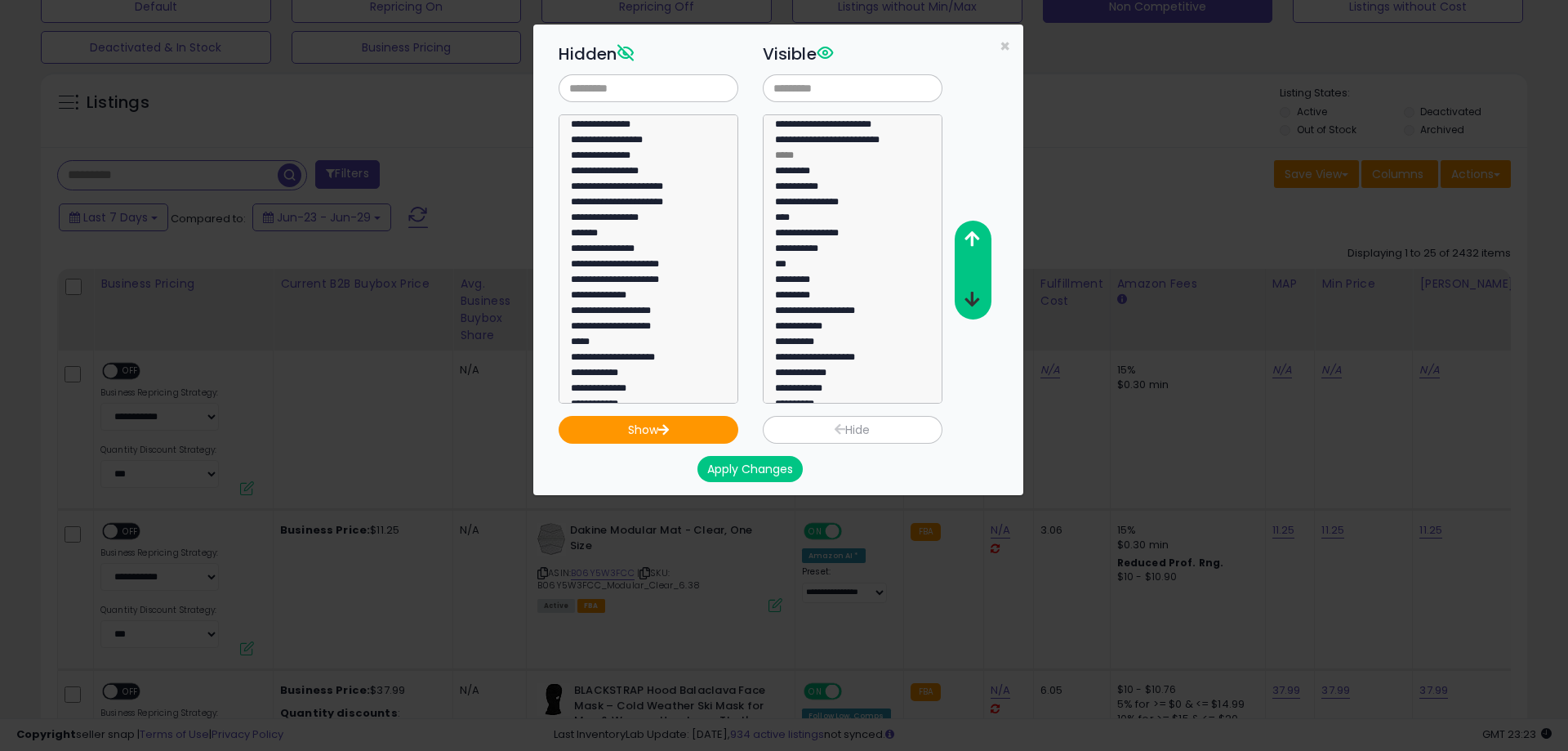 click at bounding box center [972, 299] 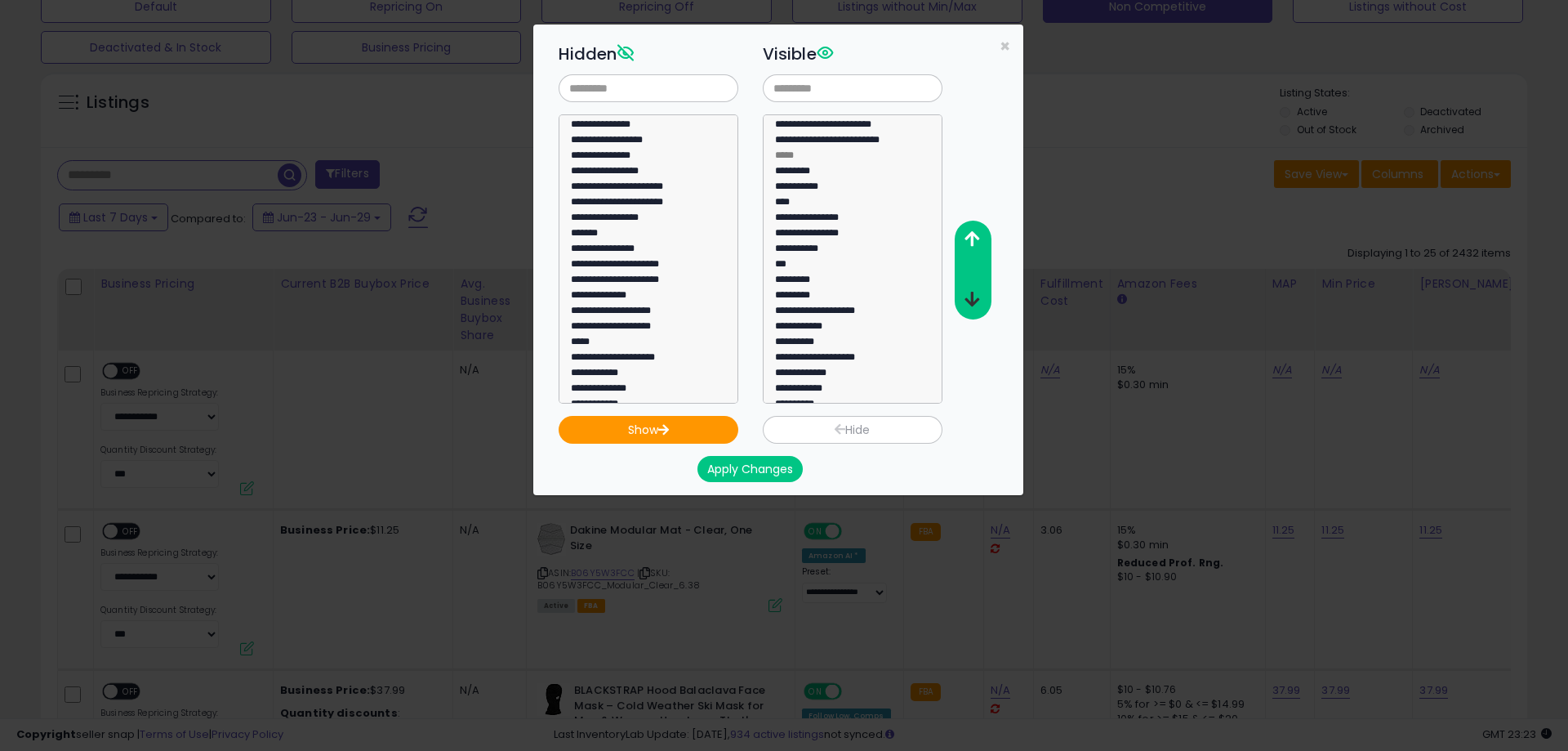 click at bounding box center (972, 299) 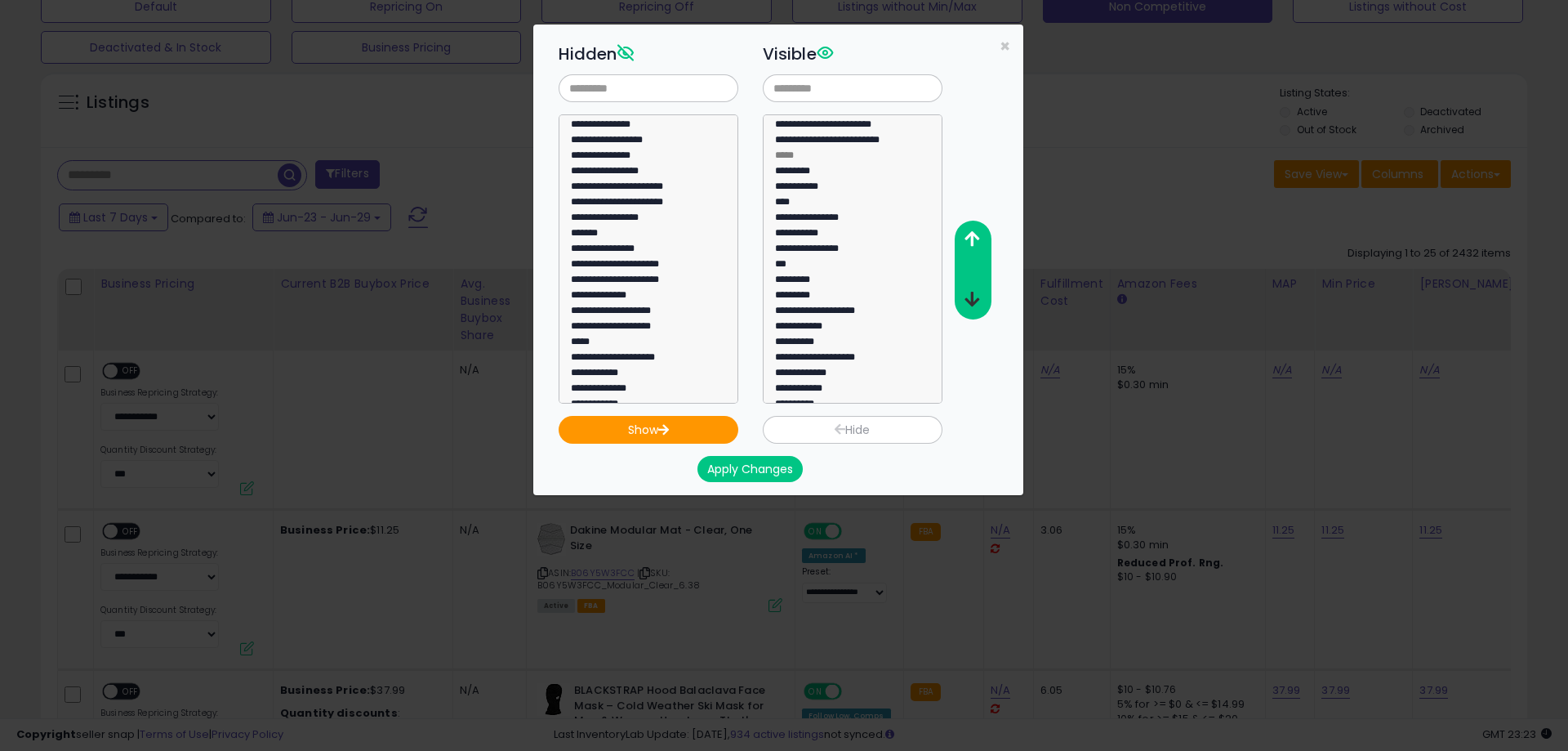 click at bounding box center [972, 299] 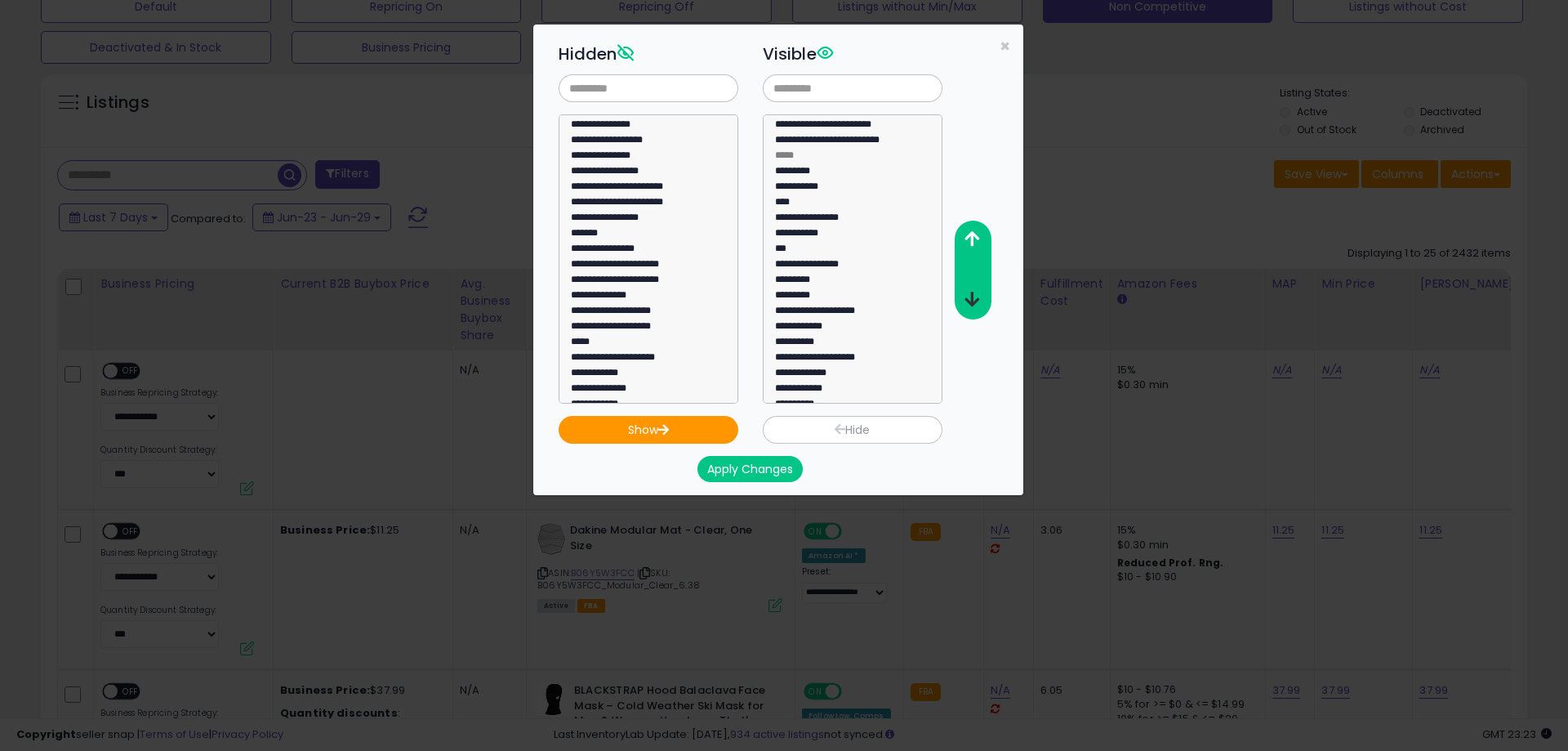 click at bounding box center [972, 299] 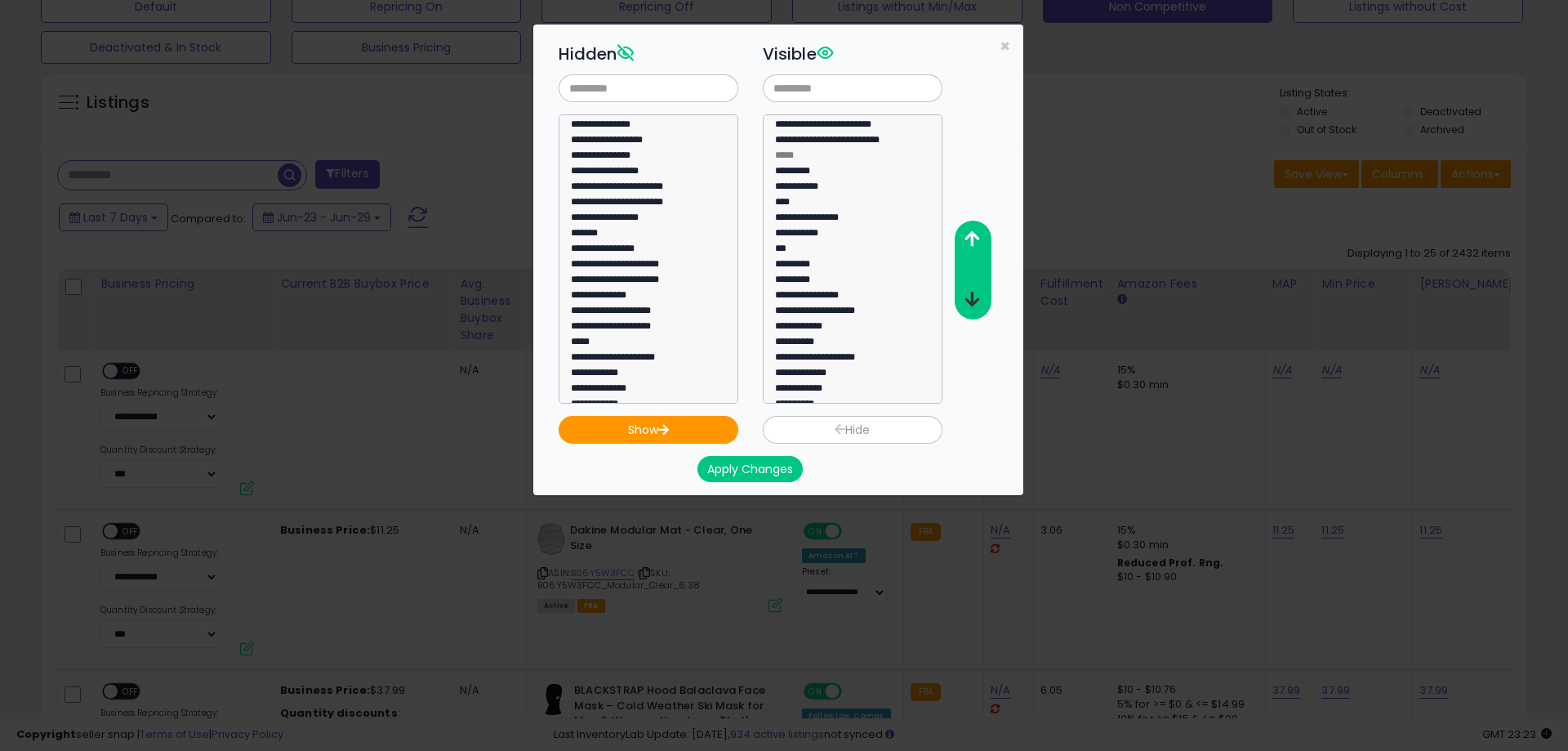 click at bounding box center [972, 299] 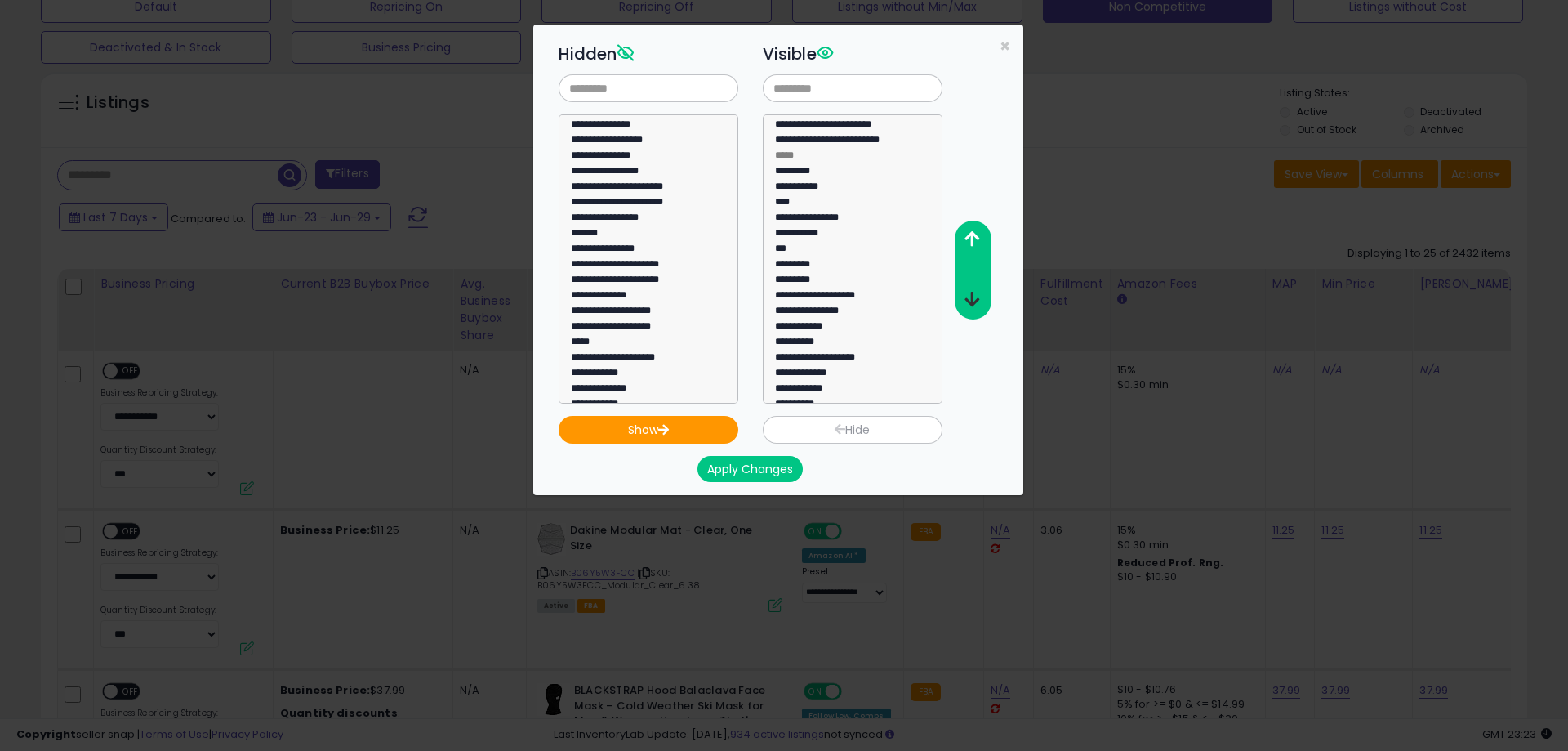 click at bounding box center [972, 299] 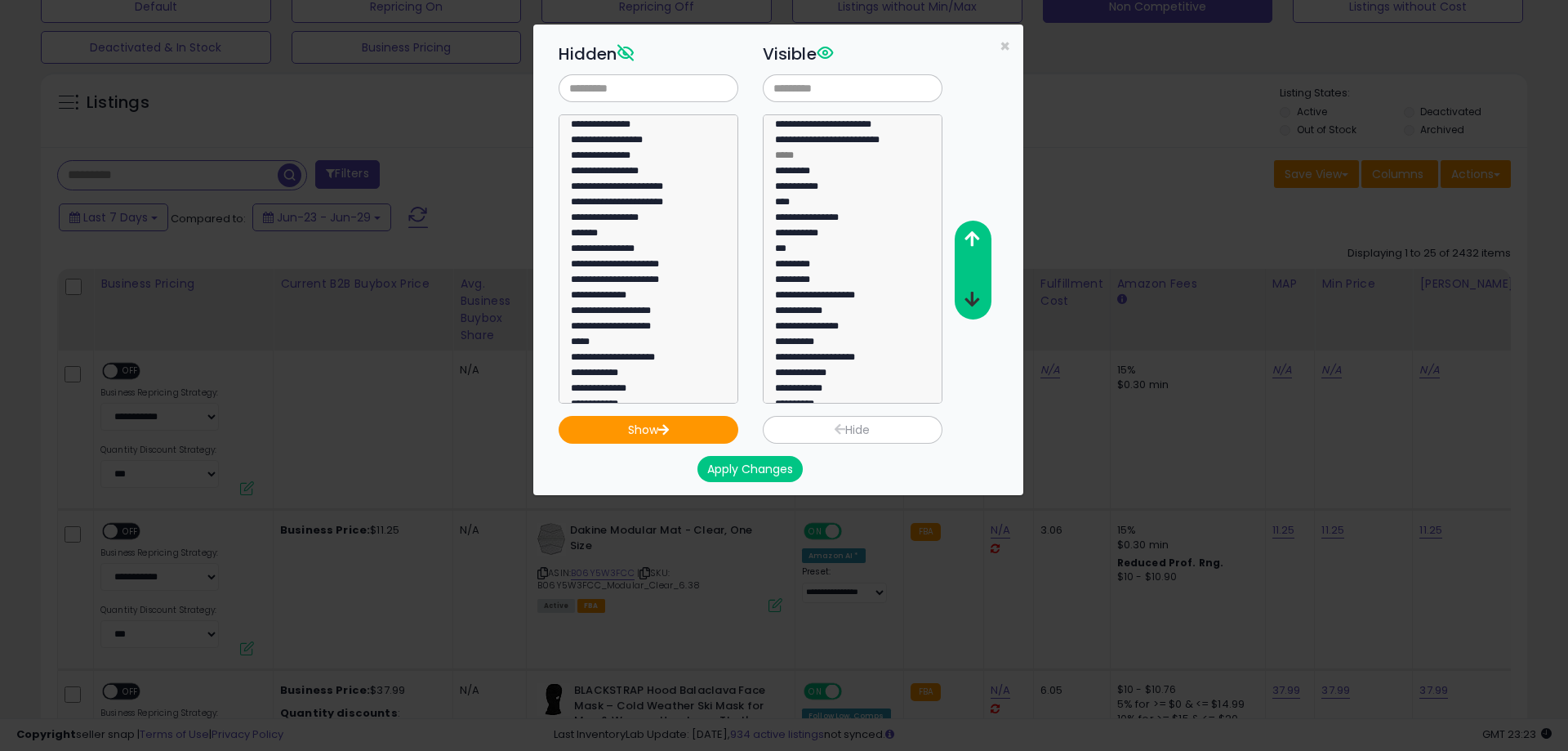 click at bounding box center (972, 299) 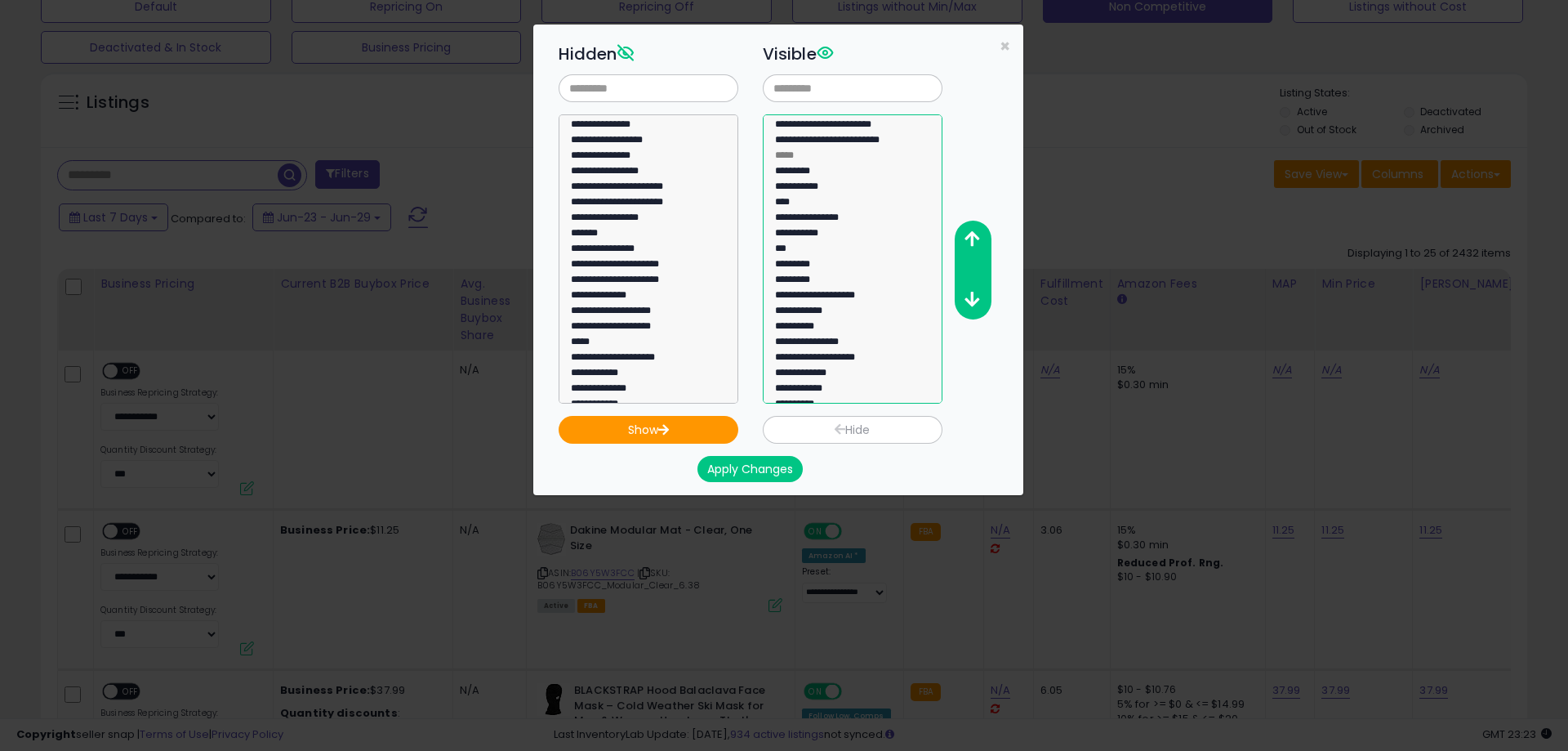 click on "**********" 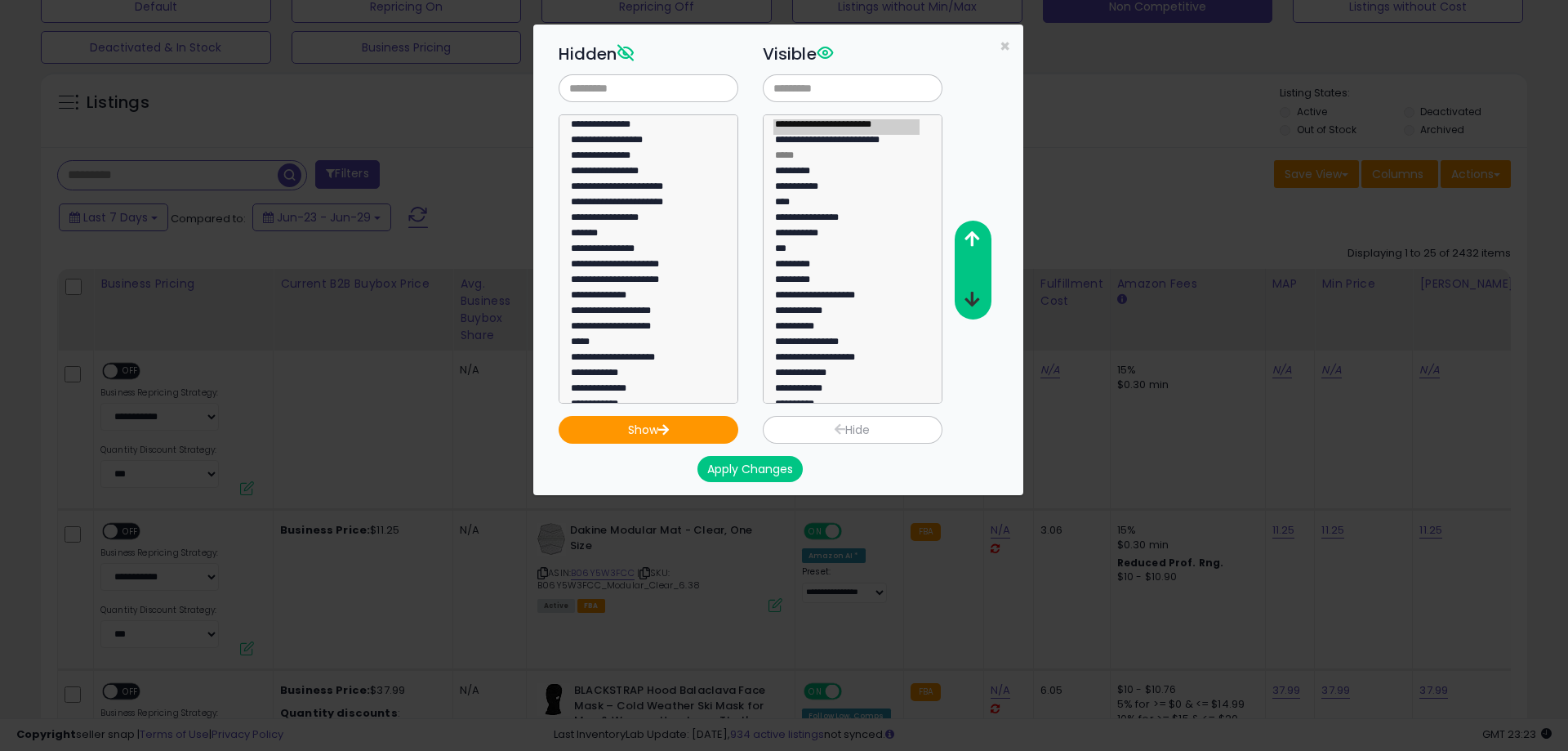 click at bounding box center [972, 299] 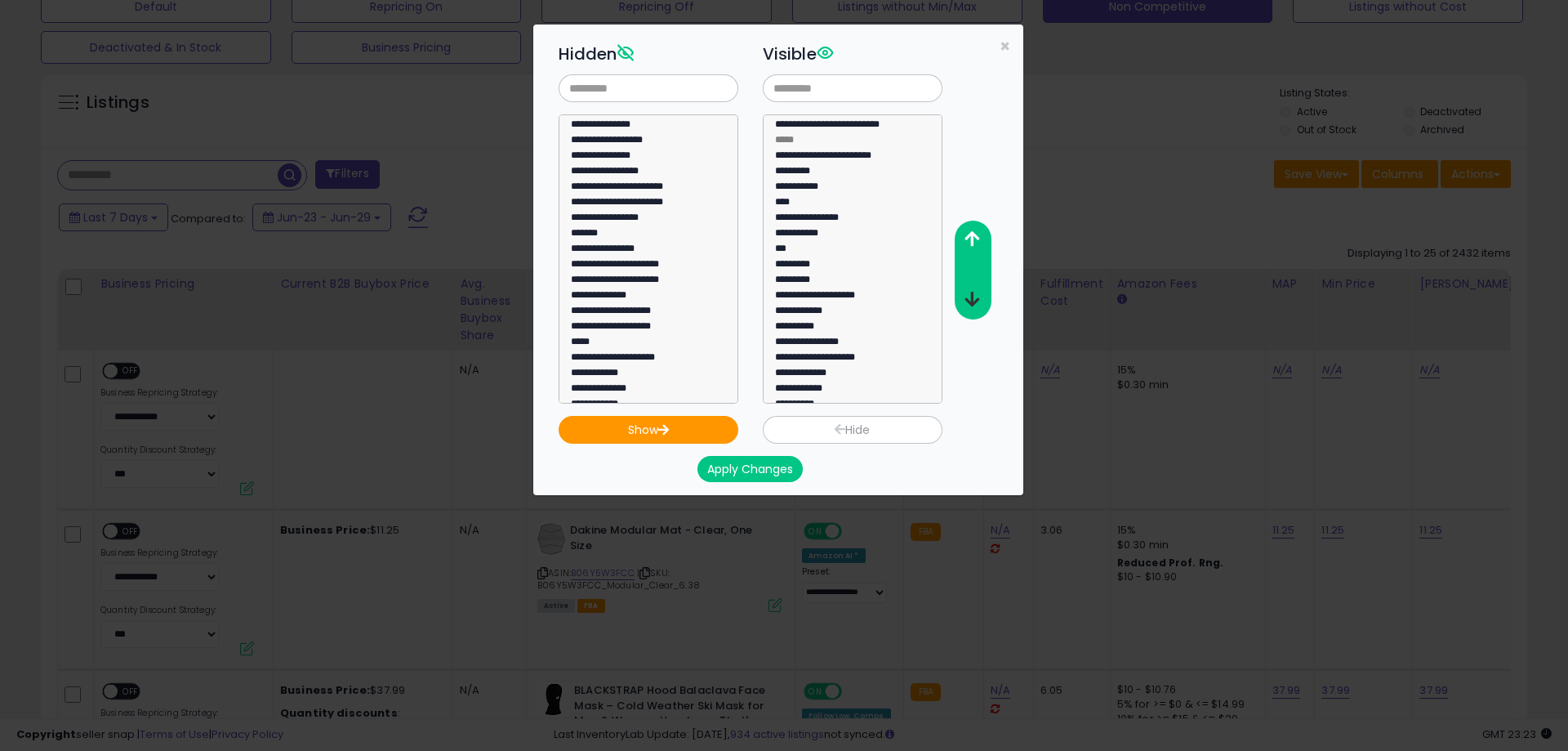 click at bounding box center [972, 299] 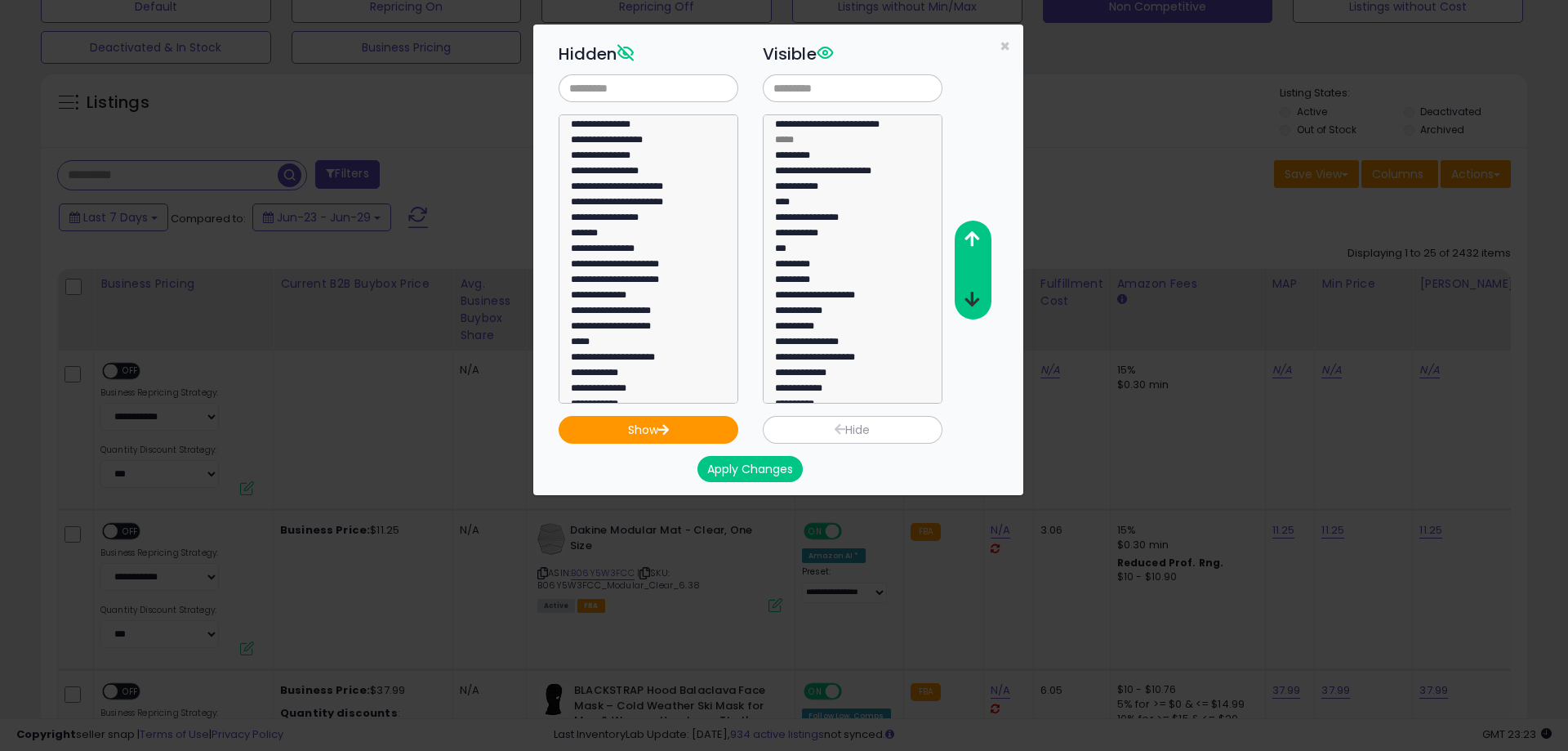 click at bounding box center (972, 299) 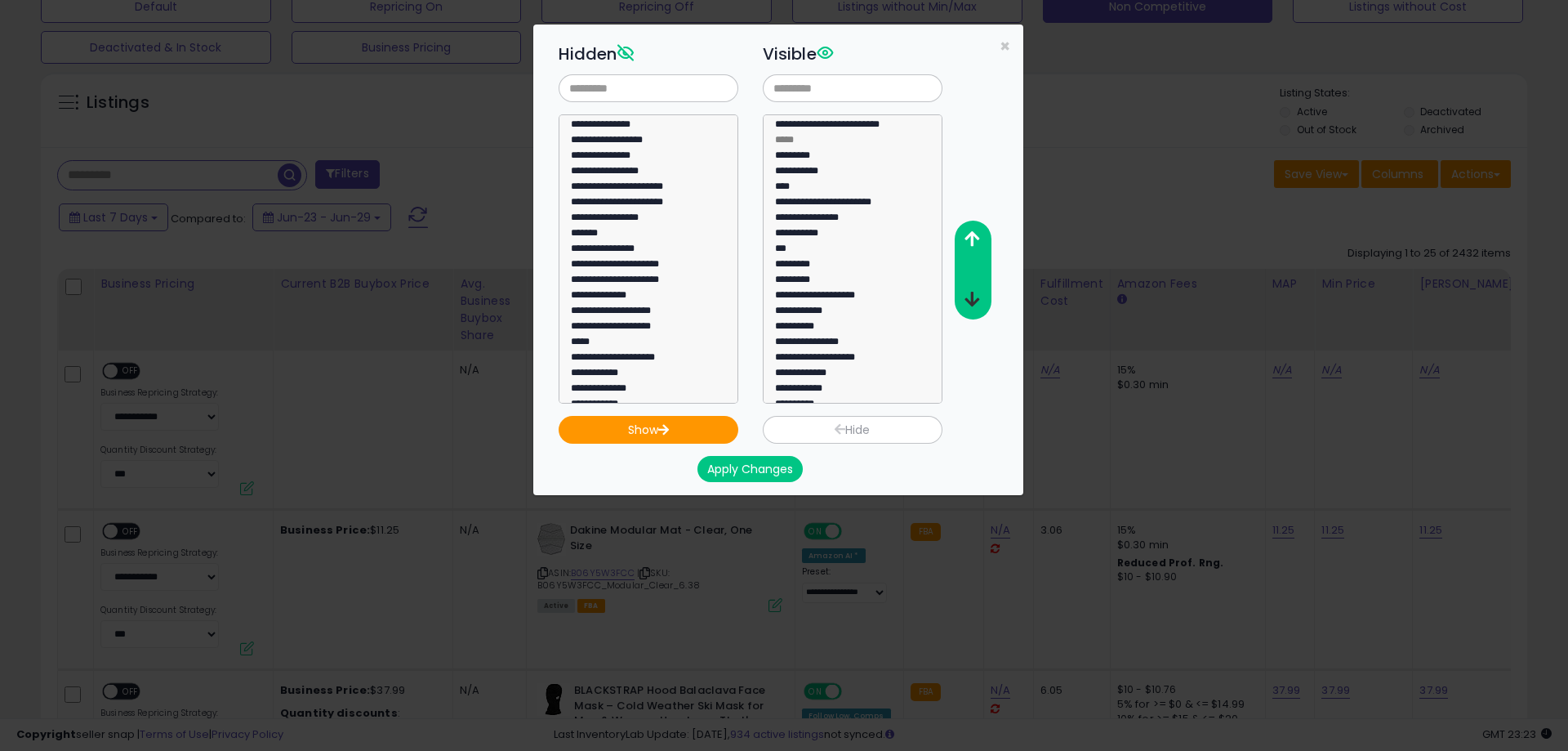 click at bounding box center [972, 299] 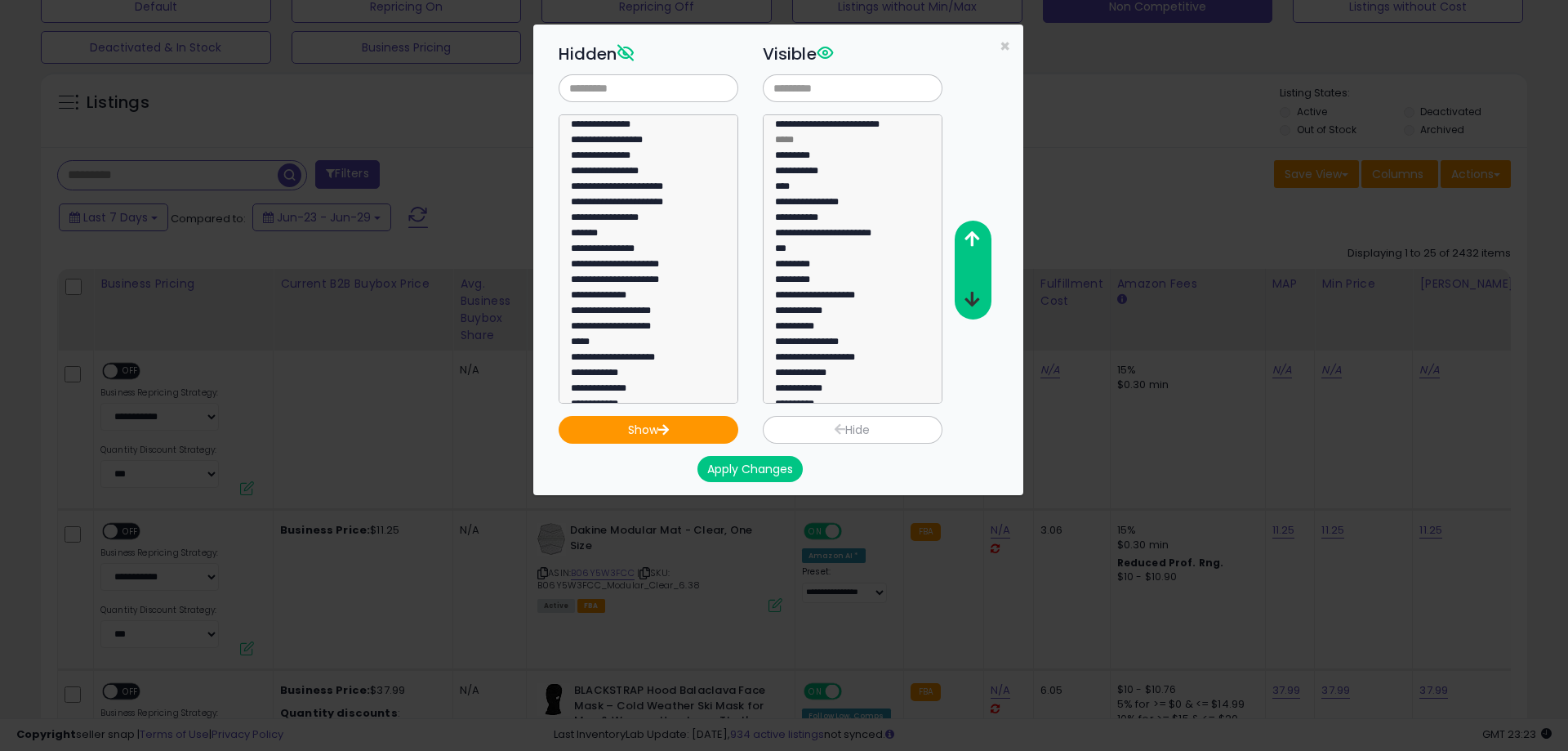 click at bounding box center (972, 299) 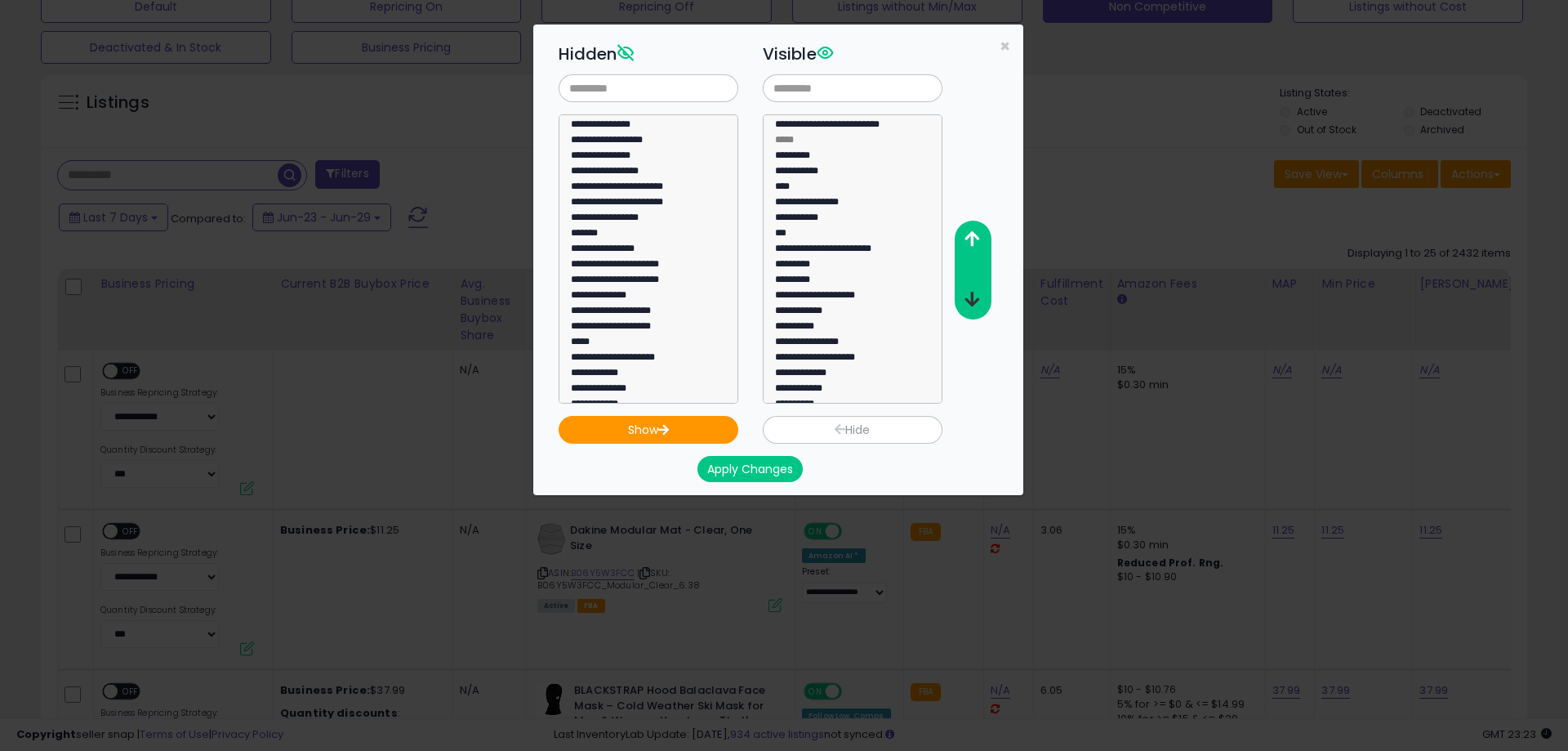 click at bounding box center [972, 299] 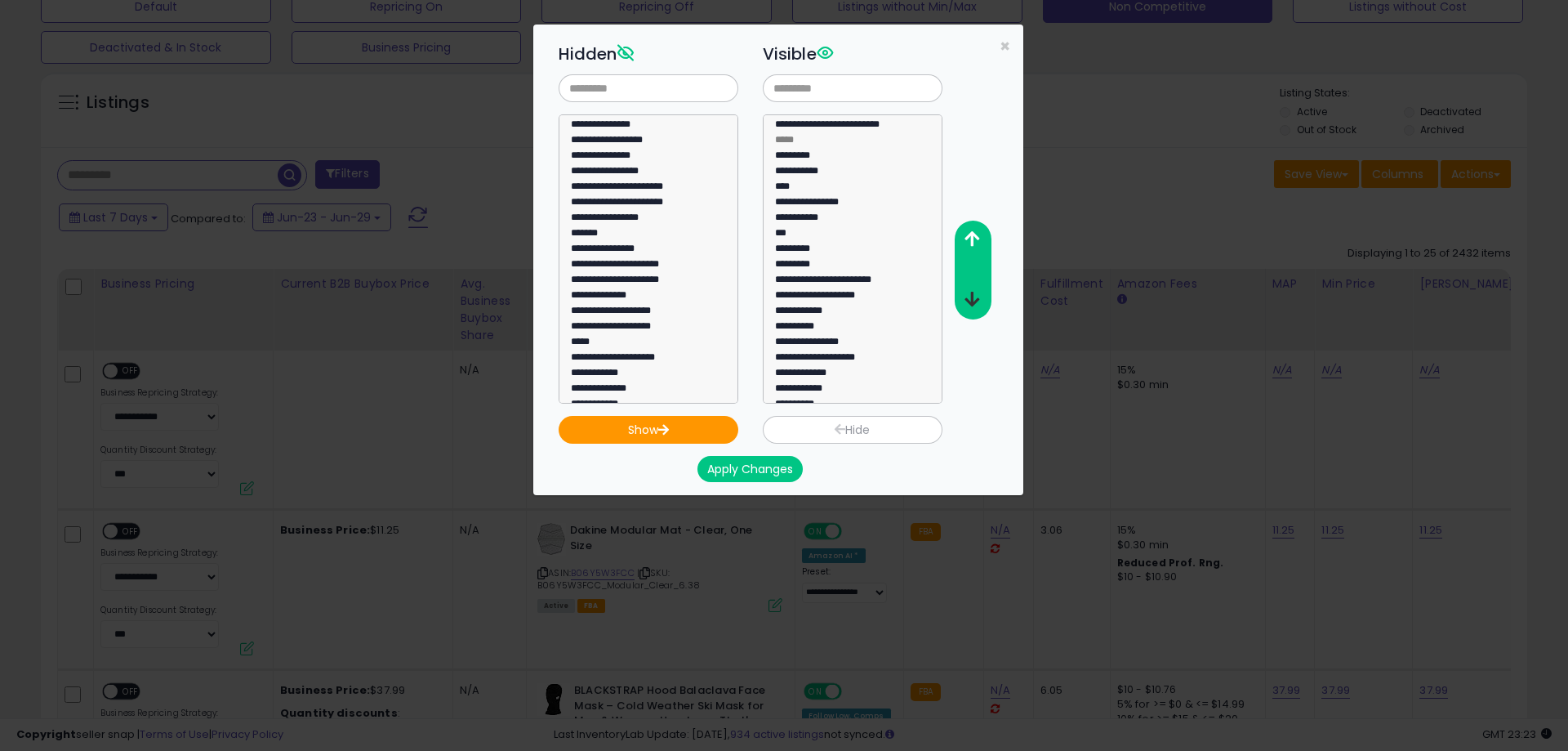click at bounding box center [972, 299] 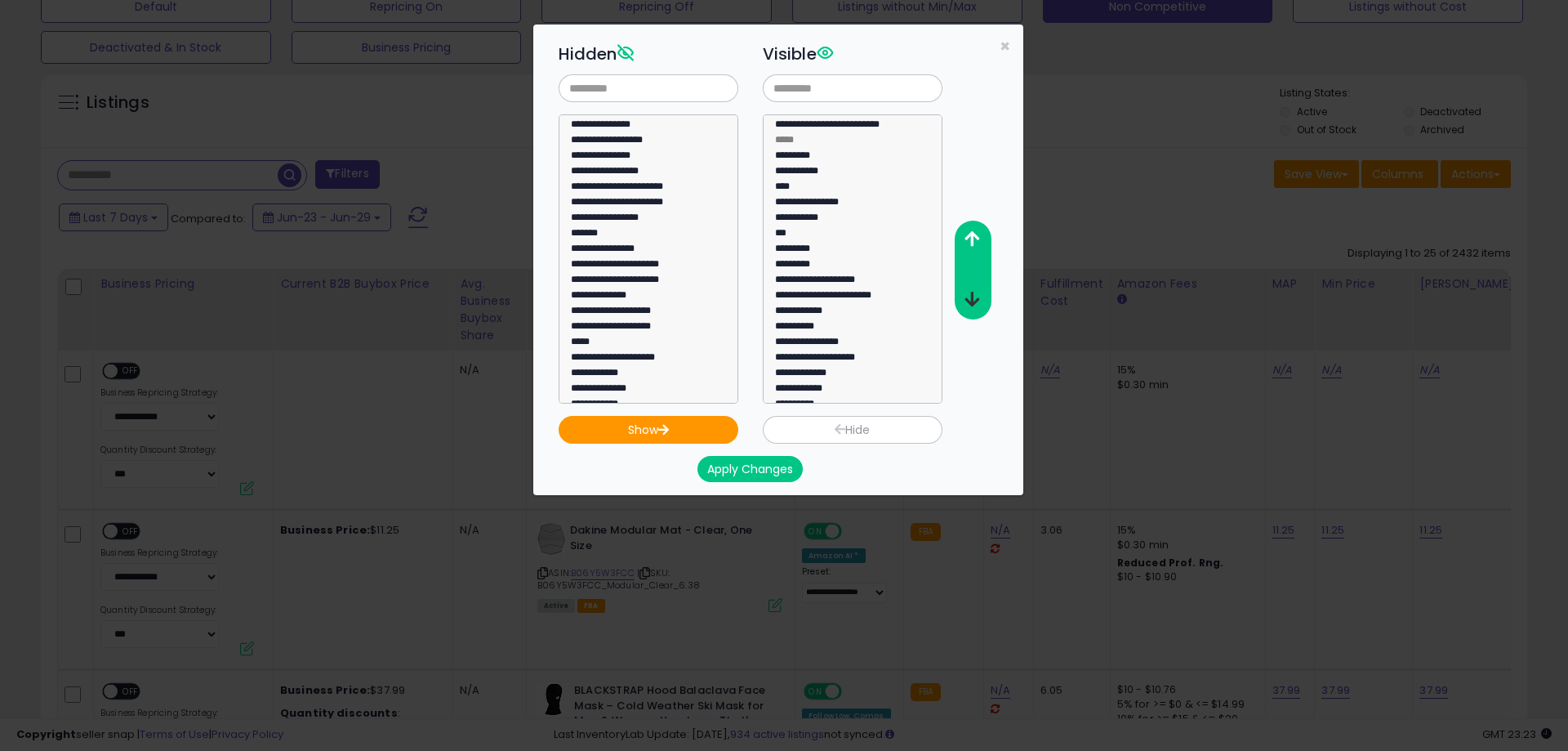 click at bounding box center (972, 299) 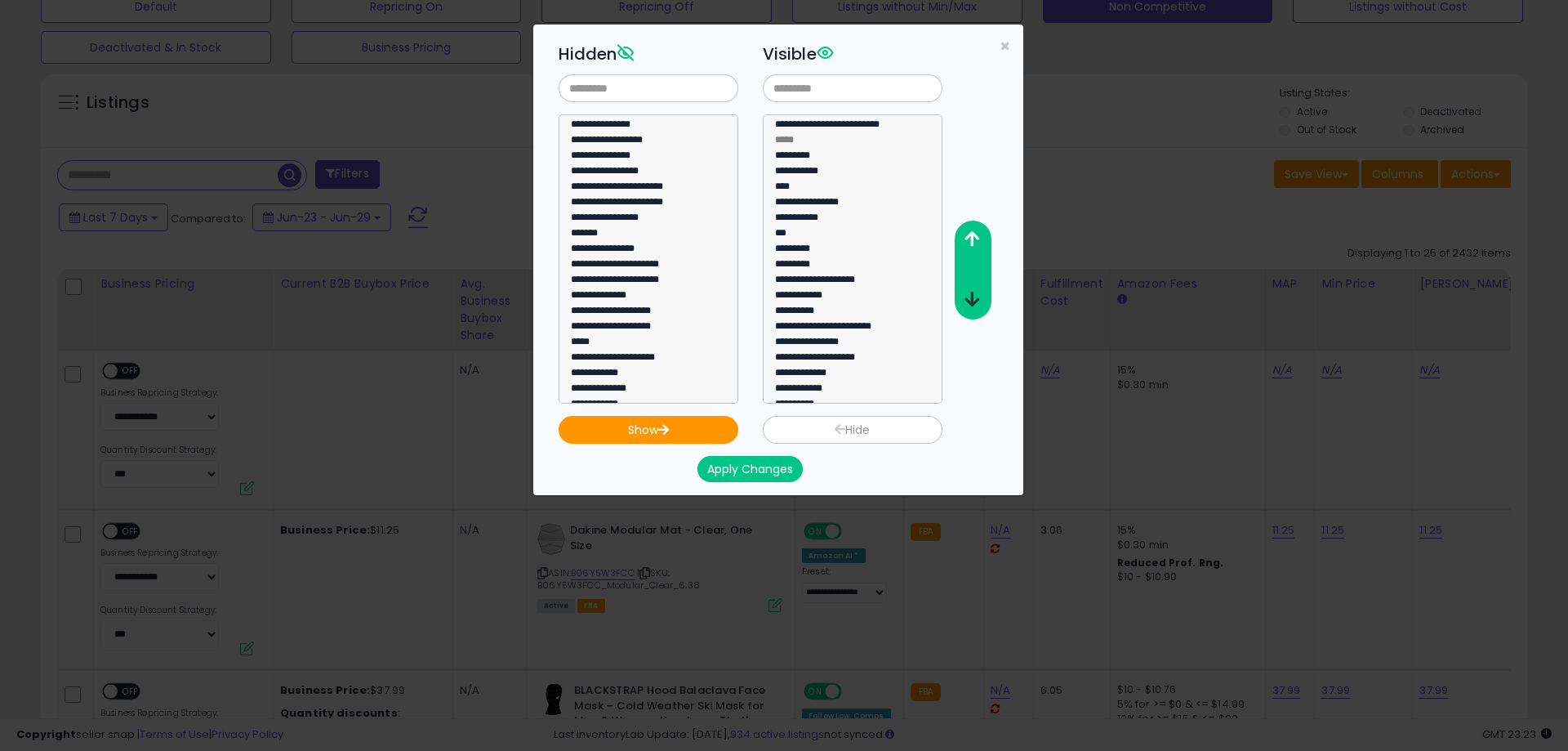 click at bounding box center [972, 299] 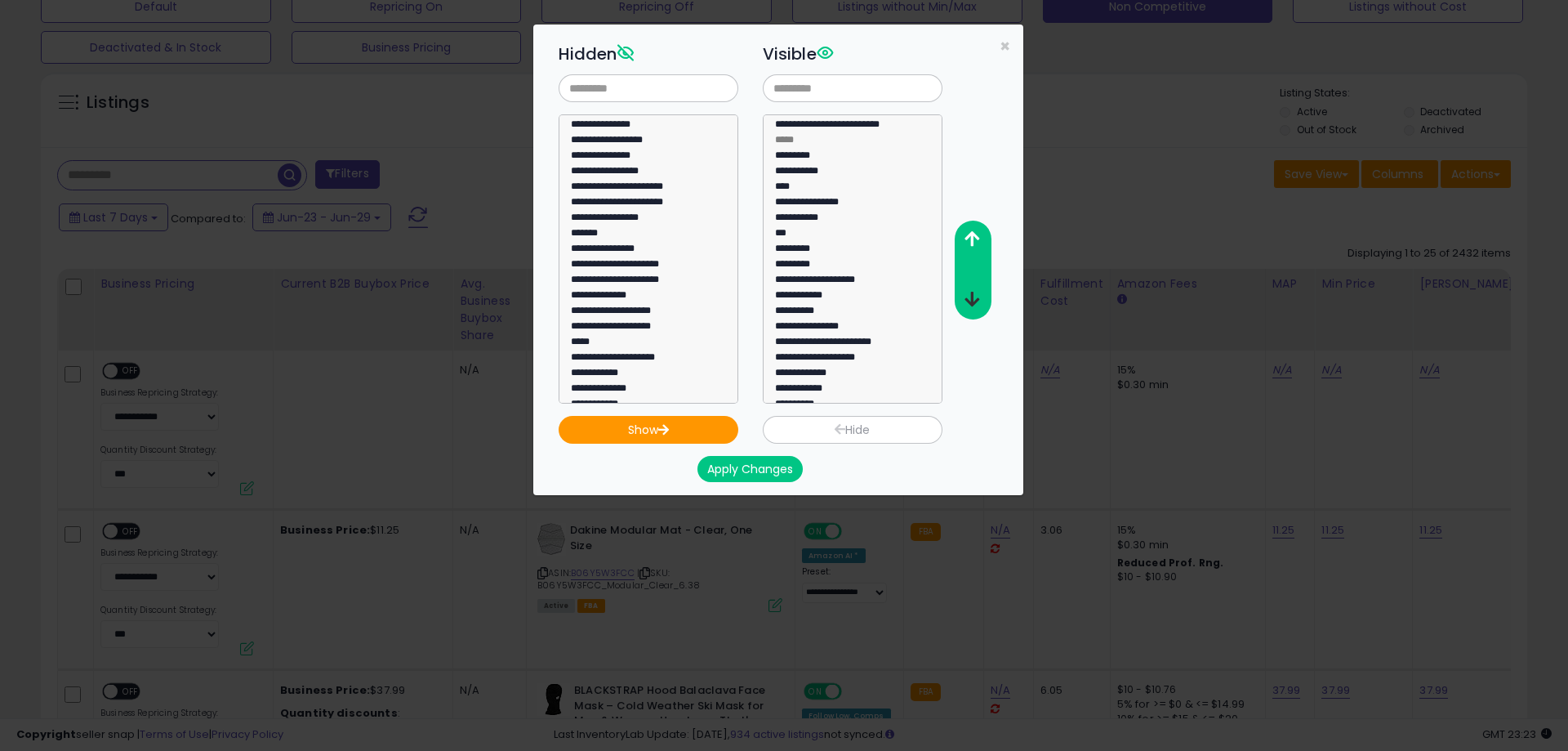click at bounding box center [972, 299] 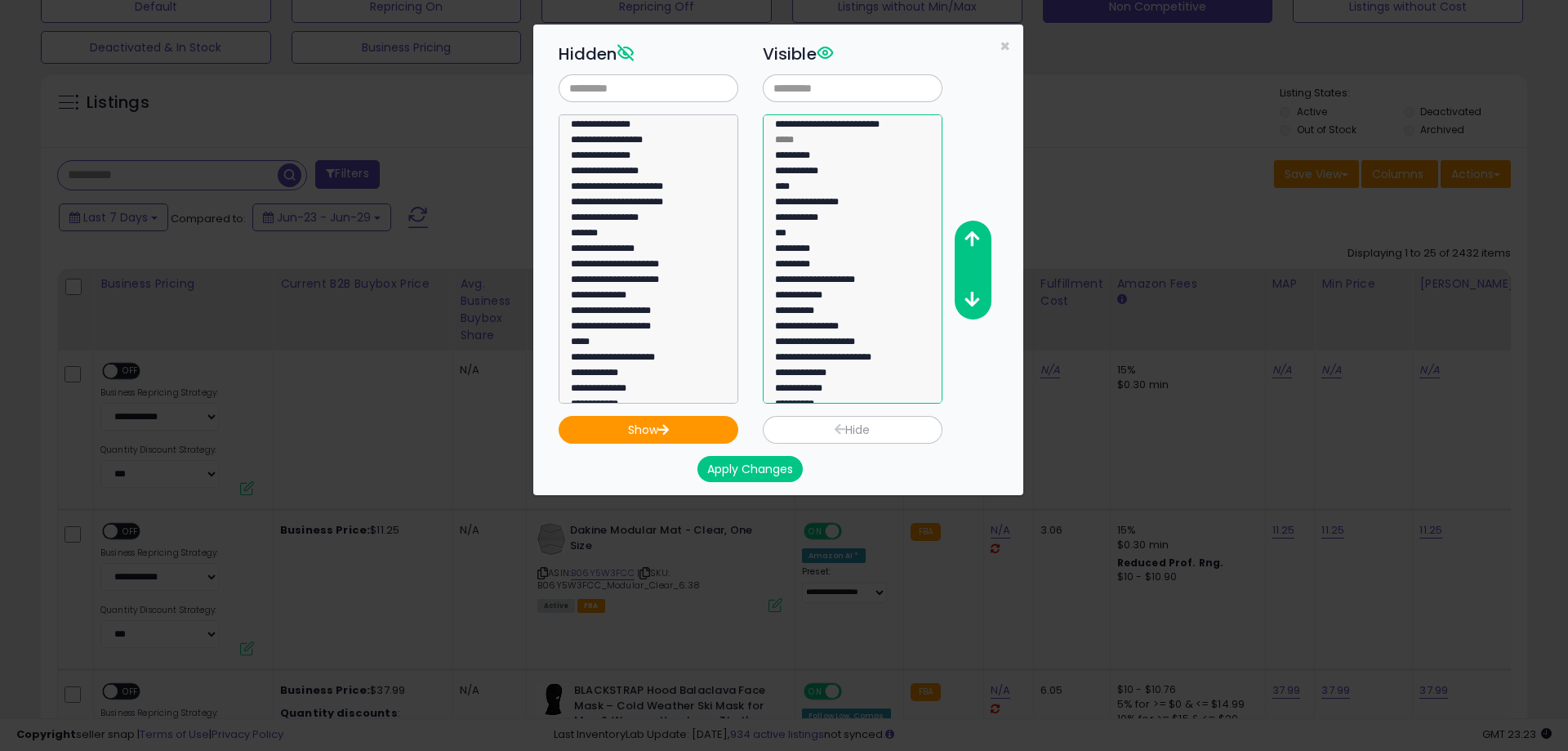 select on "**********" 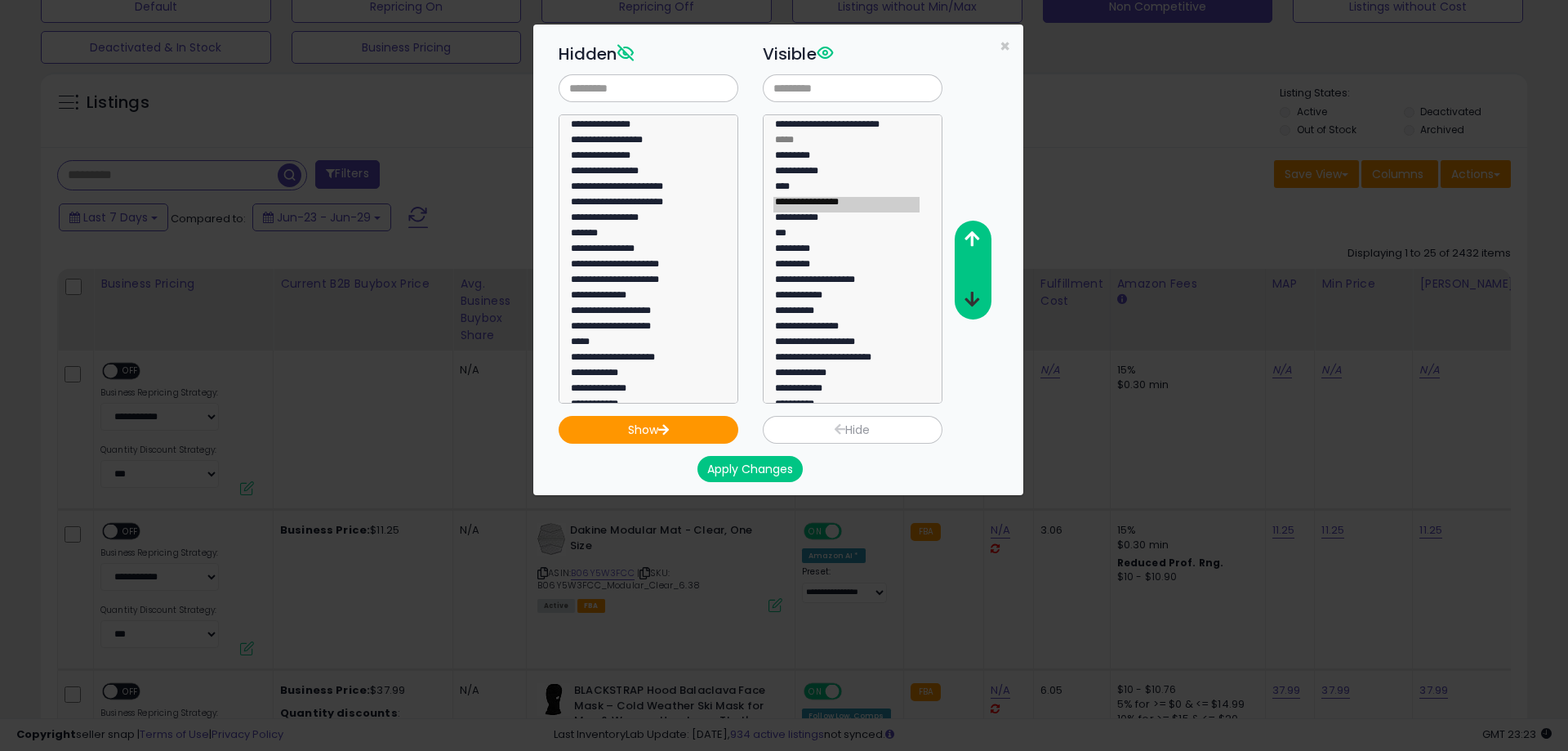 click at bounding box center [972, 299] 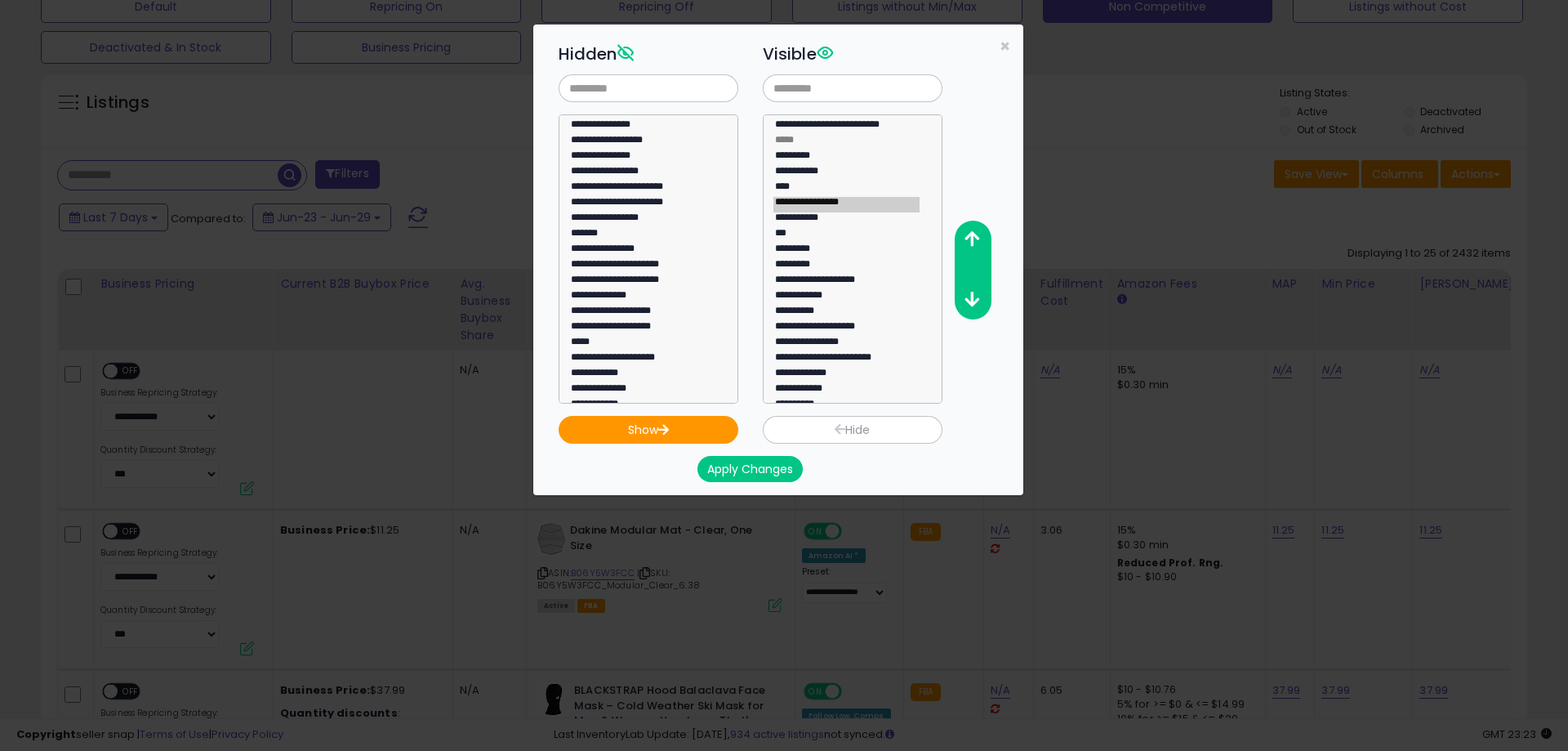 click on "Apply Changes" at bounding box center (750, 469) 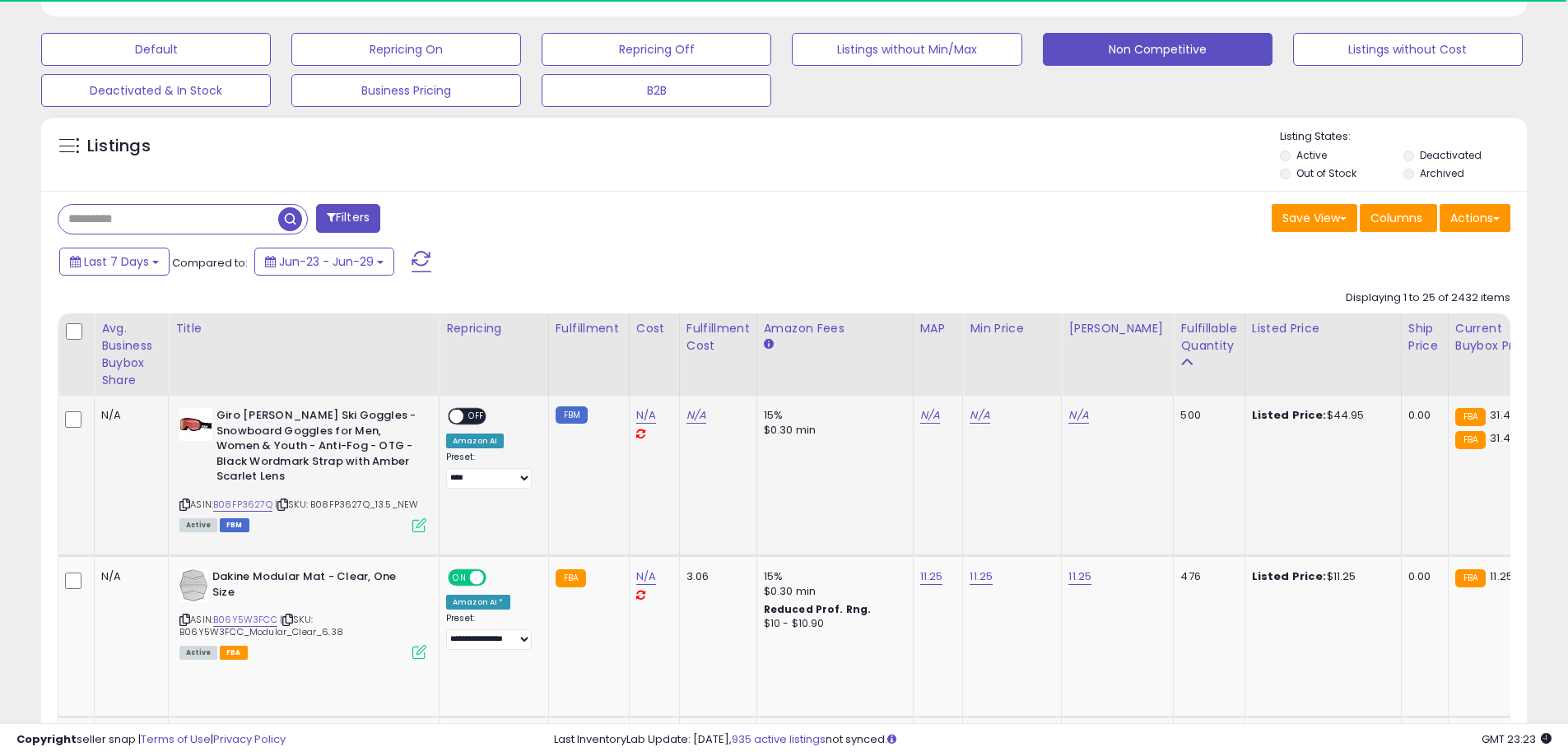 scroll, scrollTop: 512, scrollLeft: 0, axis: vertical 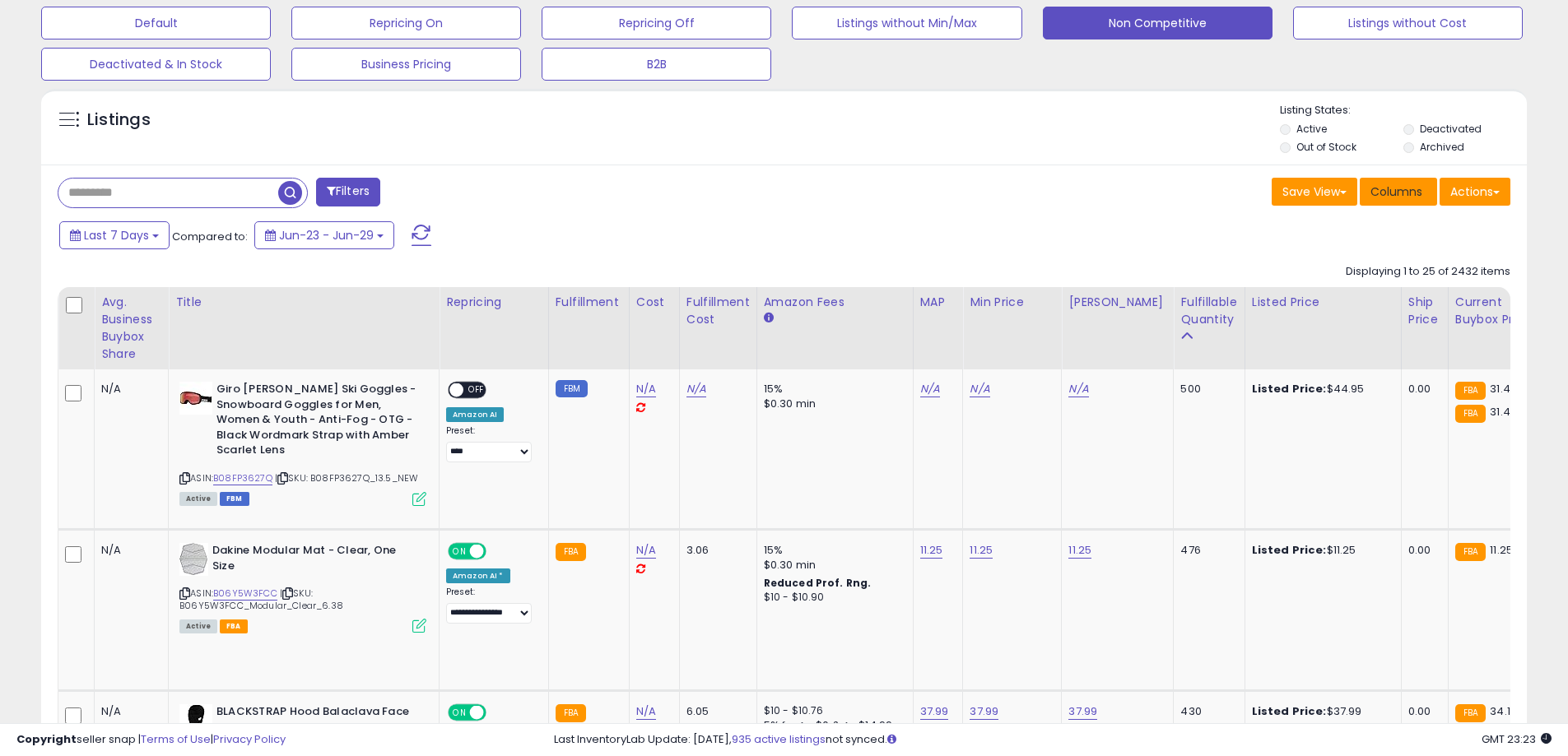 click on "Columns" at bounding box center (1396, 192) 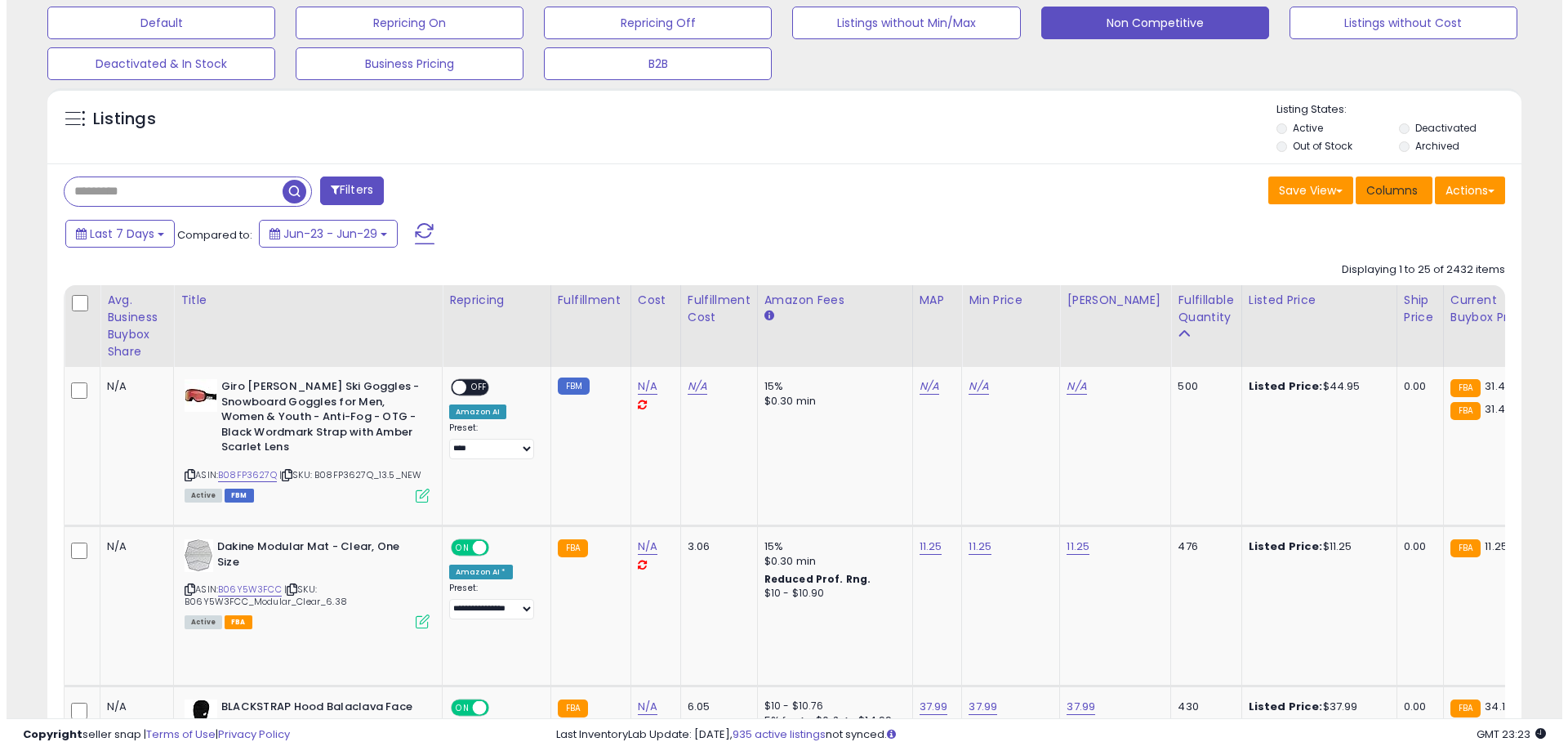 scroll, scrollTop: 816858, scrollLeft: 815804, axis: both 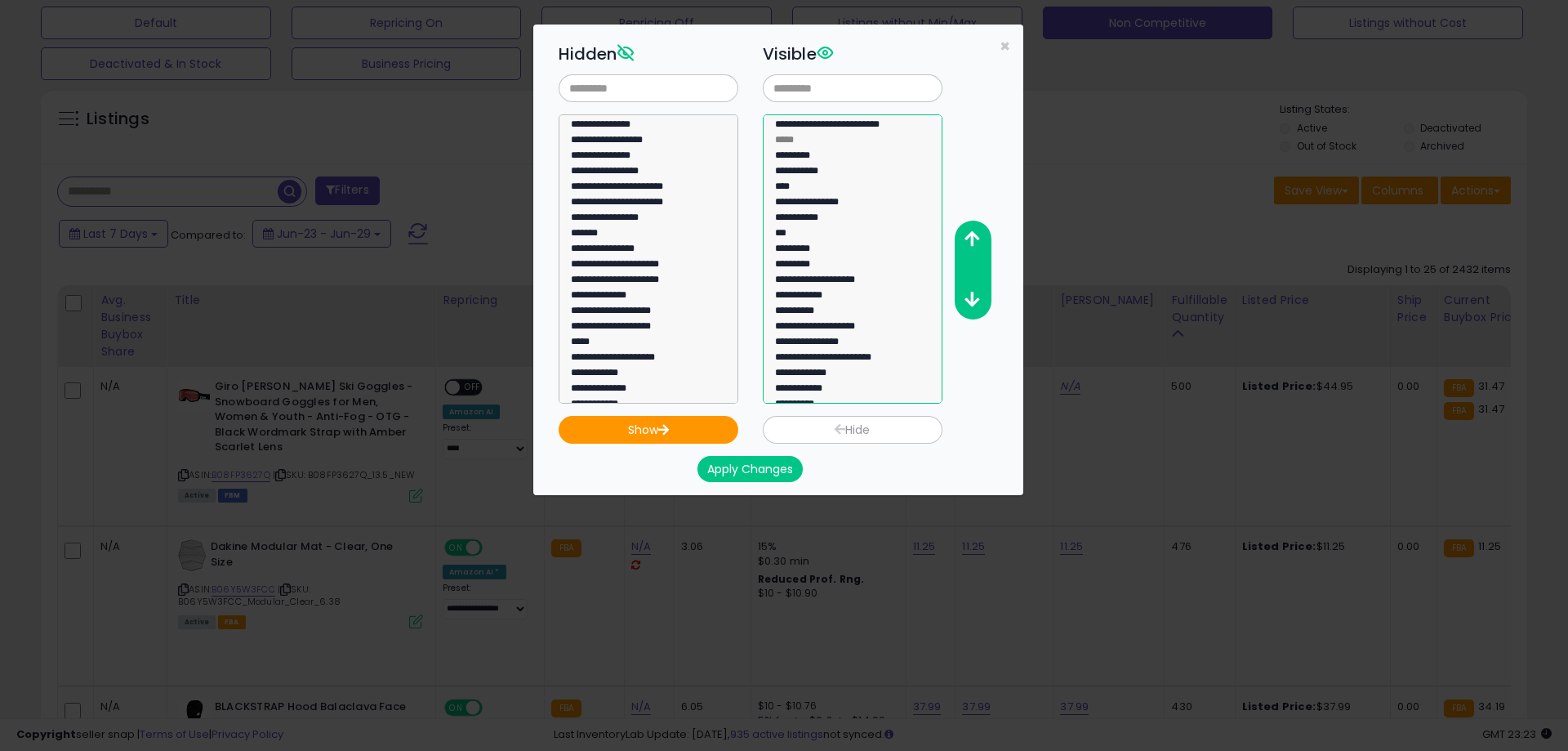 select on "**********" 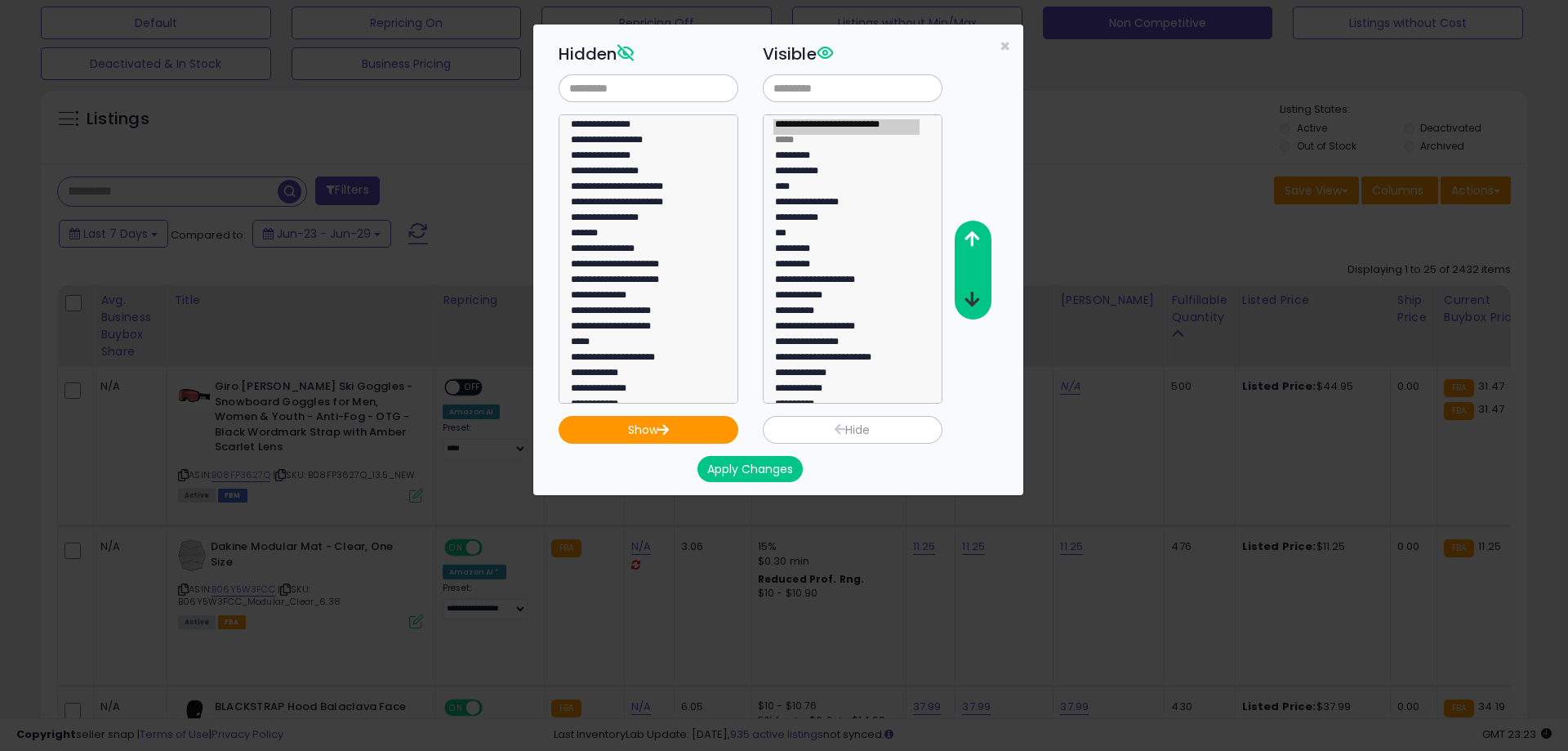 click at bounding box center (972, 300) 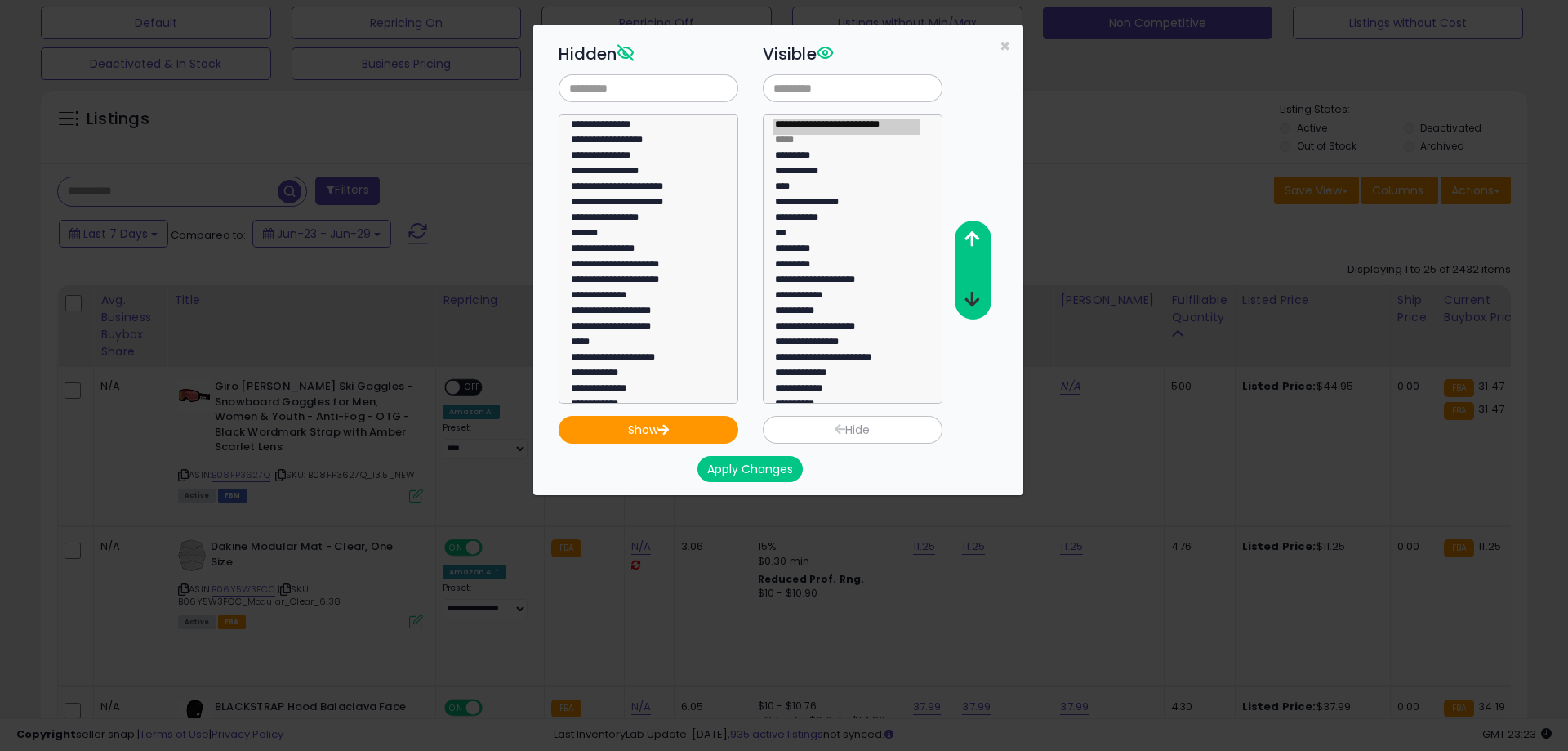 click at bounding box center (972, 300) 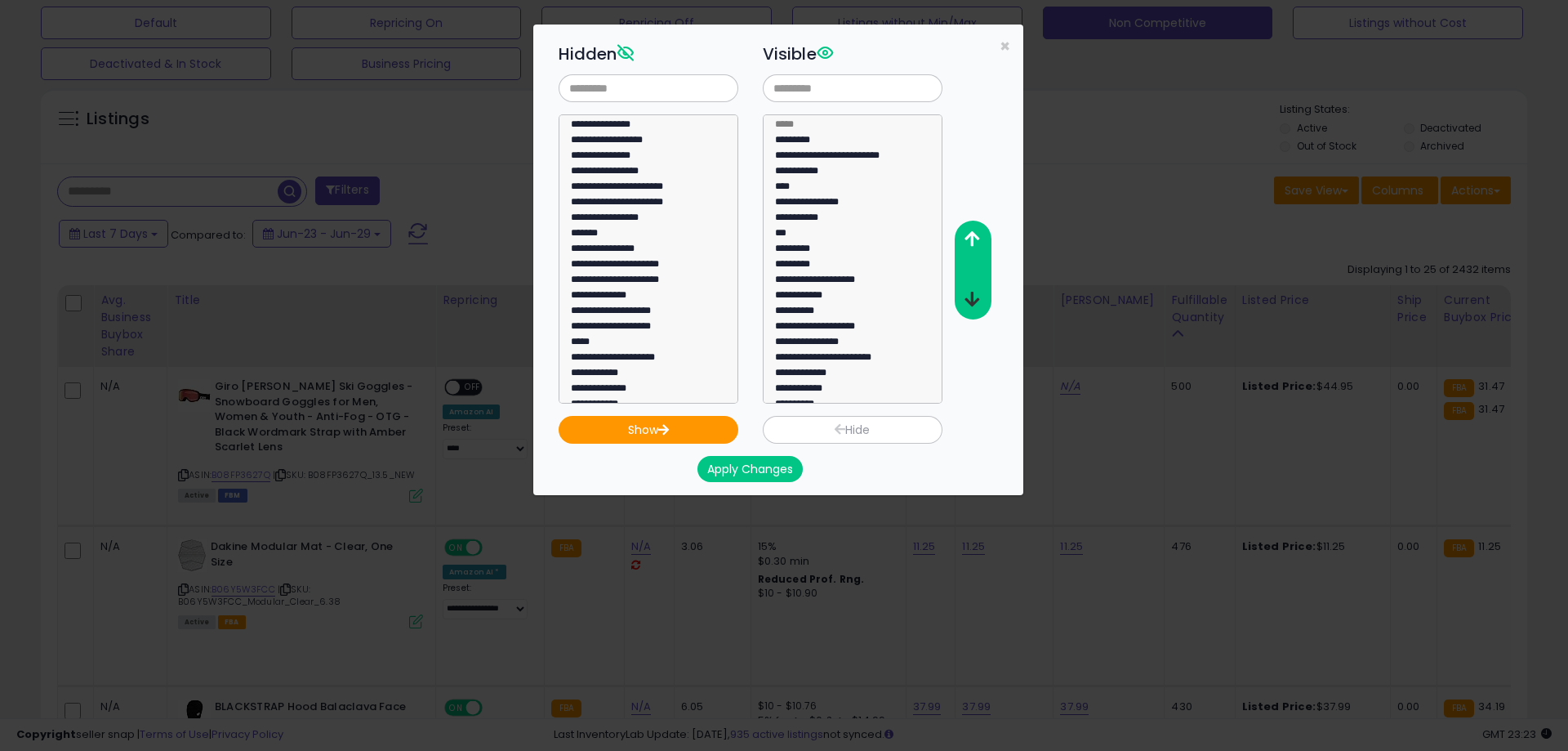 click at bounding box center [972, 300] 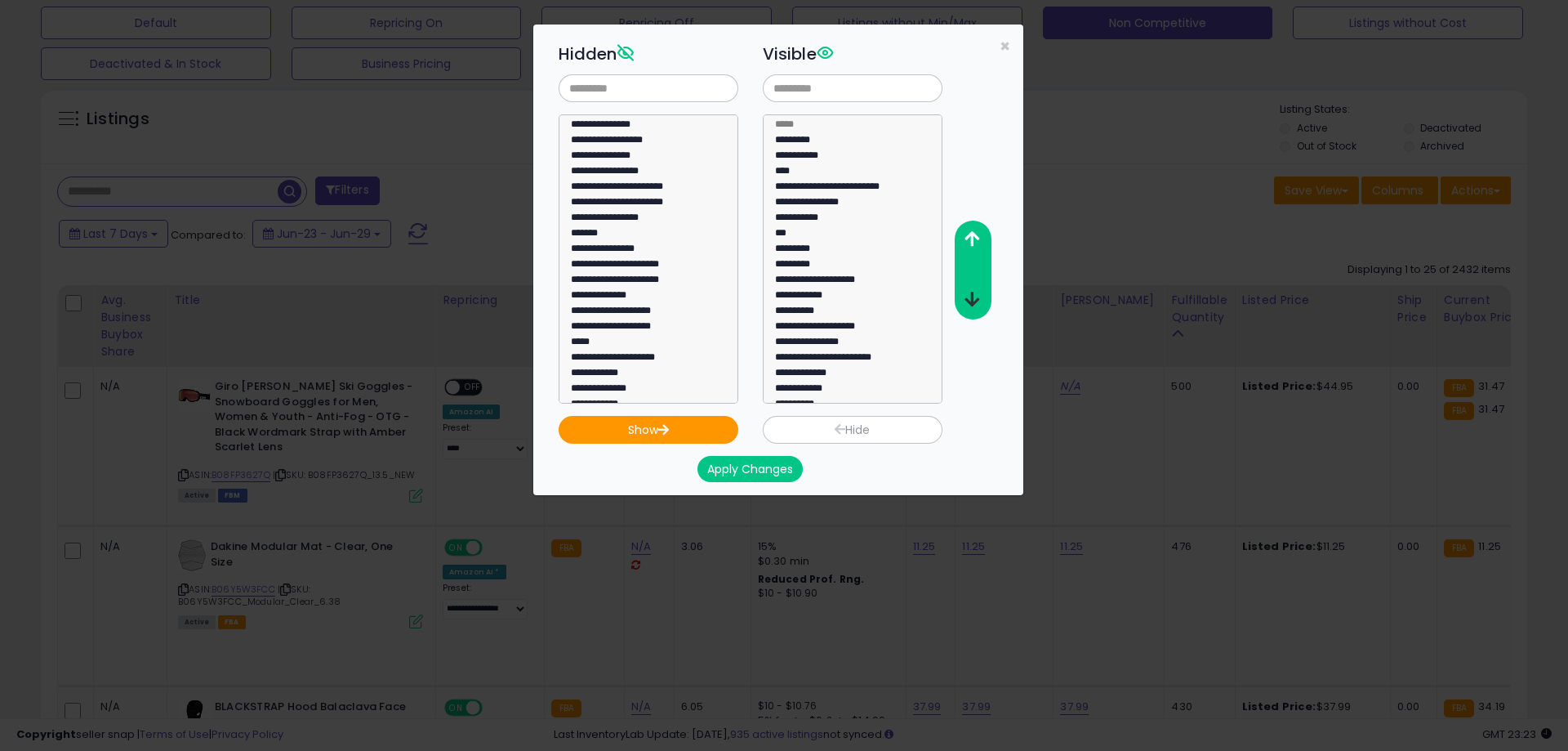 click at bounding box center [972, 299] 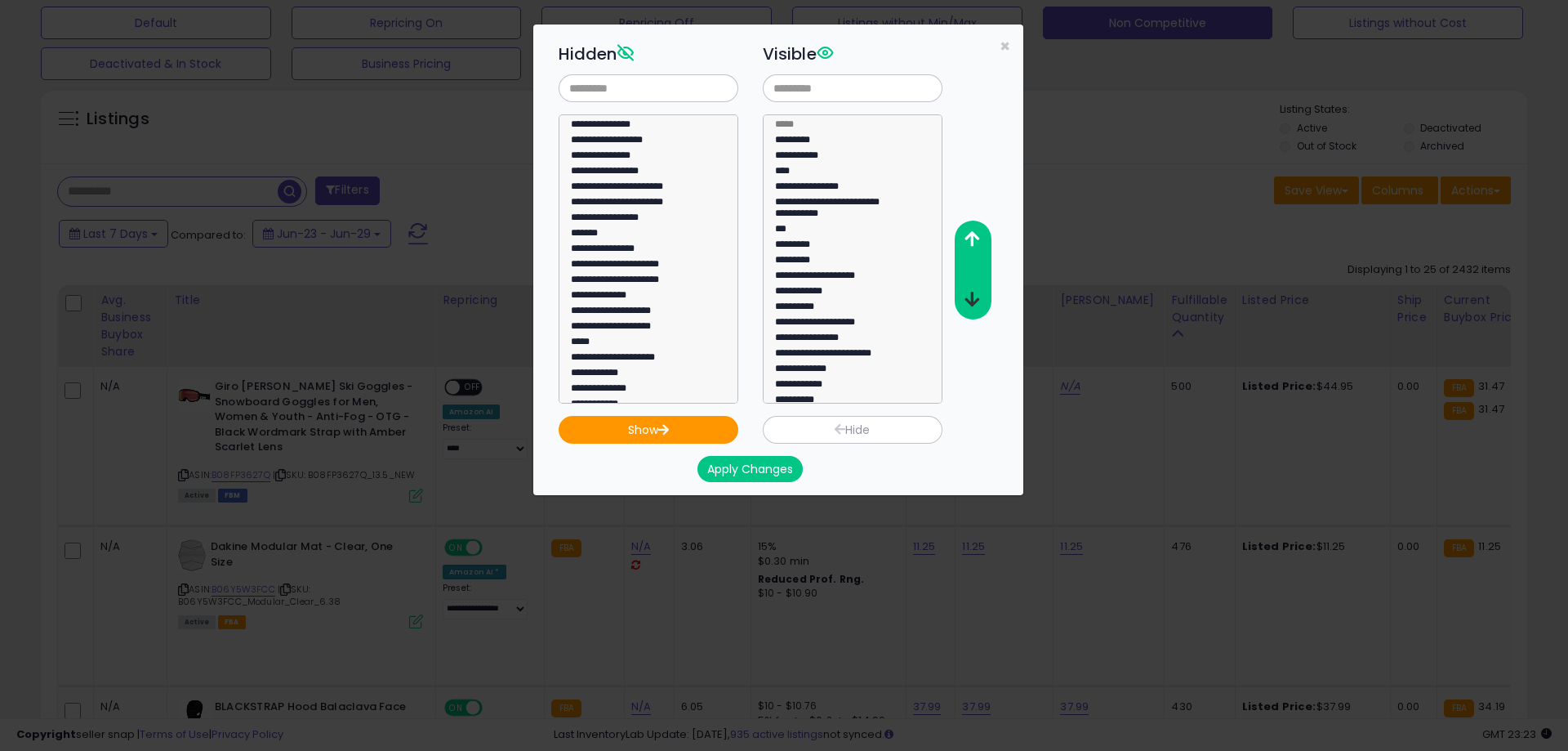 click at bounding box center (972, 299) 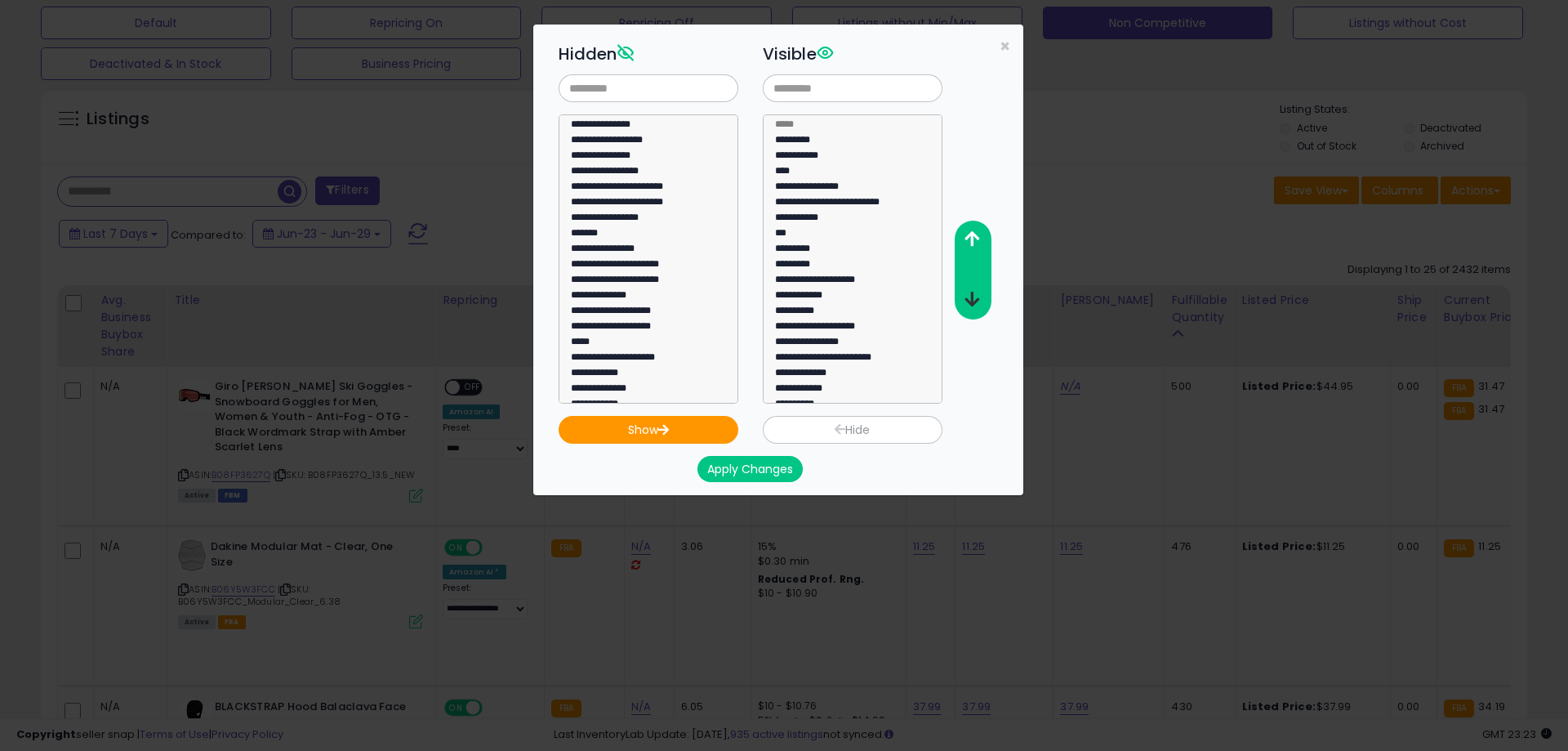 click at bounding box center [972, 299] 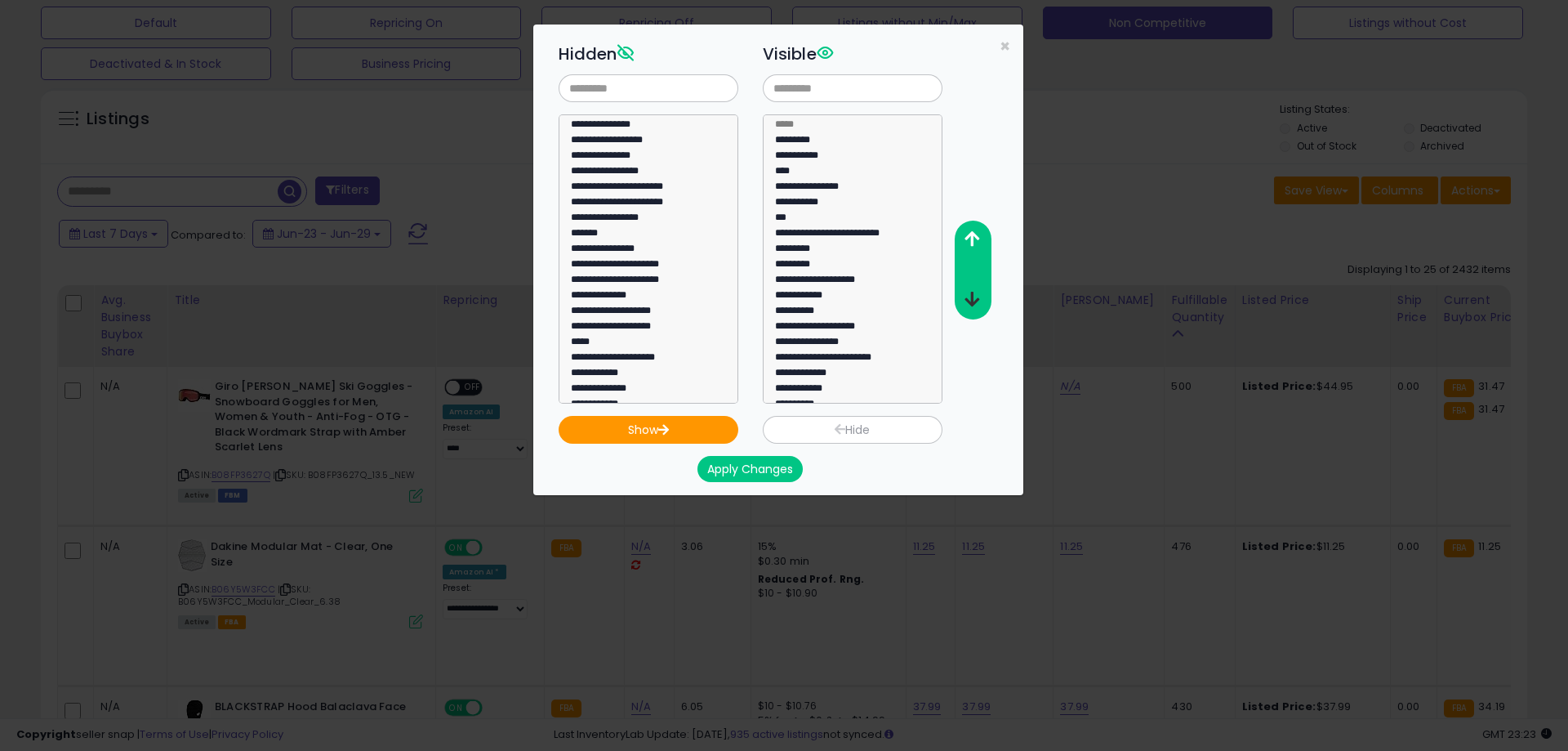 click at bounding box center [972, 299] 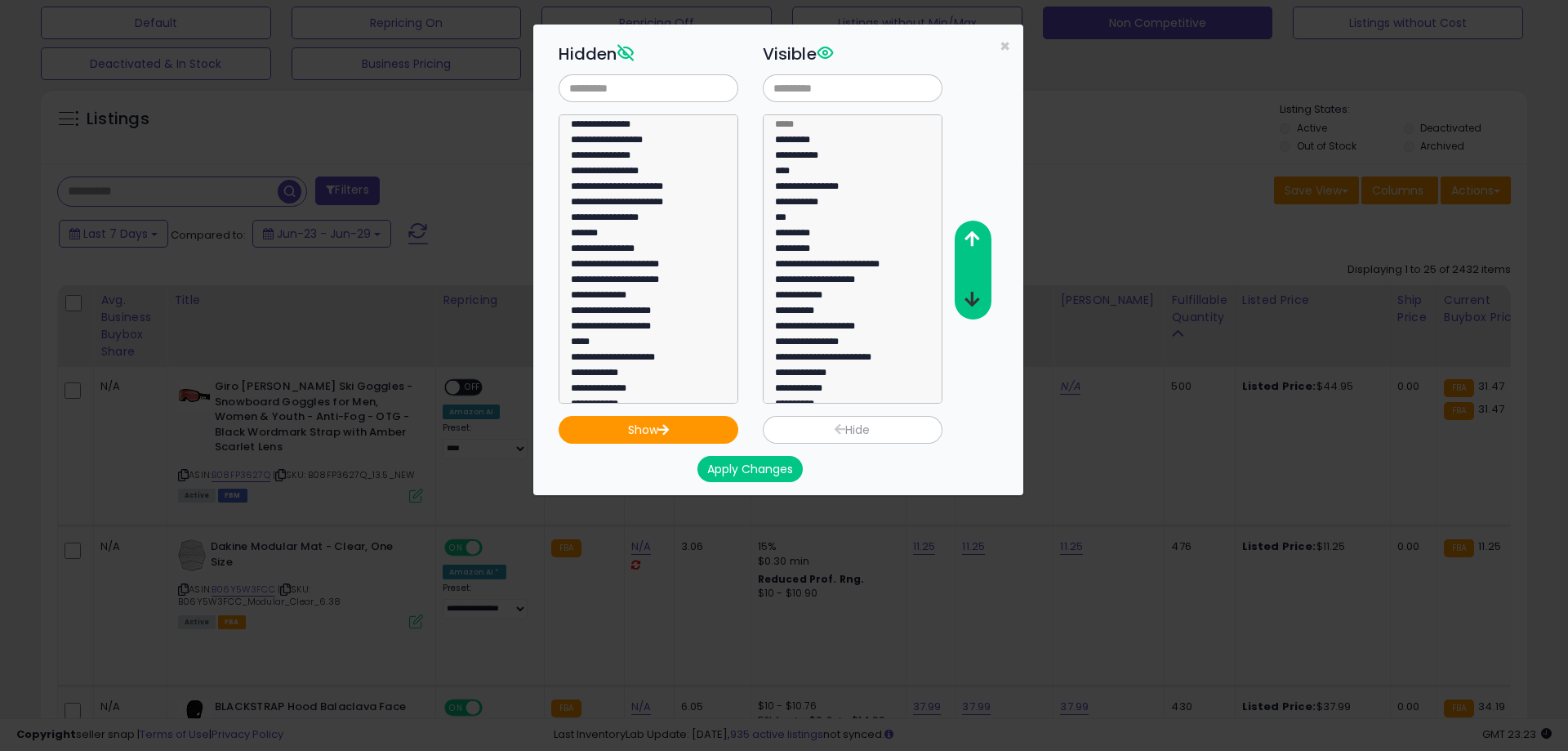 click at bounding box center [972, 299] 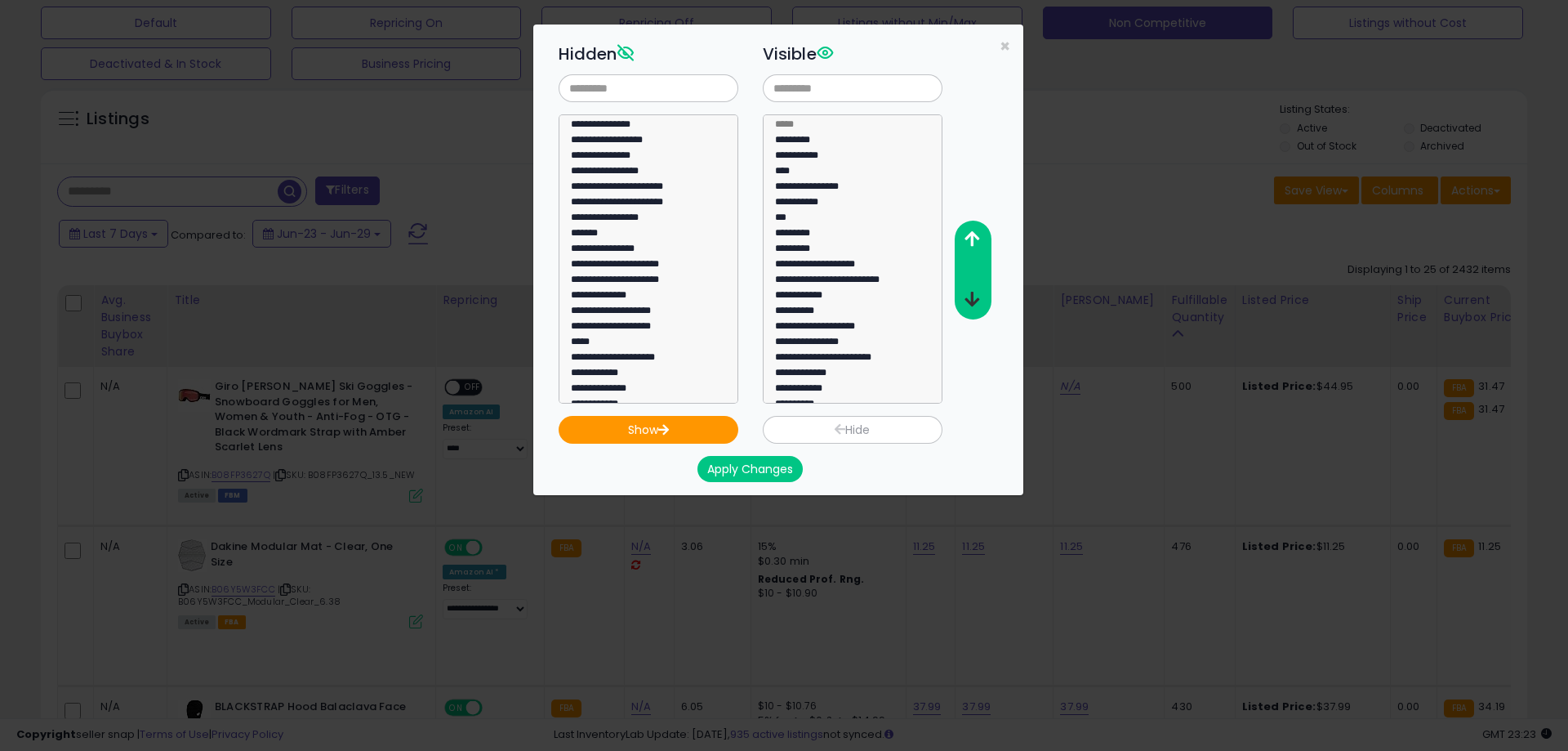 click at bounding box center (972, 299) 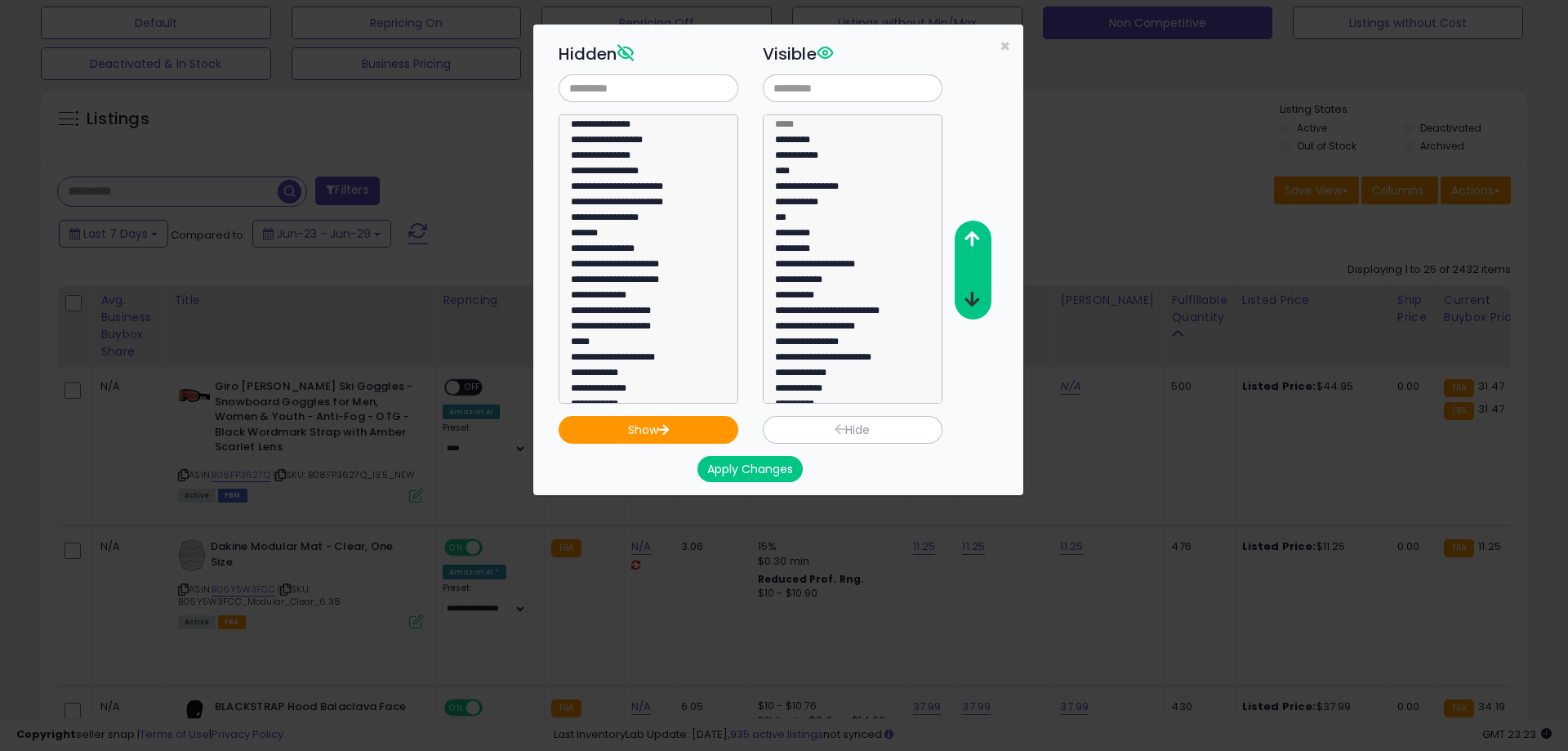 click at bounding box center [972, 300] 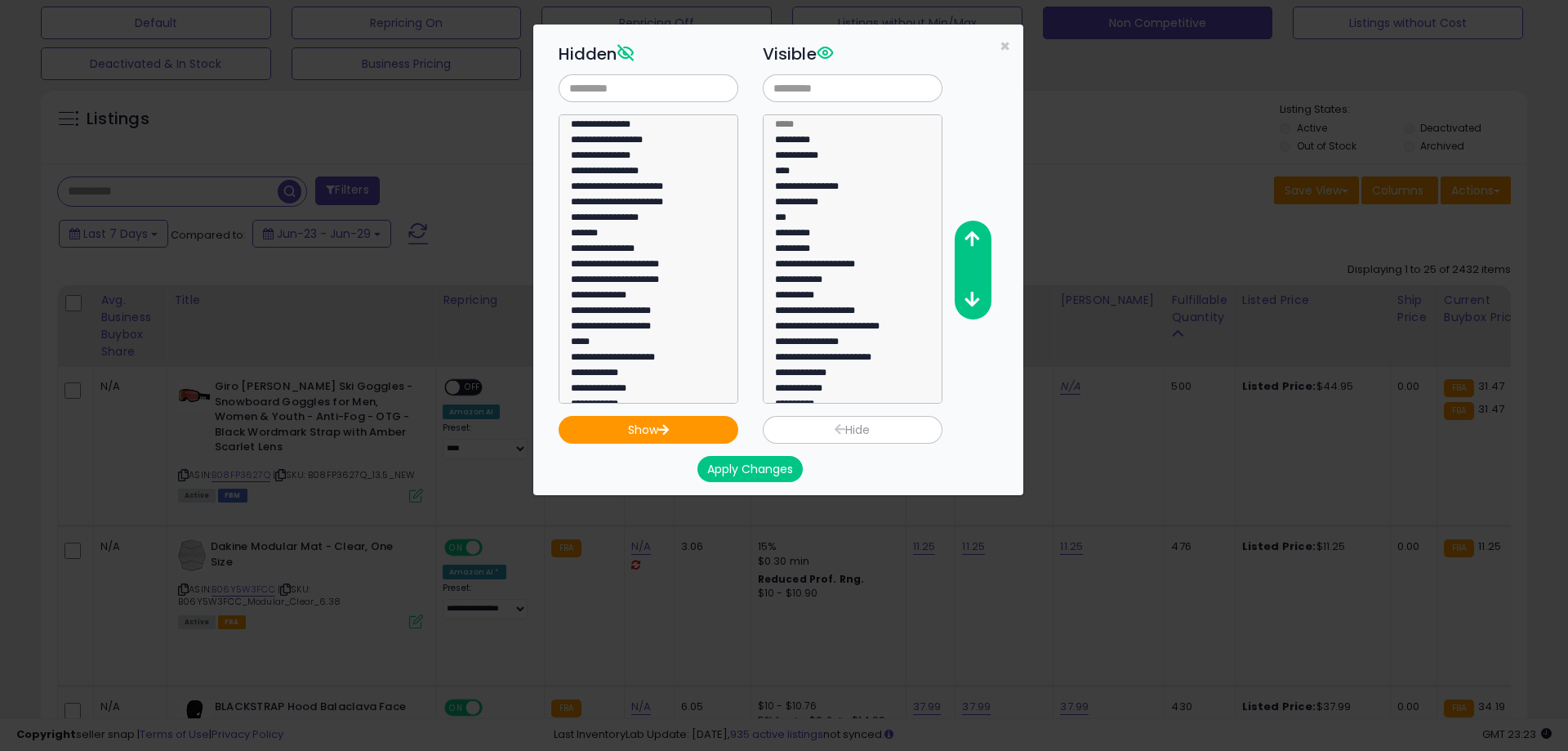 click on "Apply Changes" at bounding box center [750, 469] 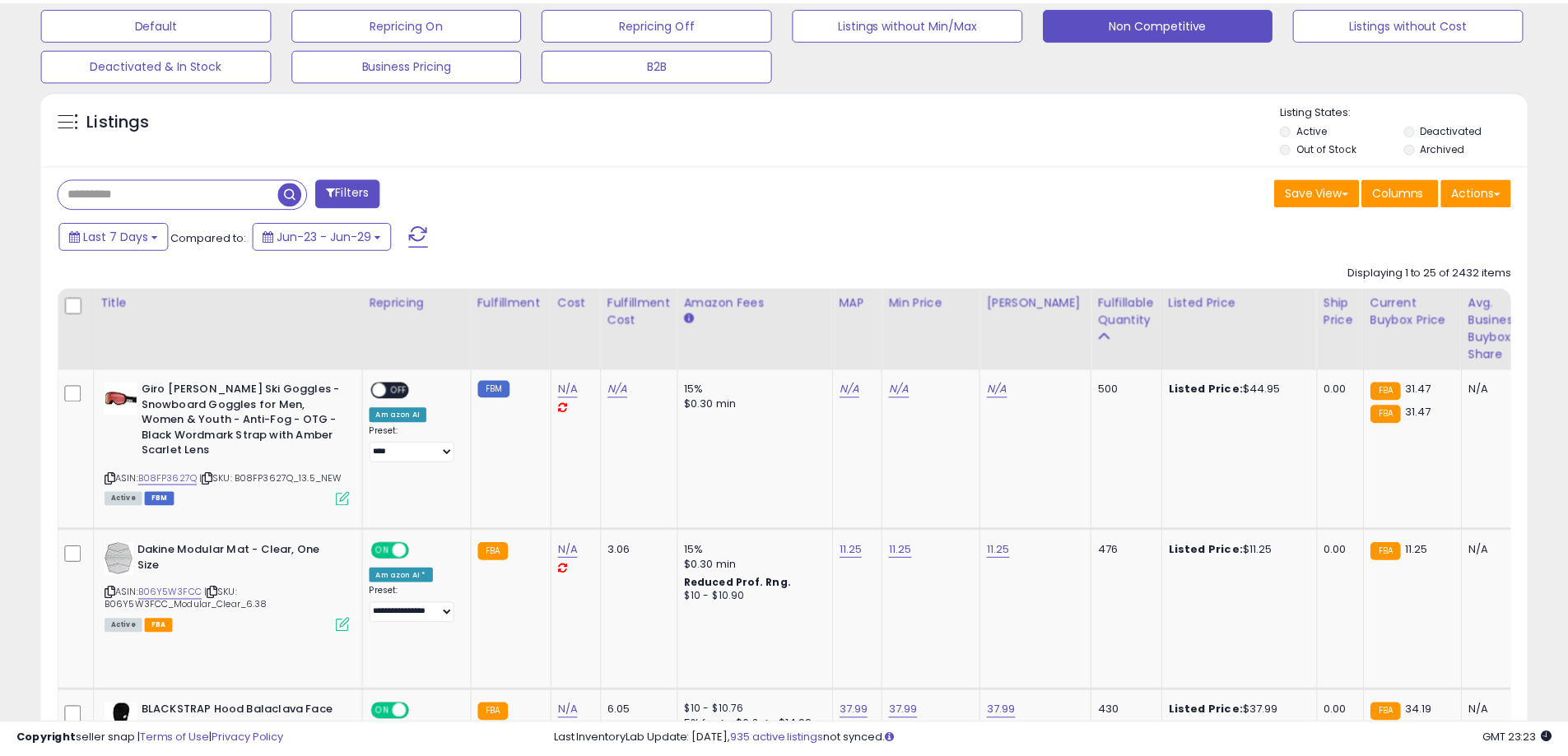 scroll, scrollTop: 337, scrollLeft: 862, axis: both 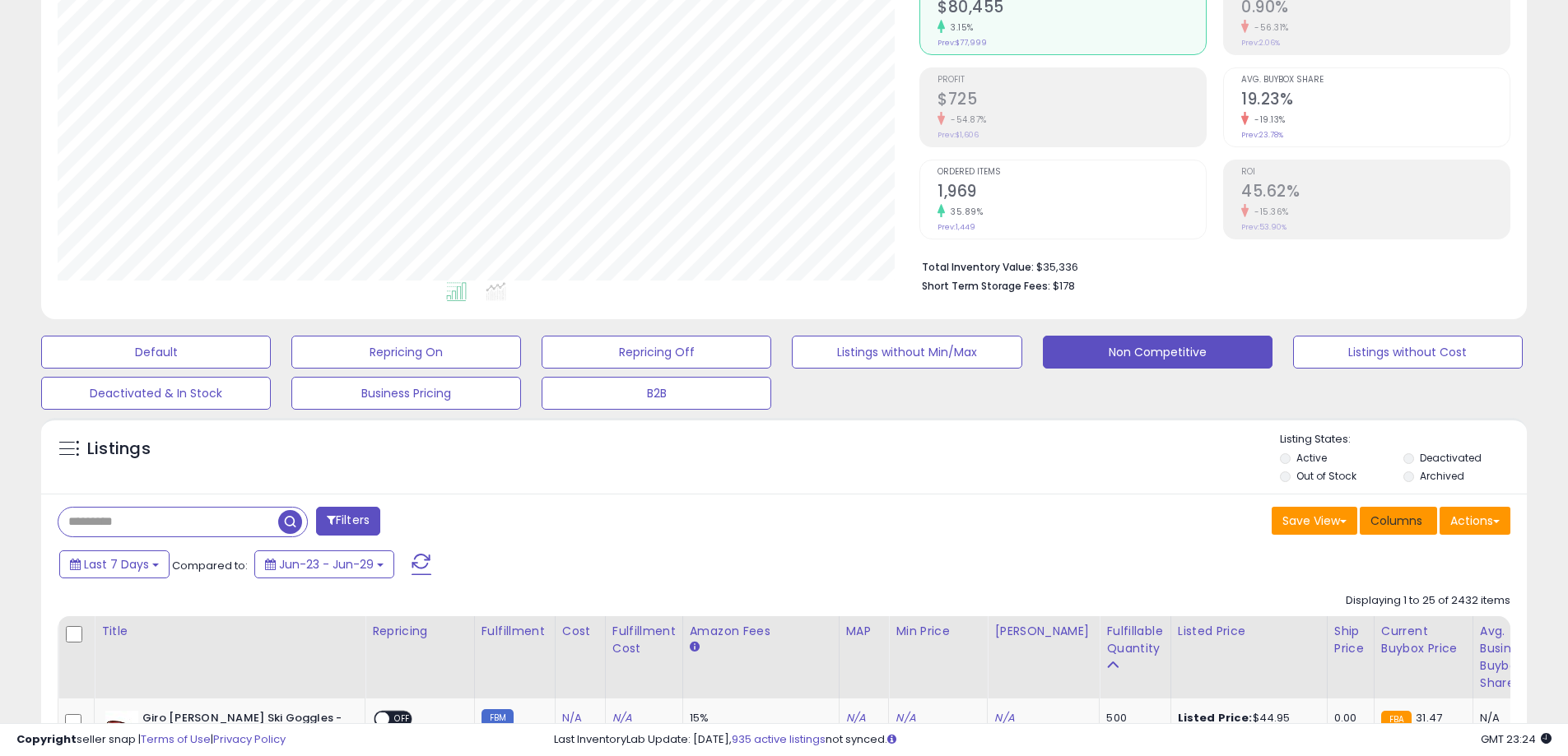 click on "Columns" at bounding box center (1396, 521) 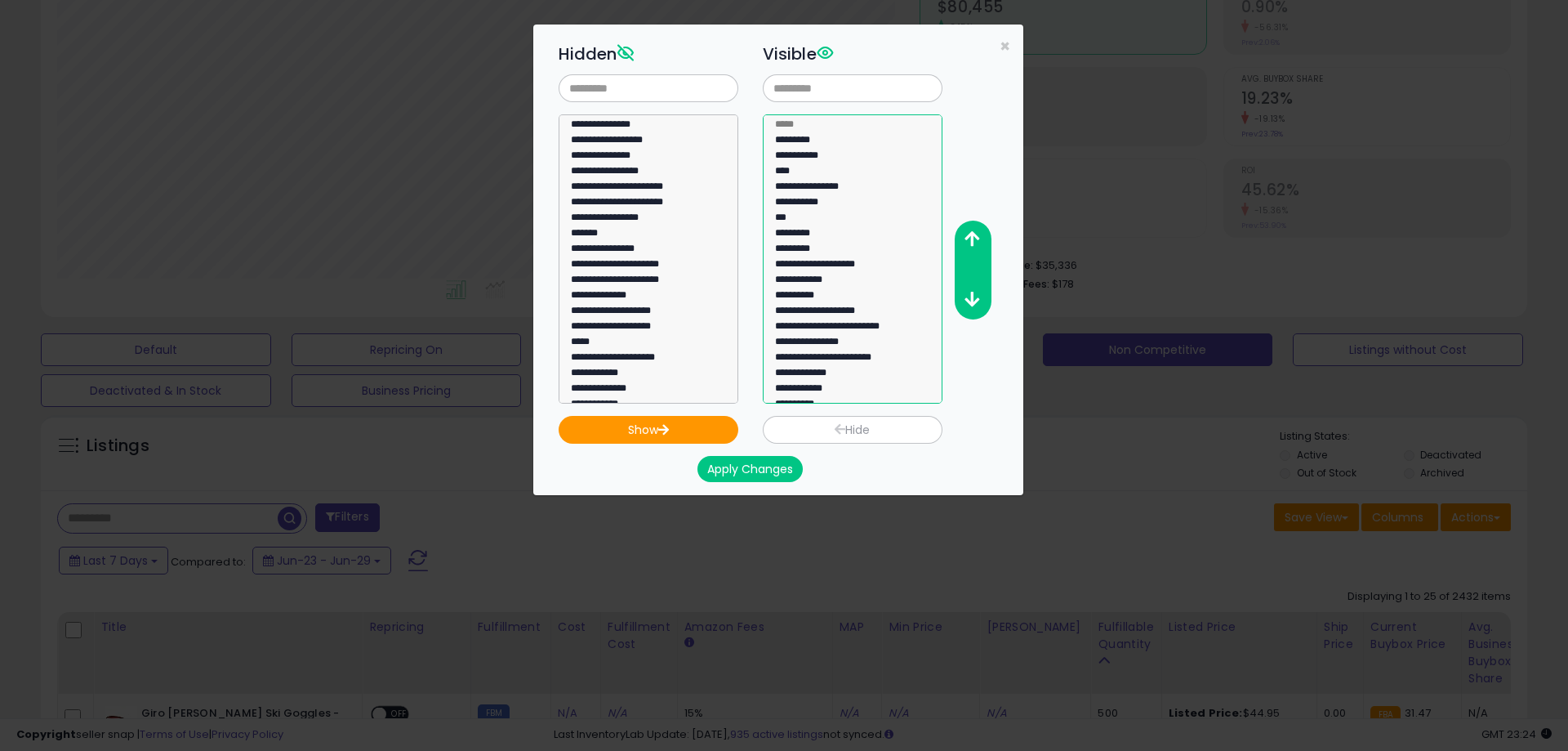 click on "**********" 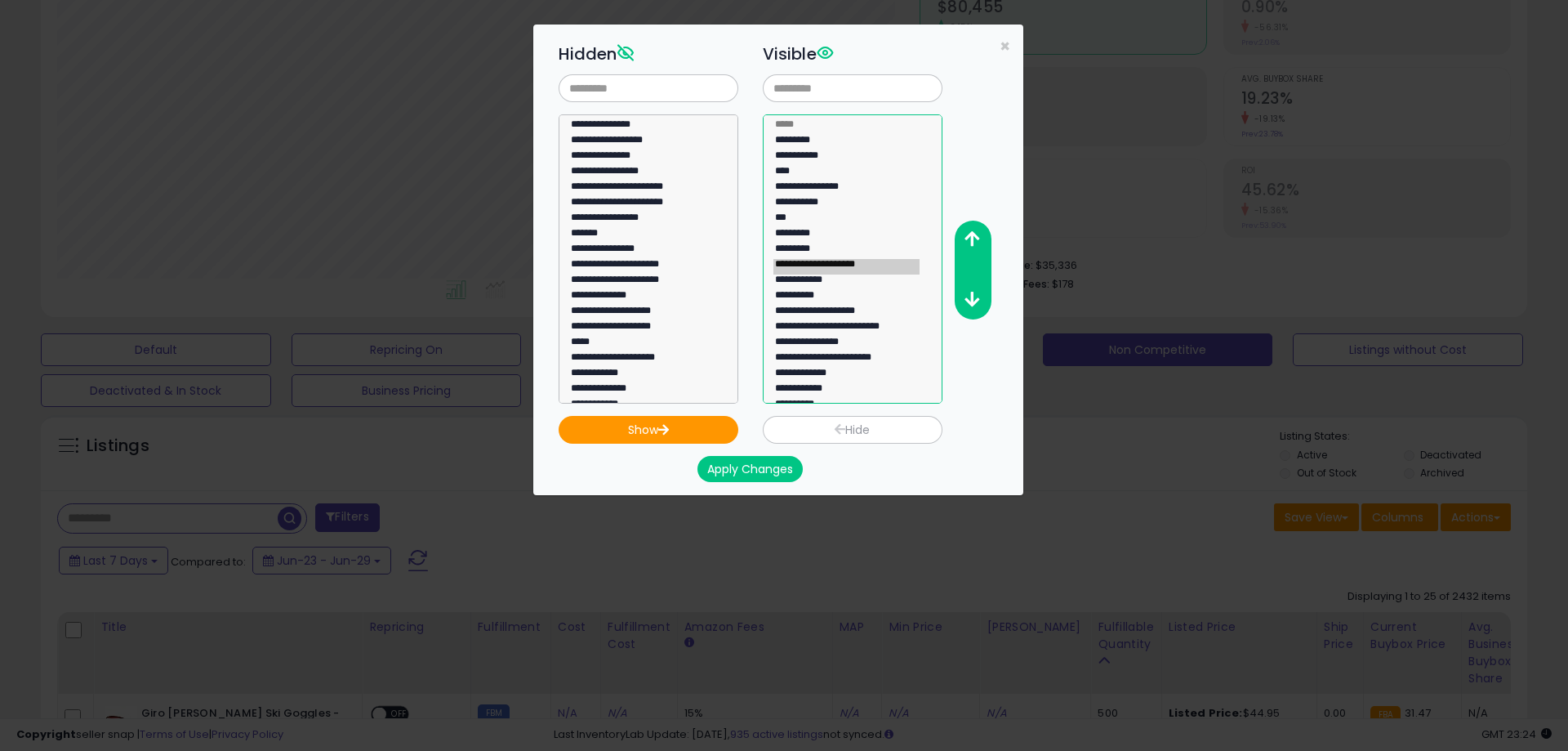 select on "**********" 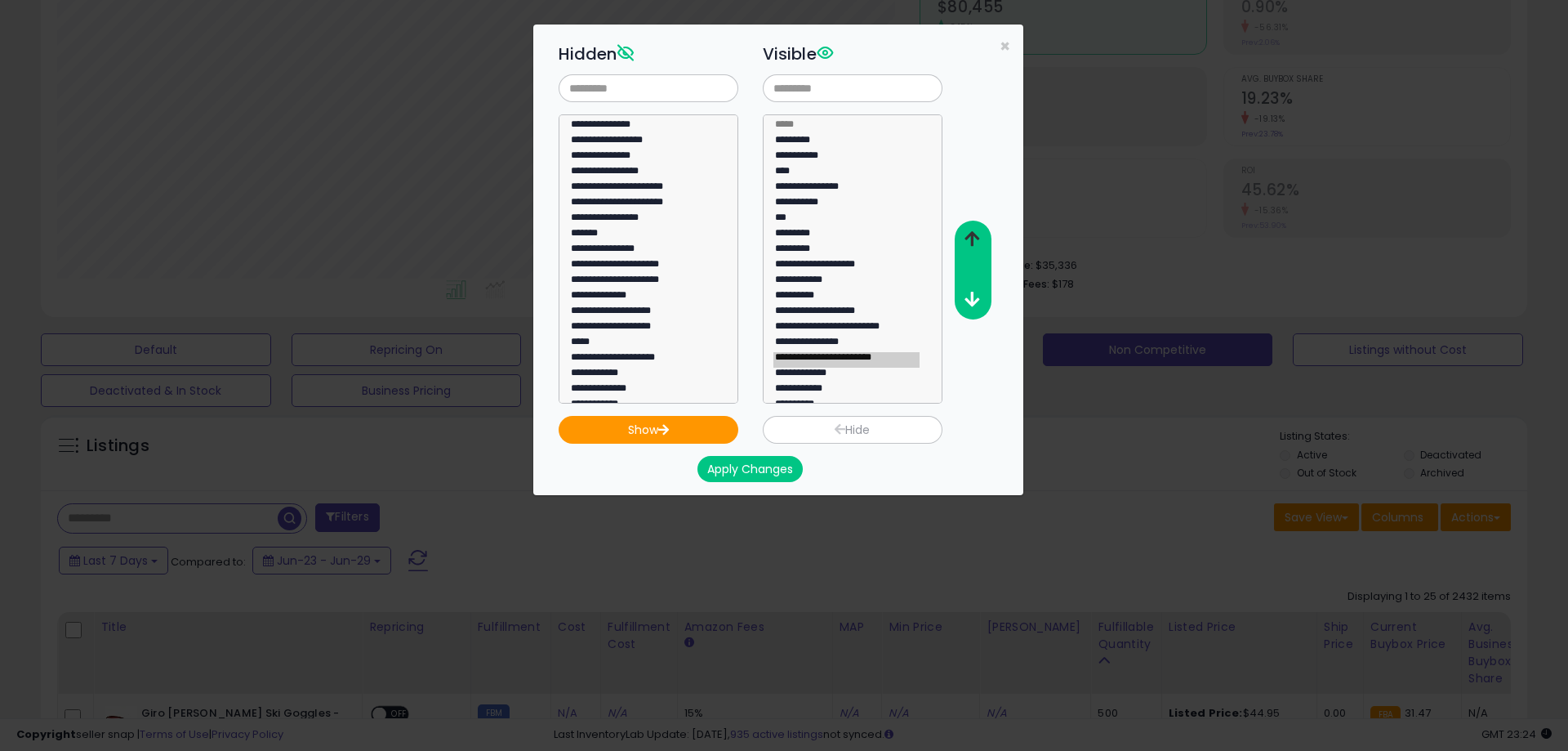 click at bounding box center (972, 239) 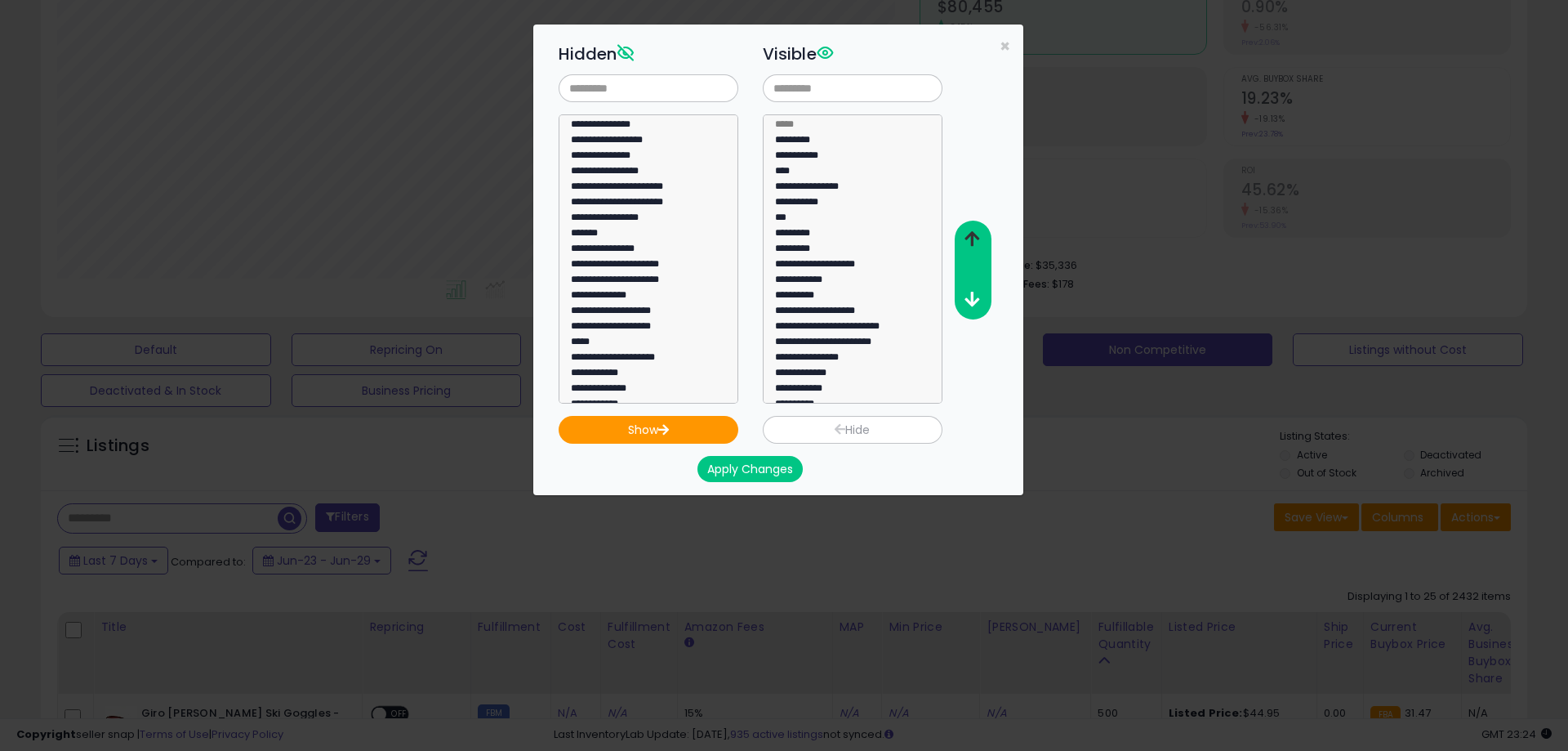 click at bounding box center [972, 239] 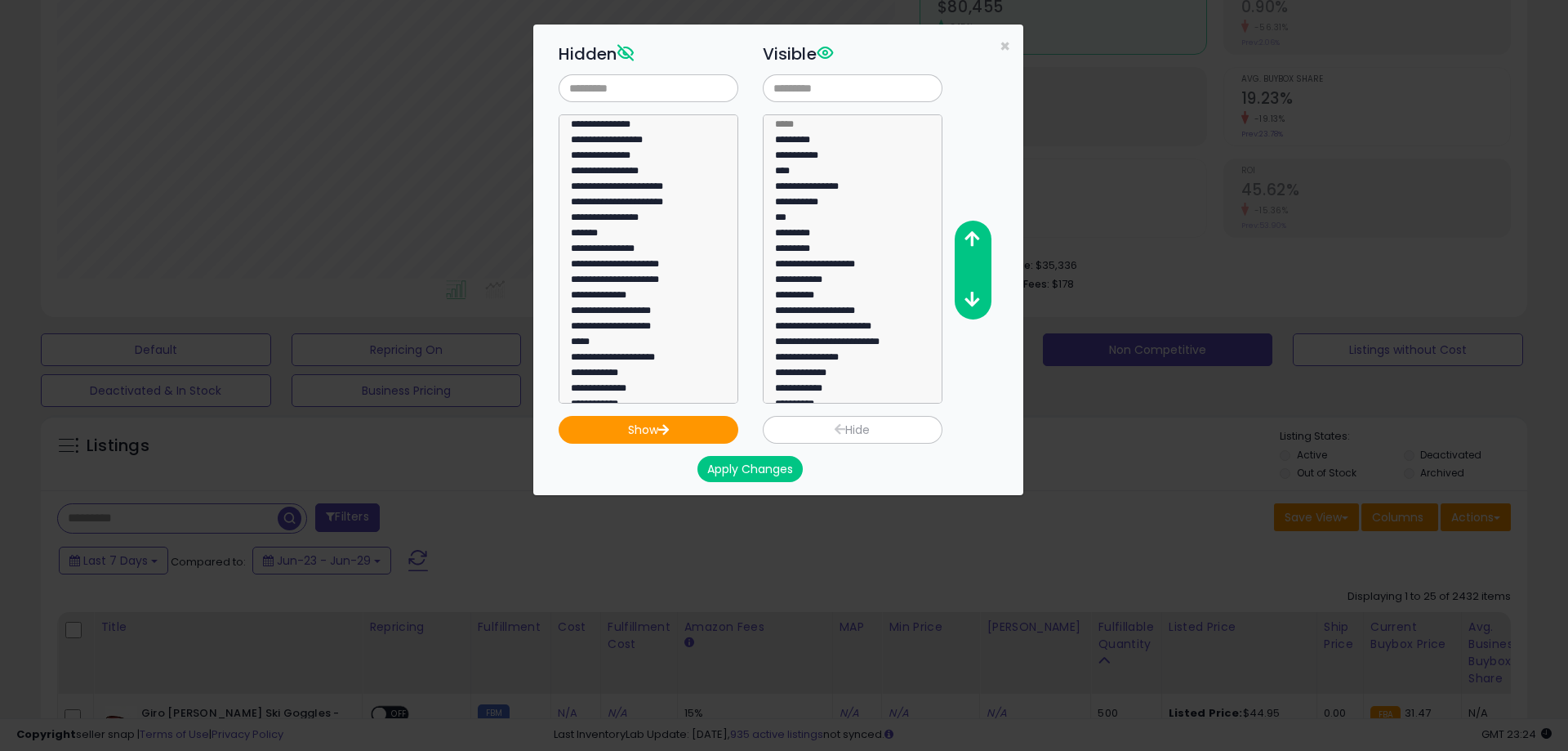 click on "Apply Changes" at bounding box center [750, 469] 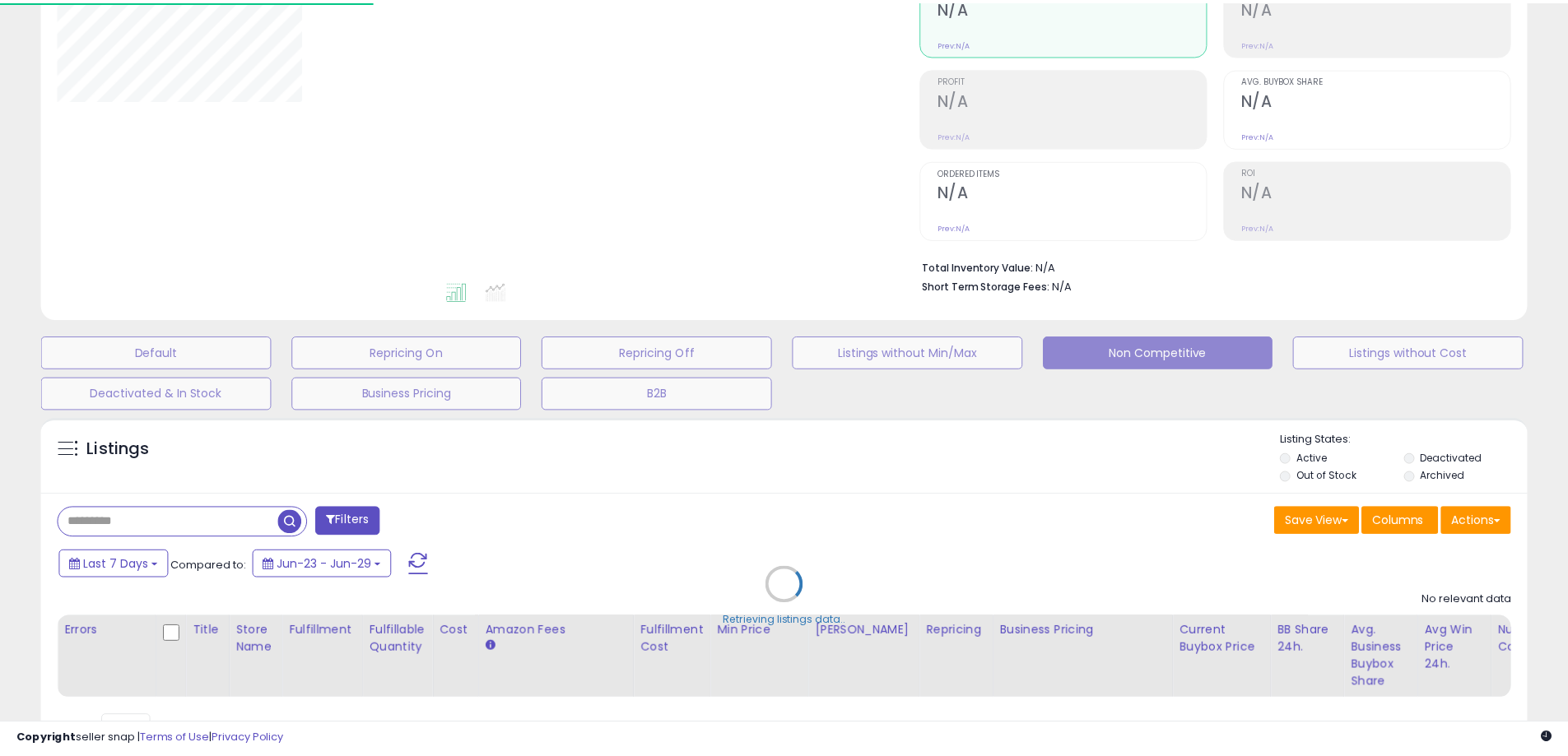 scroll, scrollTop: 183, scrollLeft: 0, axis: vertical 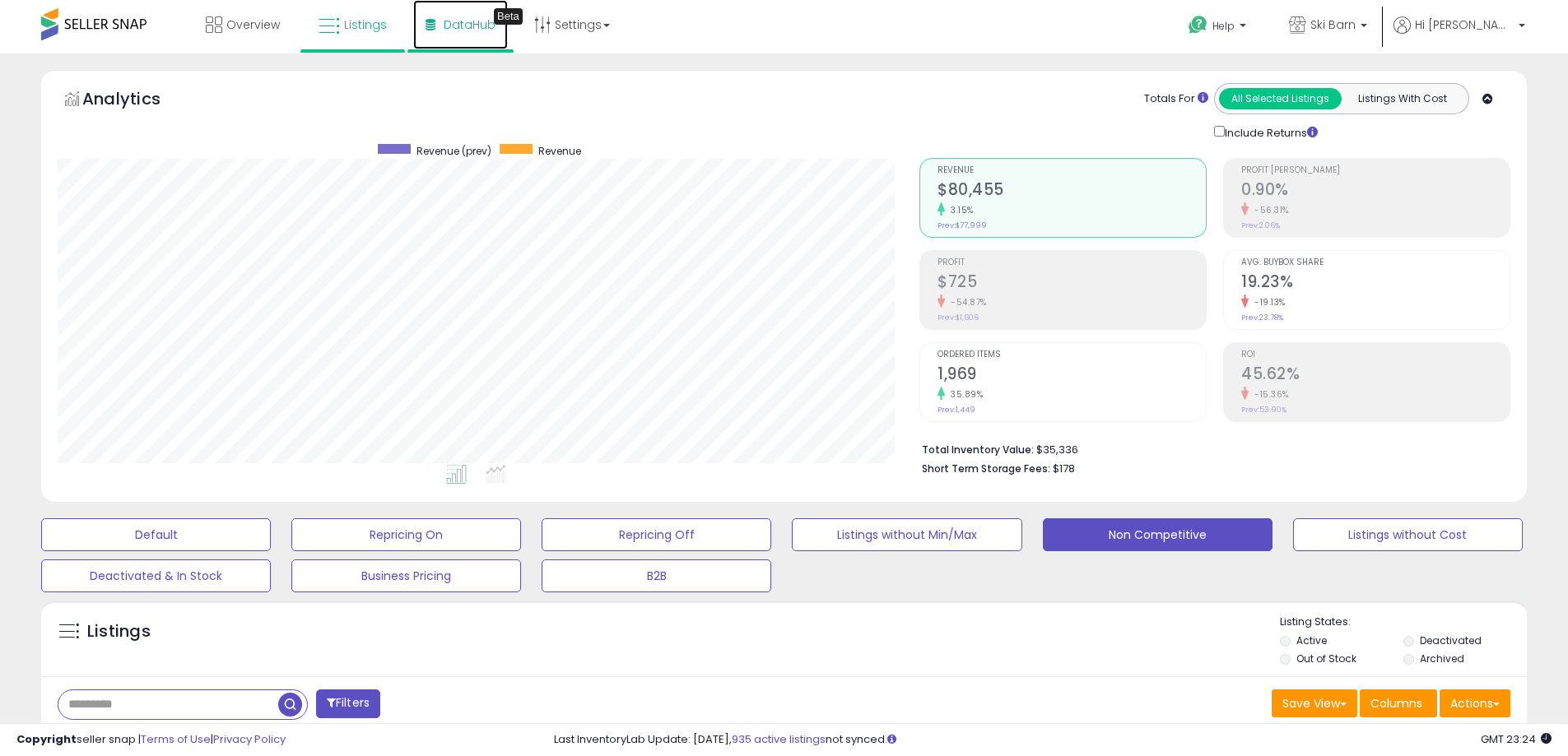 click on "DataHub" at bounding box center [469, 25] 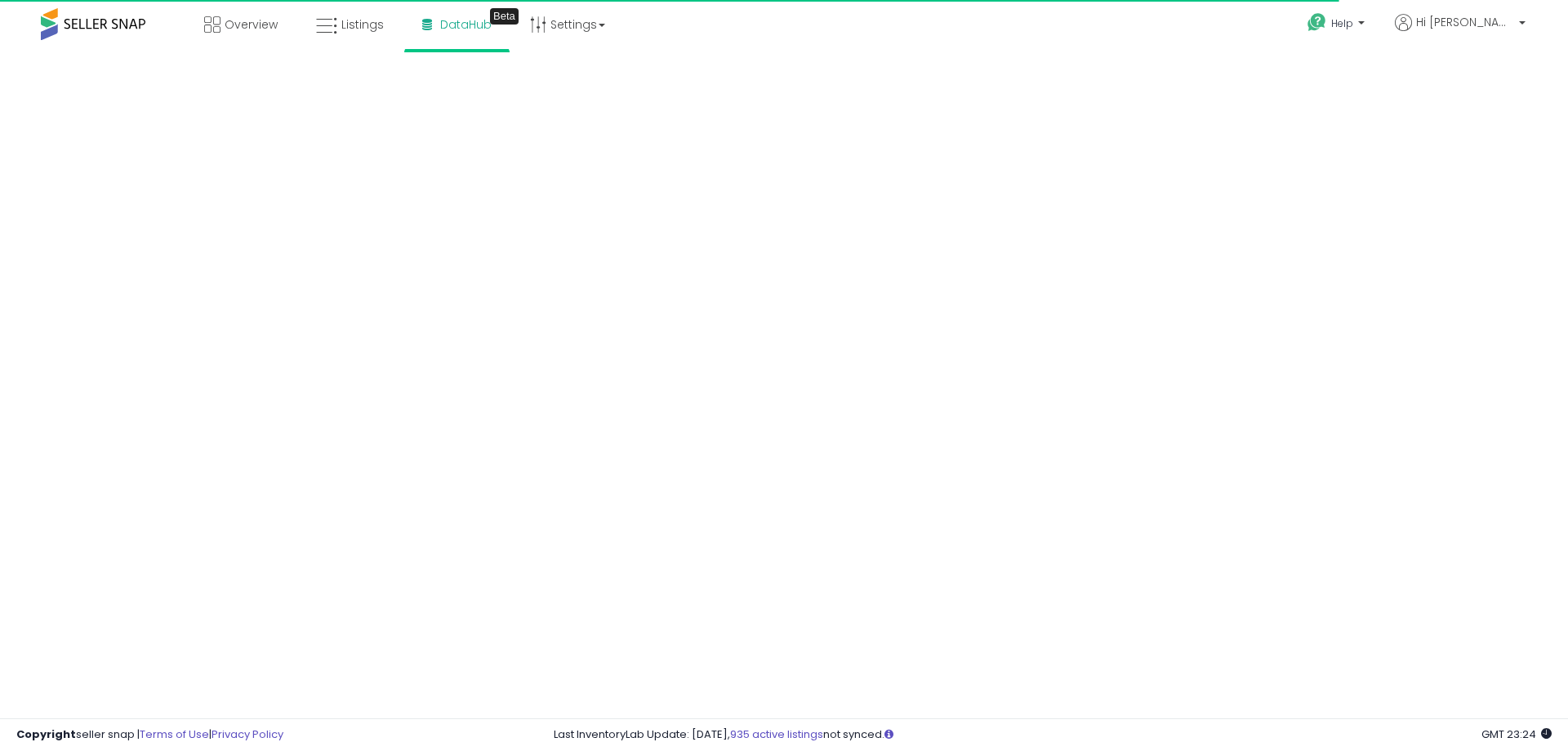 scroll, scrollTop: 0, scrollLeft: 0, axis: both 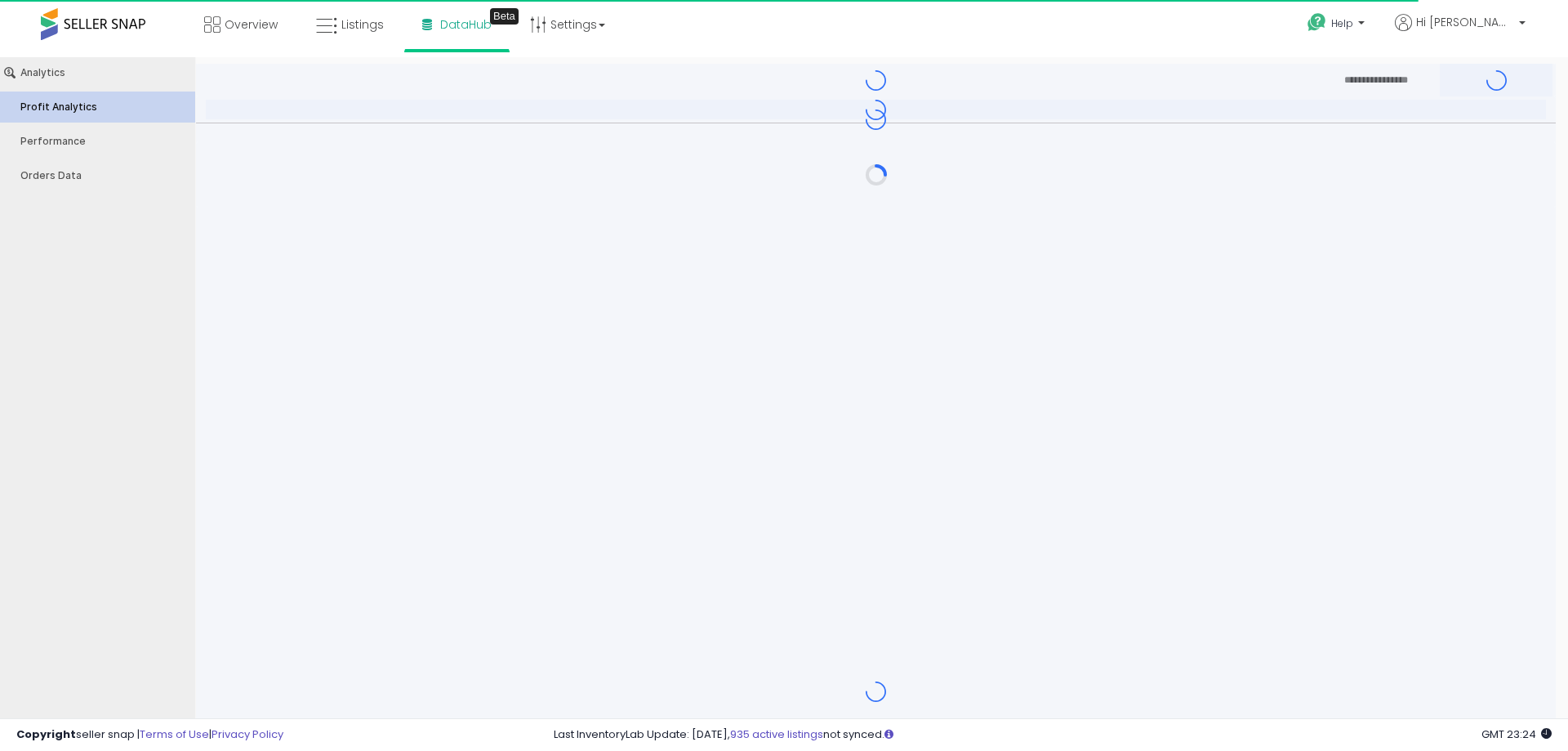 type on "***" 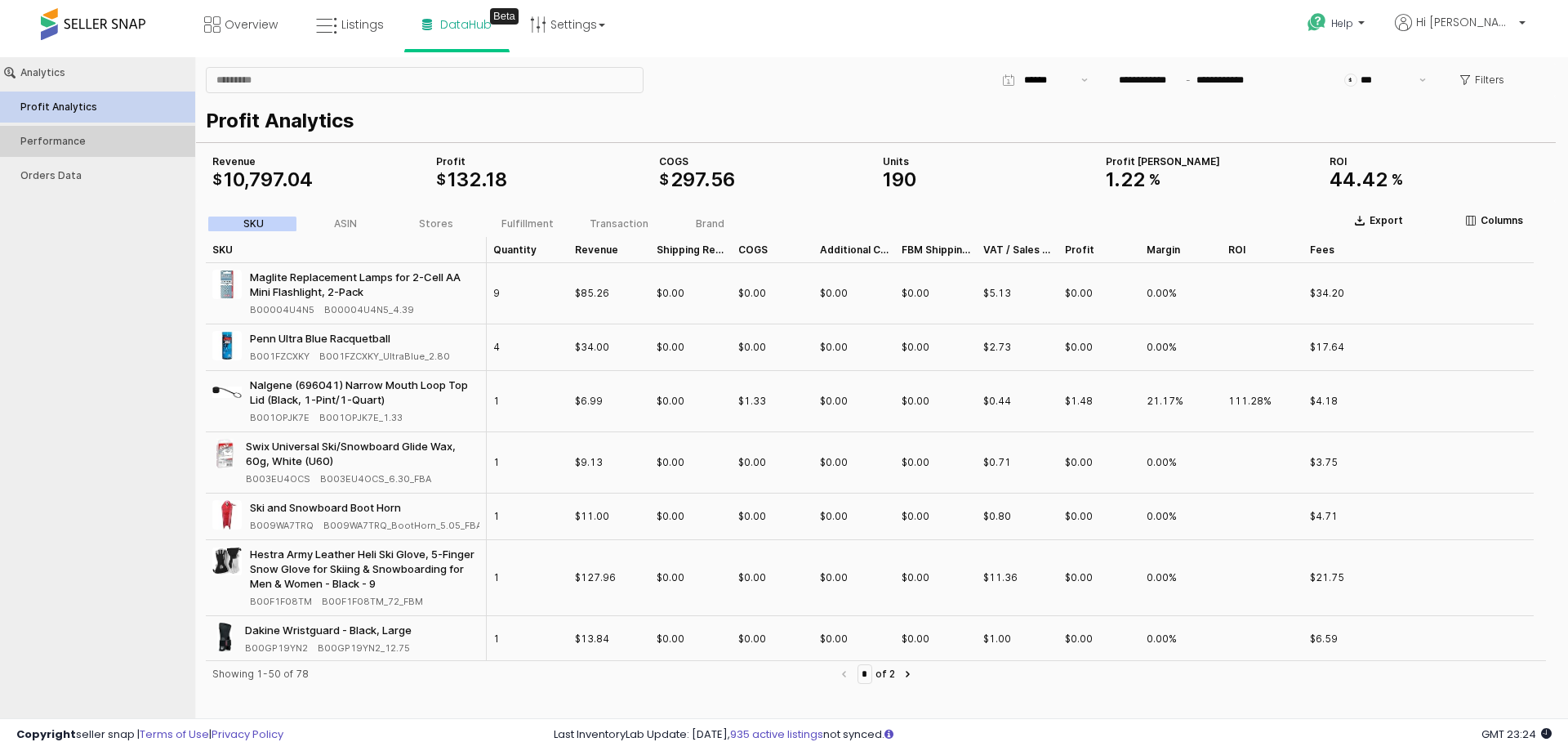 click on "Performance" at bounding box center [97, 141] 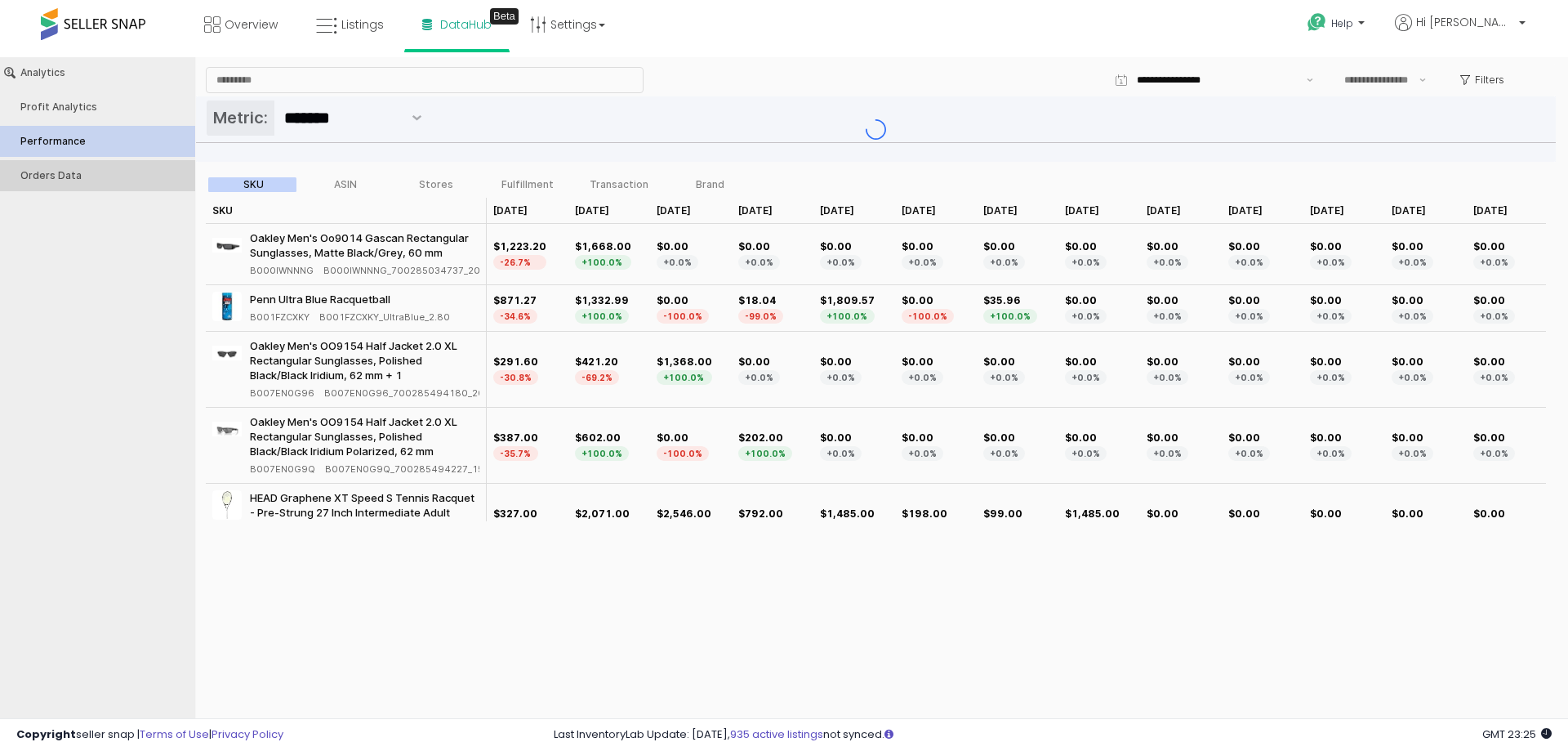 type on "***" 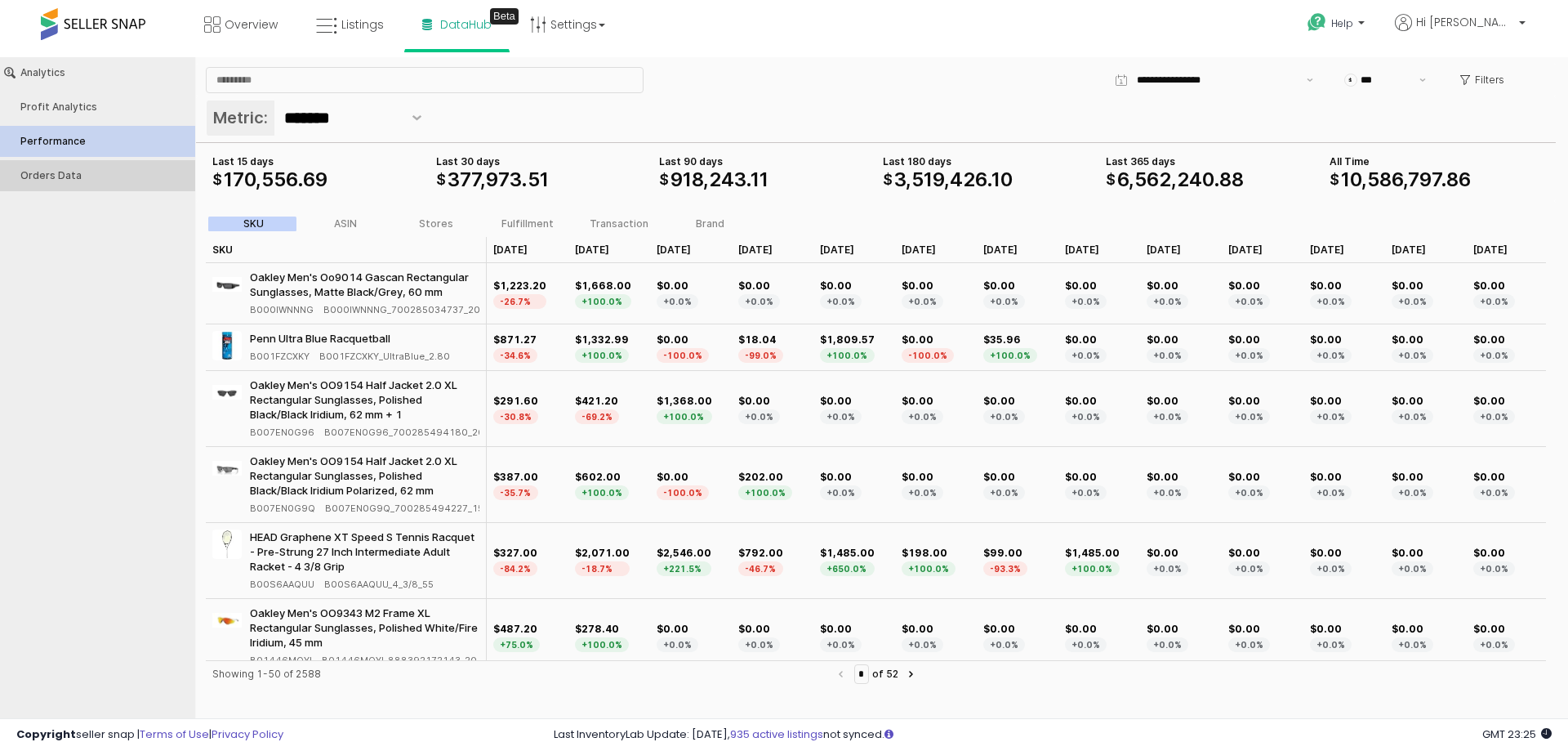 click on "Orders Data" at bounding box center (105, 176) 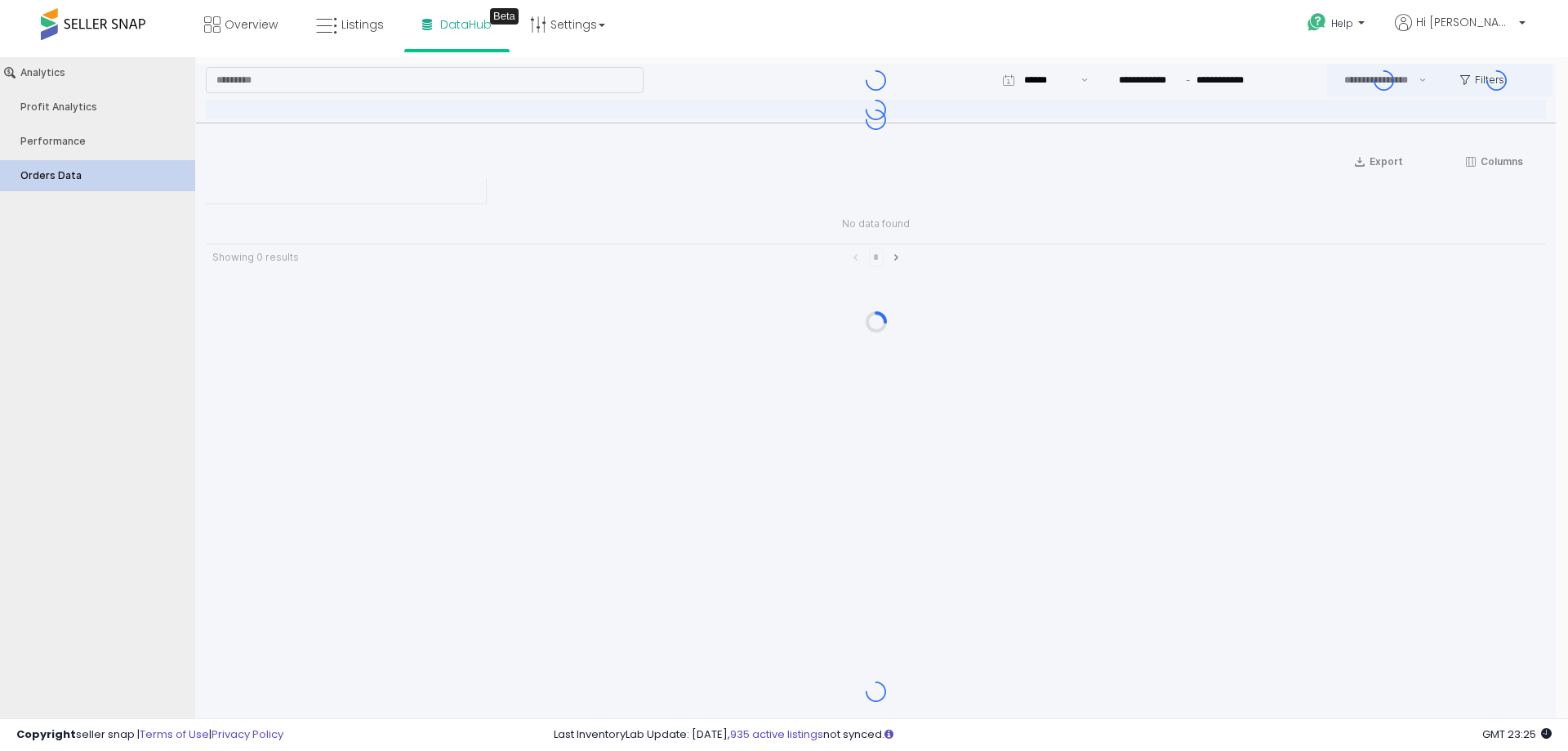 type on "***" 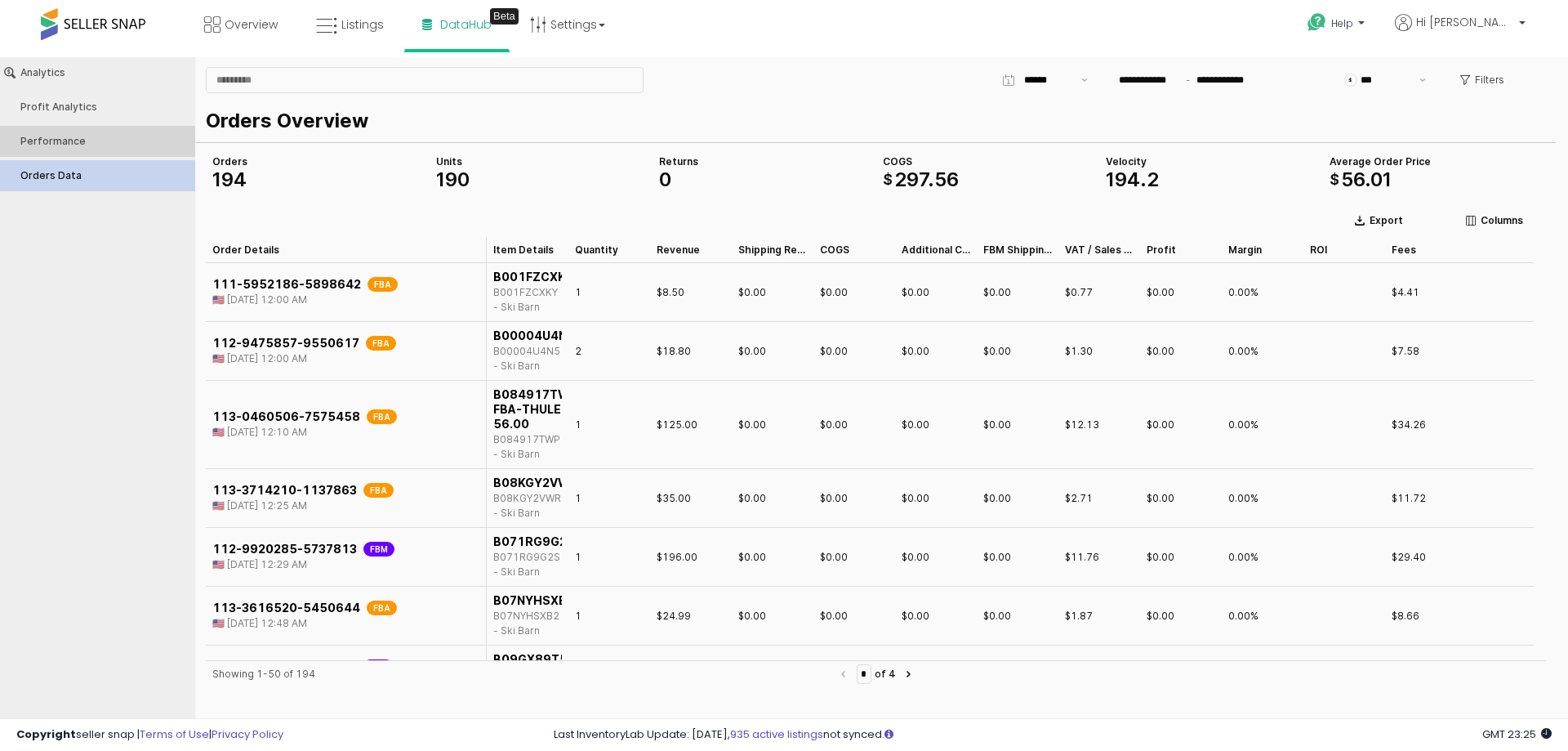 click on "Performance" at bounding box center [105, 141] 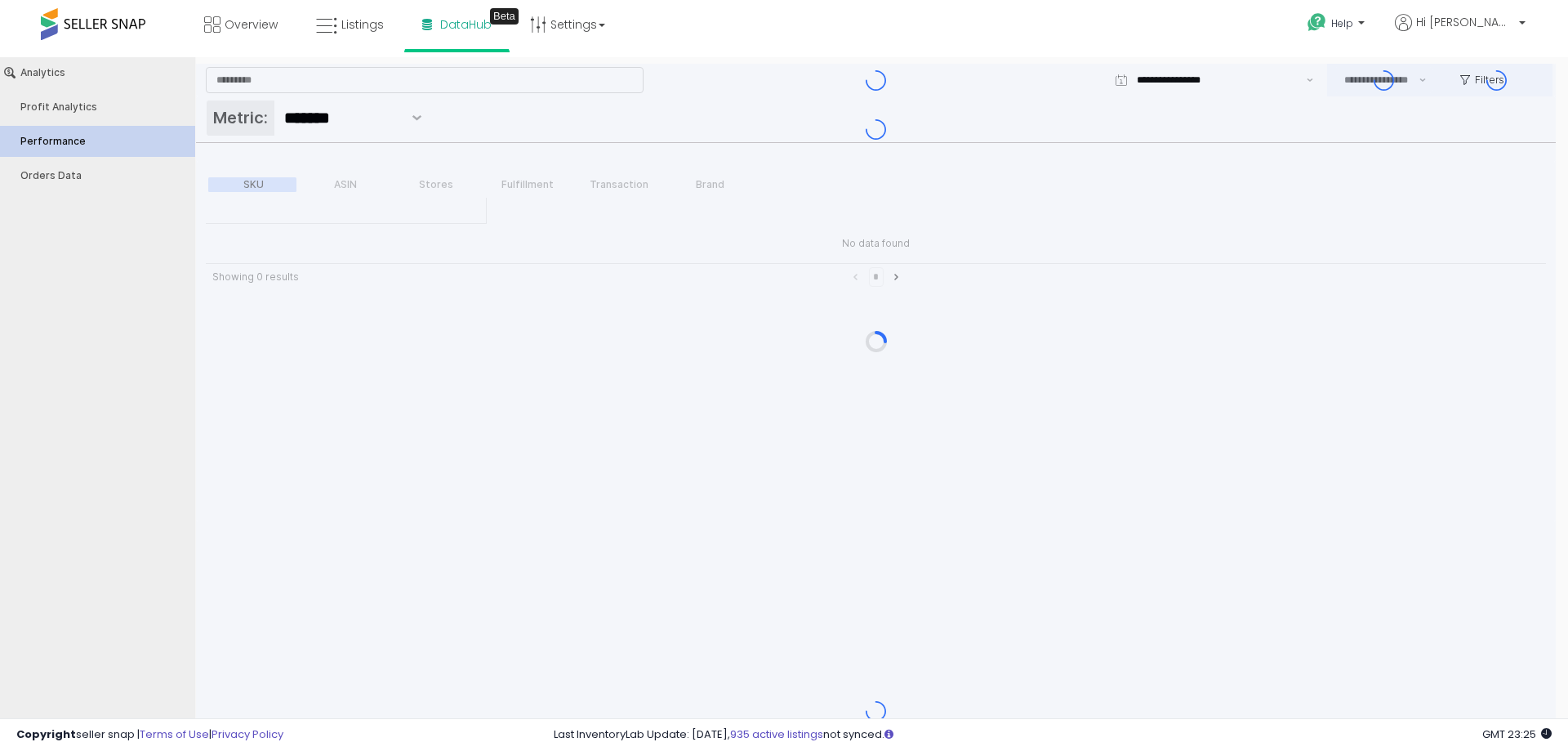 type on "***" 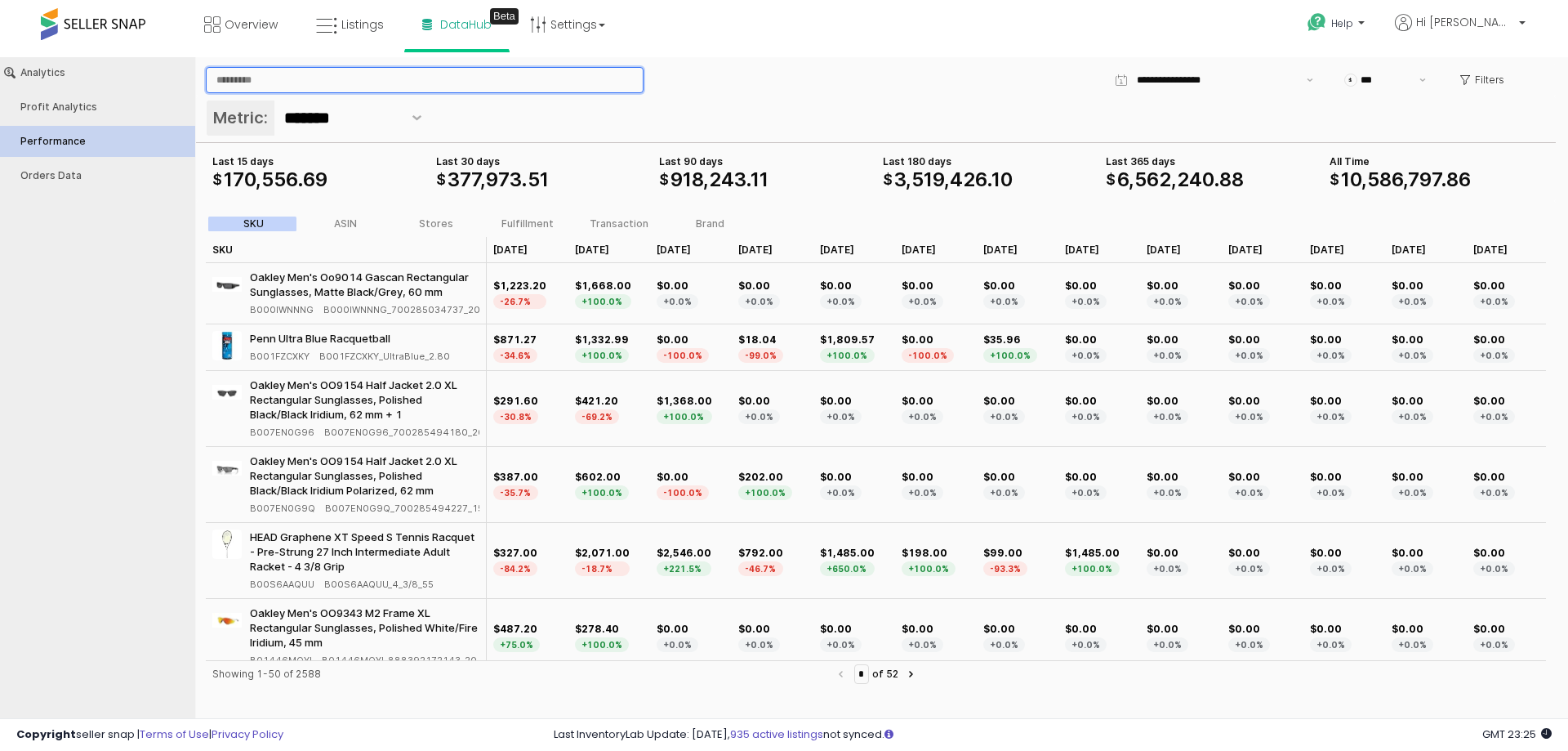 click at bounding box center [425, 80] 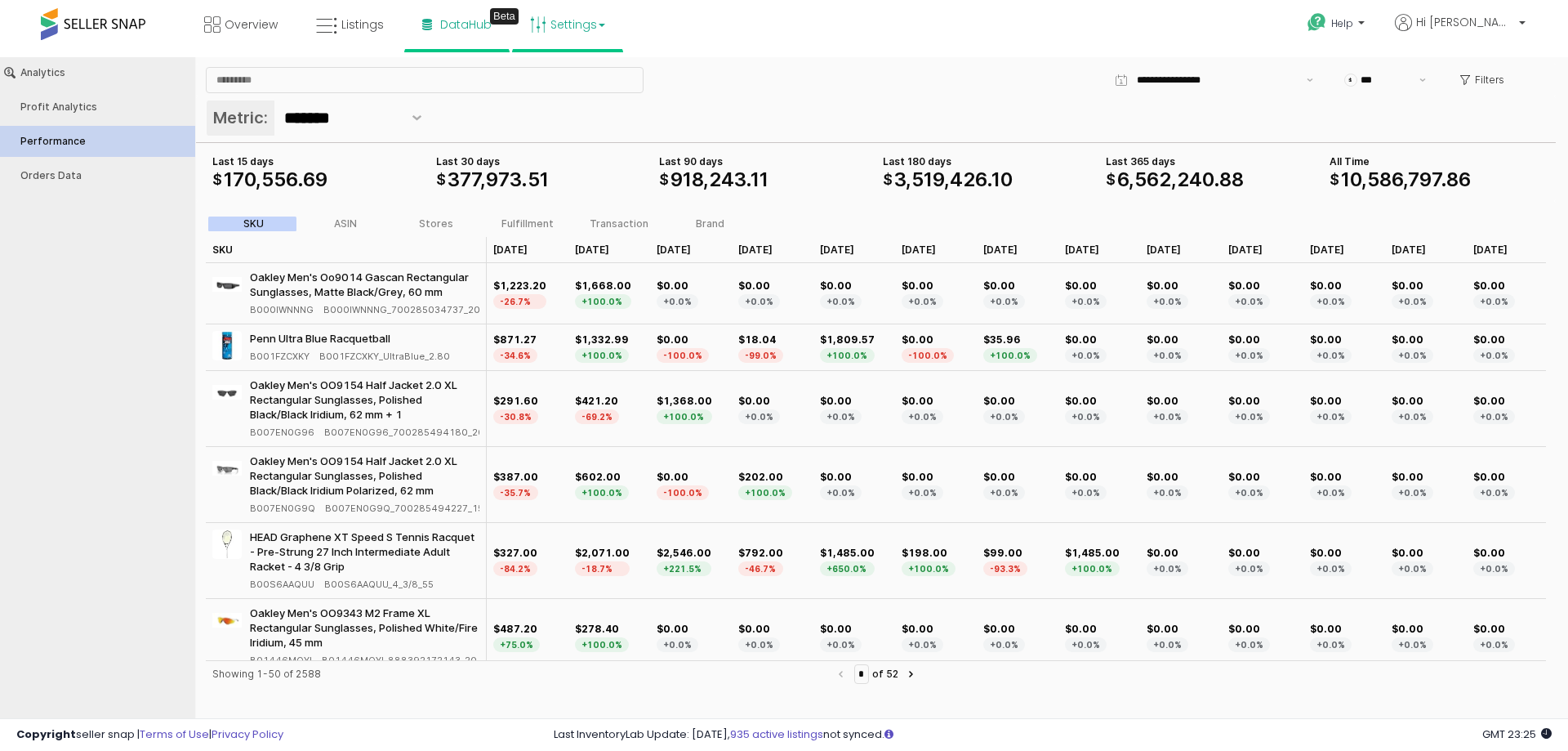 click on "Settings" at bounding box center (568, 25) 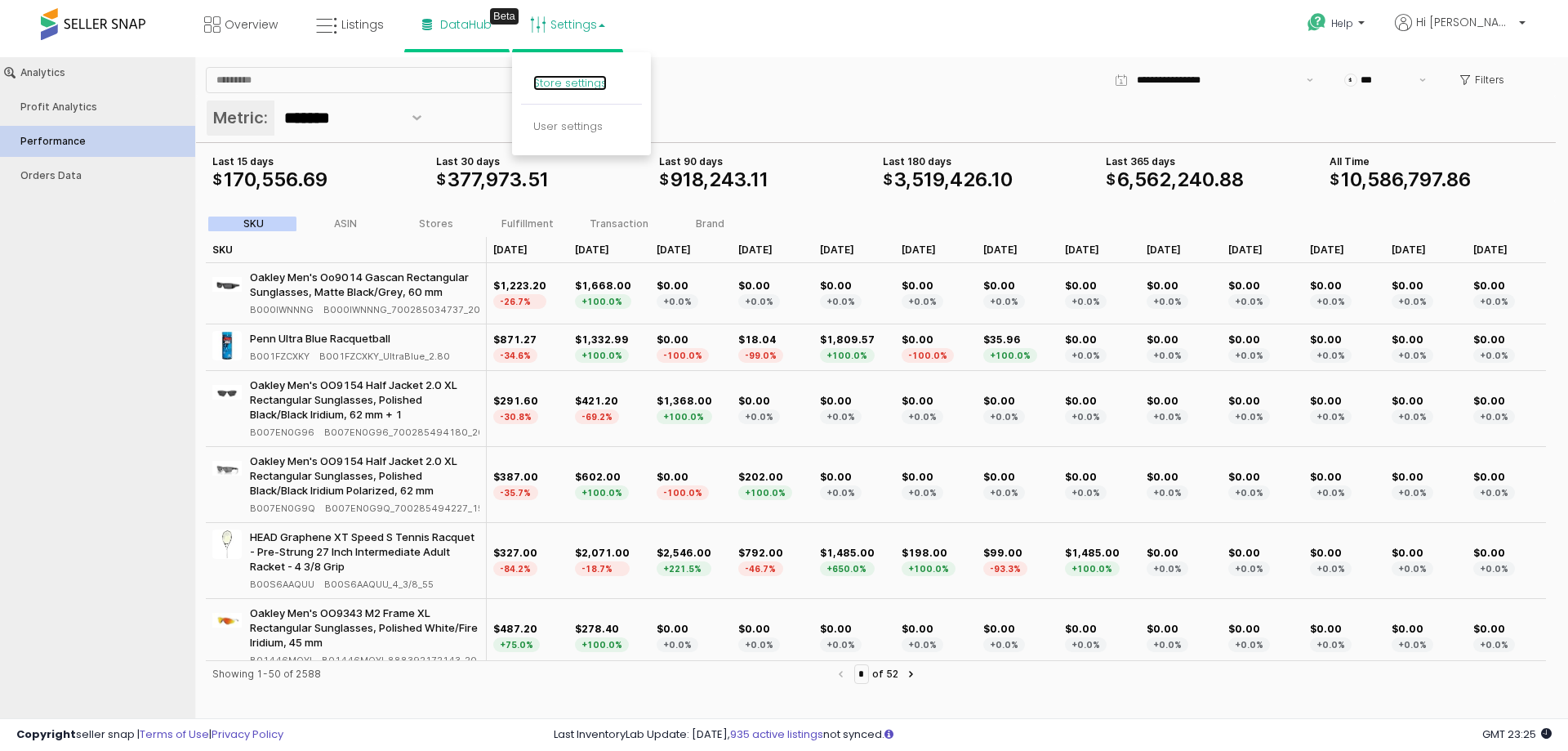 click on "Store
settings" at bounding box center (570, 83) 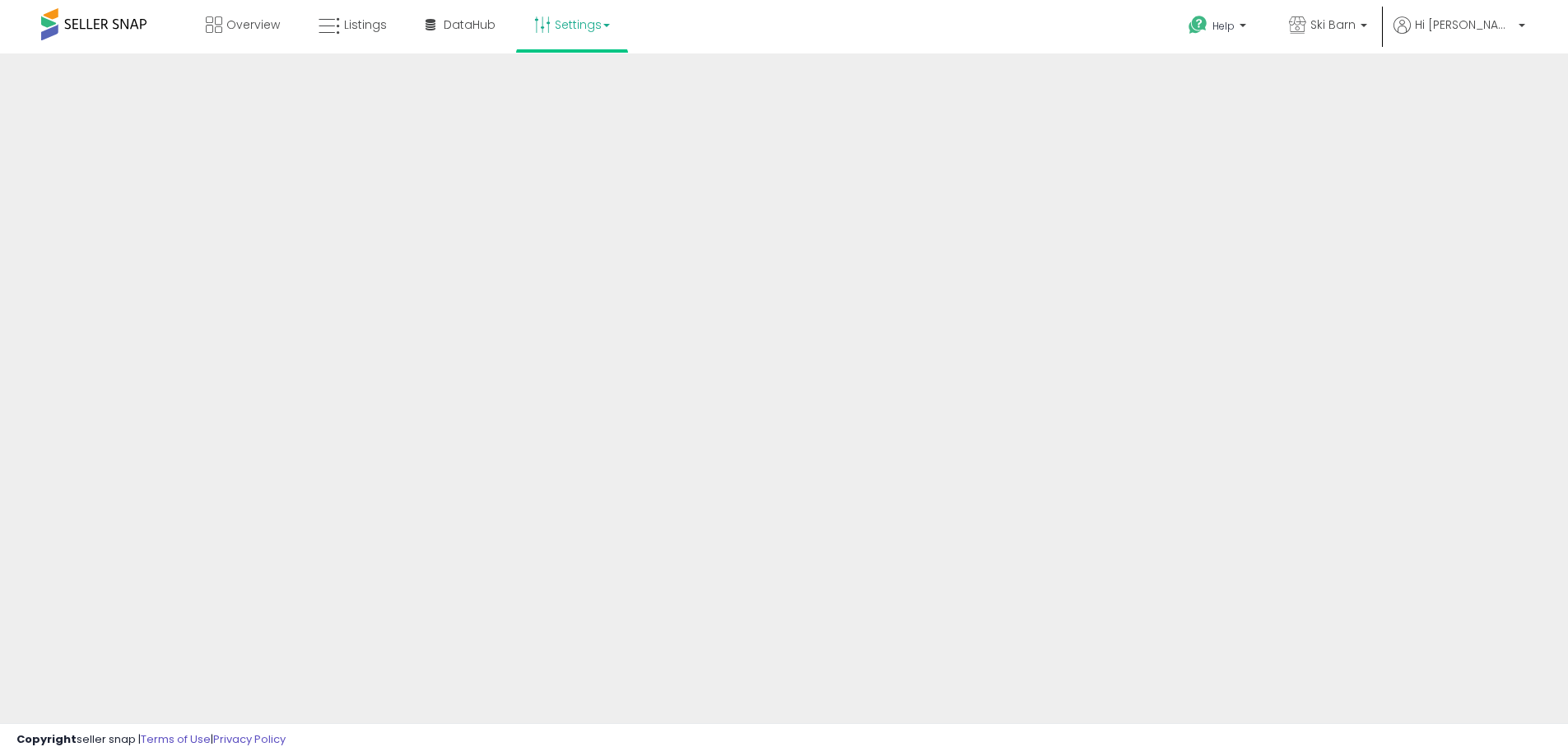 scroll, scrollTop: 0, scrollLeft: 0, axis: both 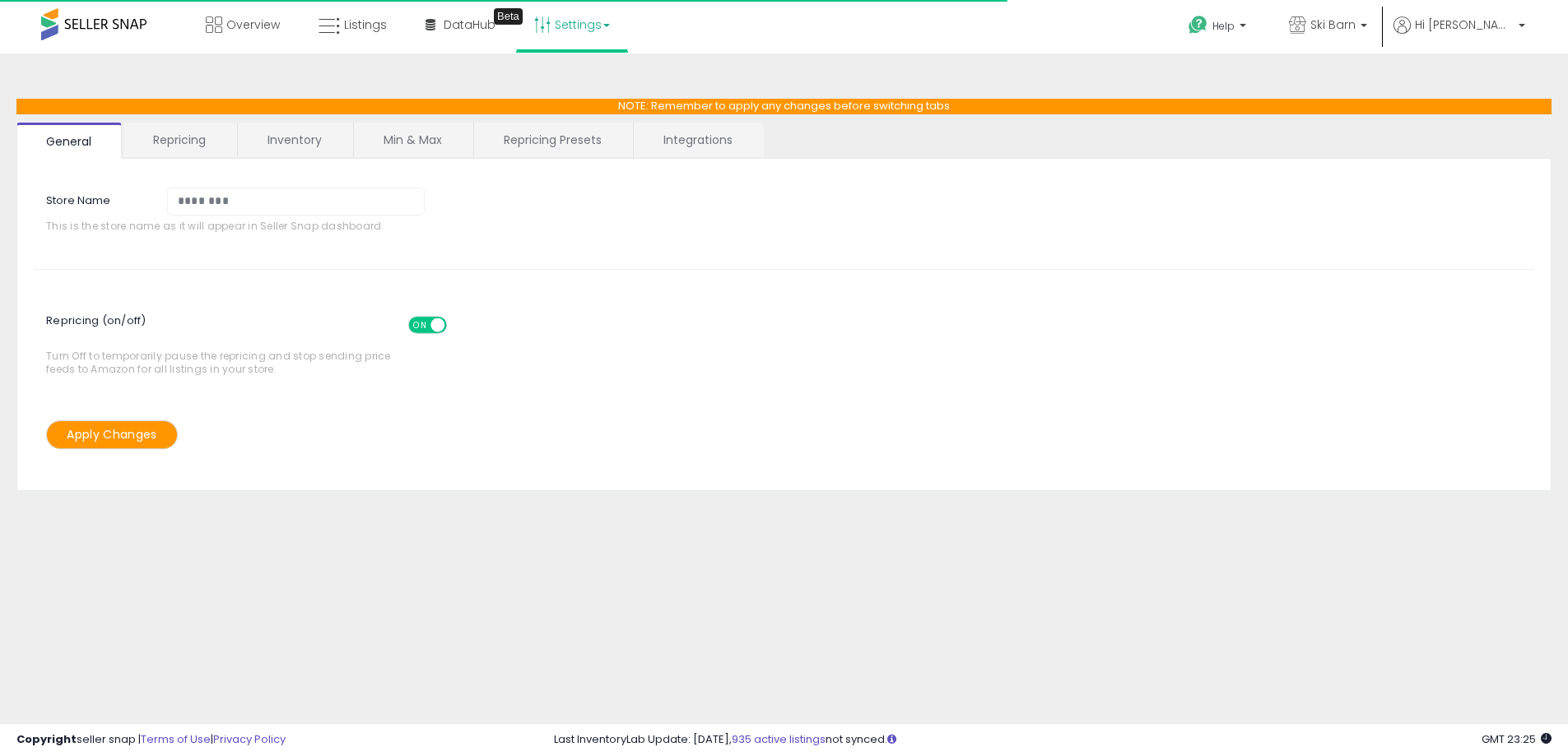 click on "Integrations" at bounding box center (698, 140) 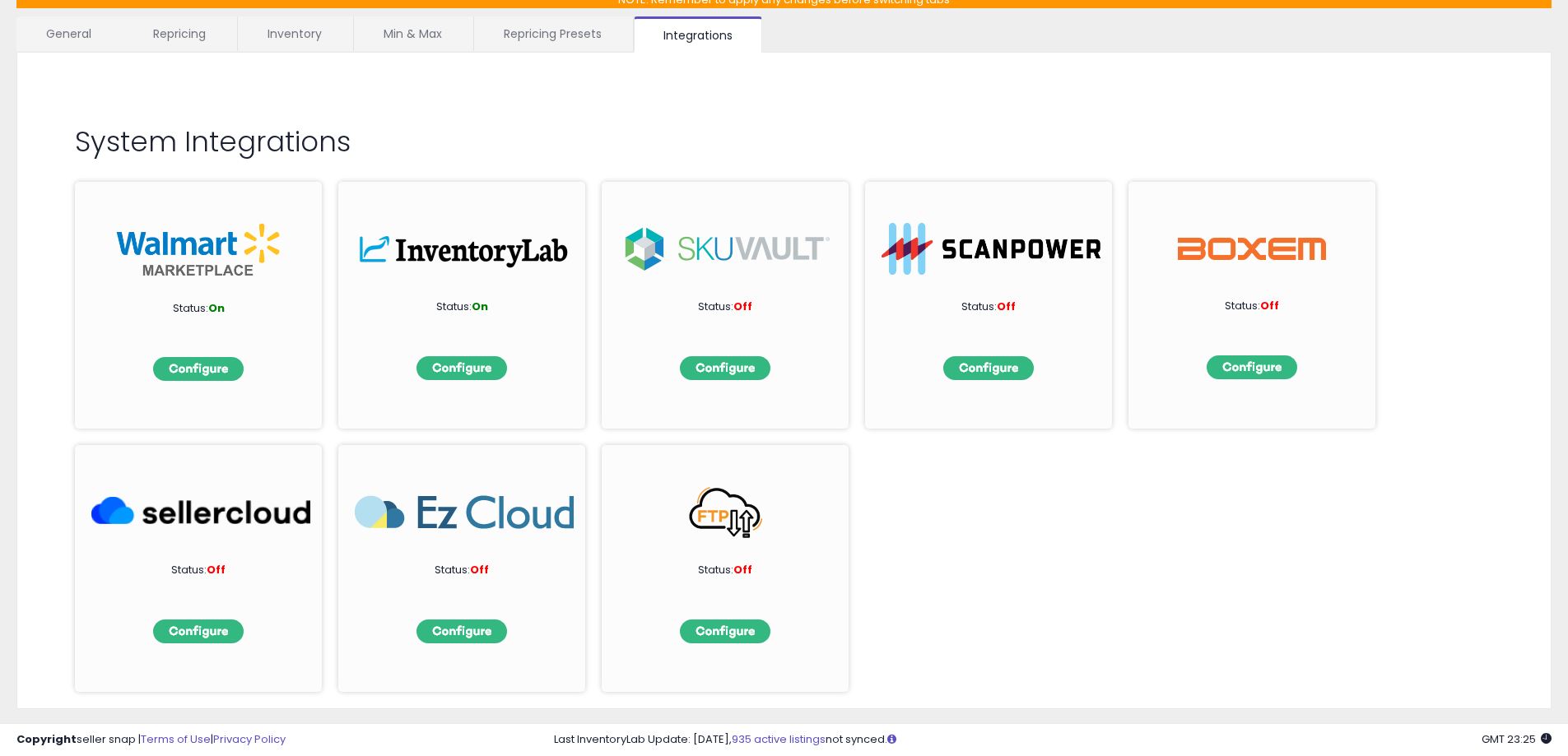 scroll, scrollTop: 0, scrollLeft: 0, axis: both 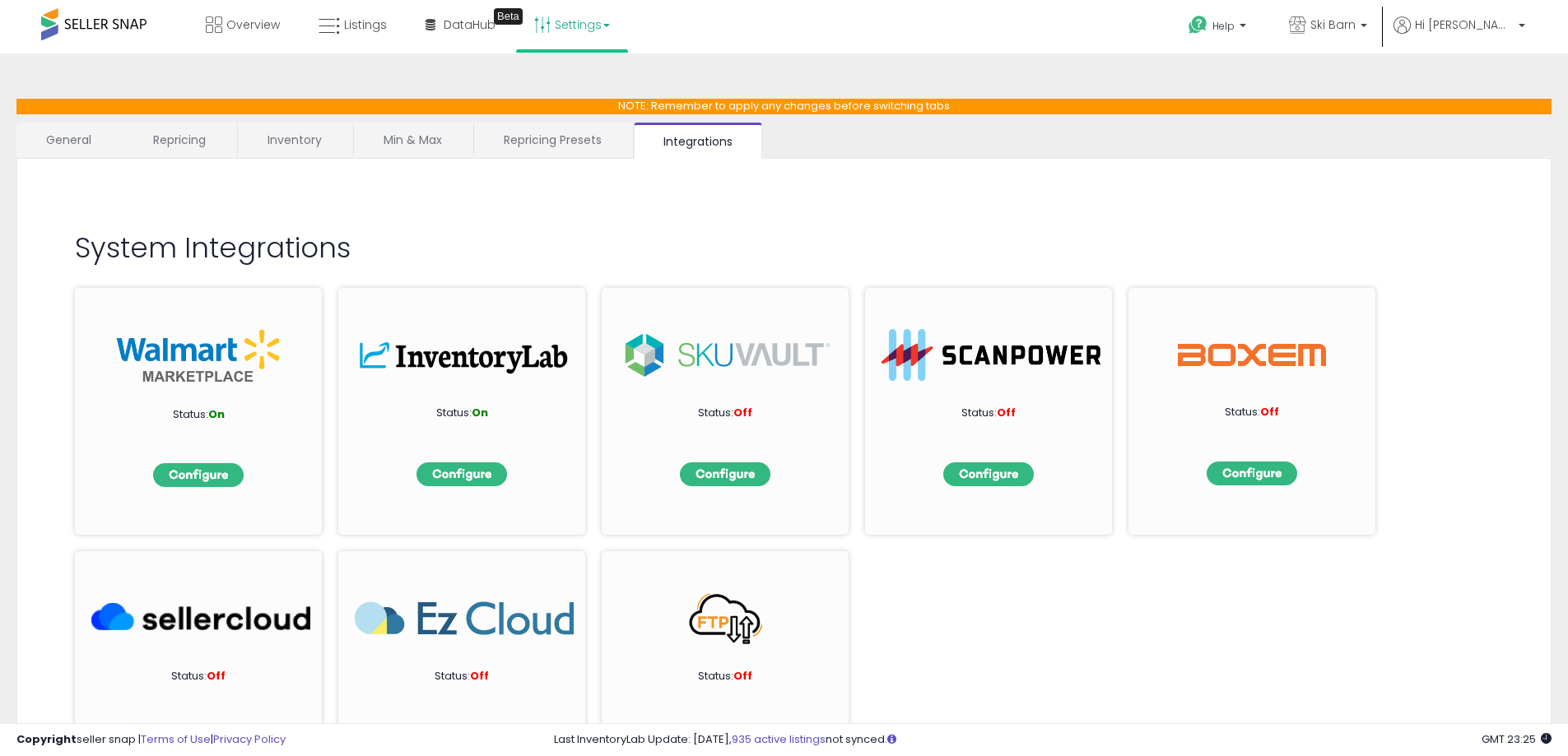 click on "Repricing Presets" at bounding box center [552, 140] 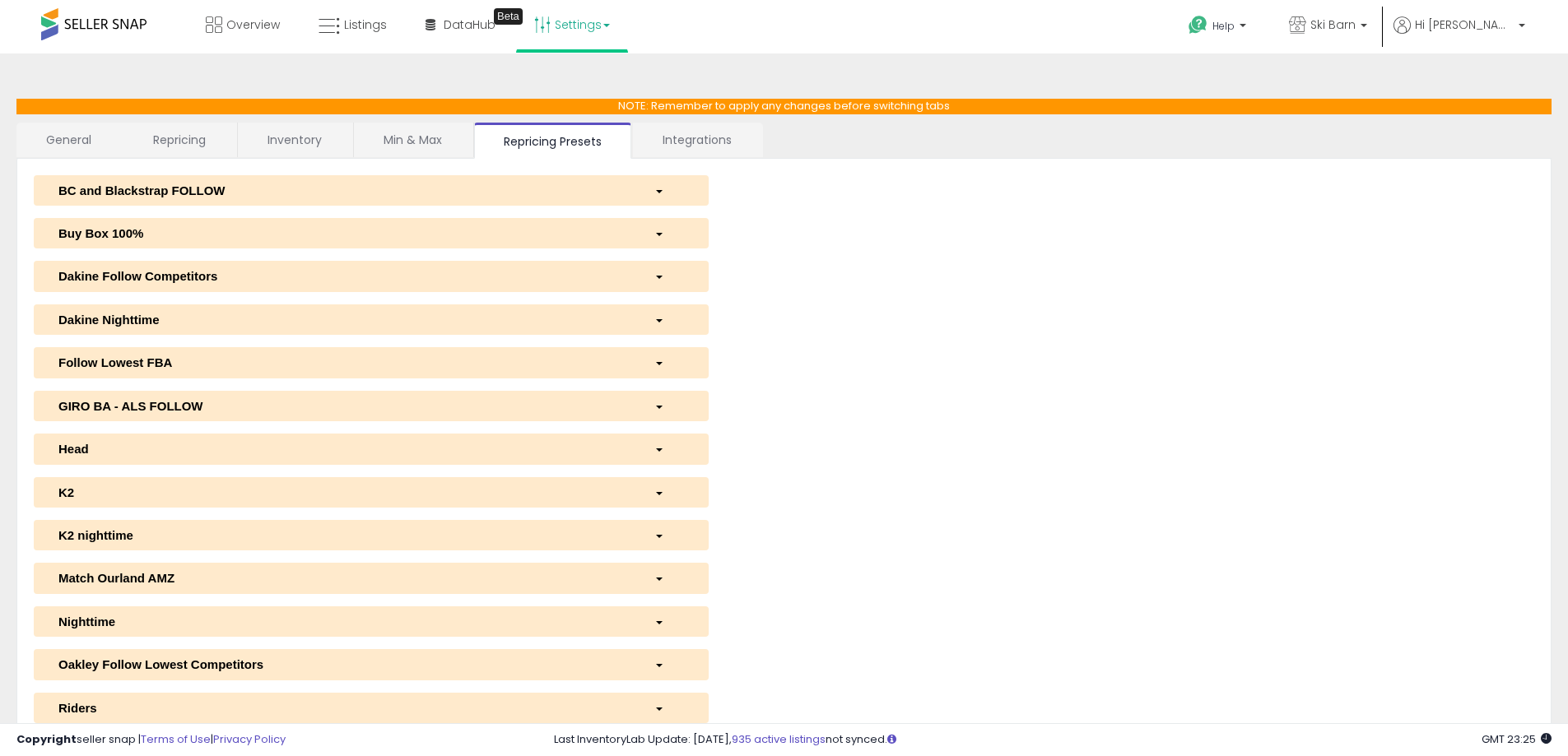 click on "Min & Max" at bounding box center (412, 140) 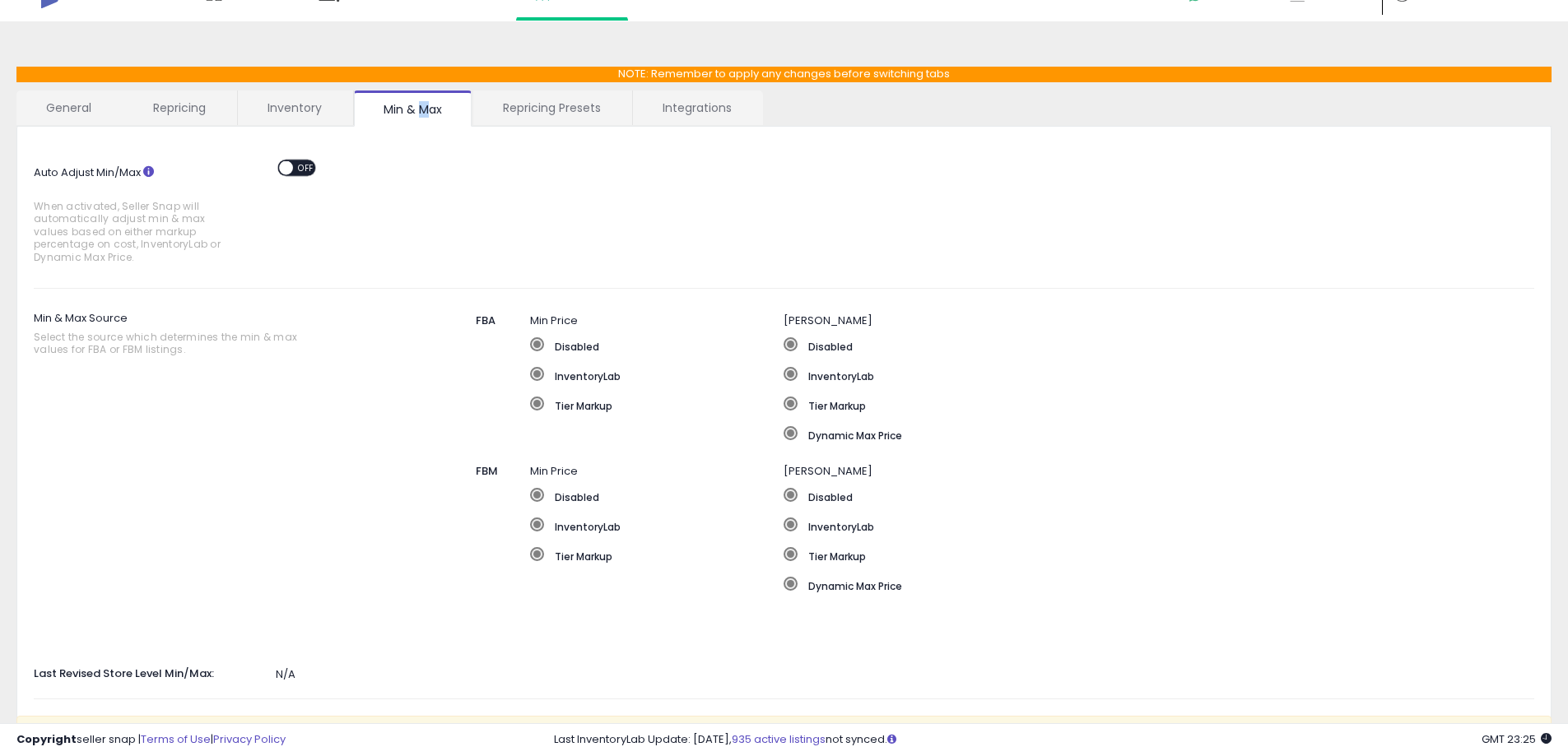 scroll, scrollTop: 0, scrollLeft: 0, axis: both 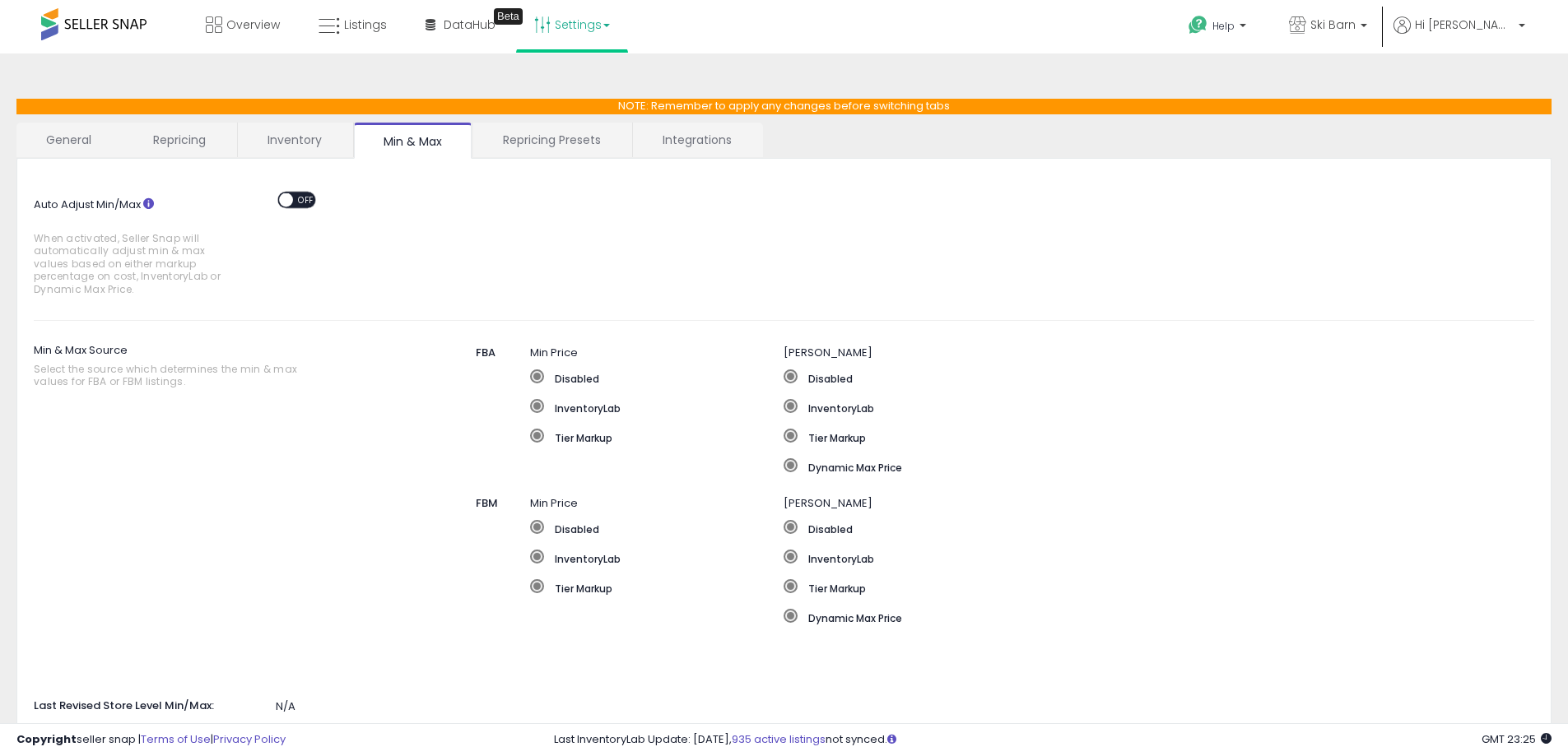click on "Inventory" at bounding box center [295, 140] 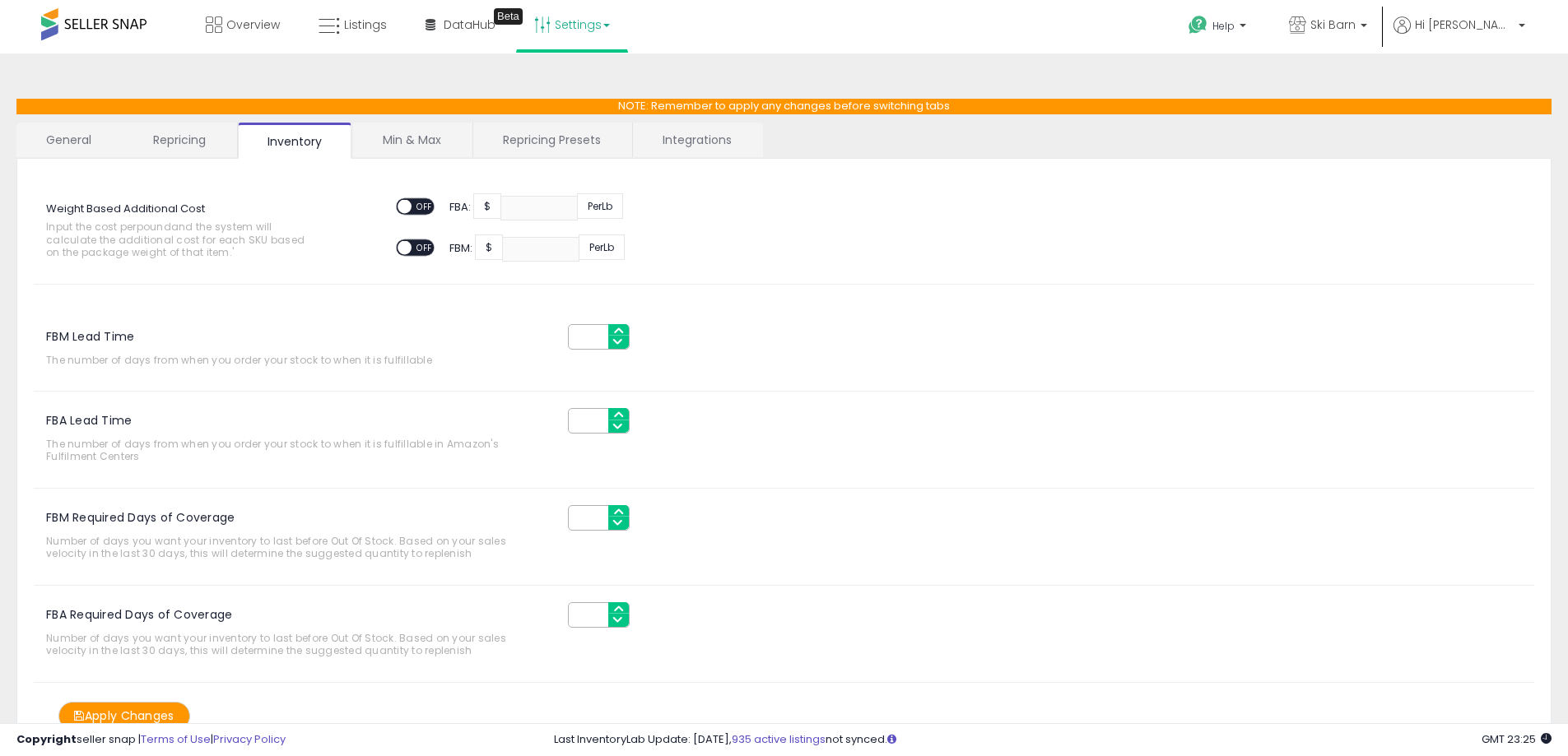 click on "Repricing" at bounding box center [179, 140] 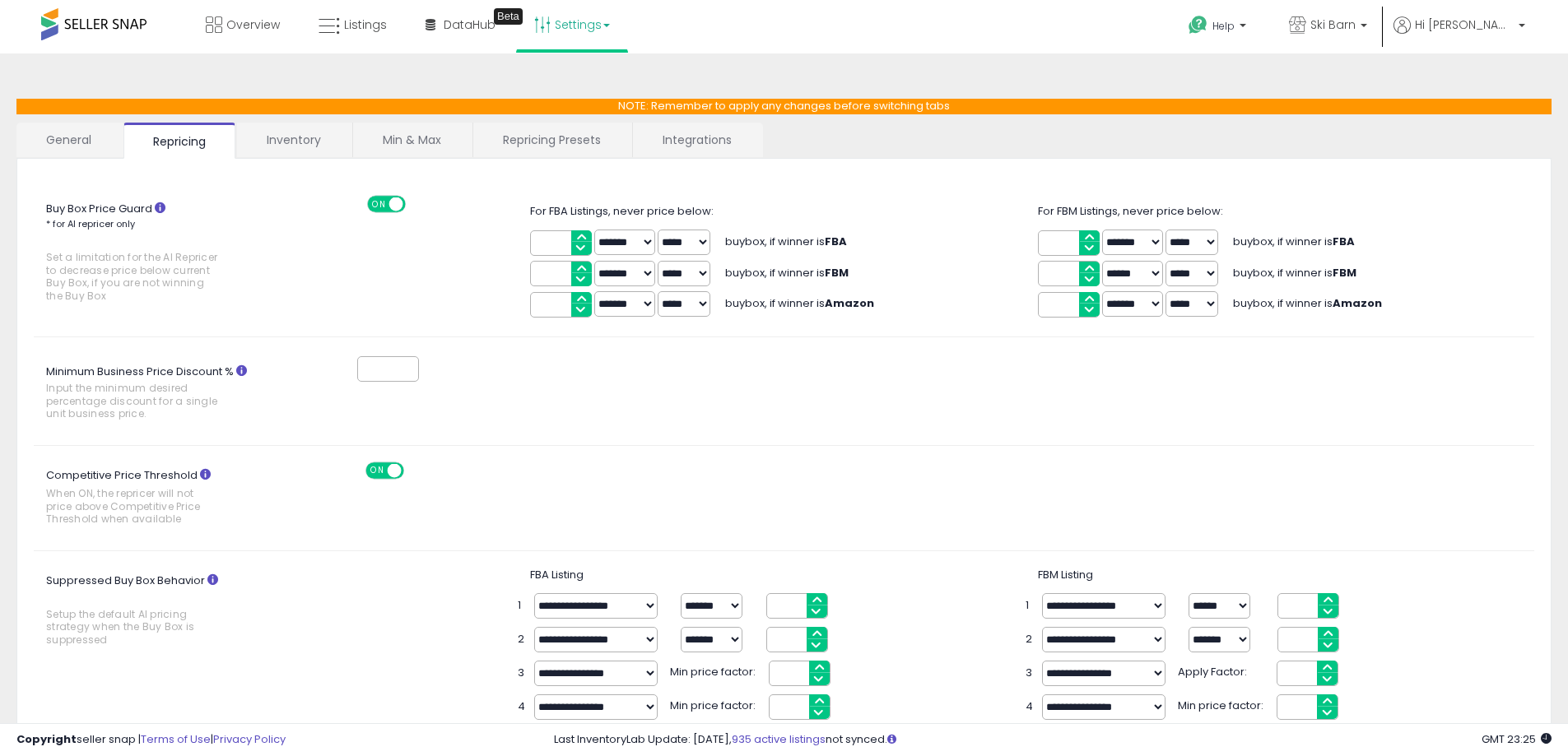 click on "General" at bounding box center (69, 140) 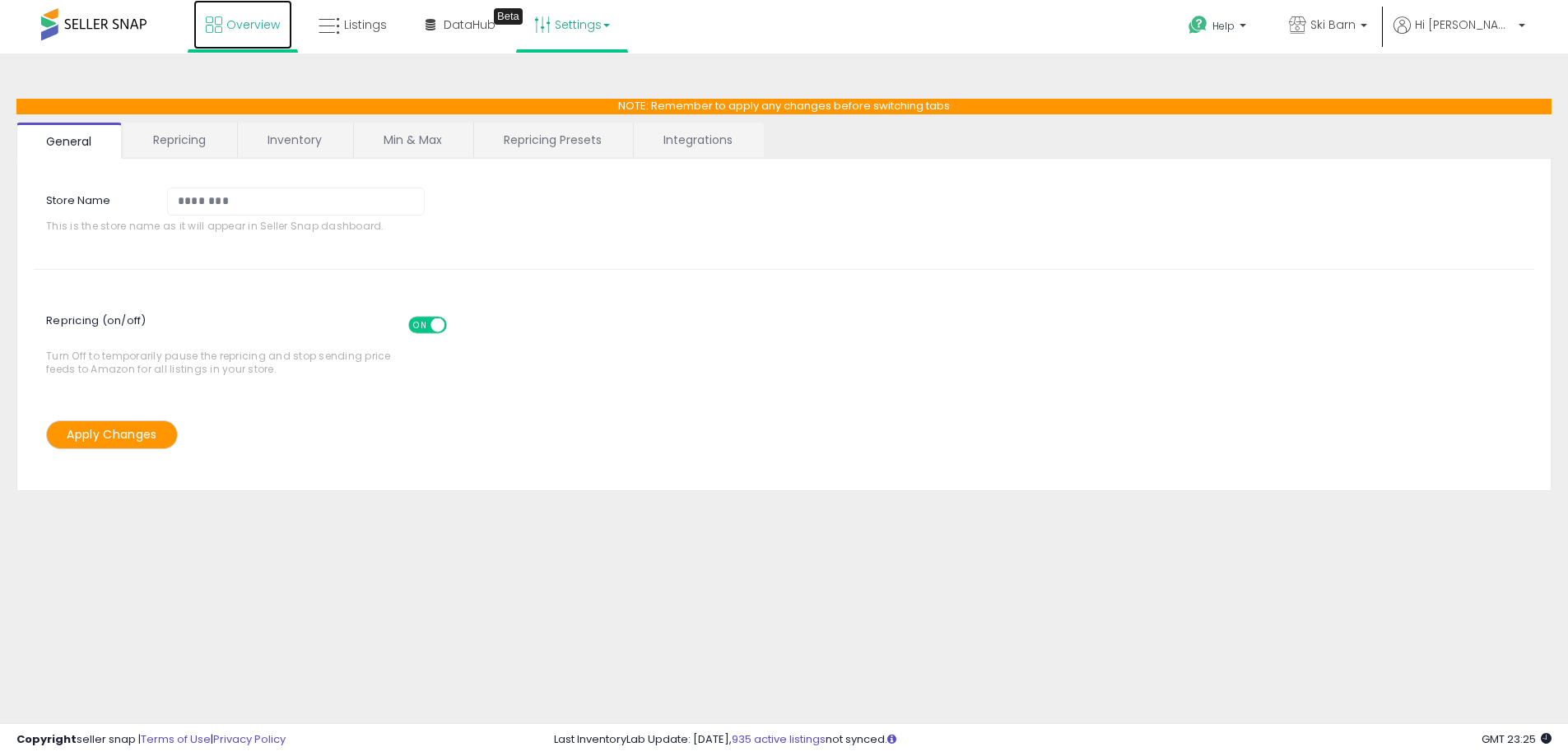 click on "Overview" at bounding box center (243, 25) 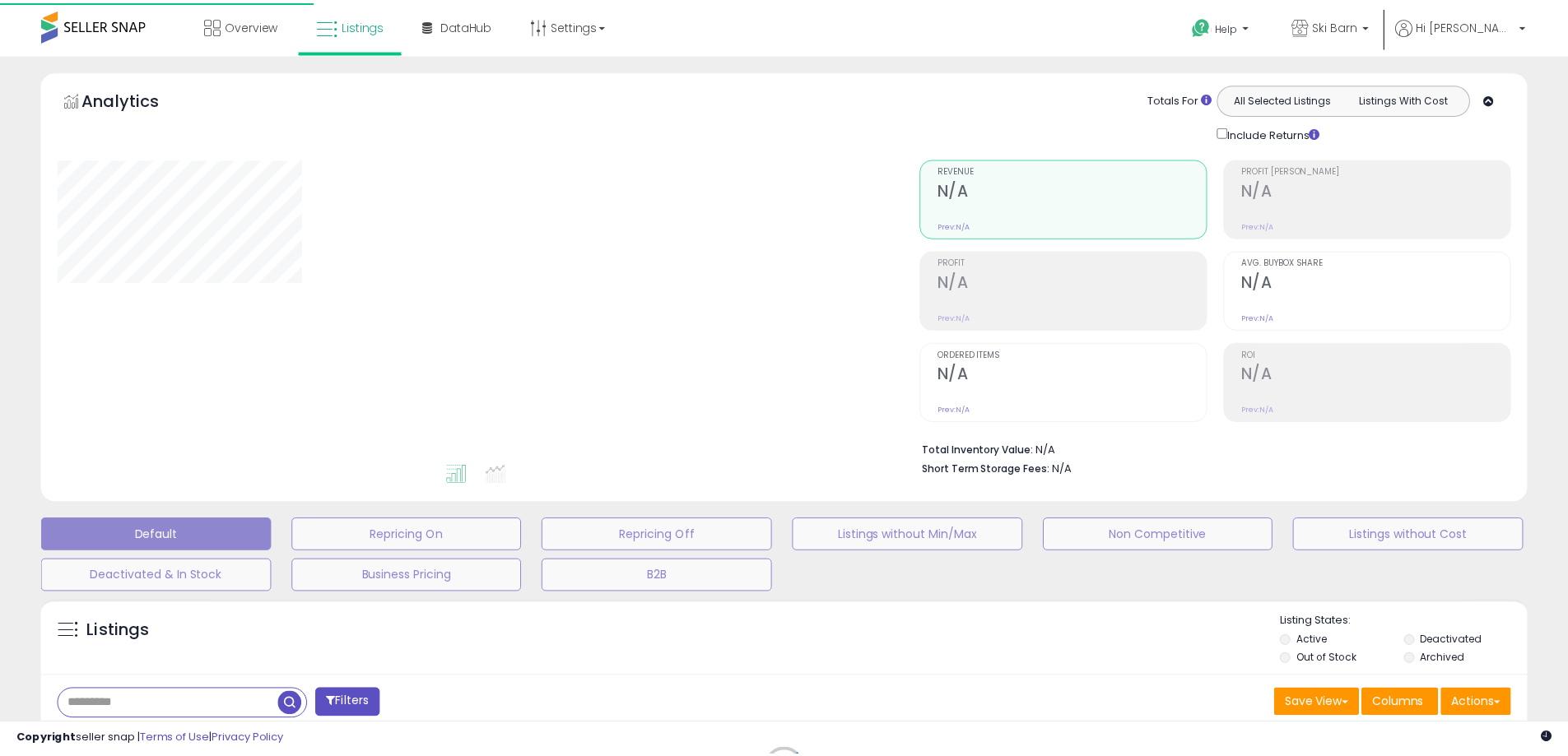 scroll, scrollTop: 0, scrollLeft: 0, axis: both 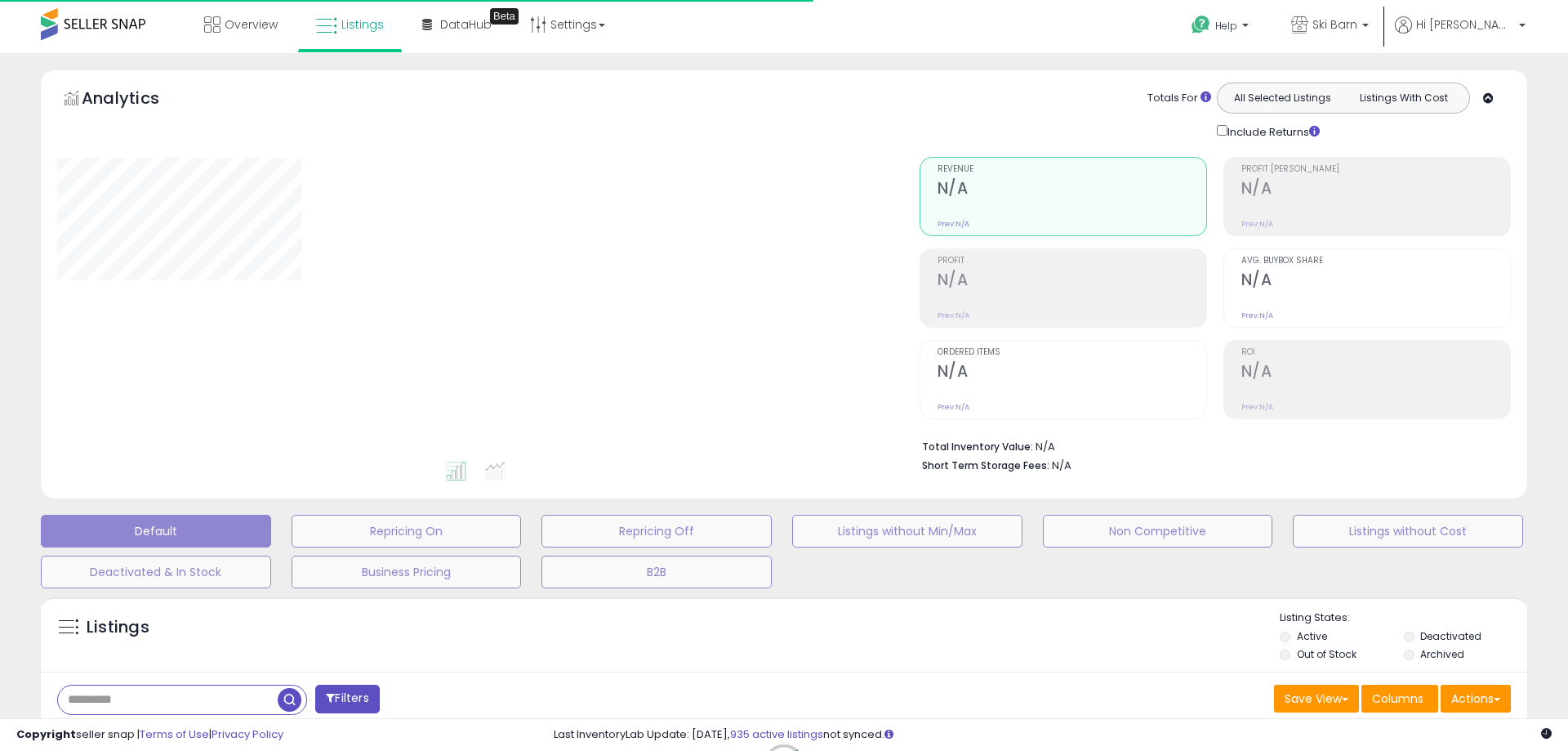 type on "**********" 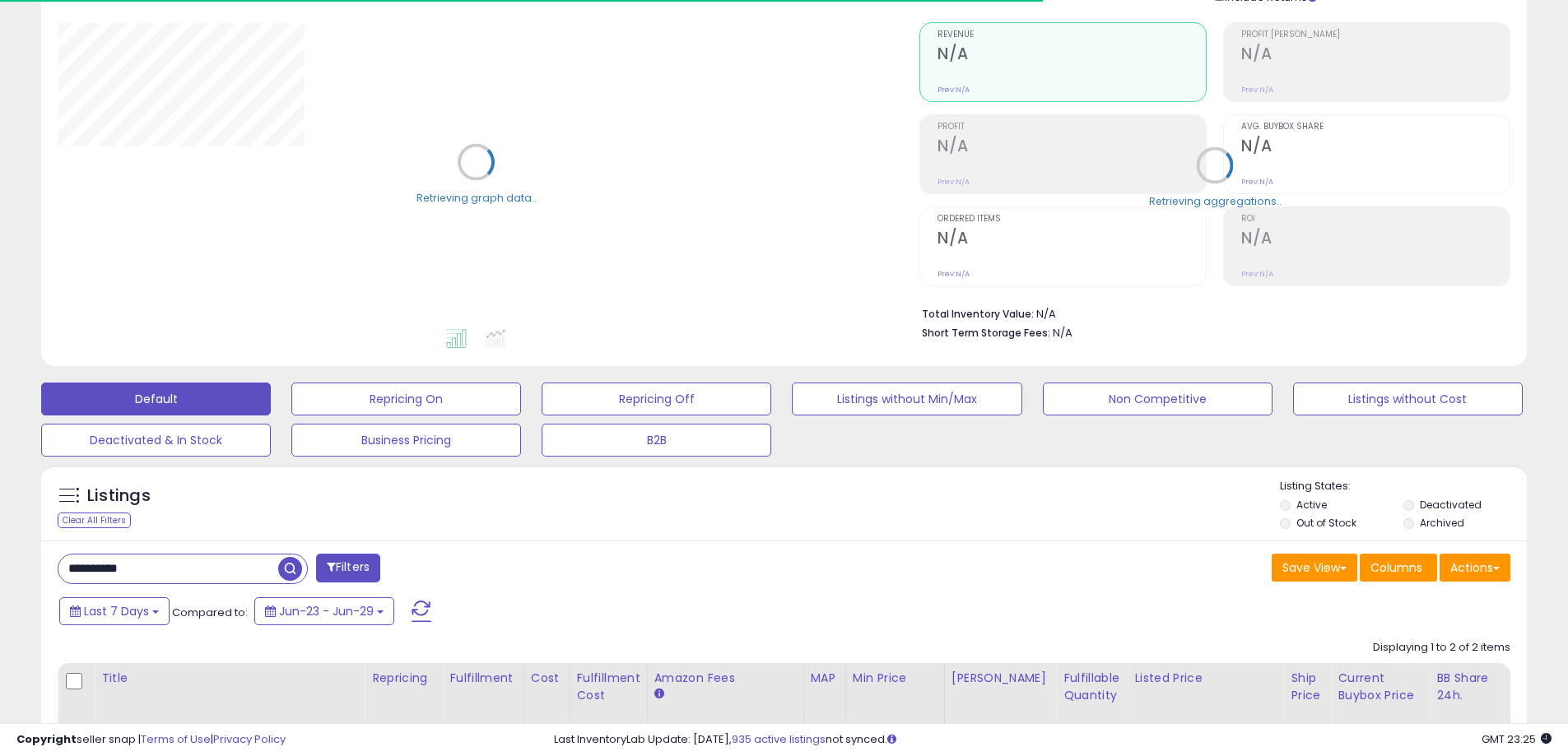 scroll, scrollTop: 165, scrollLeft: 0, axis: vertical 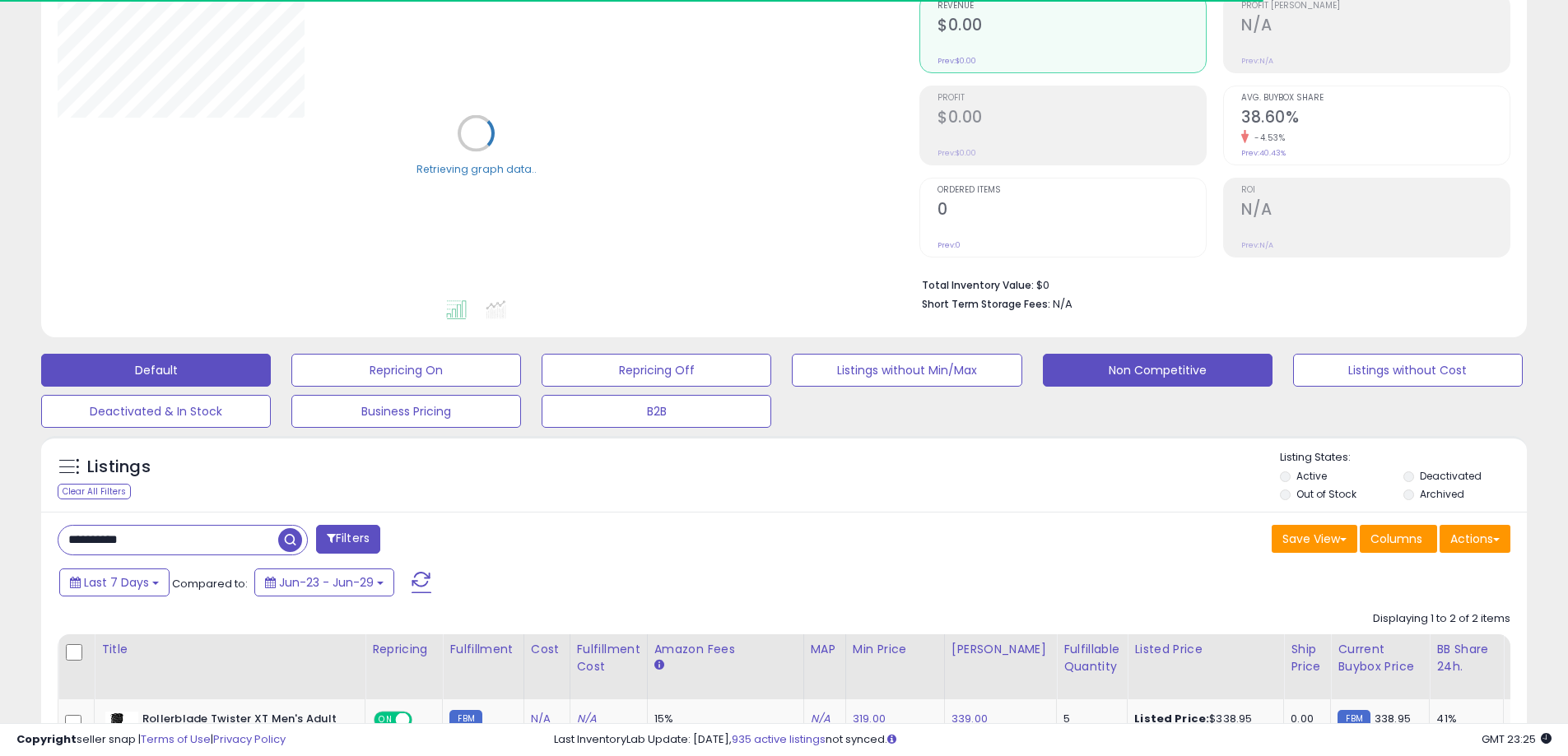 click on "Non Competitive" at bounding box center (406, 370) 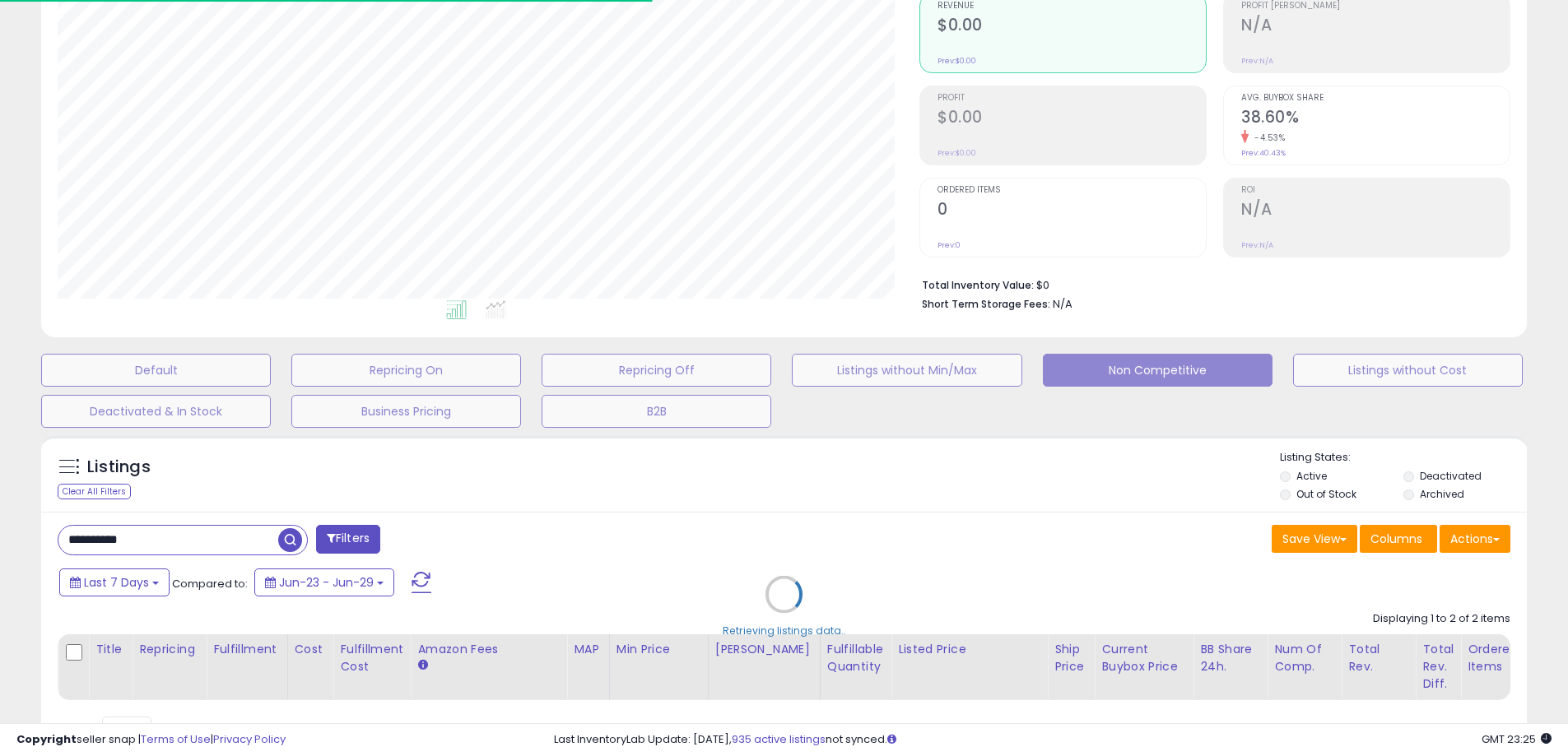 scroll, scrollTop: 822296, scrollLeft: 822235, axis: both 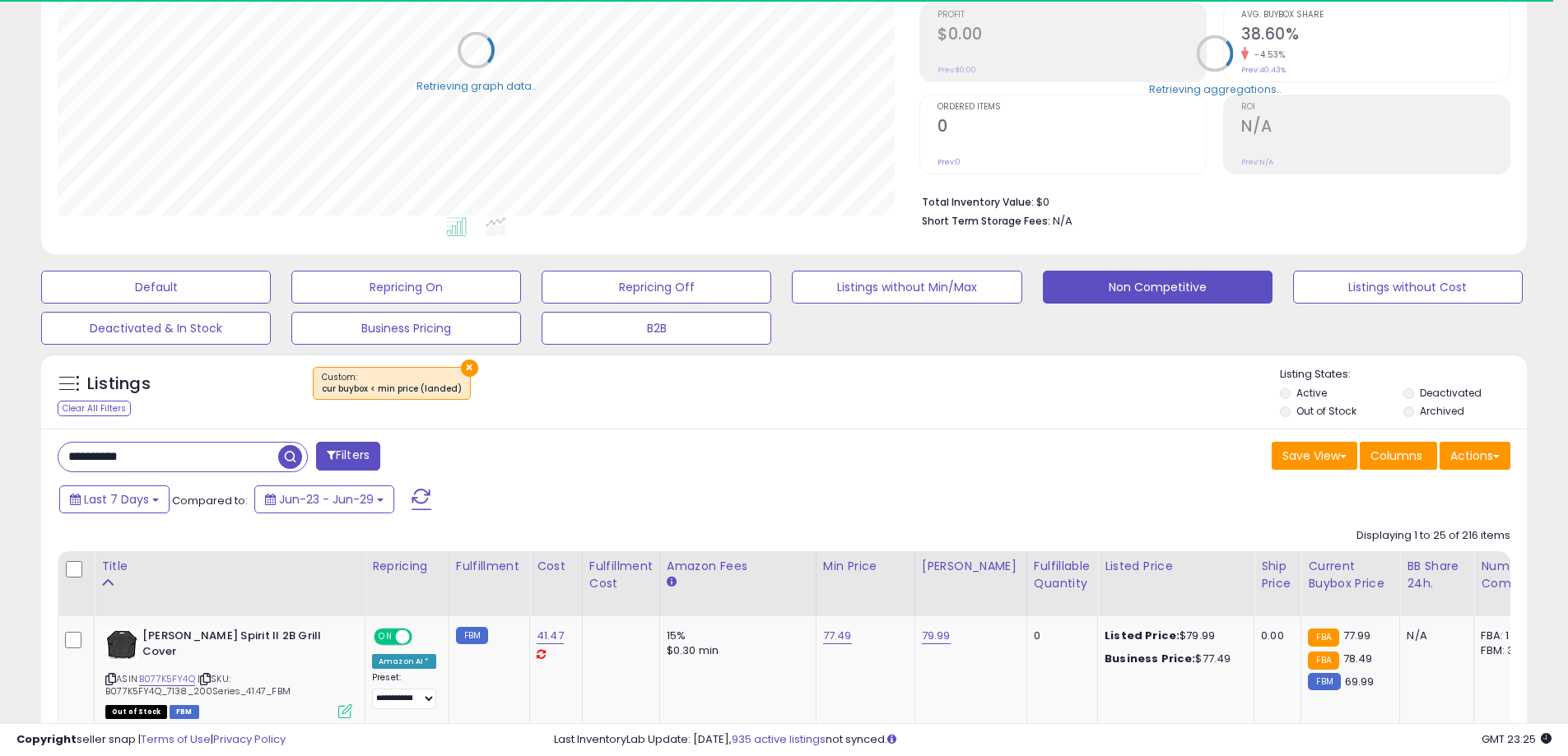 type 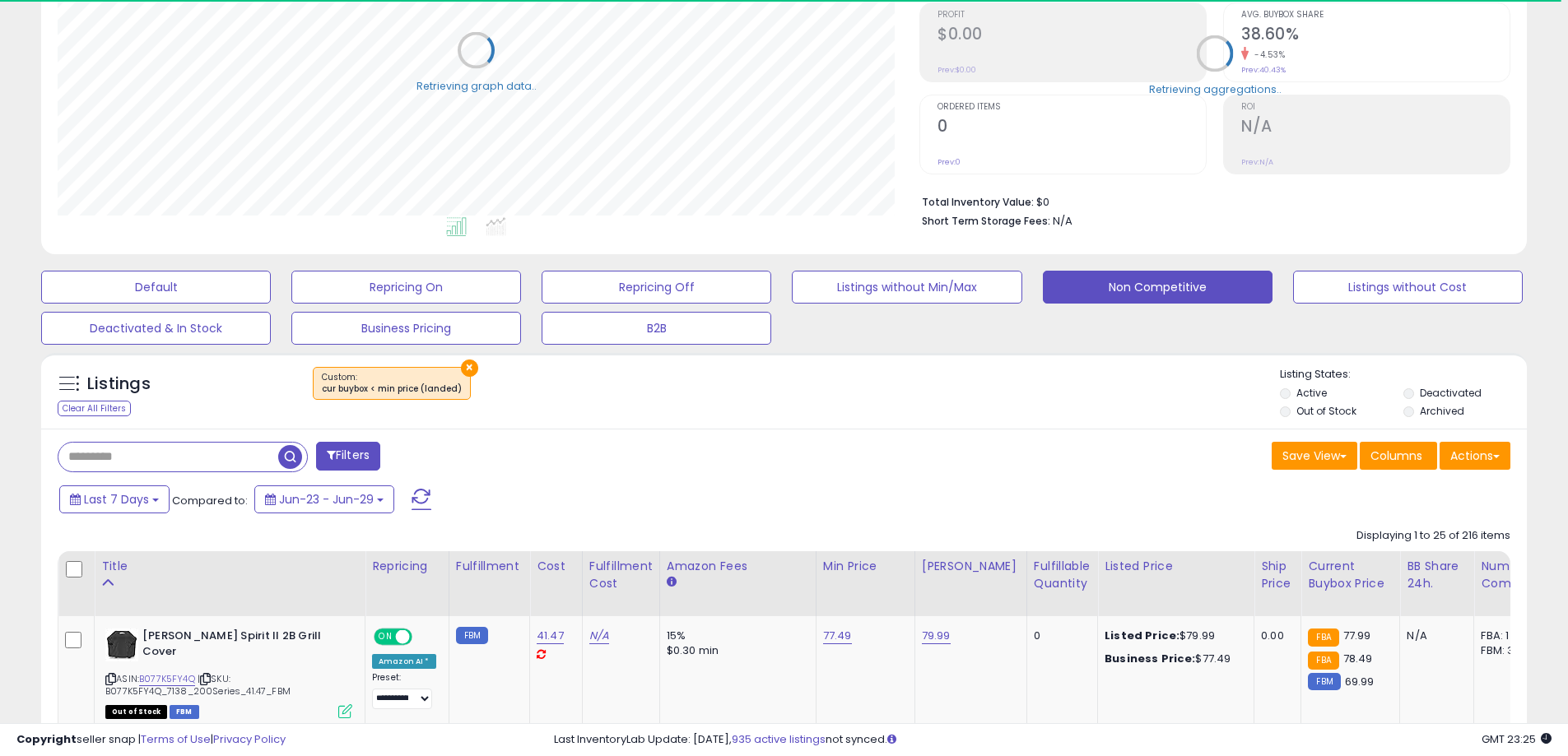 scroll, scrollTop: 822296, scrollLeft: 822235, axis: both 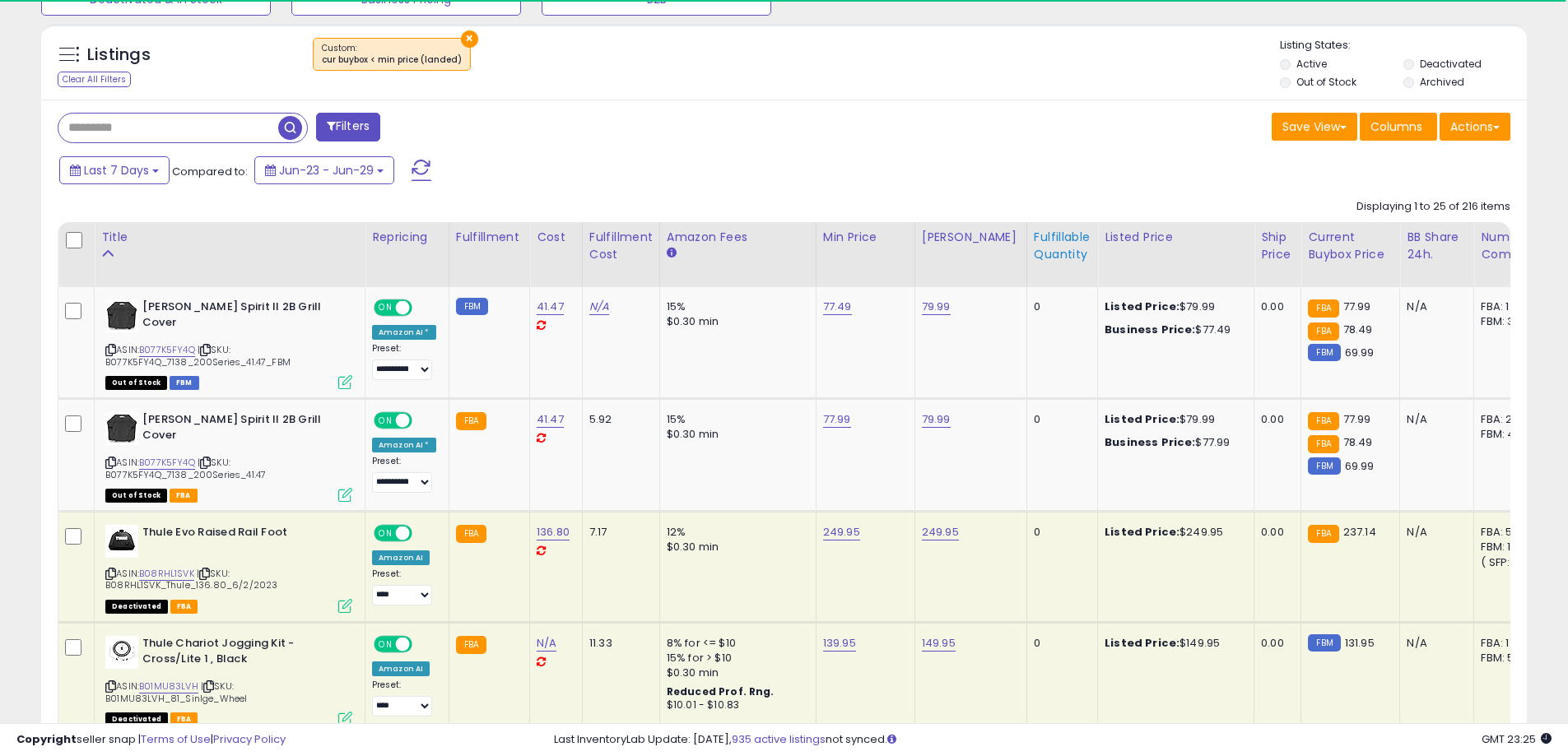 click on "Fulfillable Quantity" at bounding box center [1062, 246] 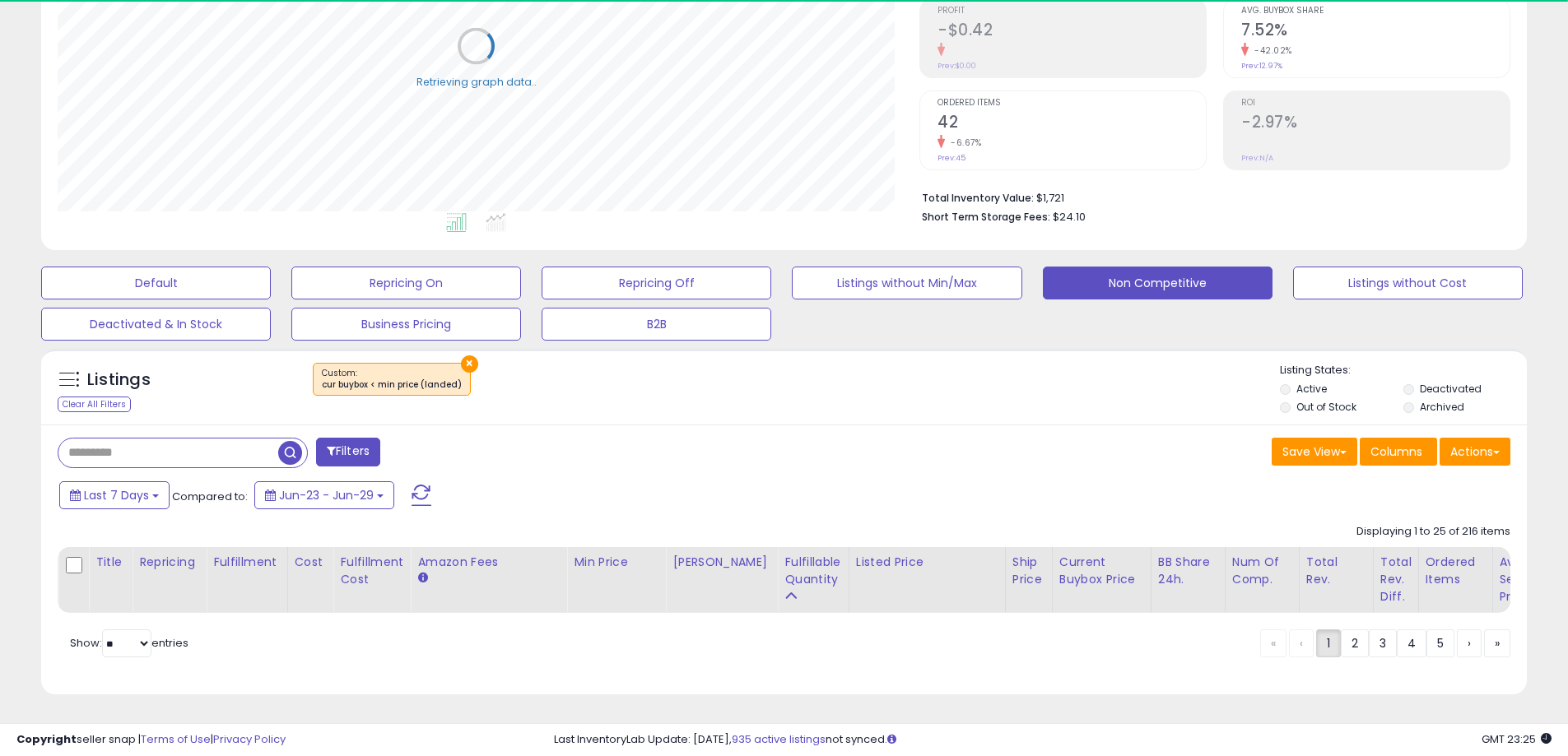 scroll, scrollTop: 264, scrollLeft: 0, axis: vertical 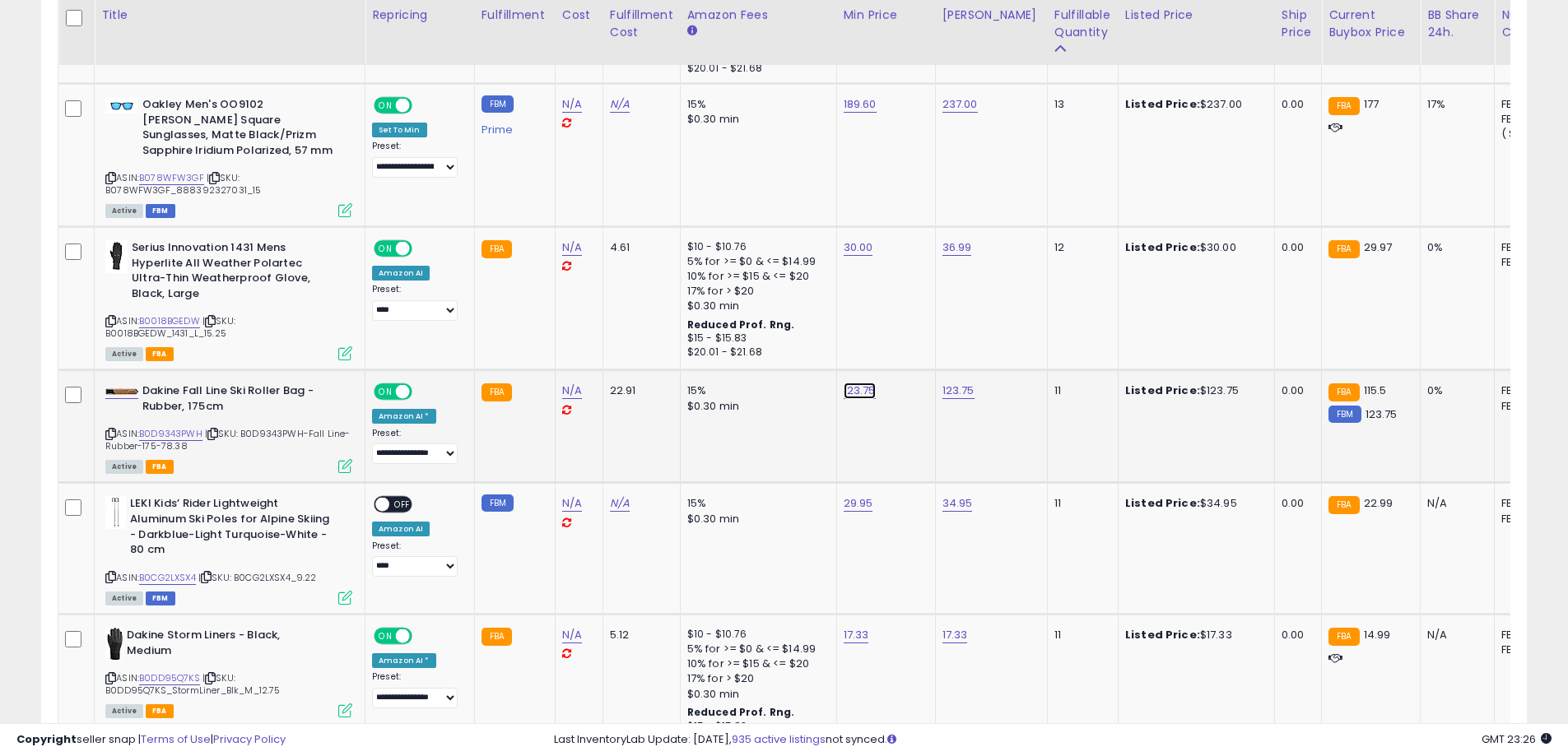 click on "123.75" at bounding box center (858, -2260) 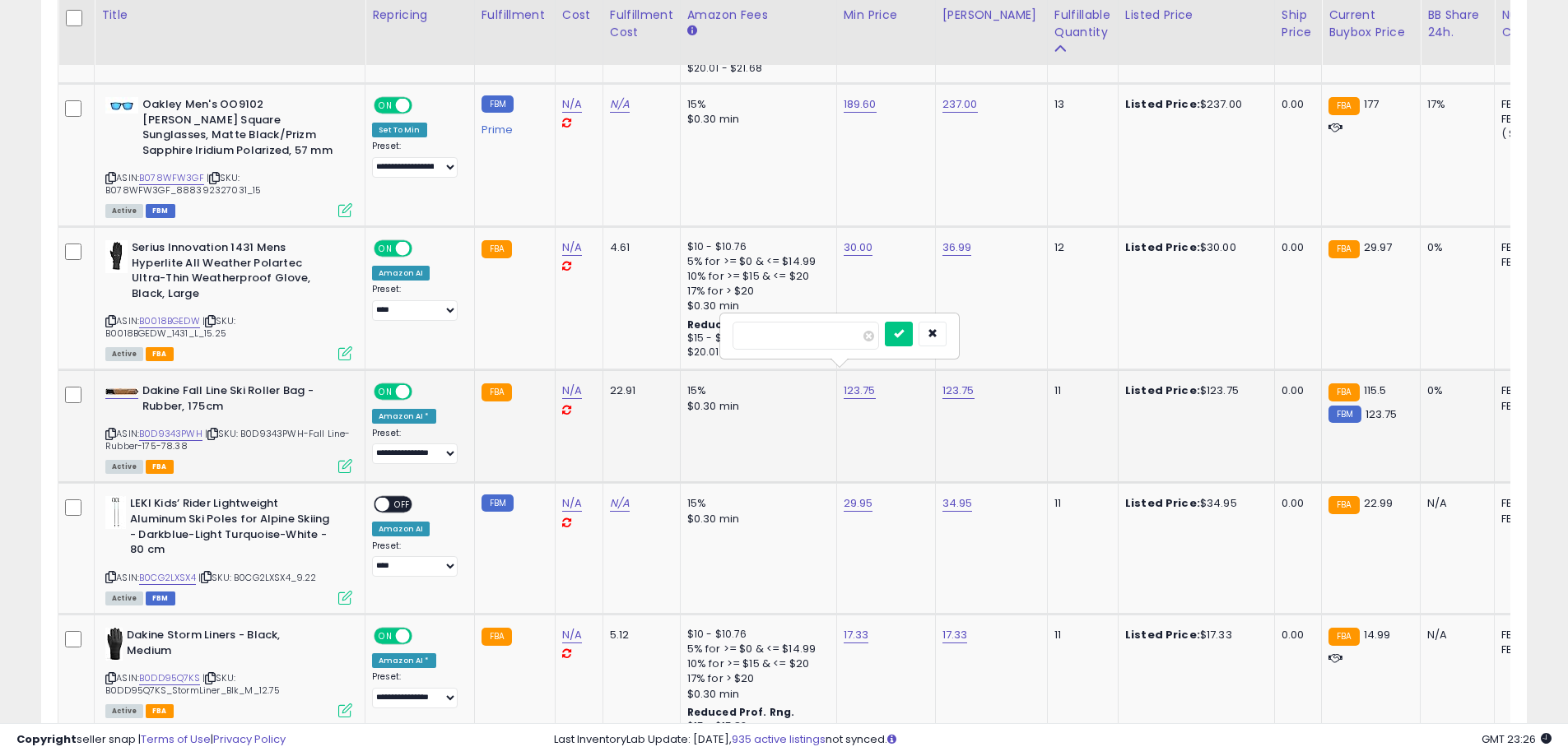 drag, startPoint x: 763, startPoint y: 332, endPoint x: 751, endPoint y: 332, distance: 12 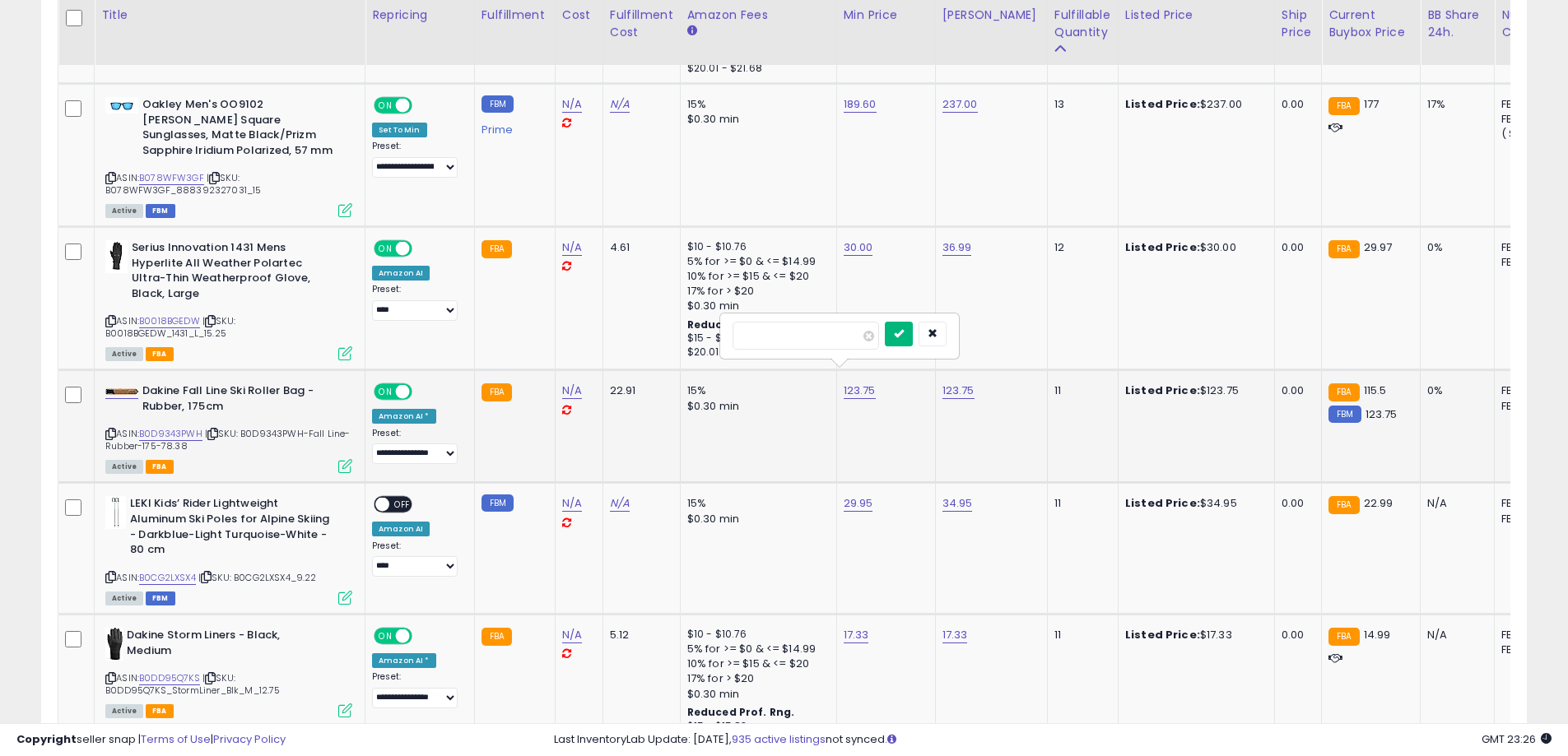 type on "***" 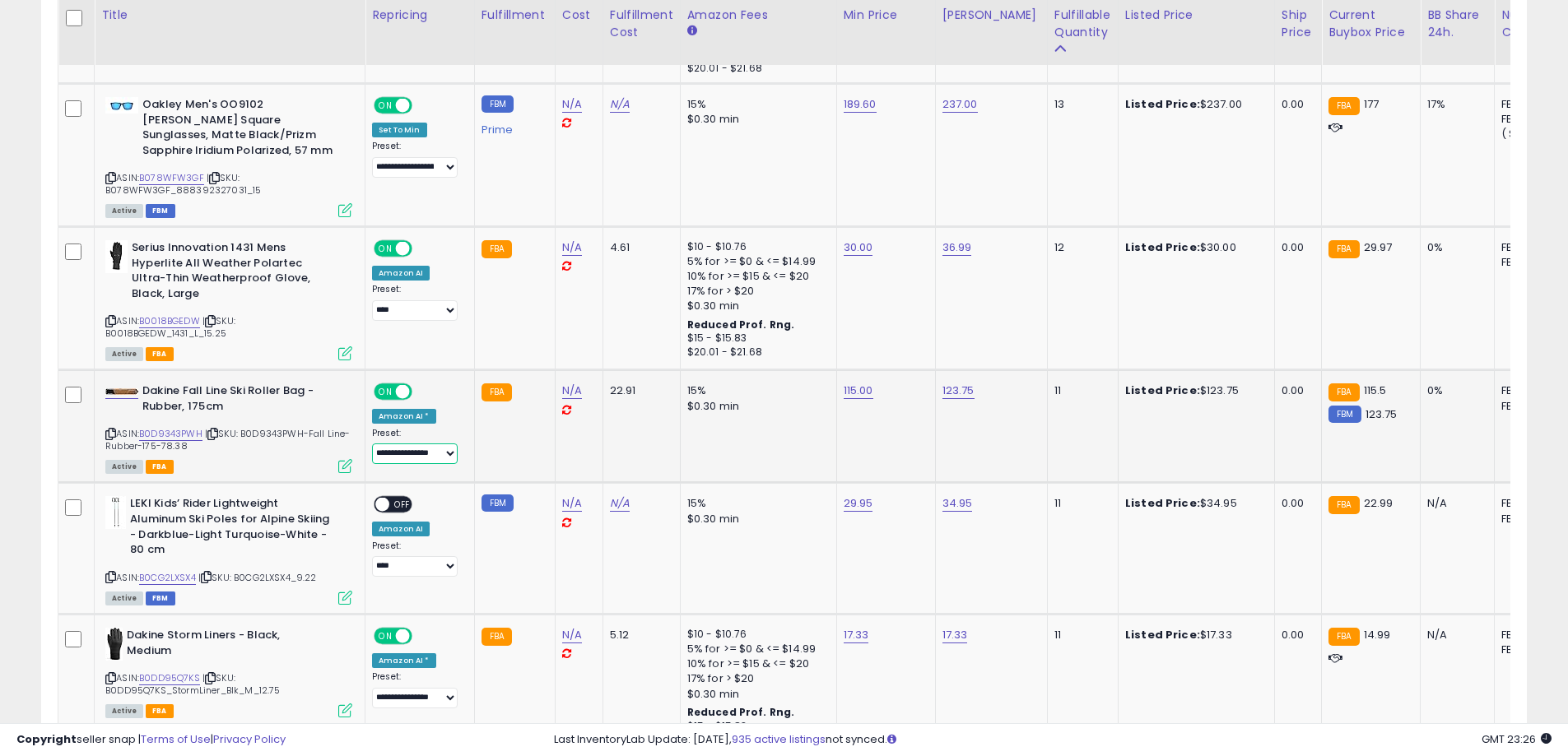 click on "**********" at bounding box center (415, 453) 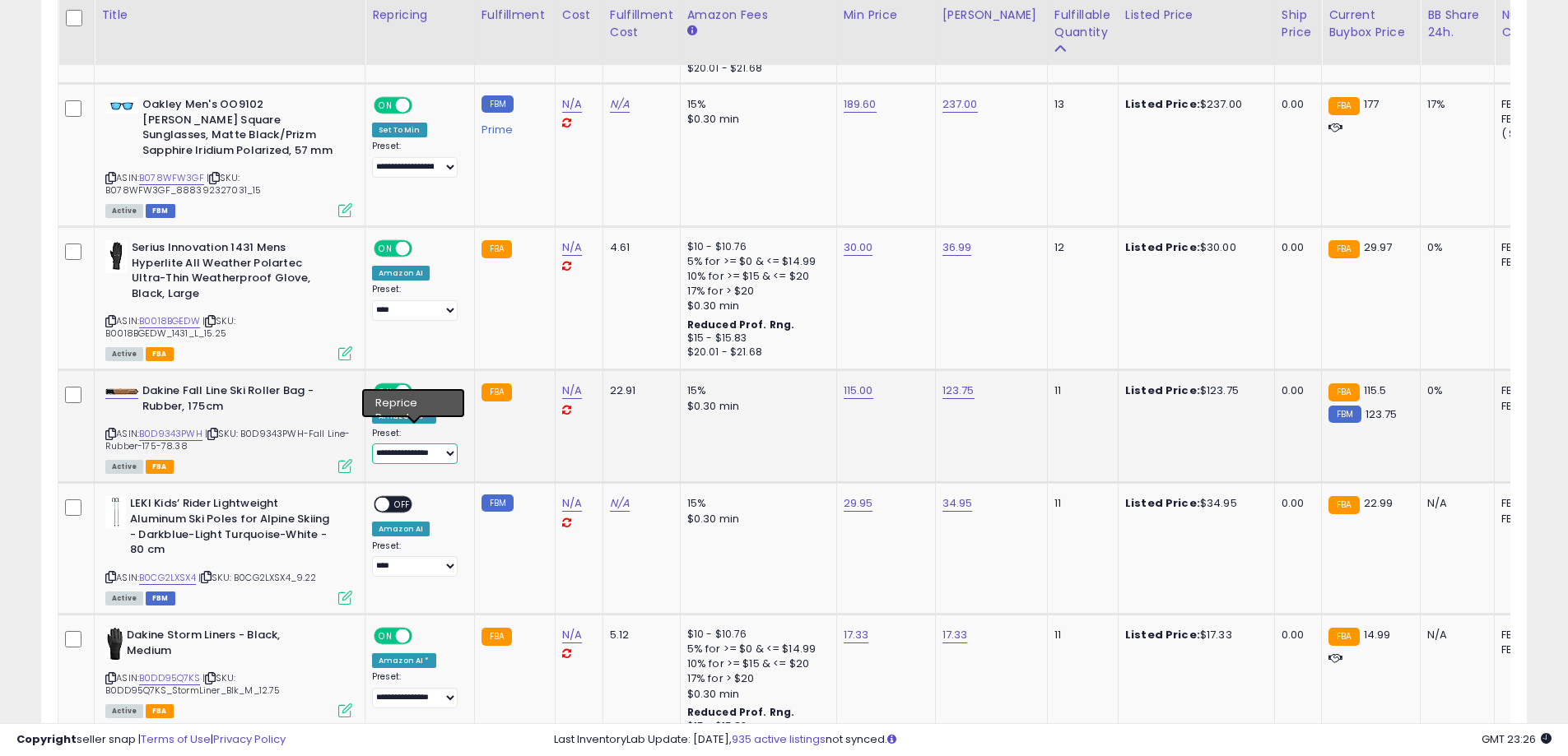 select on "****" 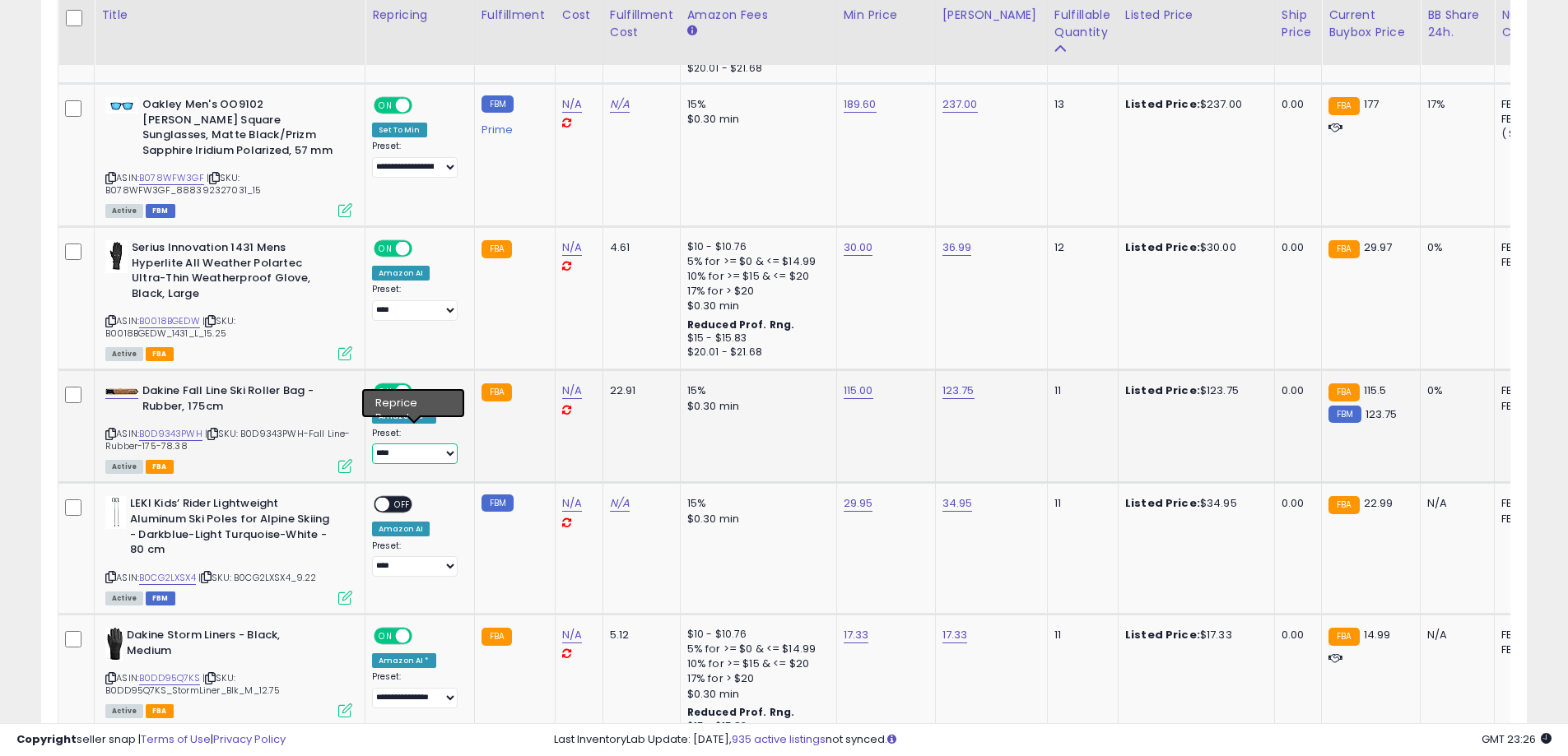 click on "**********" at bounding box center (415, 453) 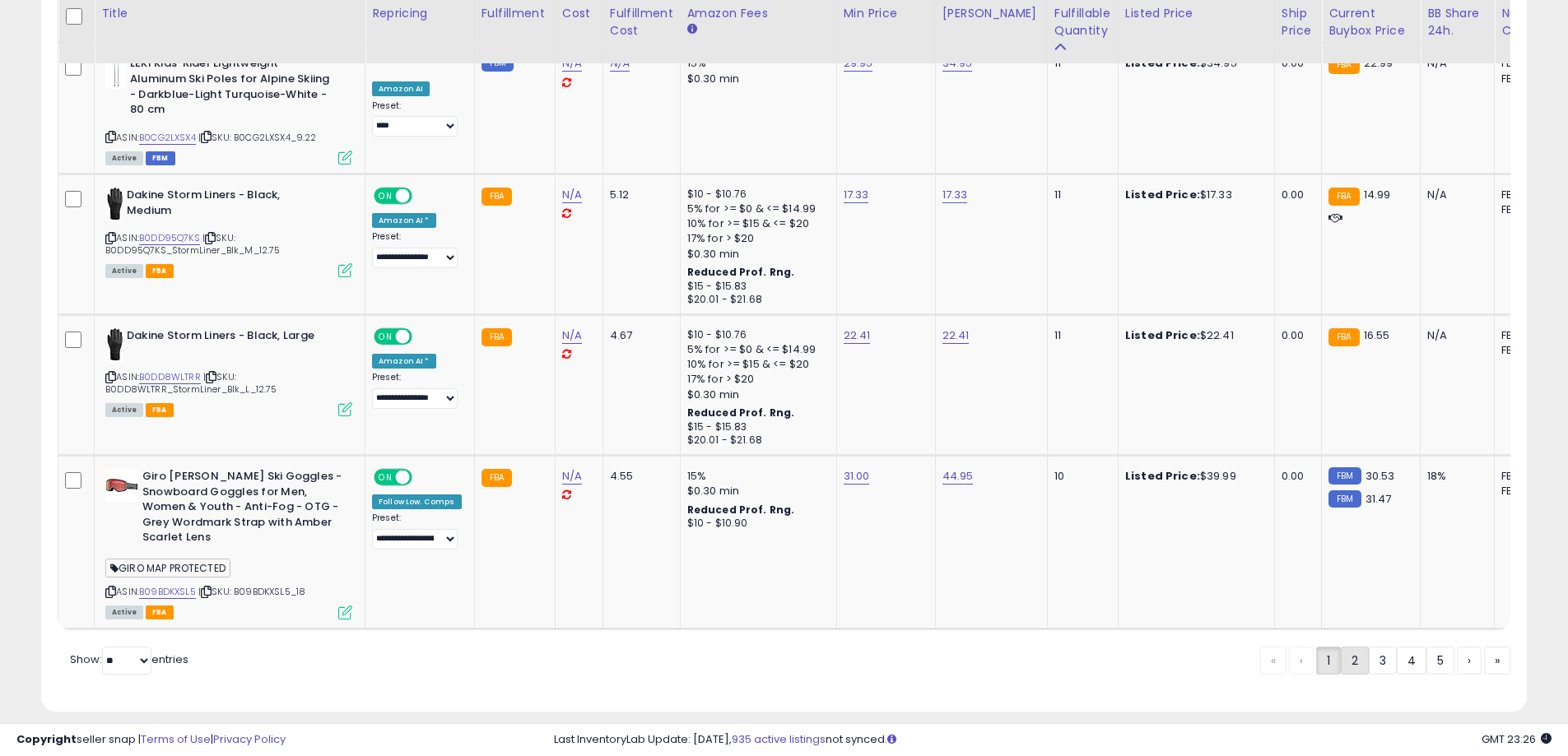 scroll, scrollTop: 3582, scrollLeft: 0, axis: vertical 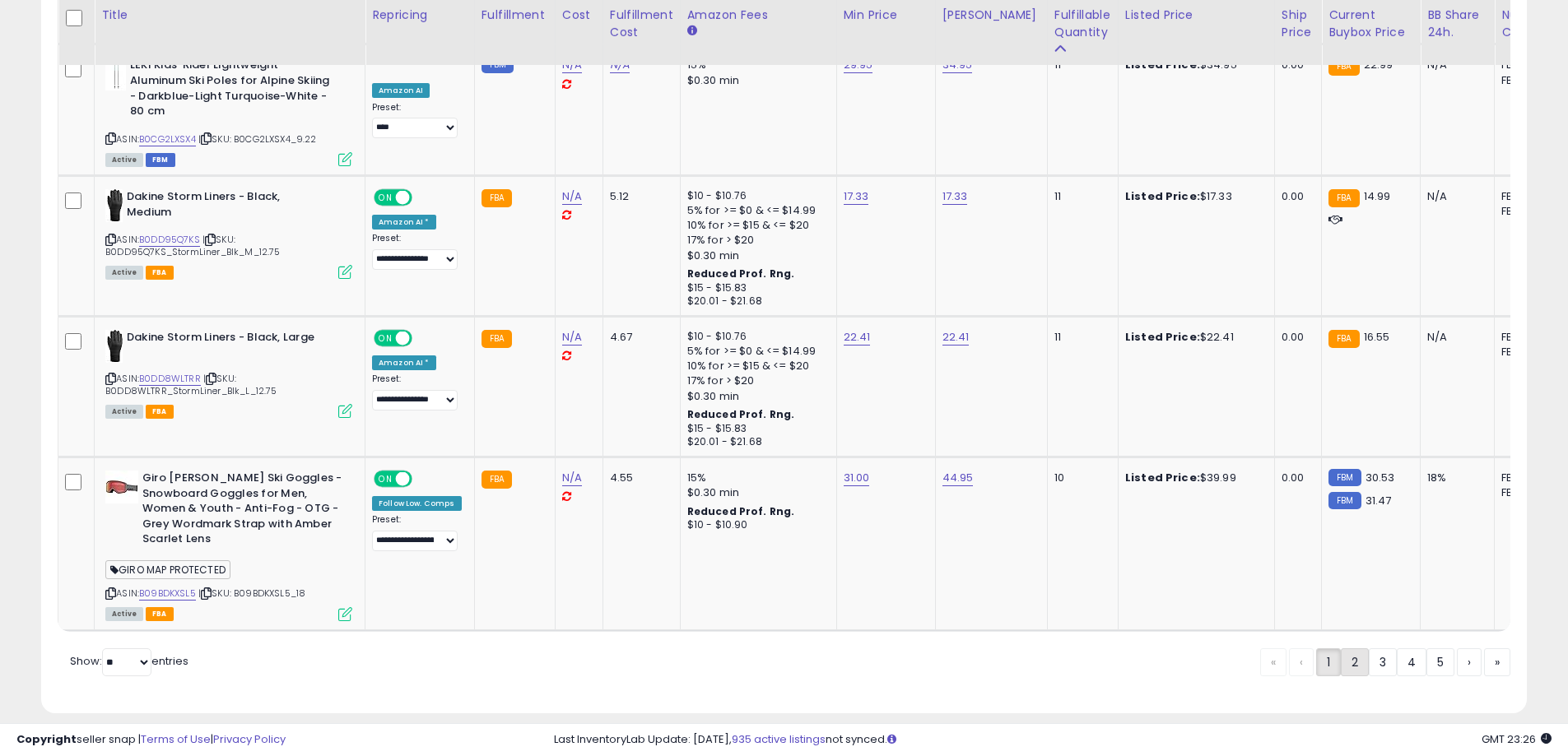 click on "2" 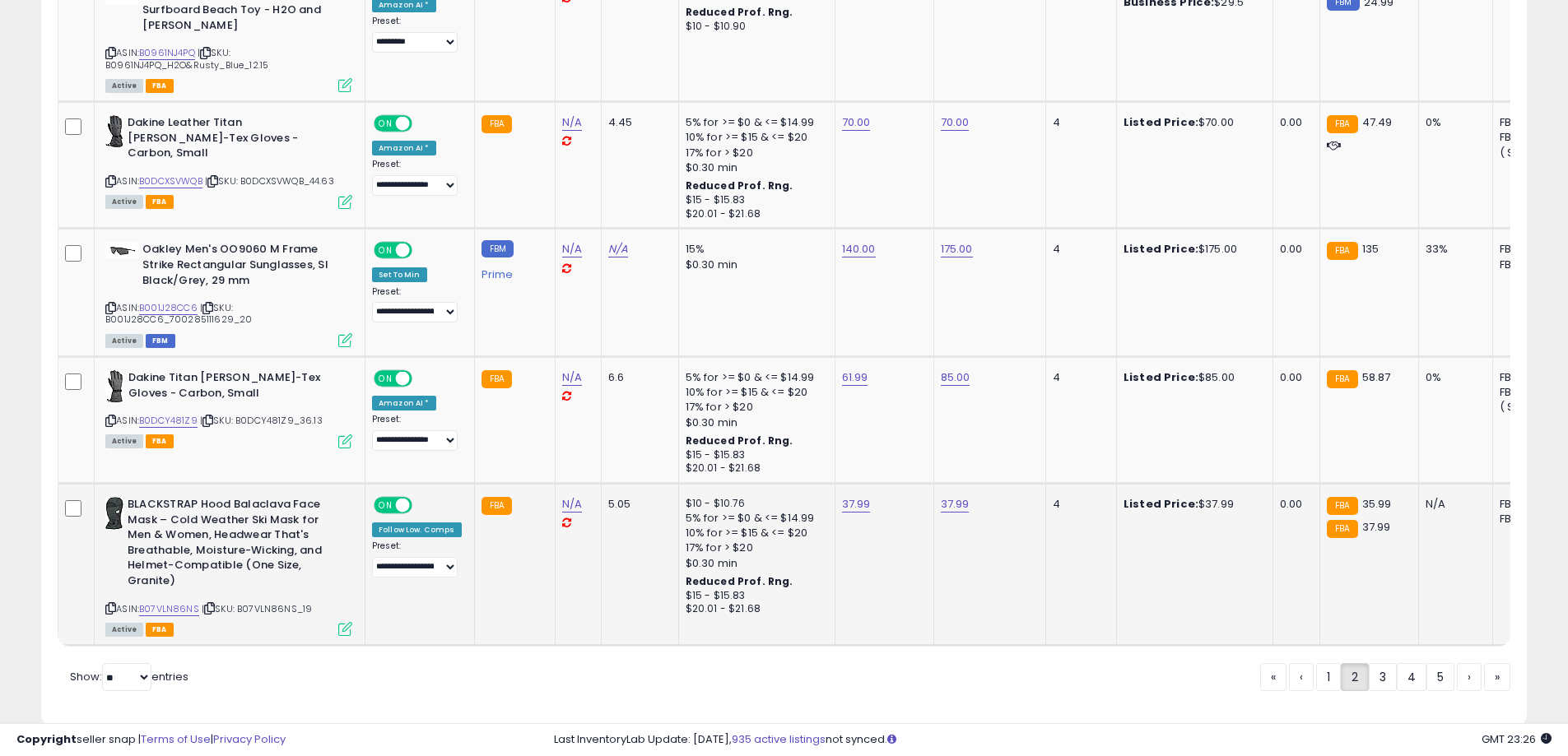 scroll, scrollTop: 3549, scrollLeft: 0, axis: vertical 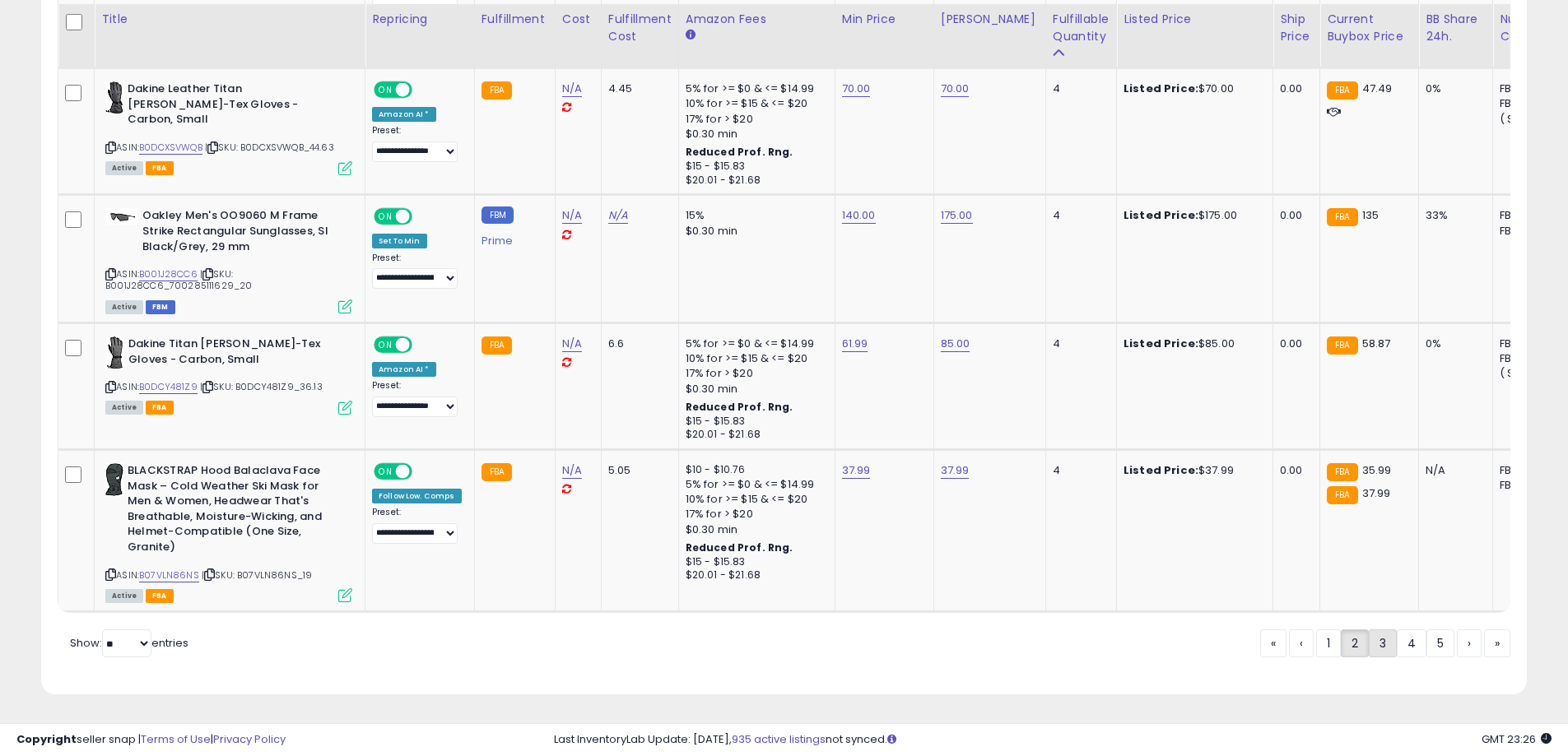click on "3" 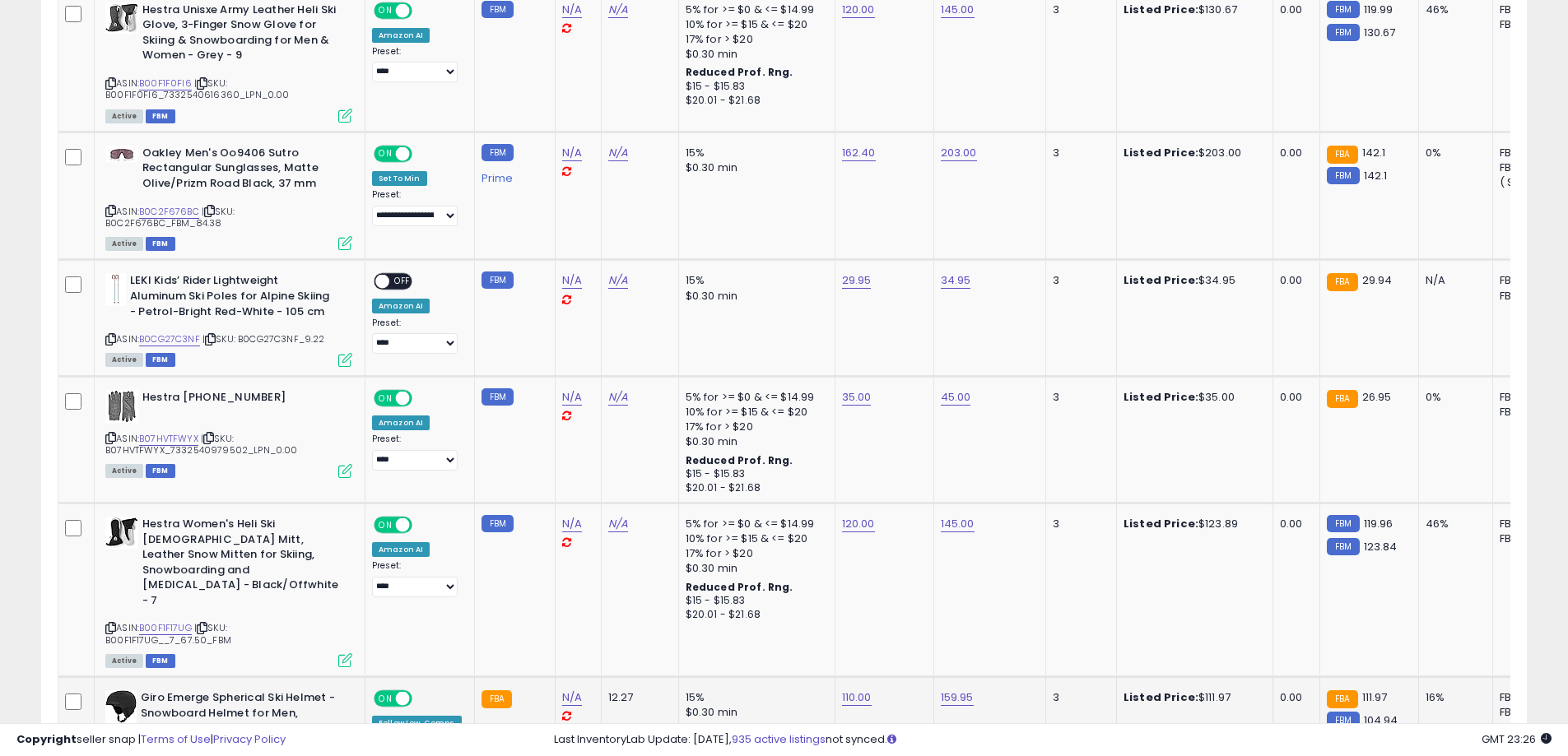 scroll, scrollTop: 2386, scrollLeft: 0, axis: vertical 